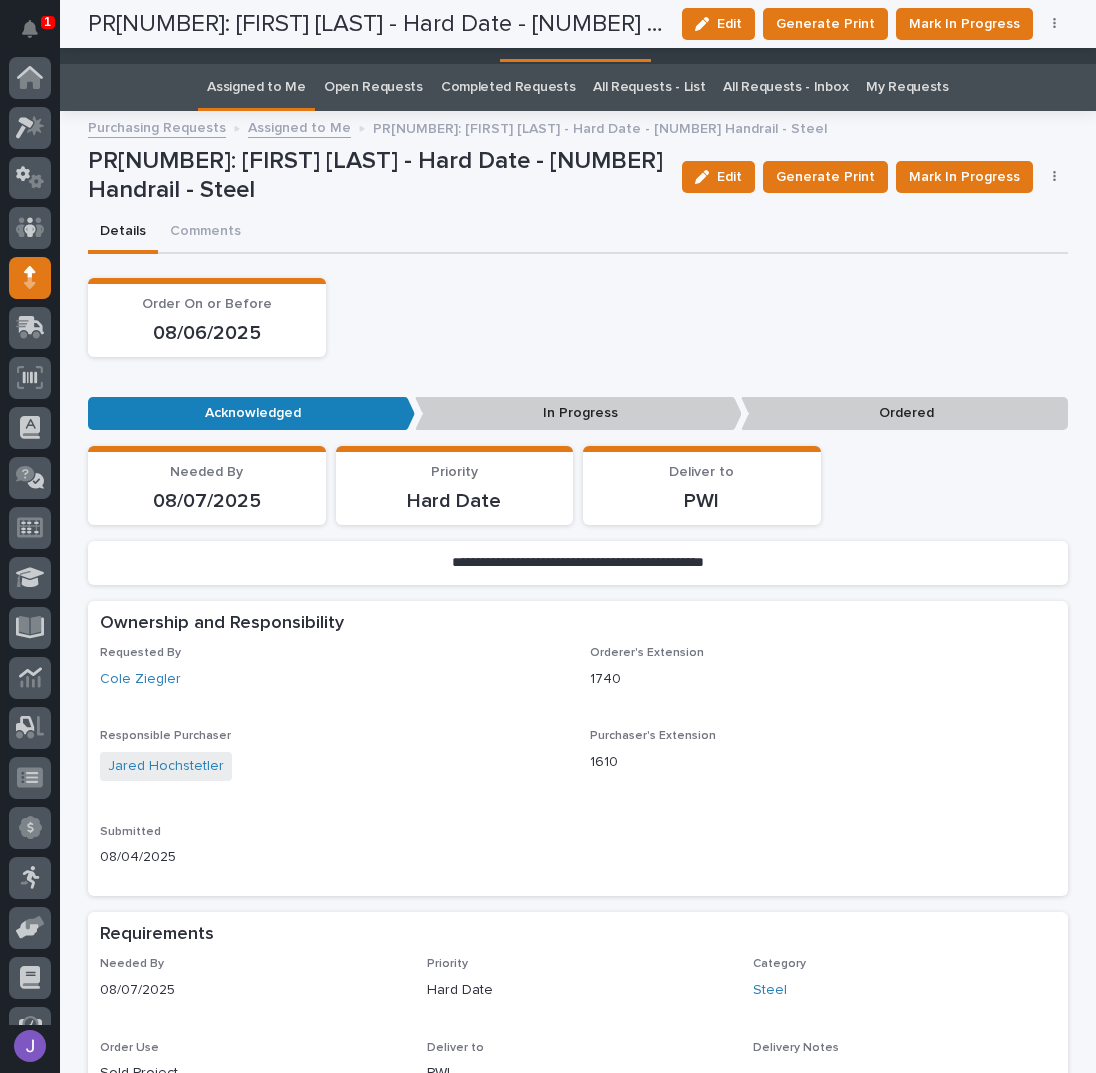 scroll, scrollTop: 0, scrollLeft: 0, axis: both 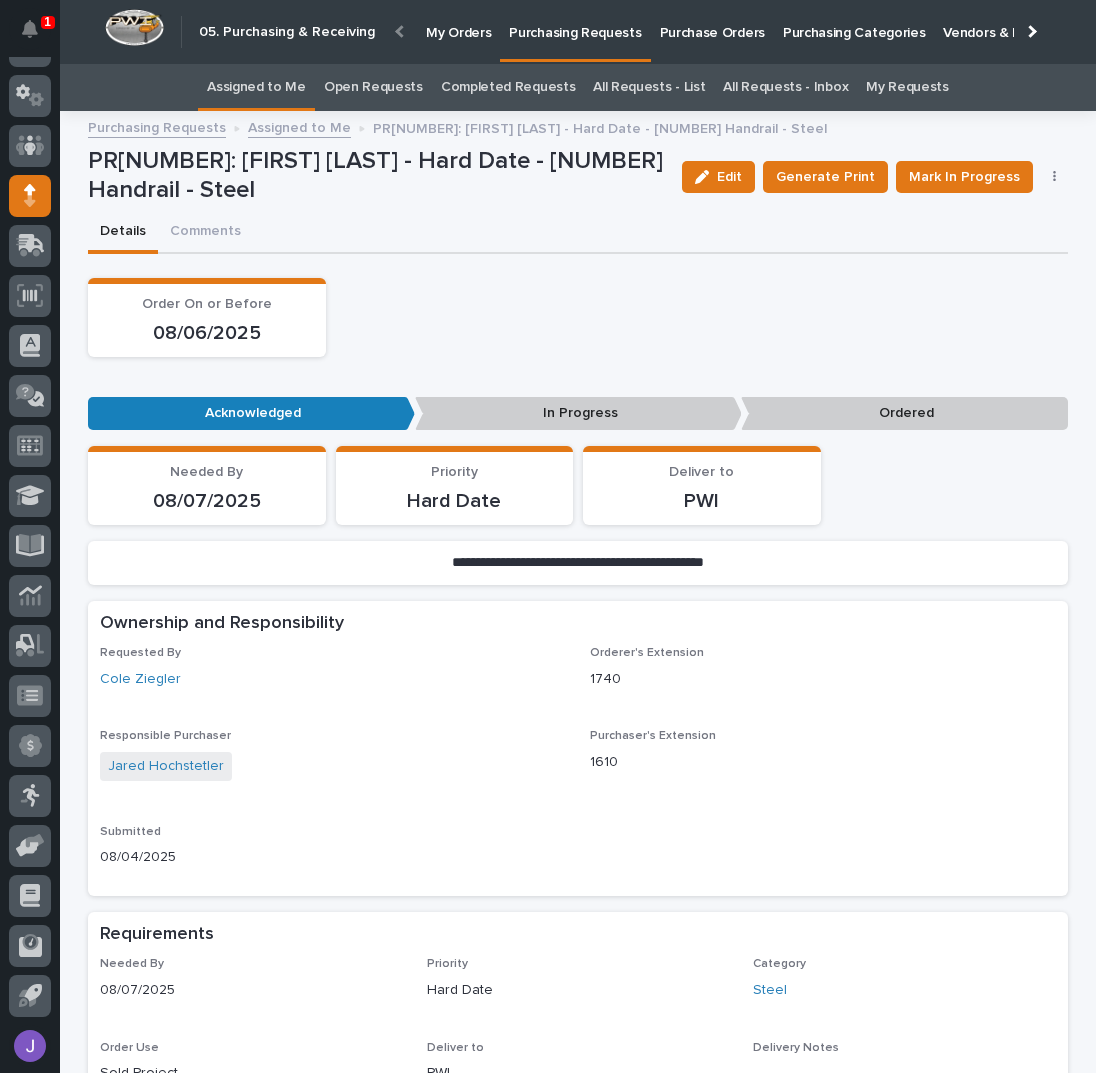 click on "Assigned to Me" at bounding box center [256, 87] 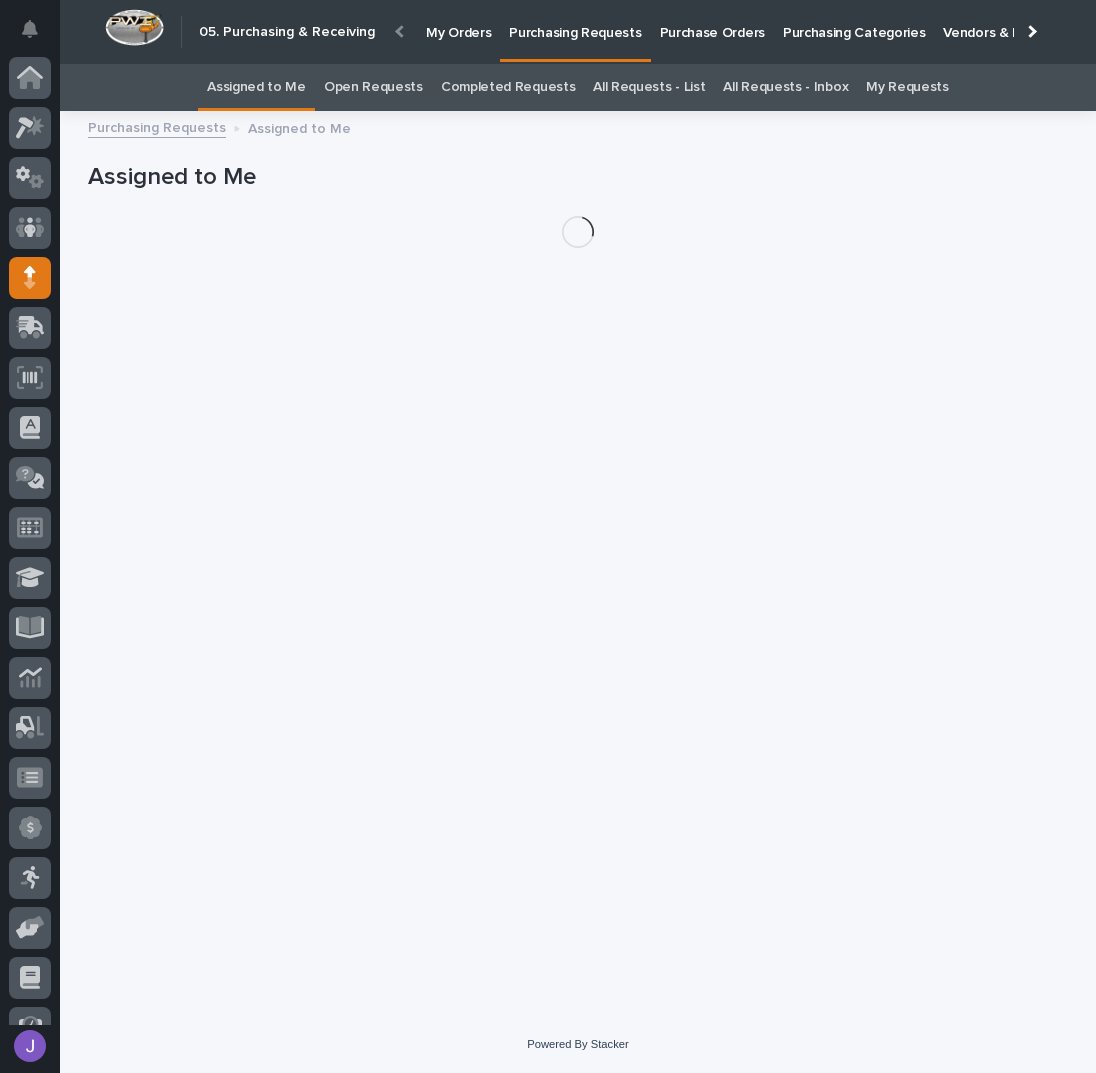scroll, scrollTop: 82, scrollLeft: 0, axis: vertical 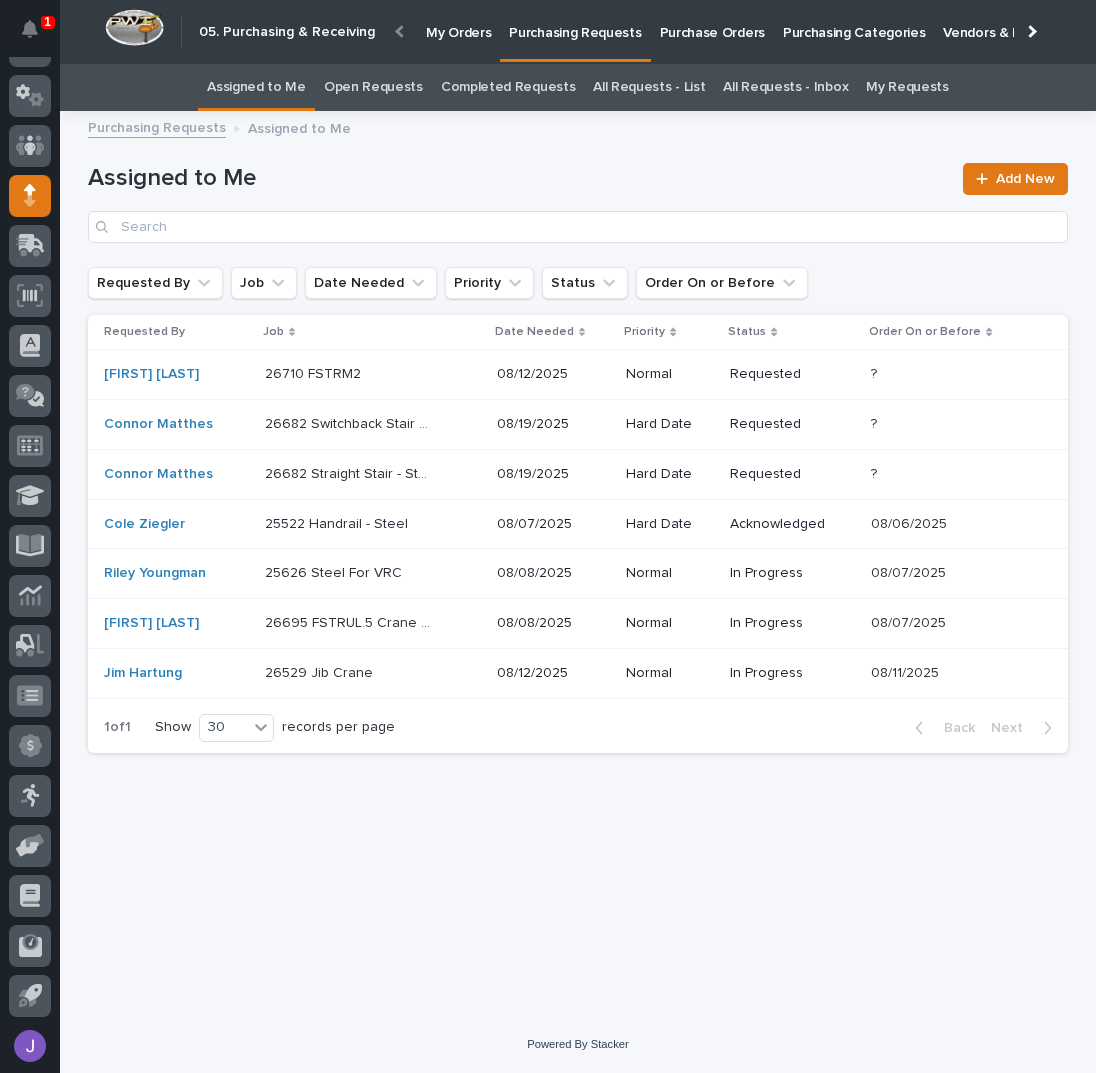 click at bounding box center (348, 374) 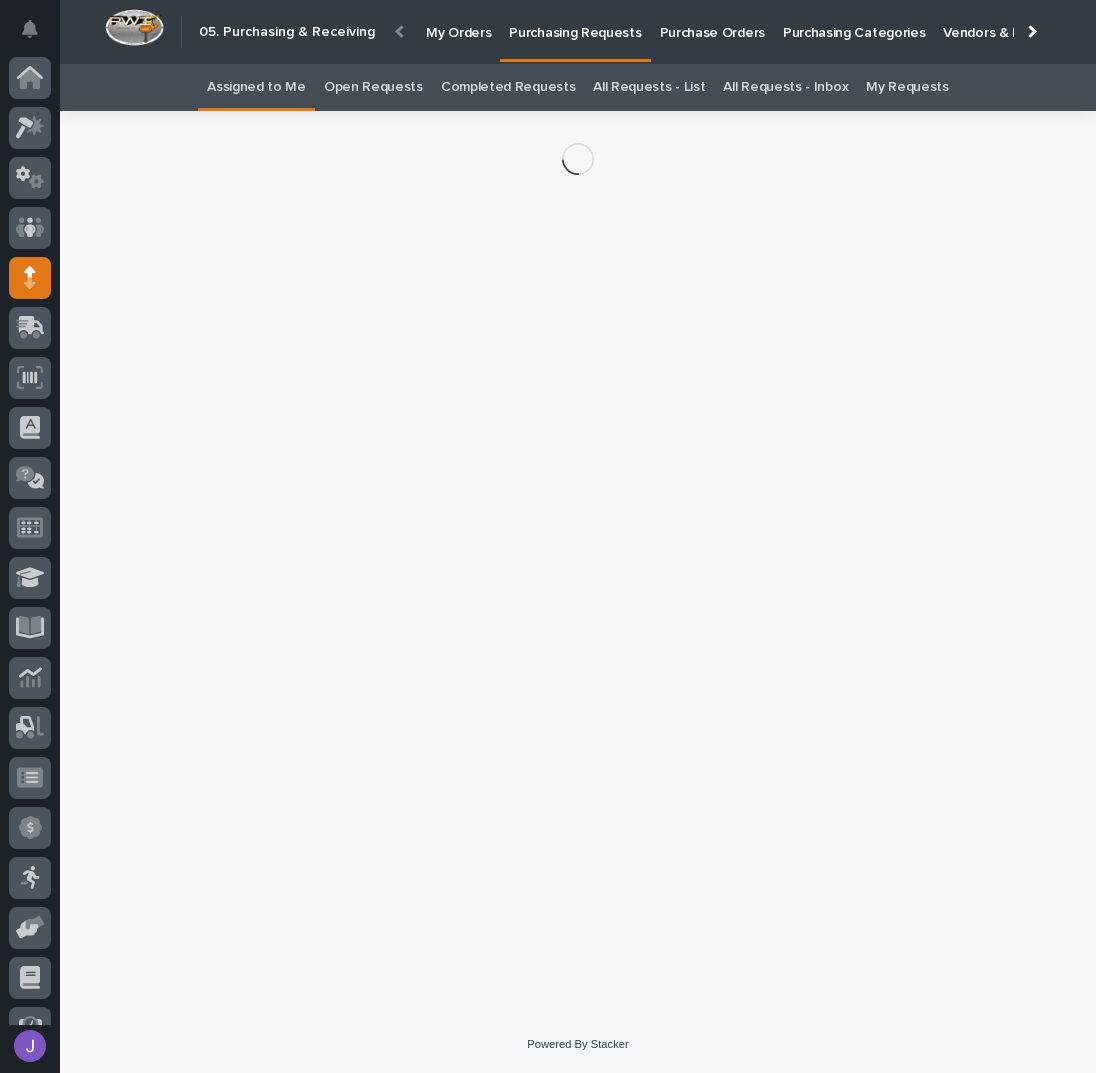 scroll, scrollTop: 82, scrollLeft: 0, axis: vertical 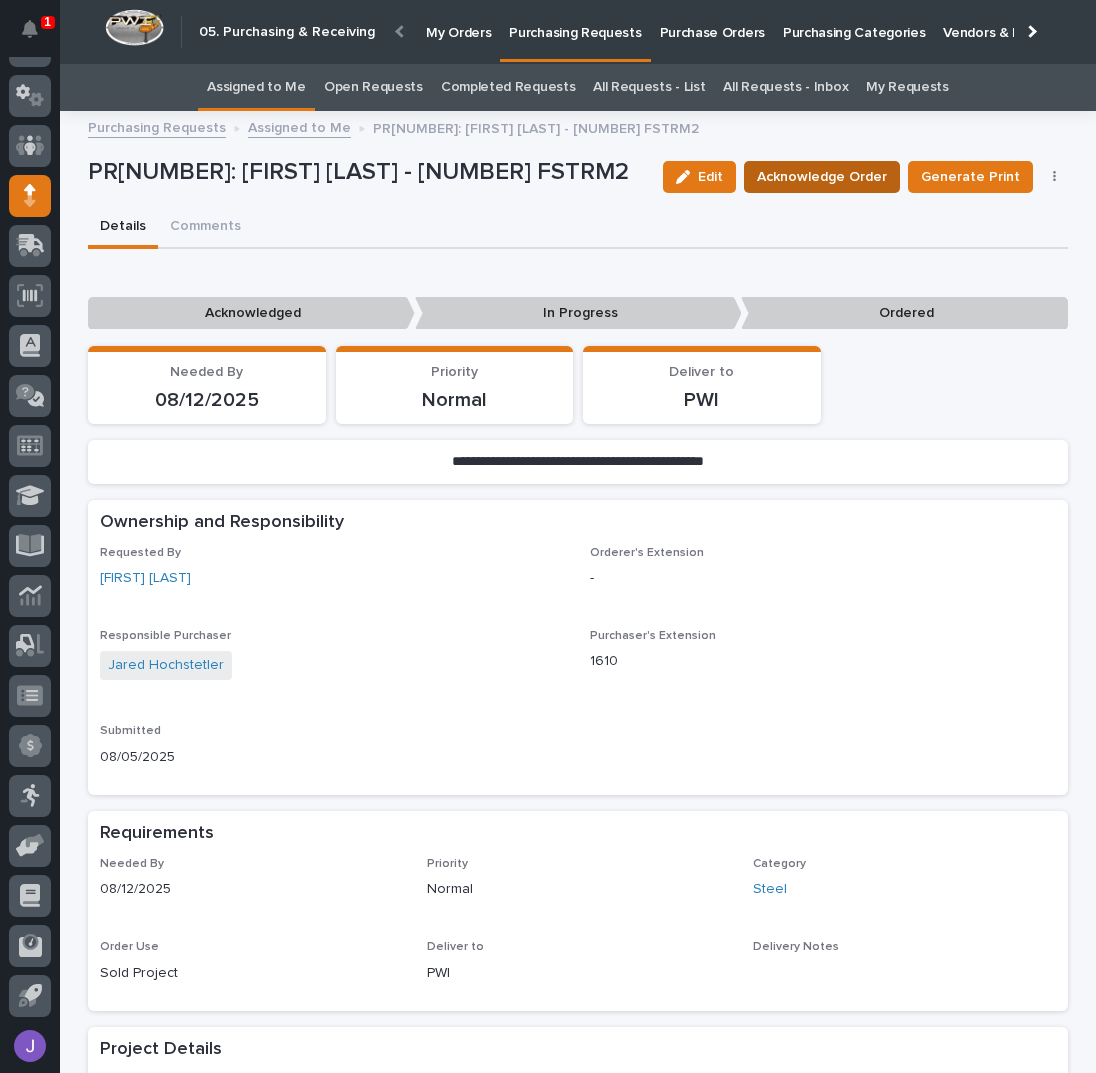 click on "Acknowledge Order" at bounding box center (822, 177) 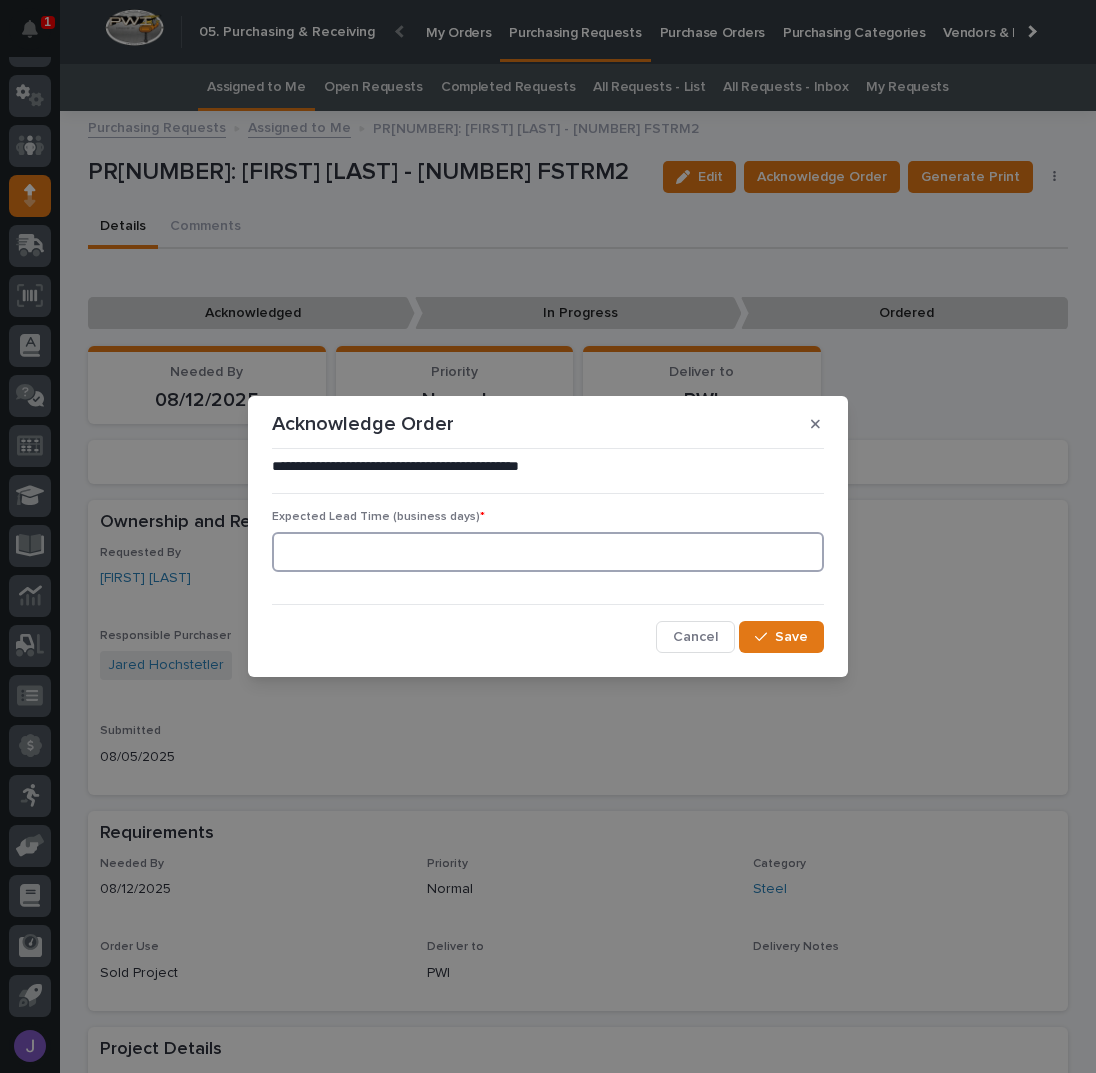 click at bounding box center [548, 552] 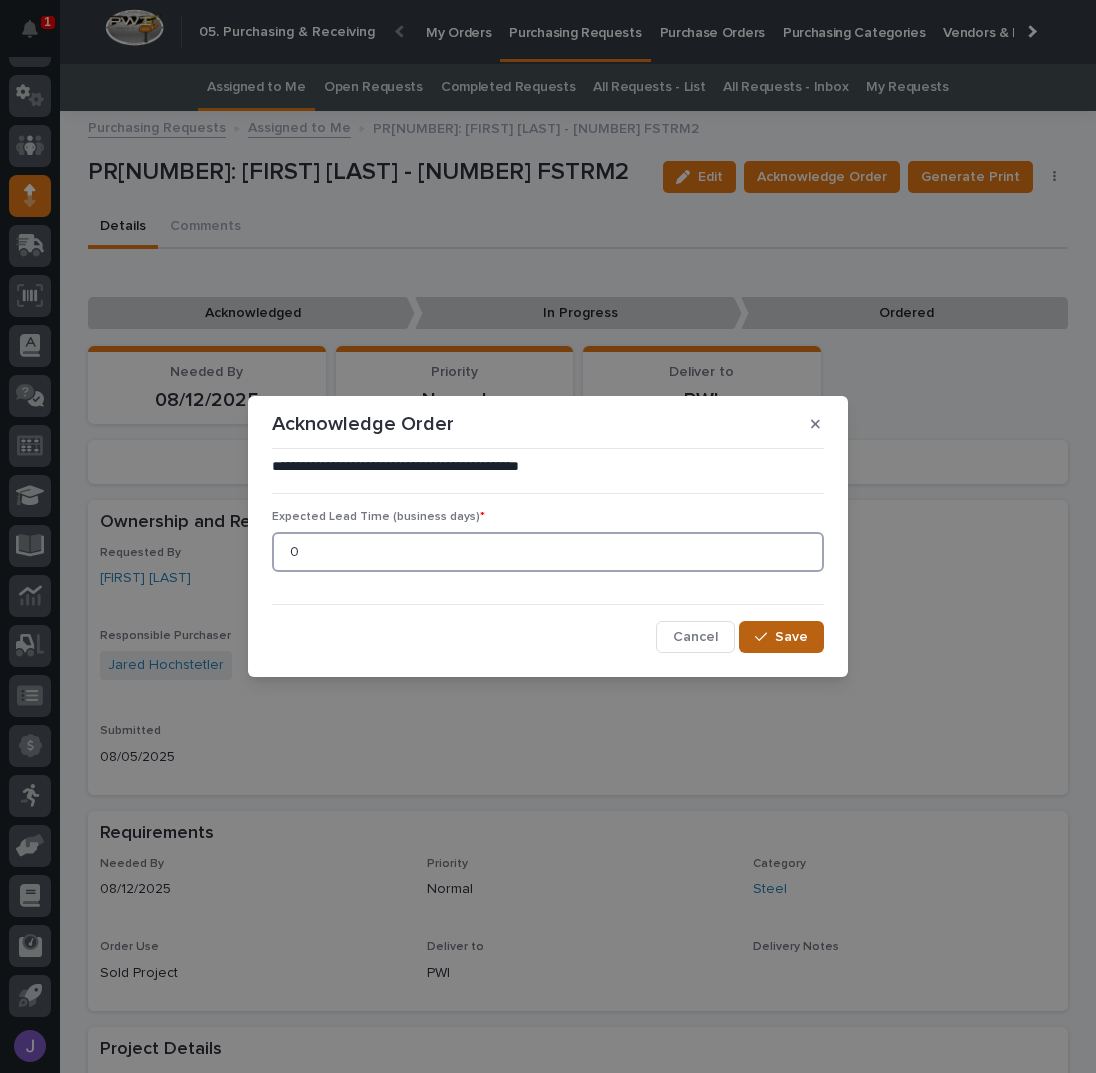 type on "0" 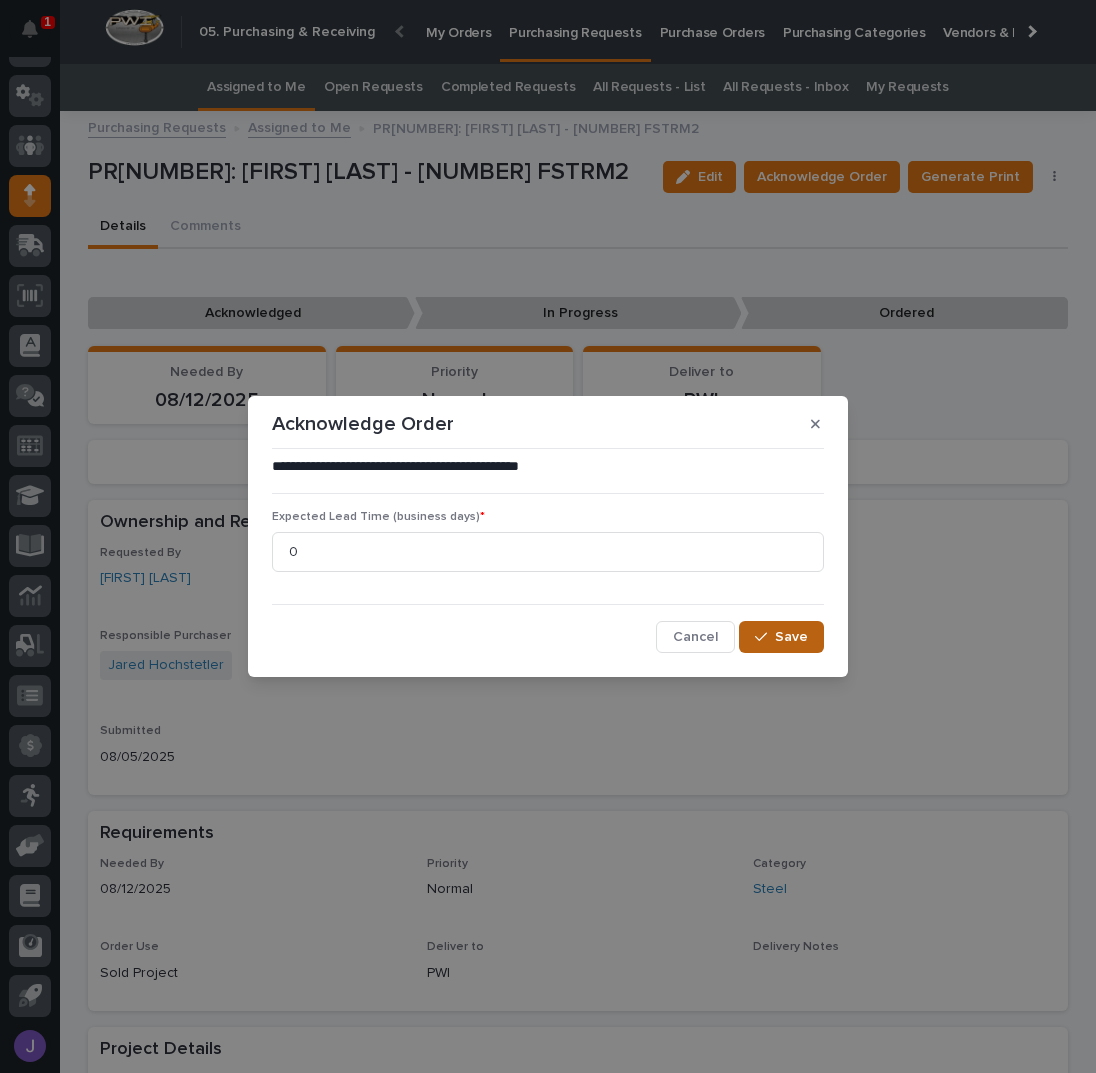 click 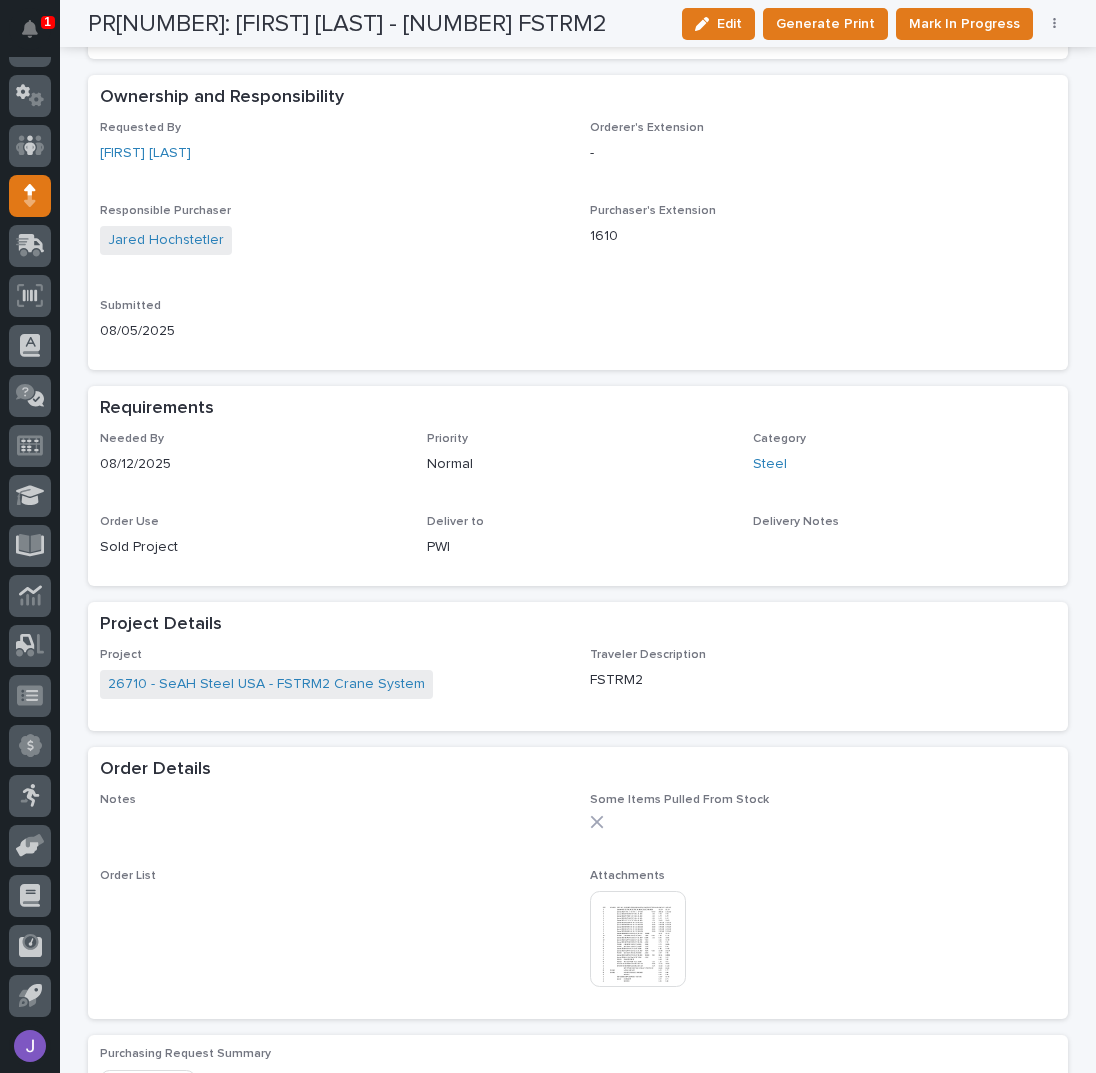 scroll, scrollTop: 533, scrollLeft: 0, axis: vertical 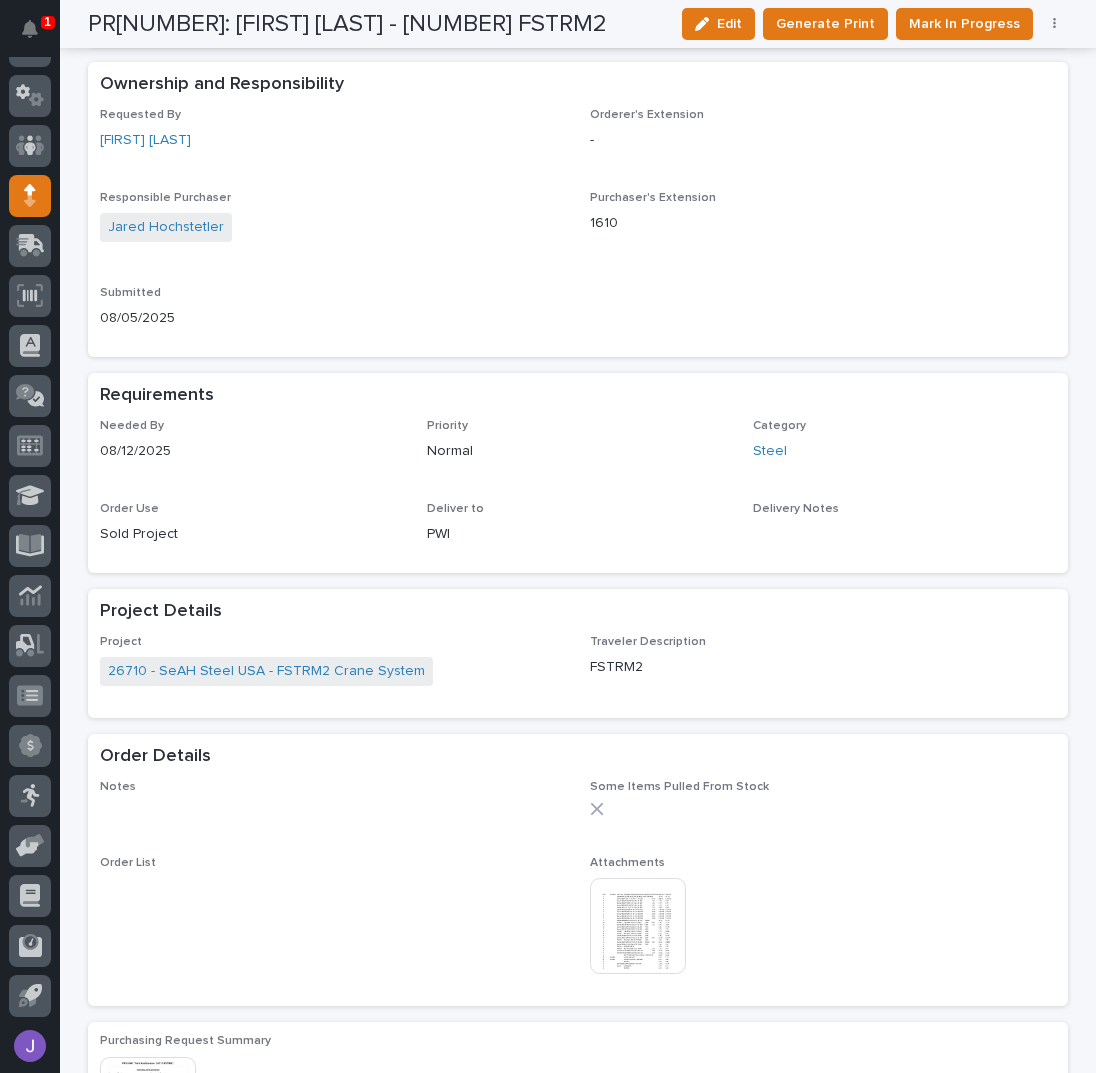 click at bounding box center [638, 926] 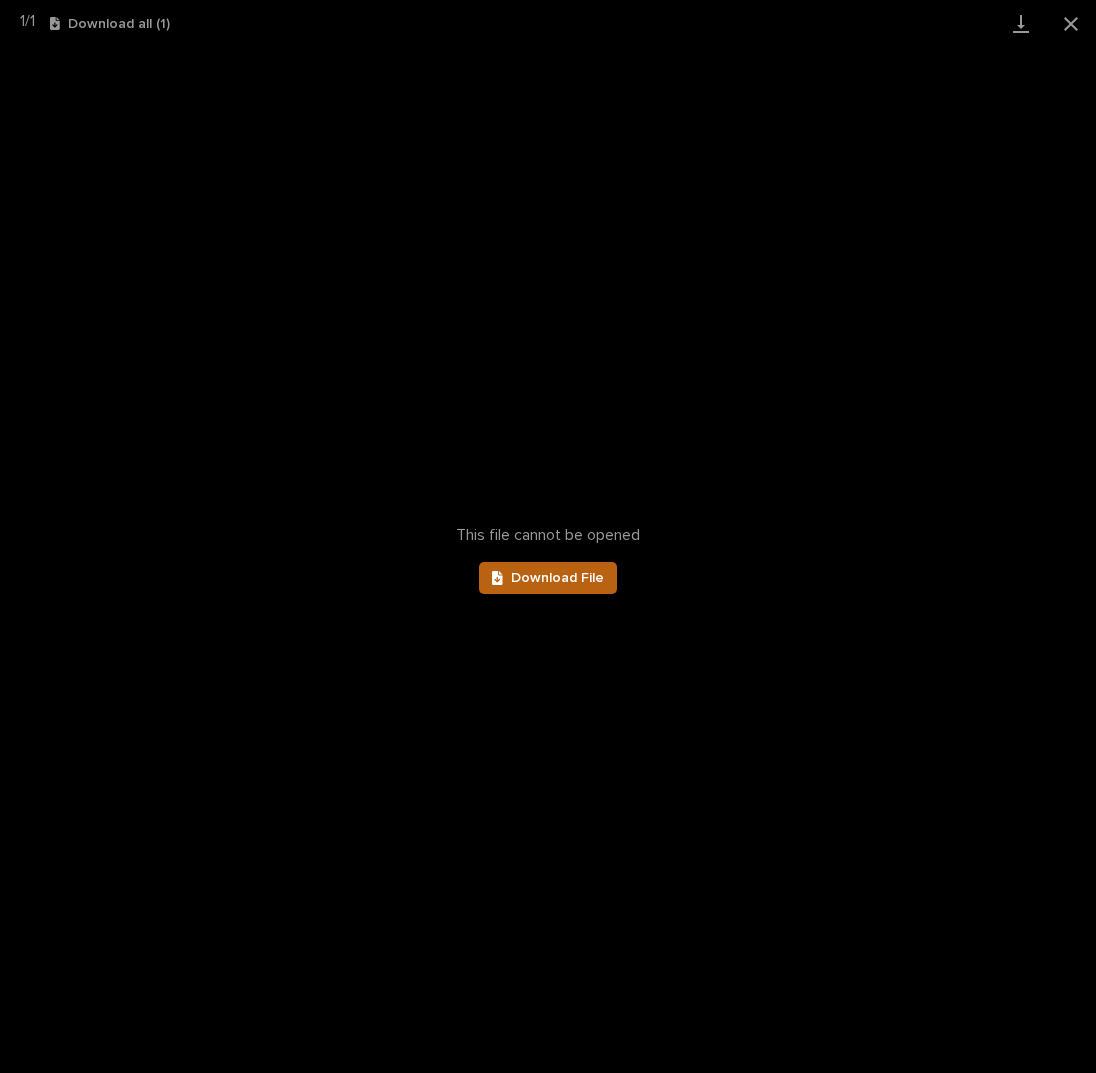 click on "Download File" at bounding box center [548, 578] 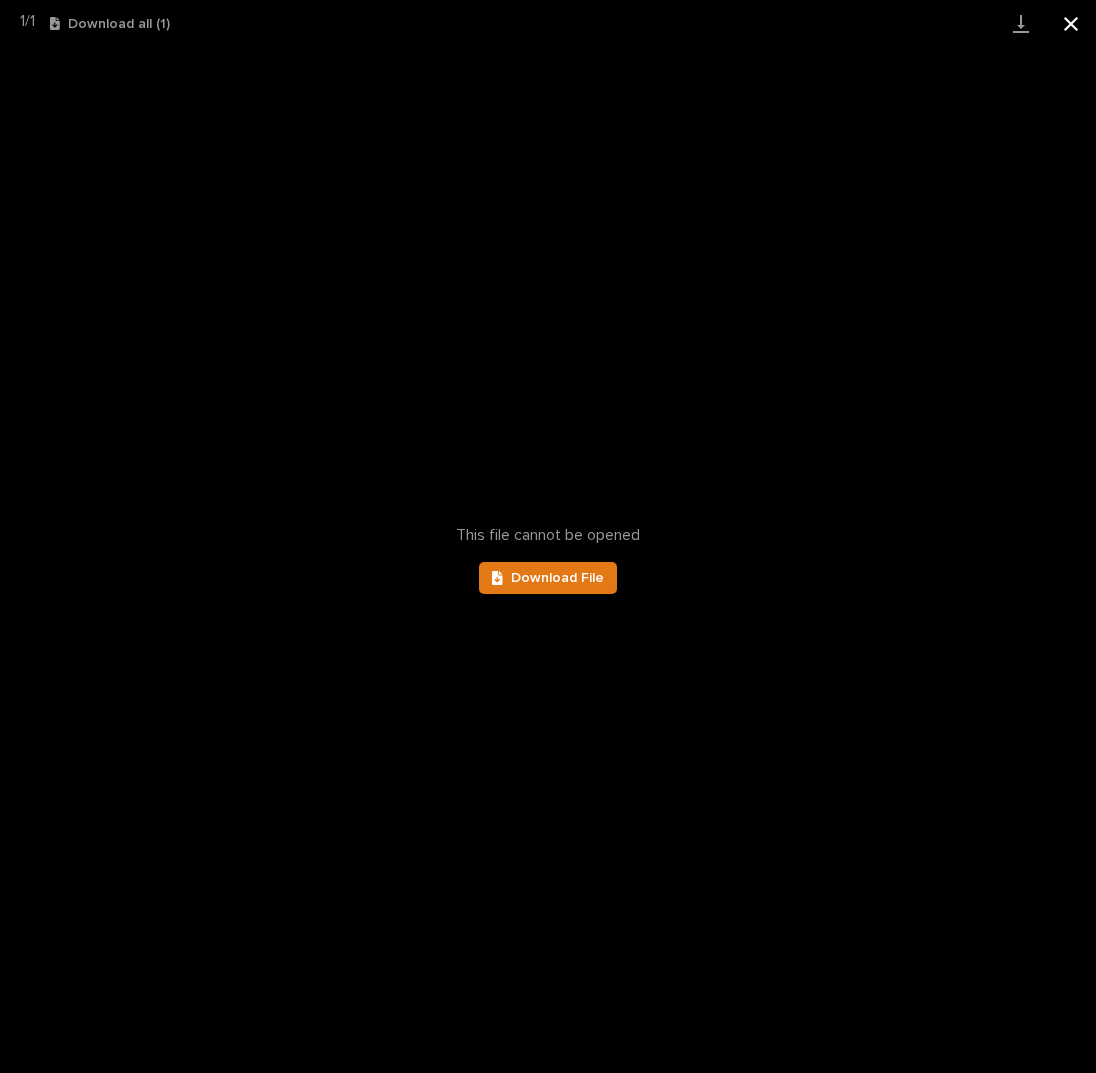 click at bounding box center [1071, 23] 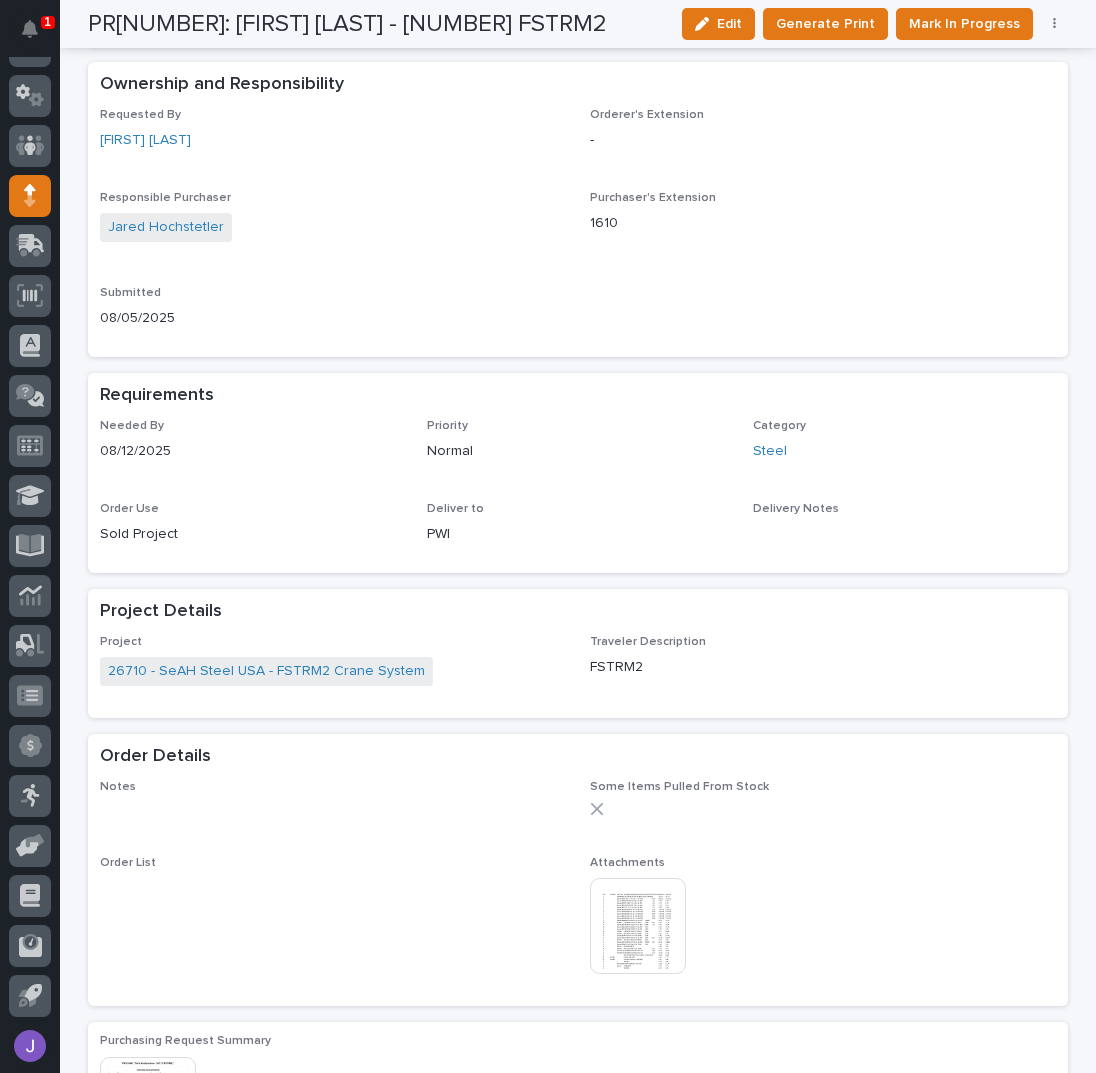 click on "Edit" at bounding box center [718, 24] 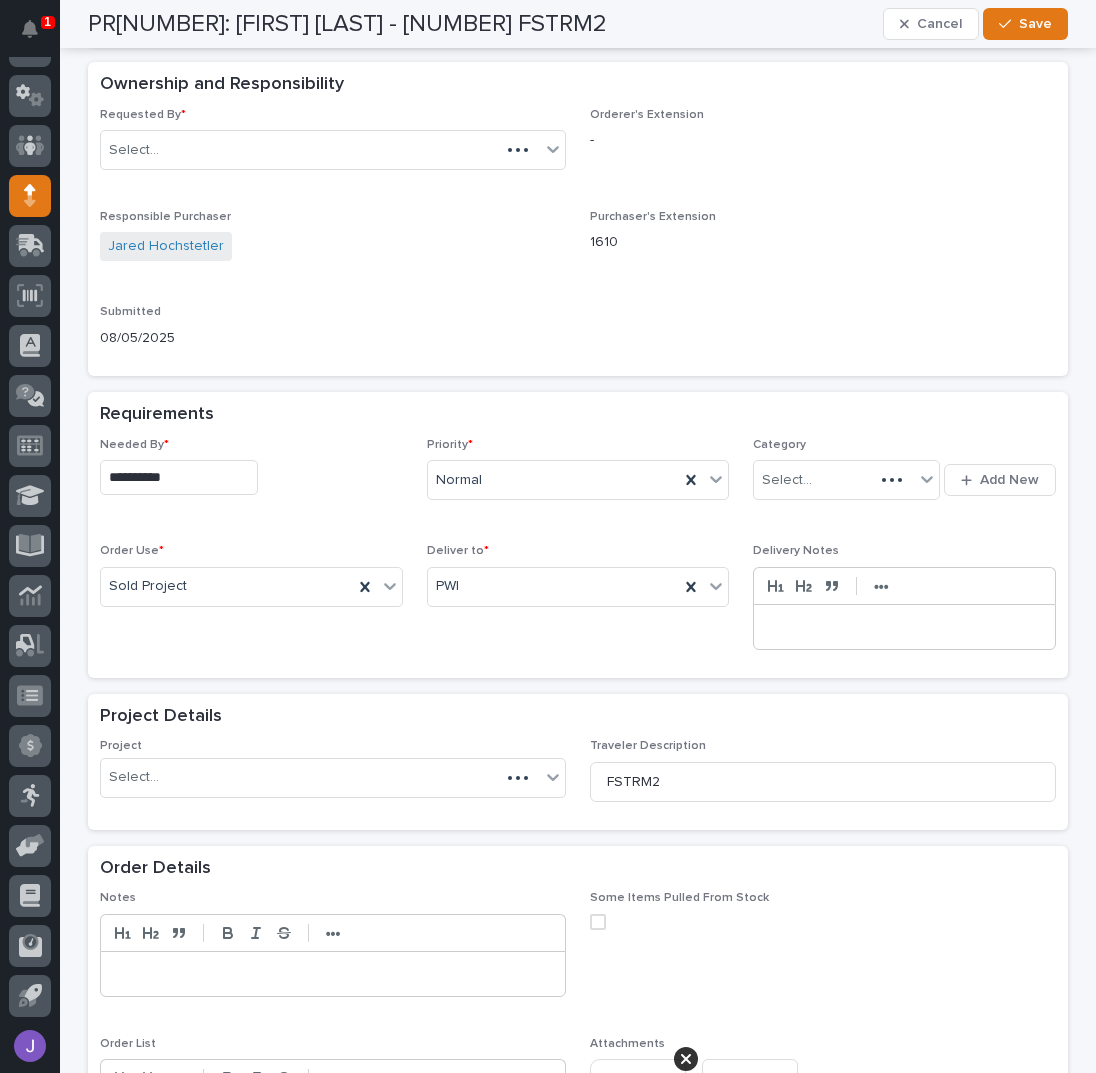 scroll, scrollTop: 633, scrollLeft: 0, axis: vertical 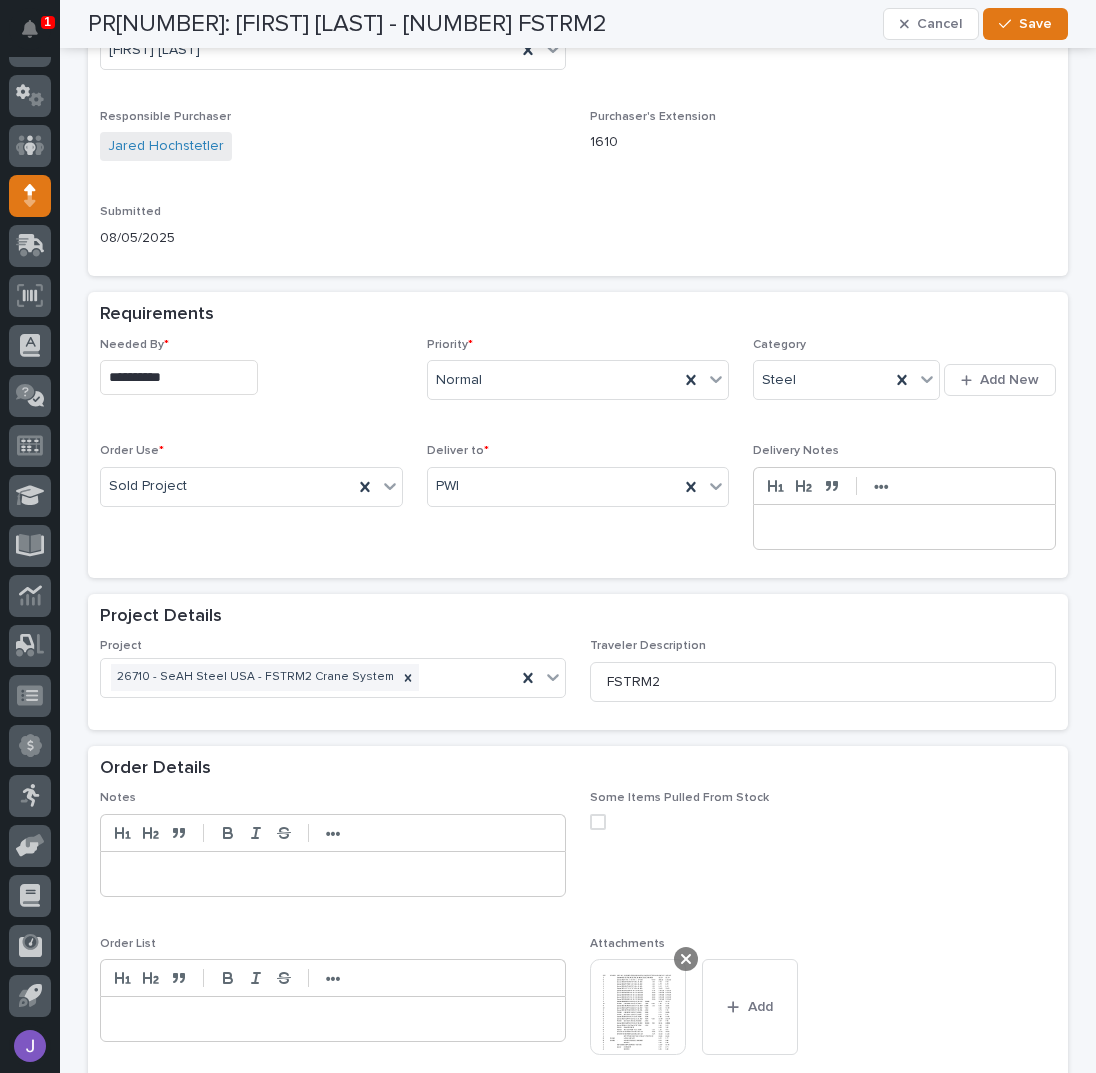 click 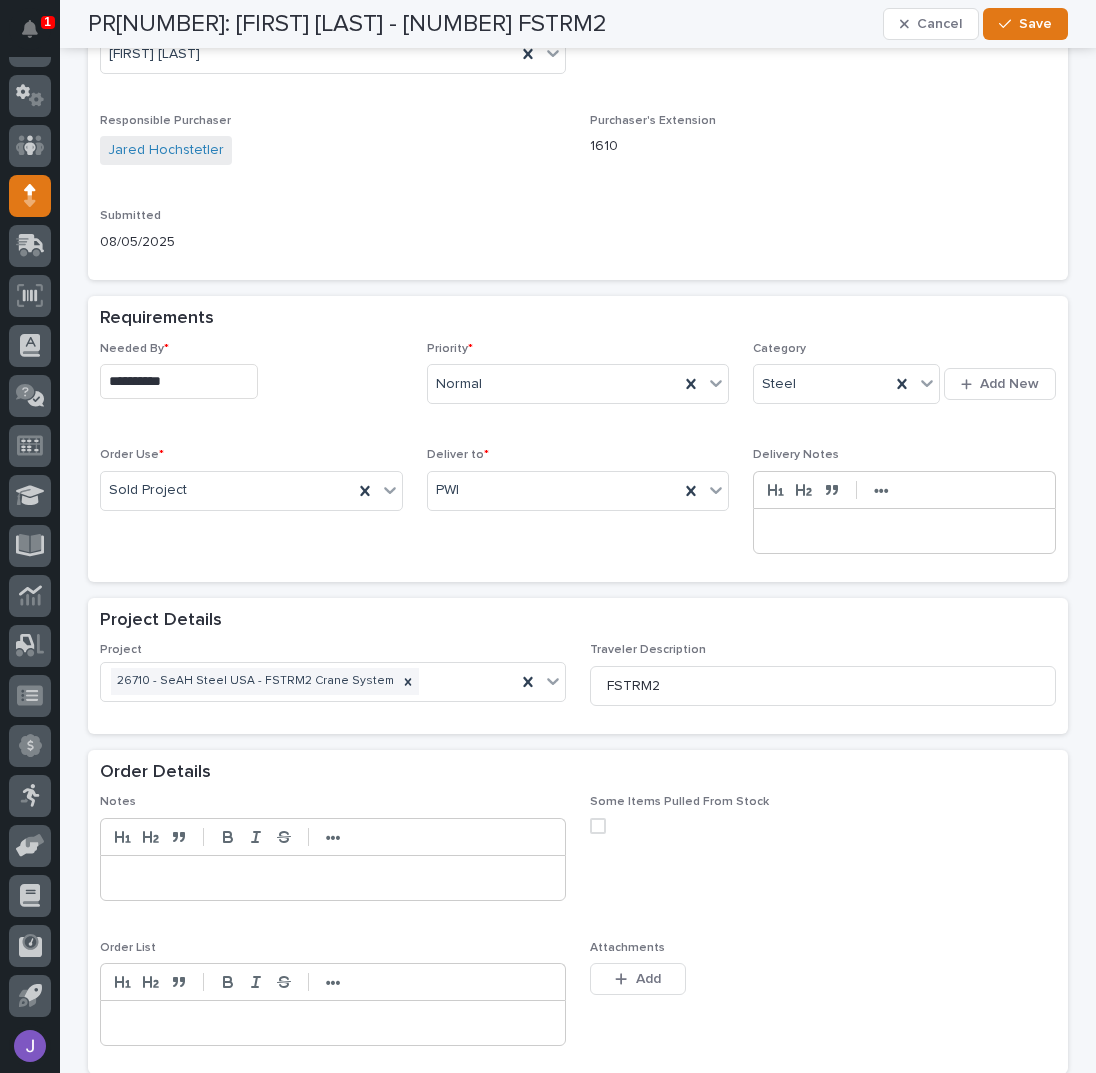 scroll, scrollTop: 618, scrollLeft: 0, axis: vertical 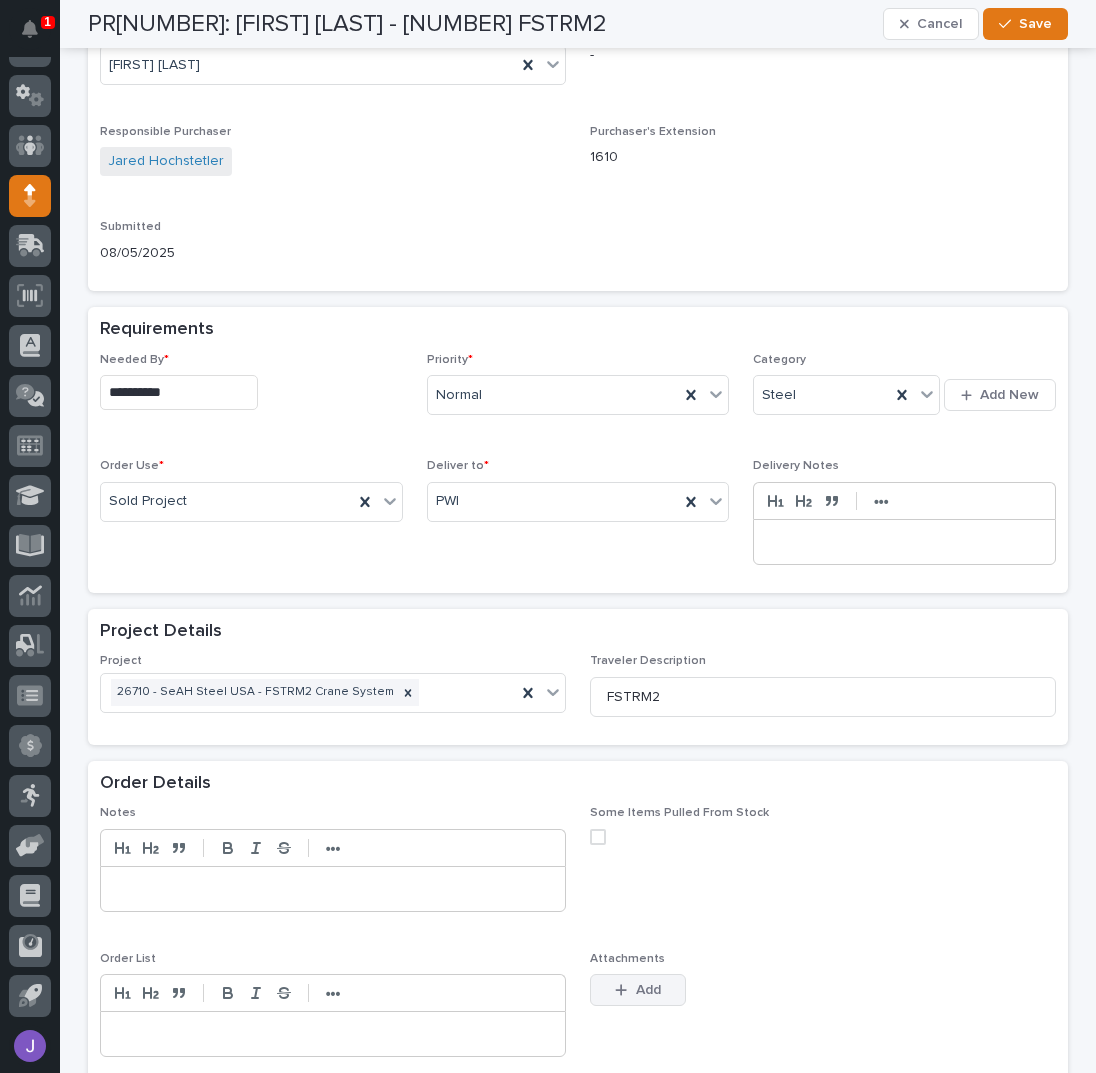 click on "Add" at bounding box center [648, 990] 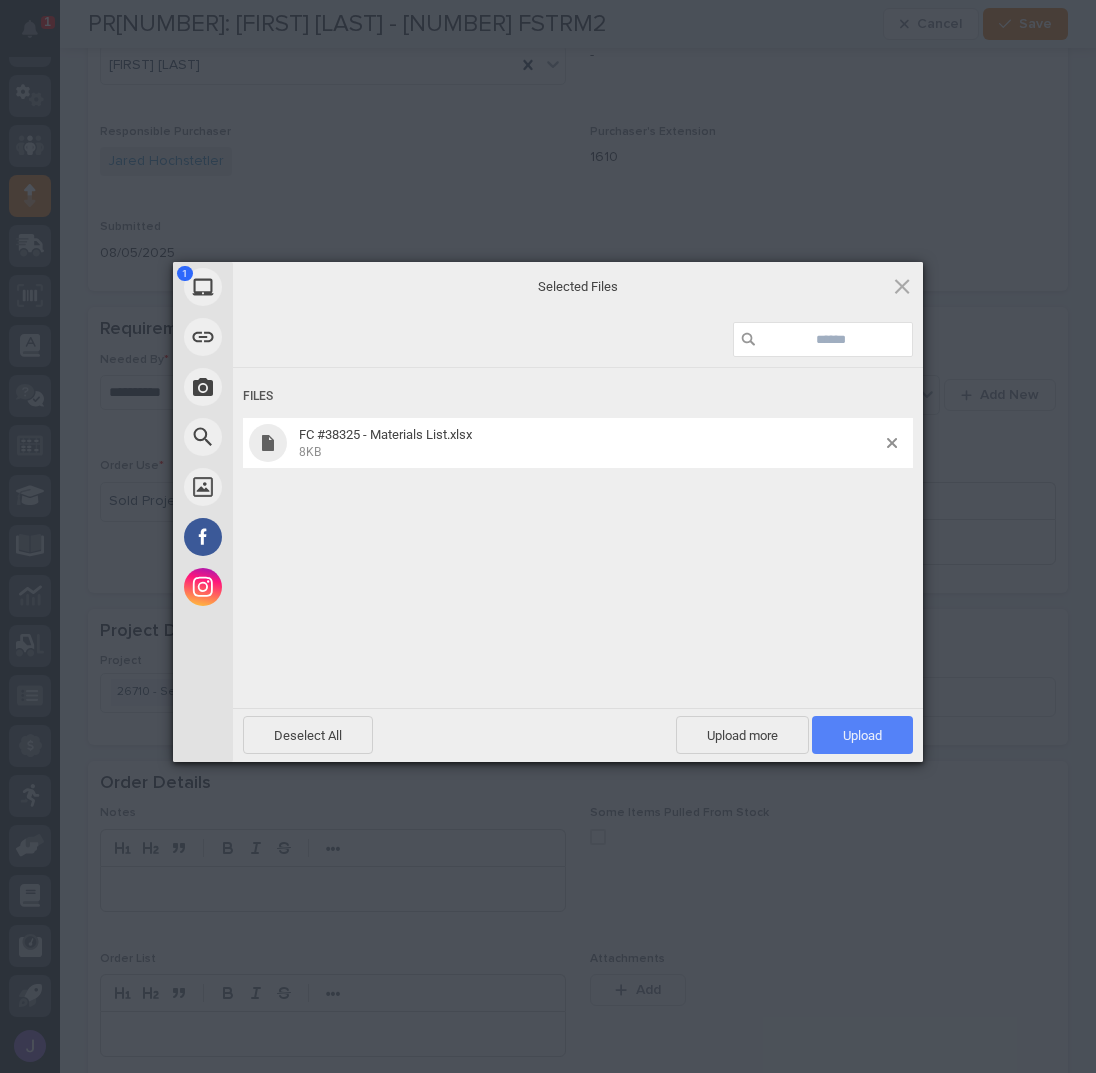 click on "Upload
1" at bounding box center [862, 735] 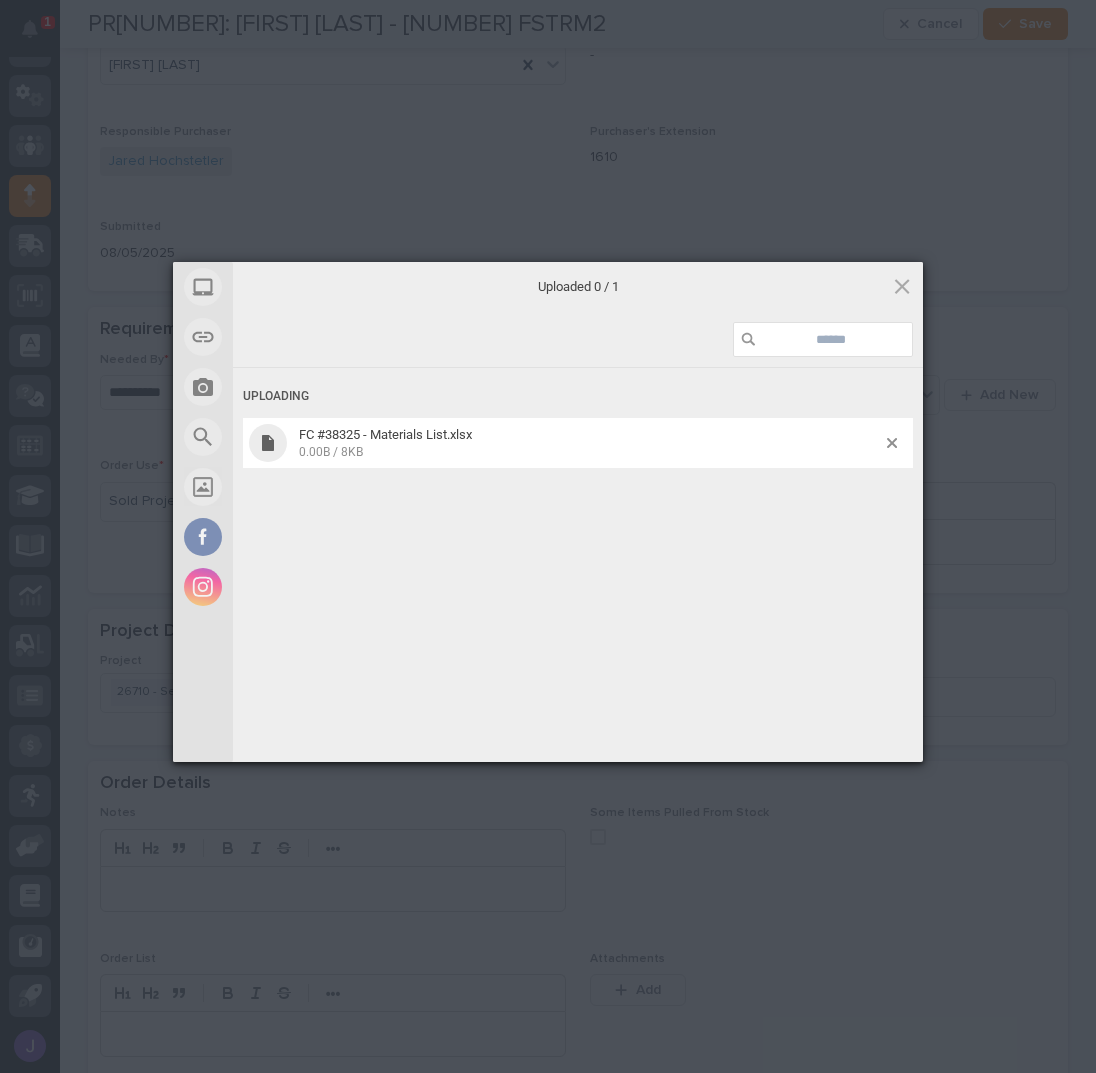 scroll, scrollTop: 633, scrollLeft: 0, axis: vertical 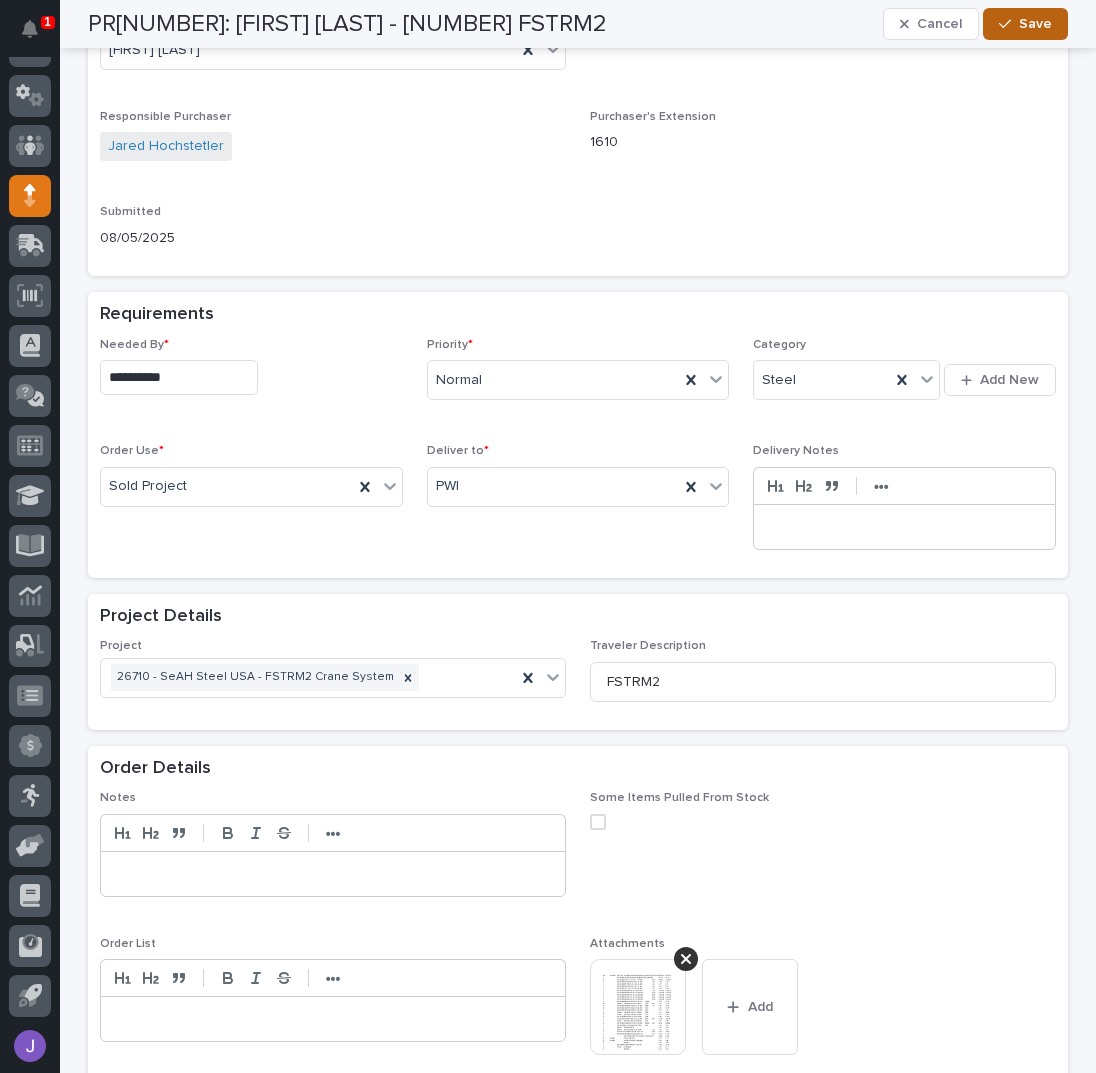 click on "Save" at bounding box center (1035, 24) 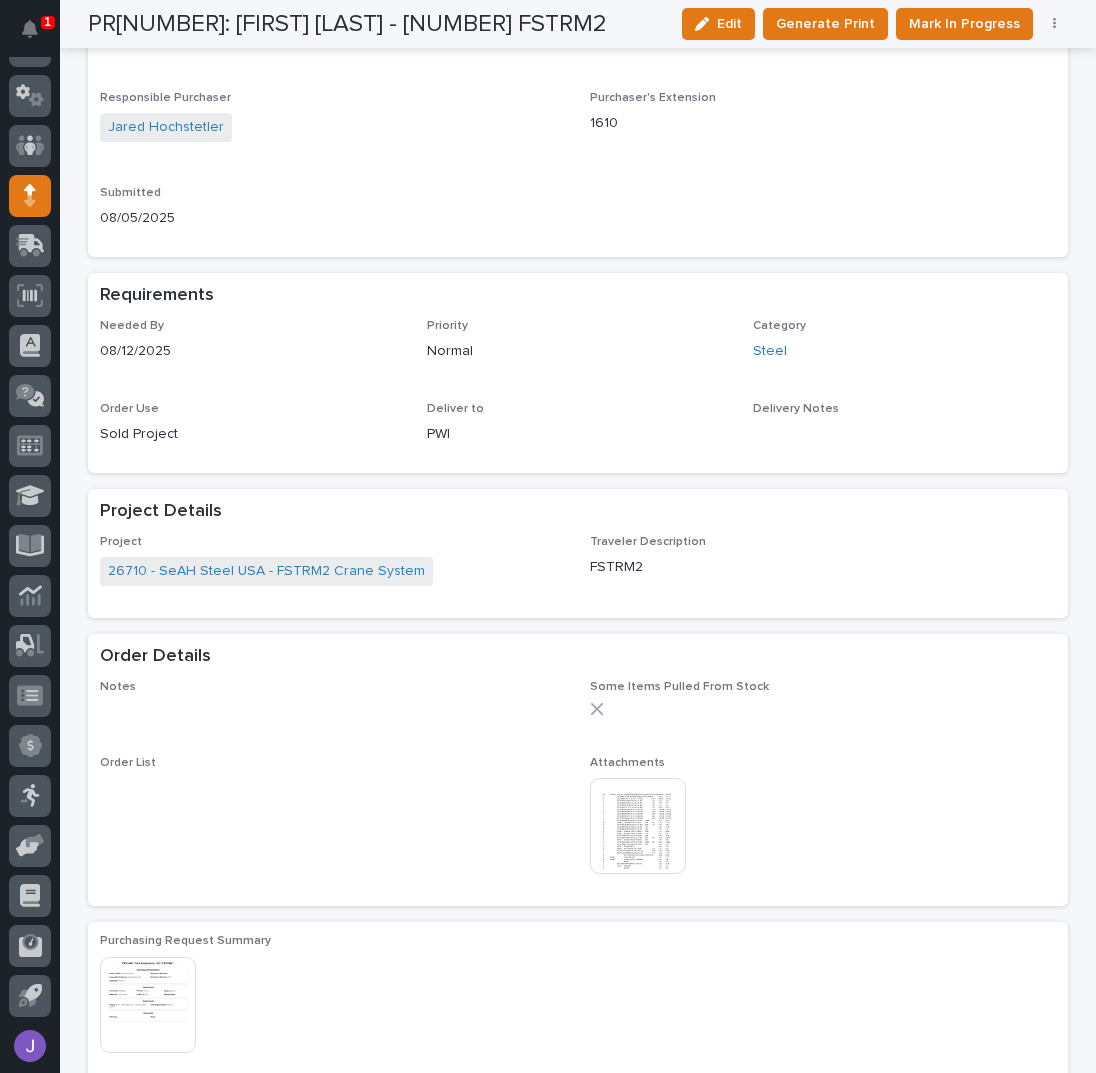 scroll, scrollTop: 533, scrollLeft: 0, axis: vertical 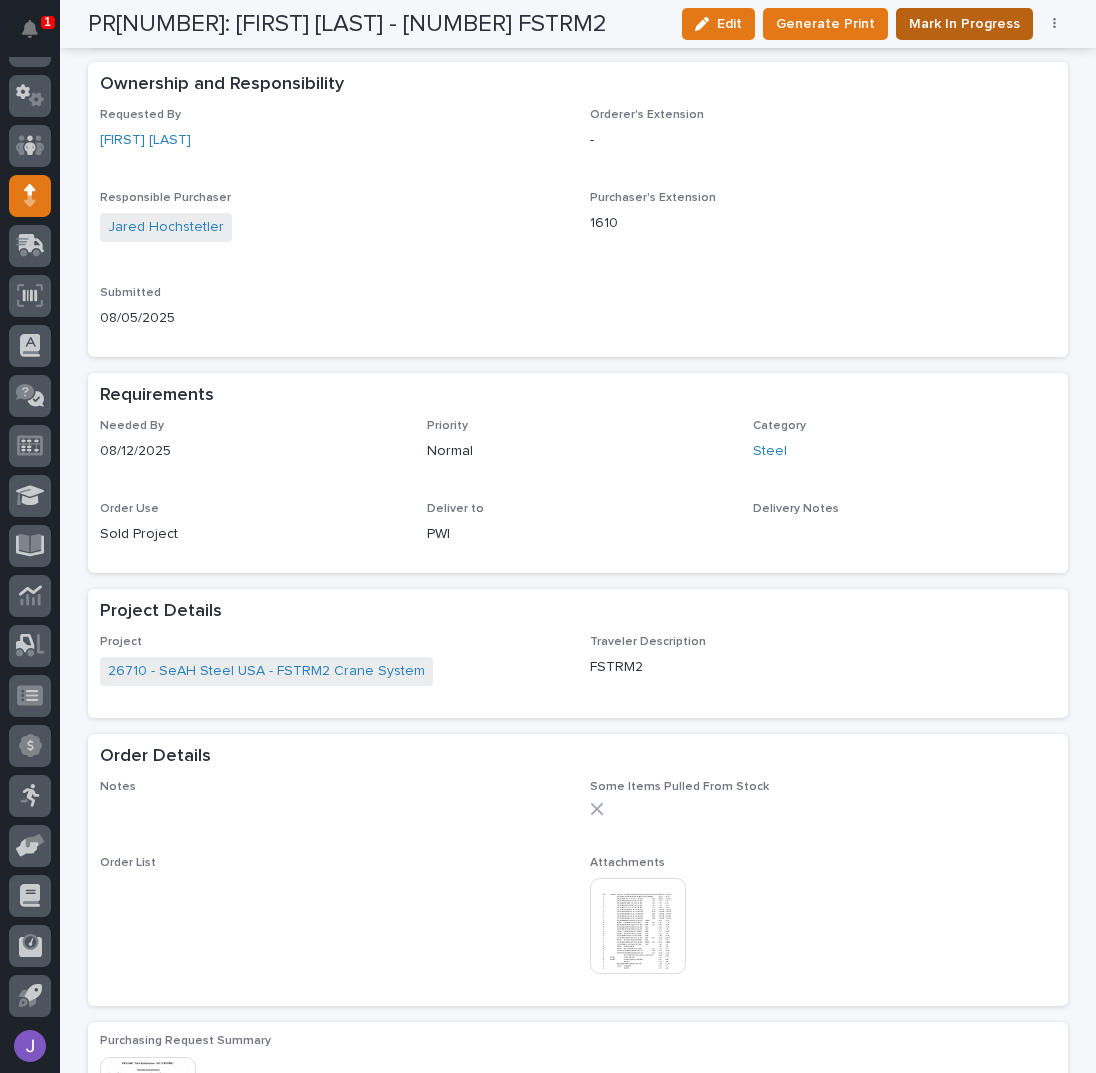 click on "Mark In Progress" at bounding box center (964, 24) 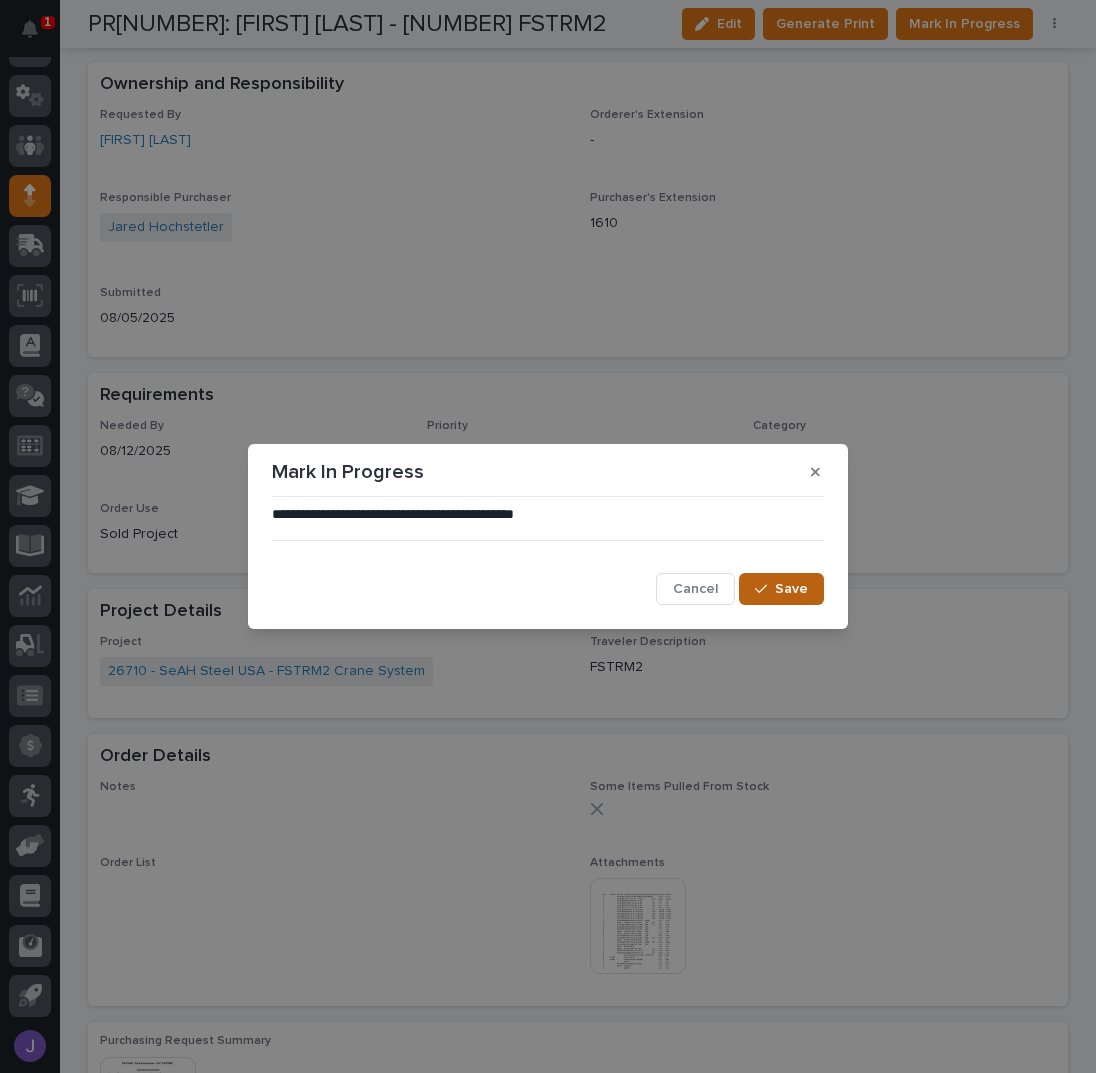 click on "Save" at bounding box center [791, 589] 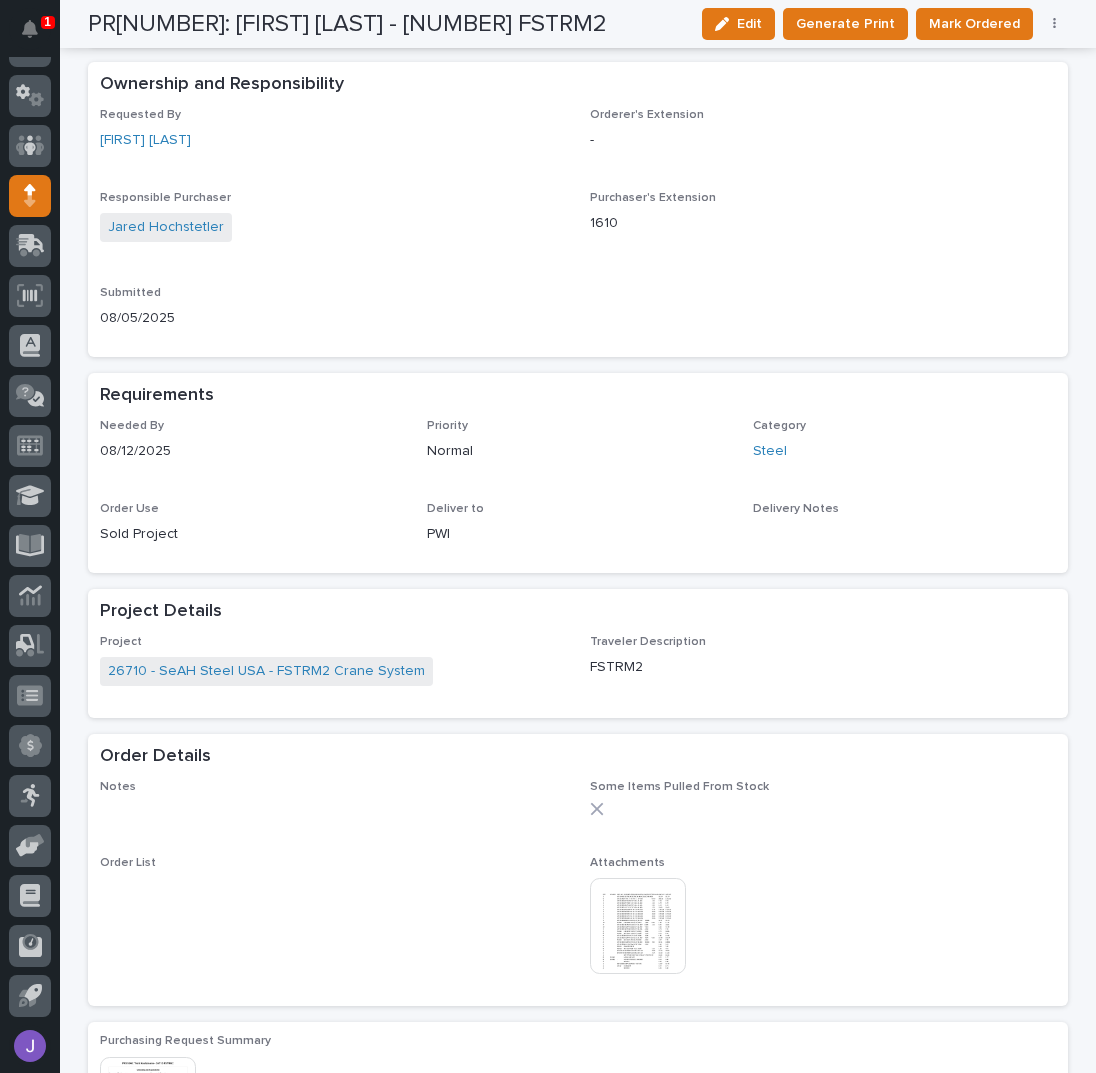 click at bounding box center (638, 926) 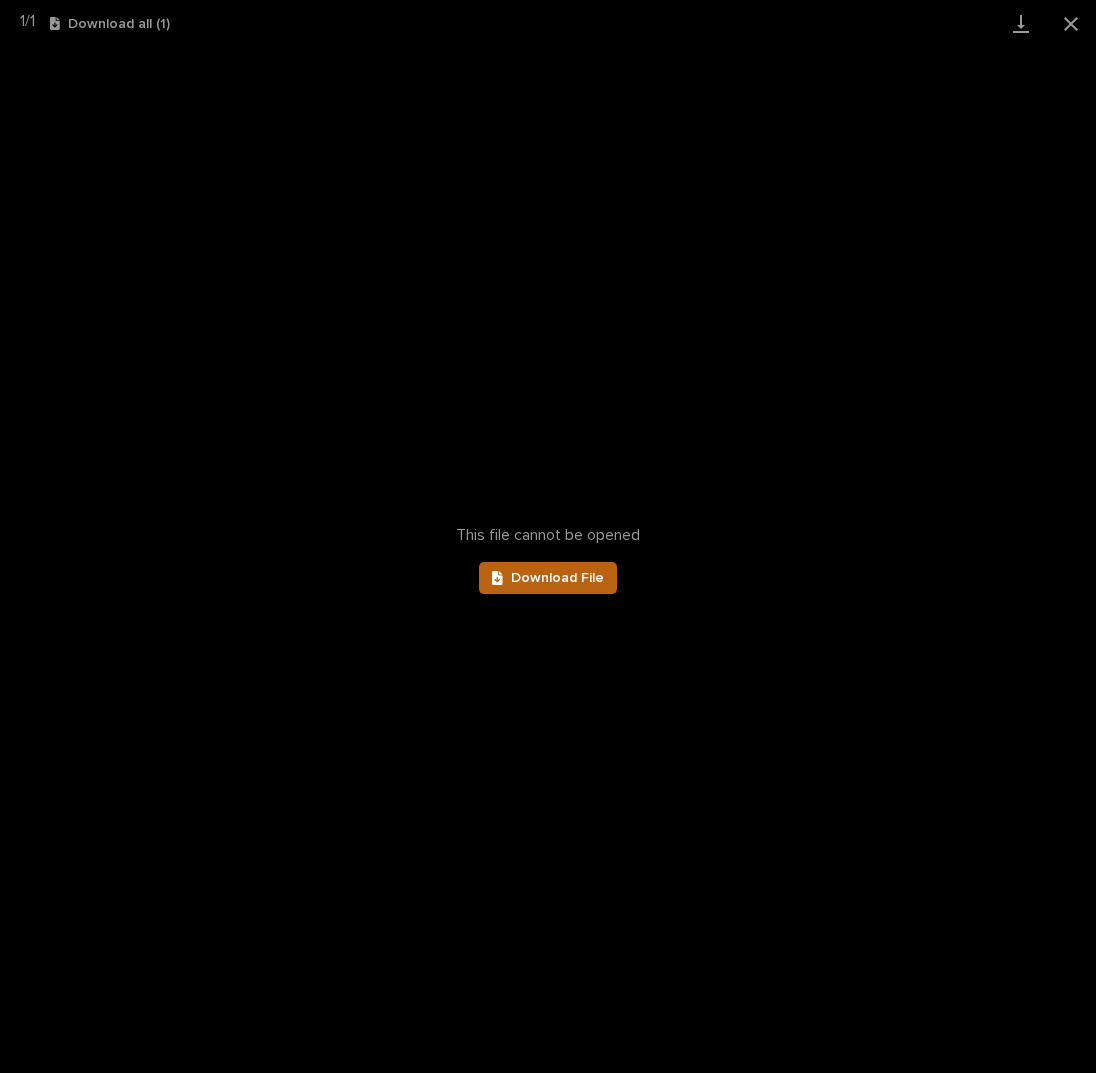 click on "Download File" at bounding box center (557, 578) 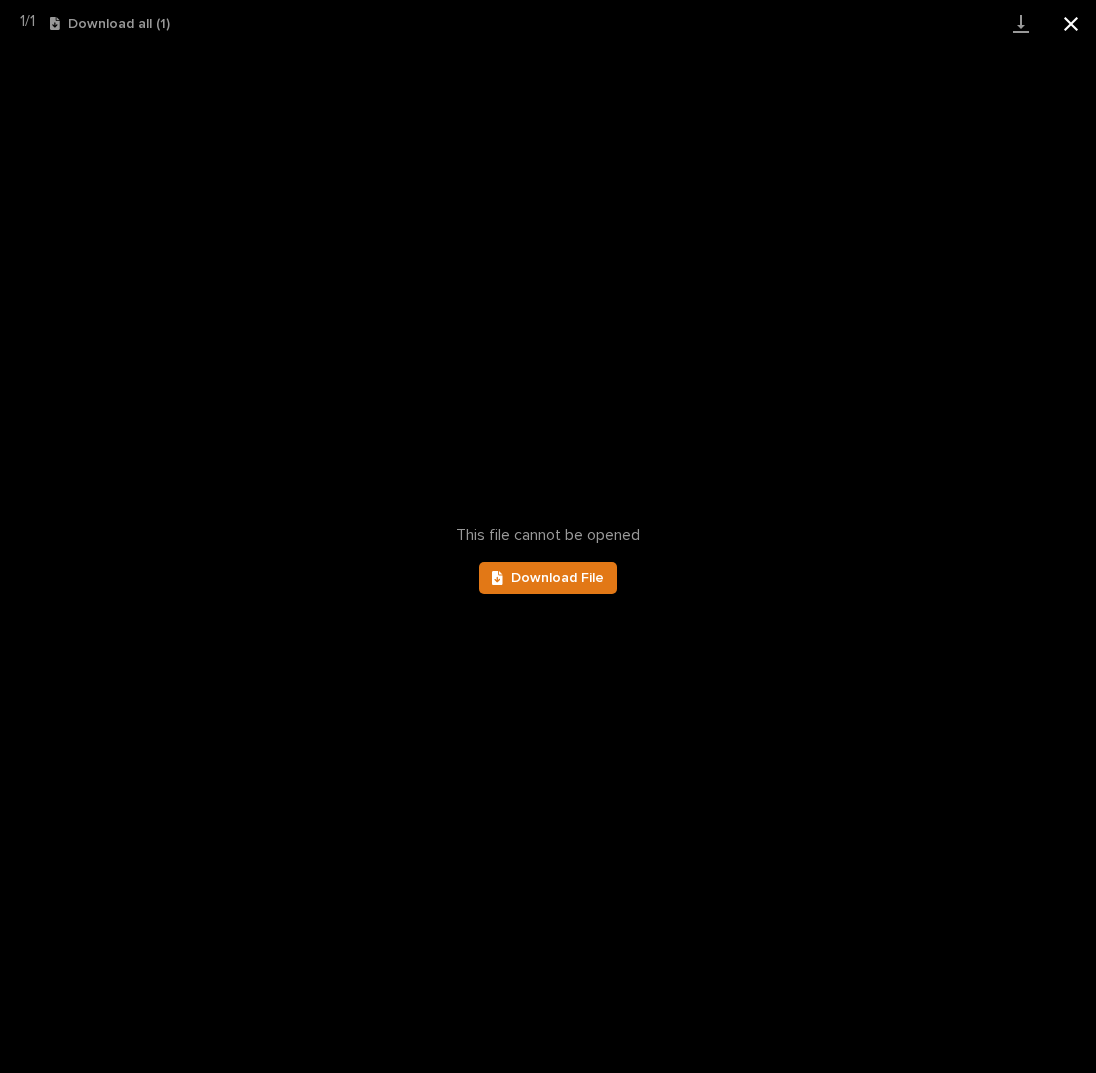 click at bounding box center [1071, 23] 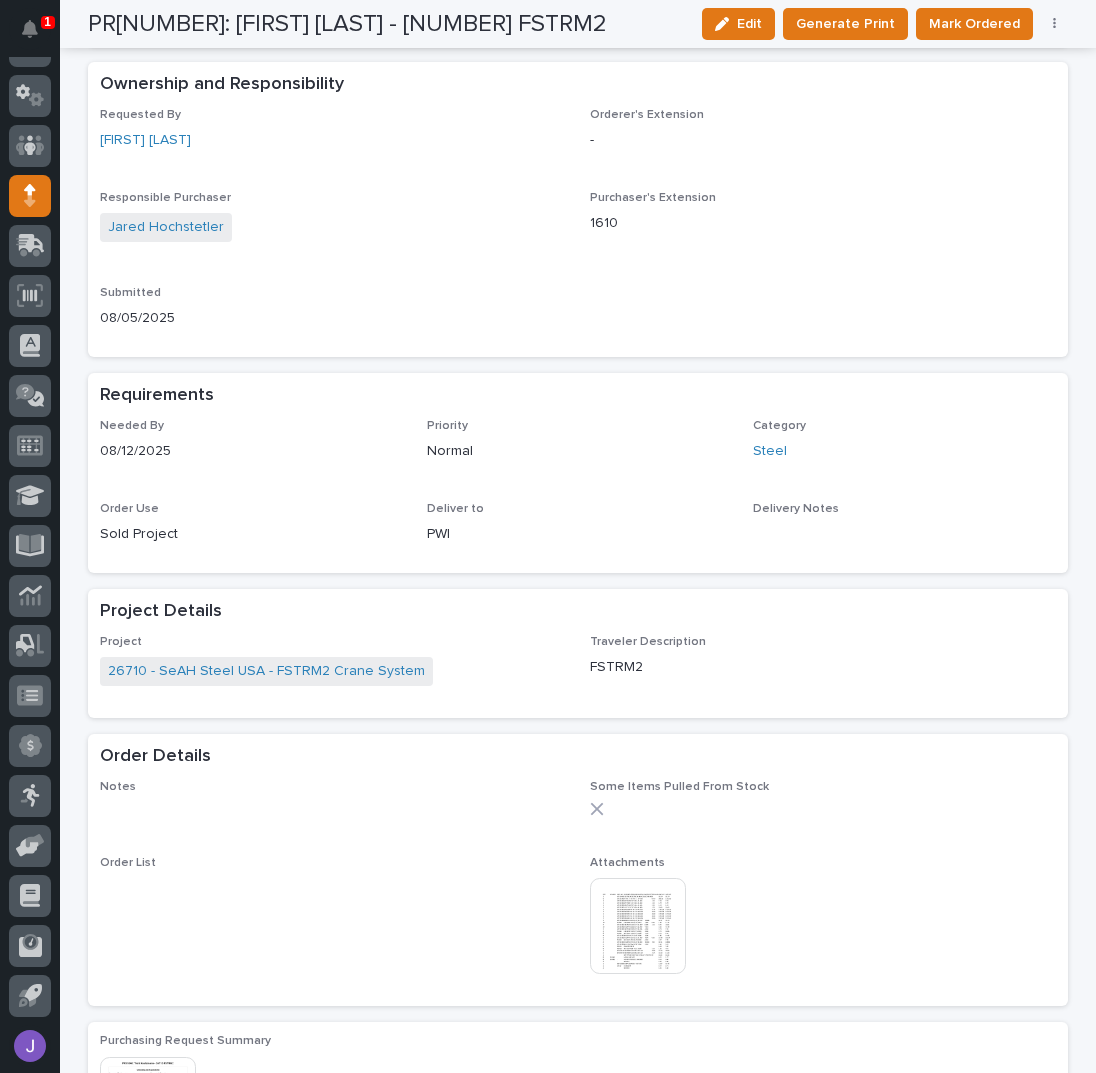 scroll, scrollTop: 0, scrollLeft: 0, axis: both 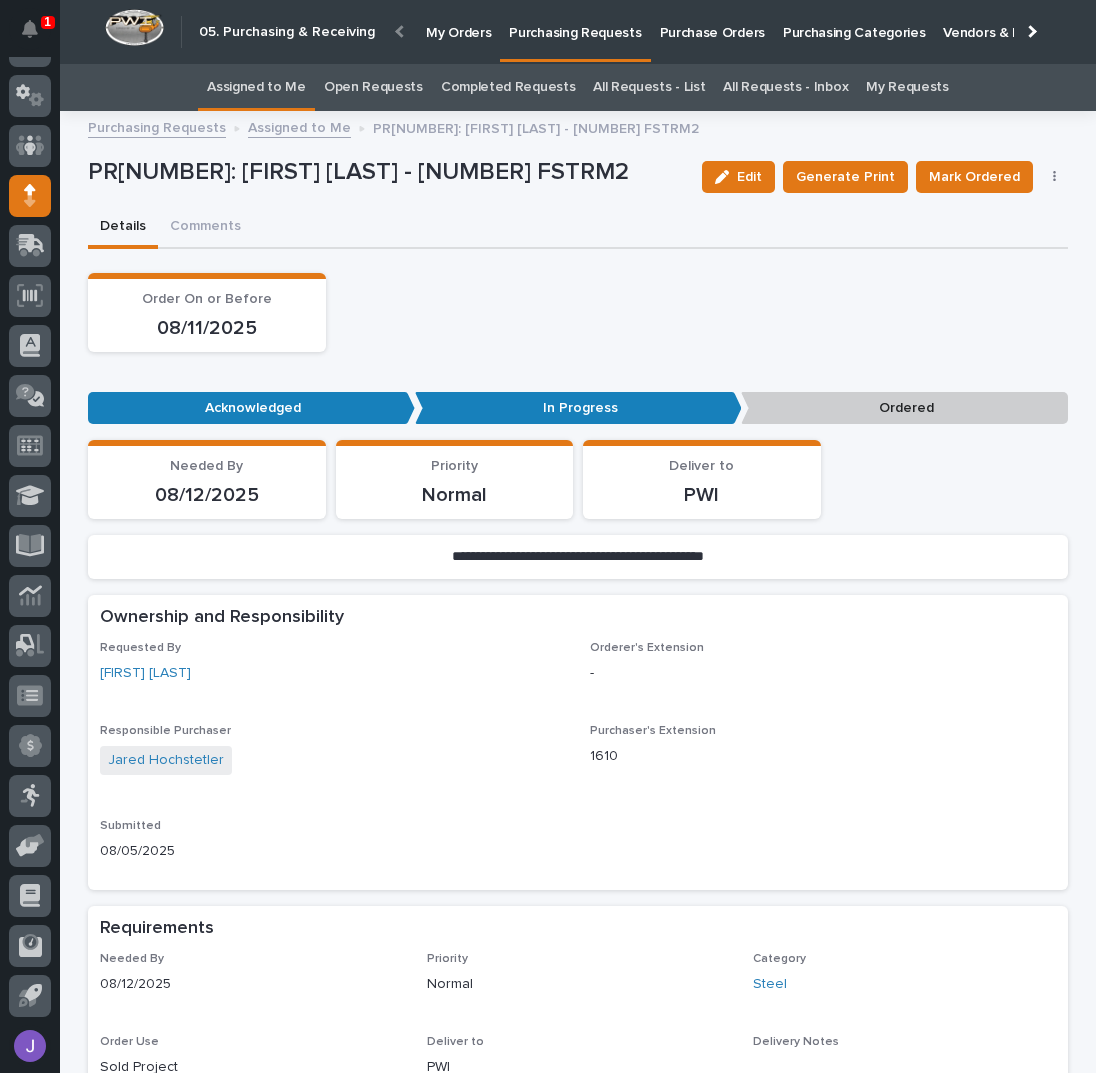 click on "Purchase Orders" at bounding box center [712, 21] 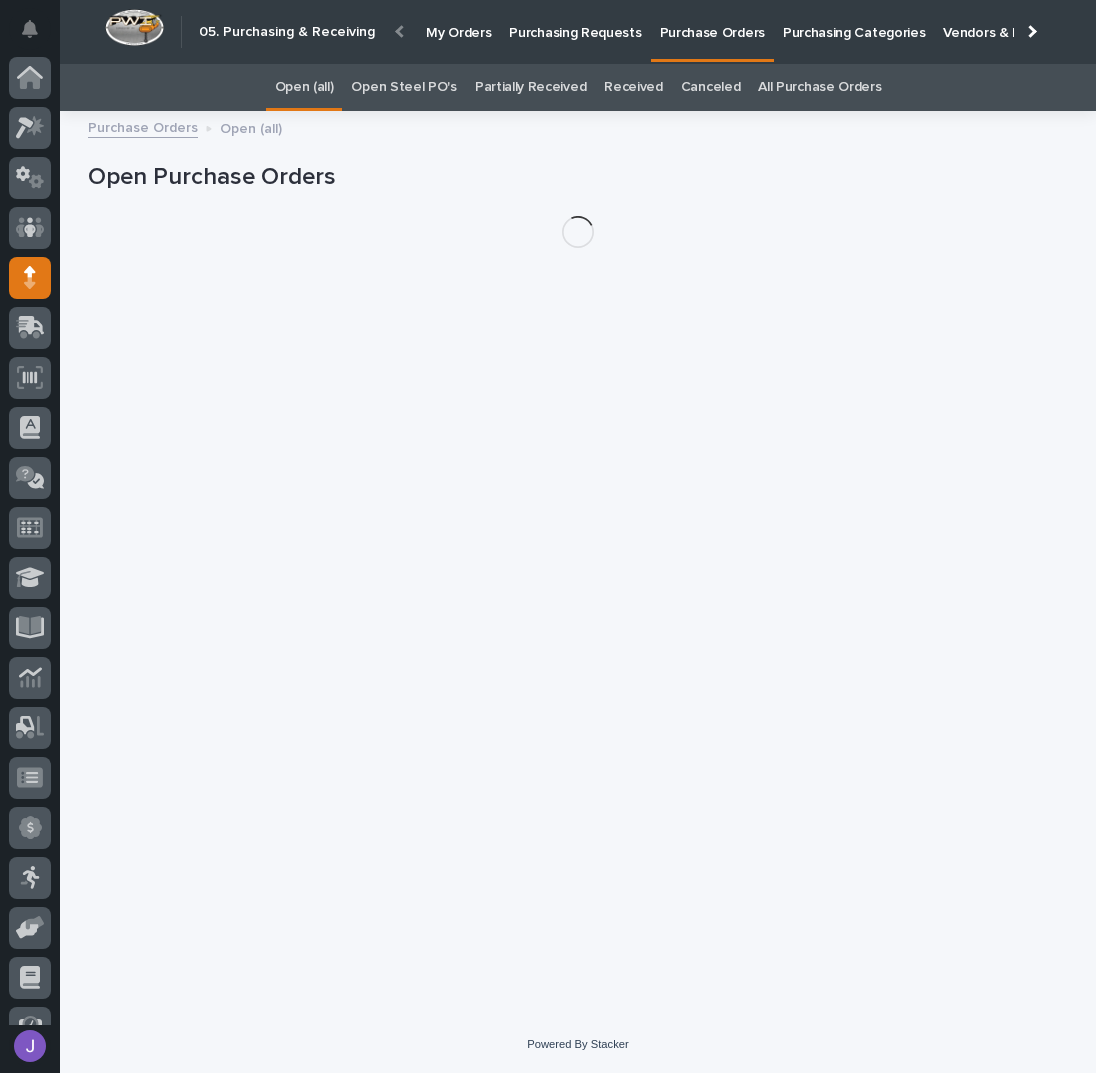 scroll, scrollTop: 82, scrollLeft: 0, axis: vertical 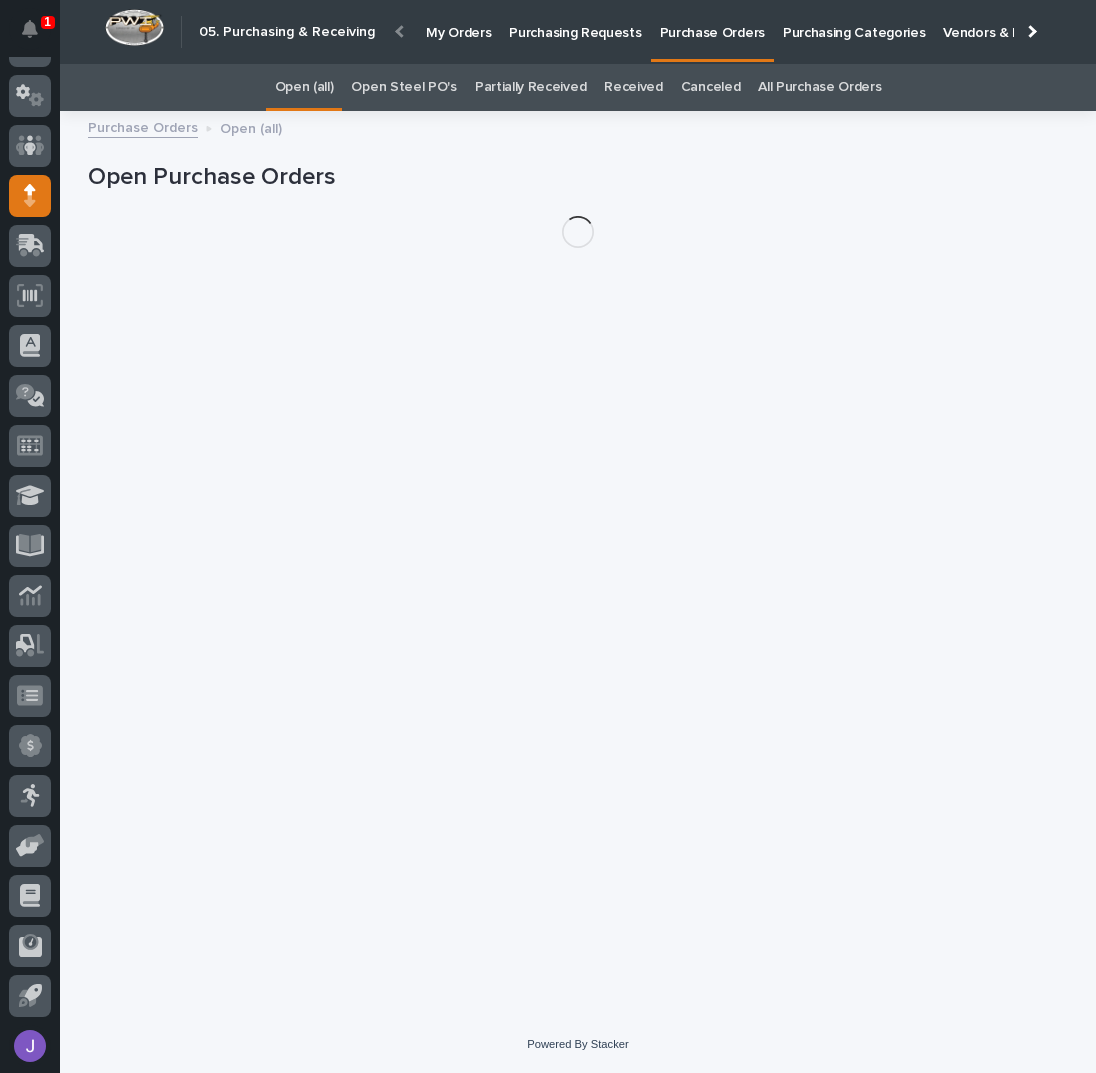 click on "Open Steel PO's" at bounding box center (403, 87) 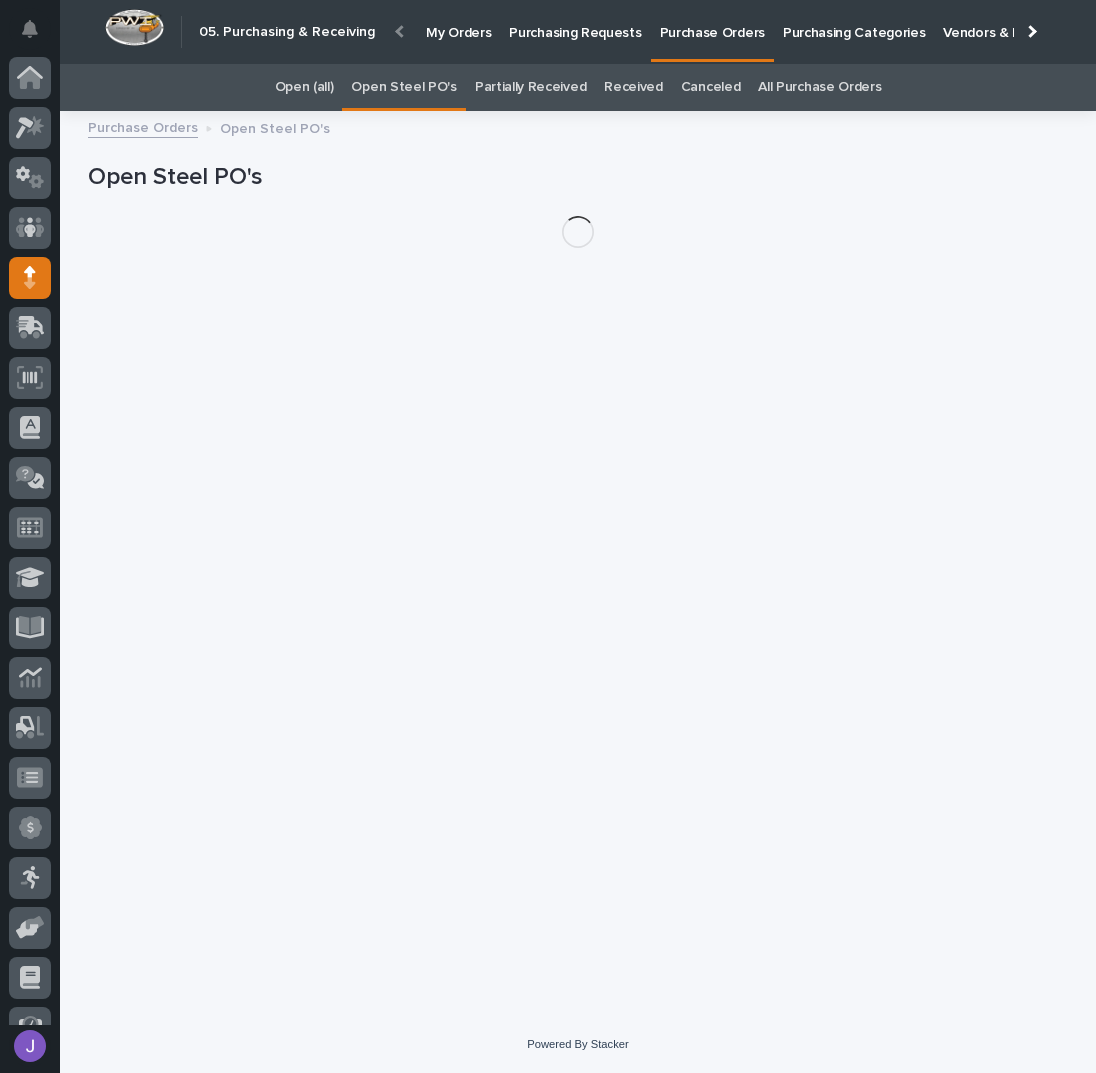 scroll, scrollTop: 82, scrollLeft: 0, axis: vertical 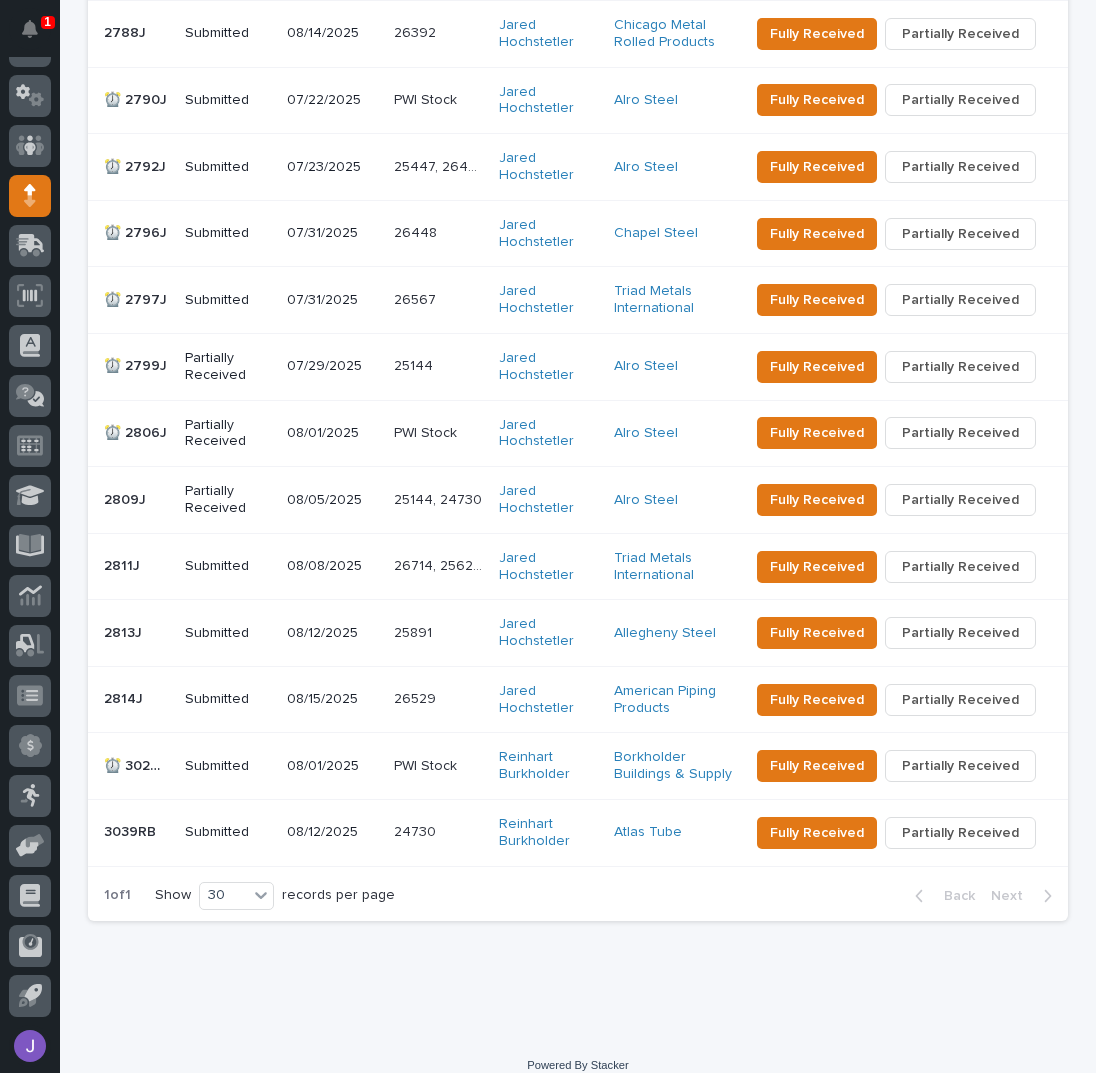 click on "Submitted" at bounding box center [228, 699] 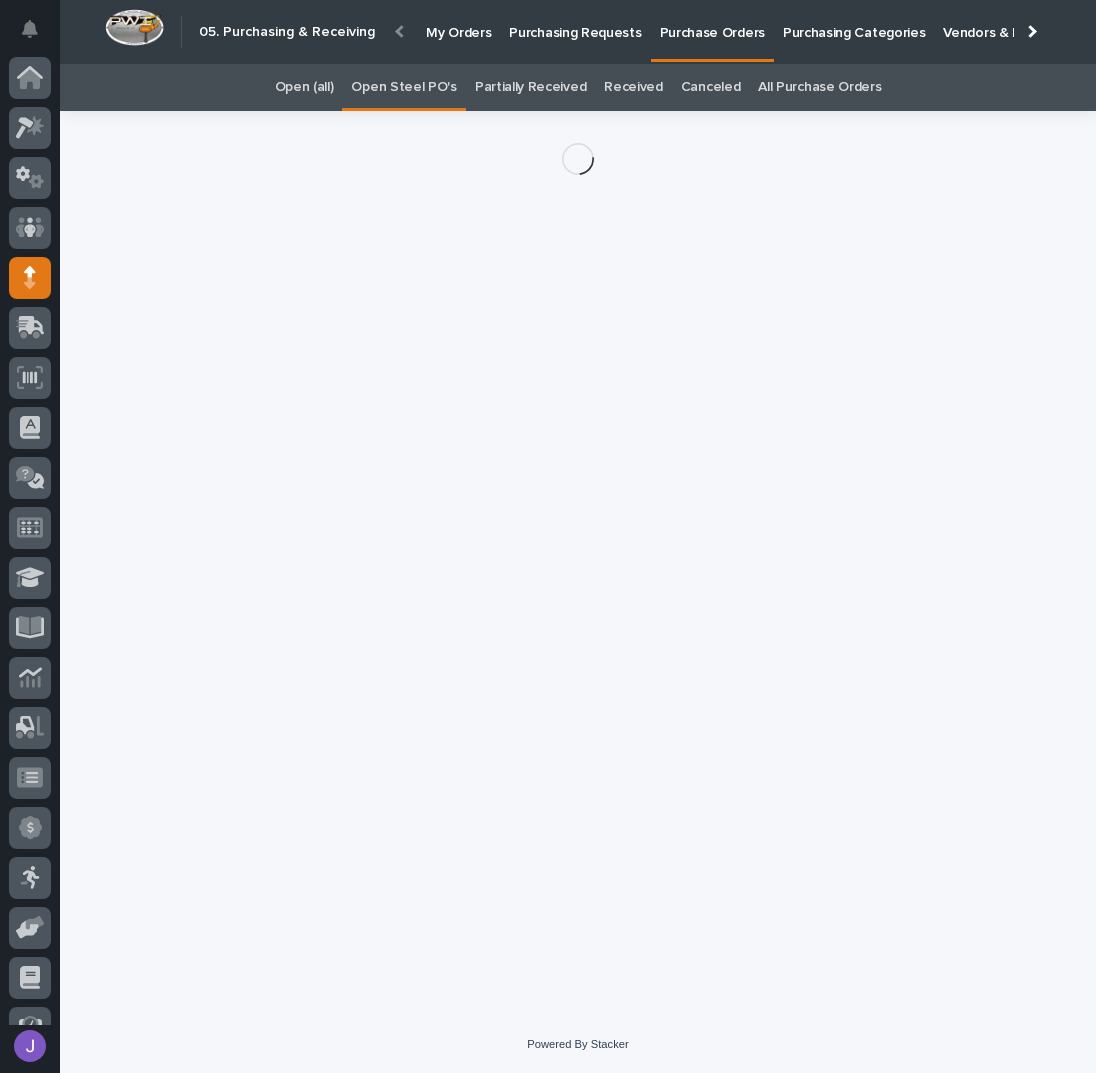 scroll, scrollTop: 82, scrollLeft: 0, axis: vertical 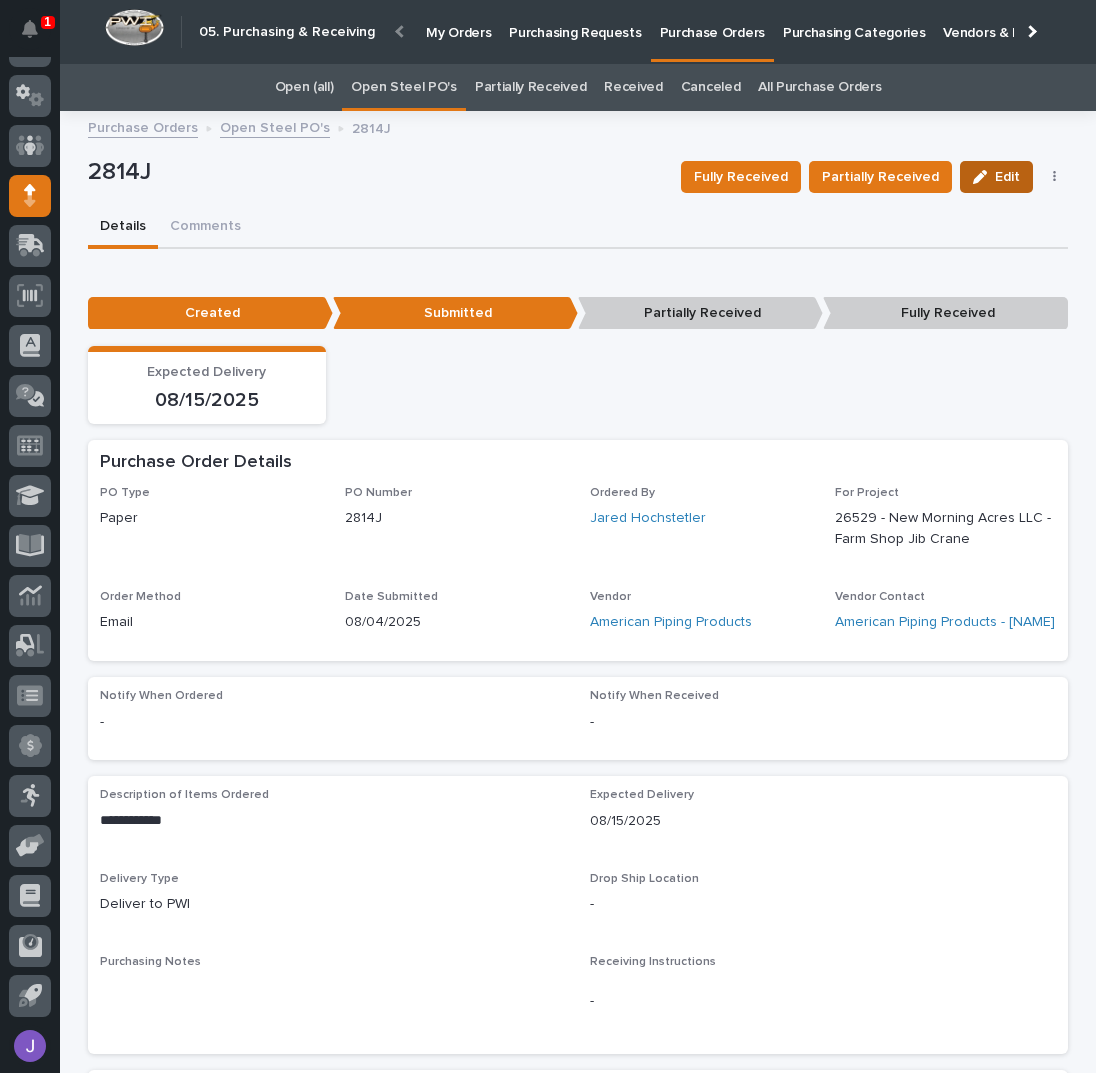 click on "Edit" at bounding box center (996, 177) 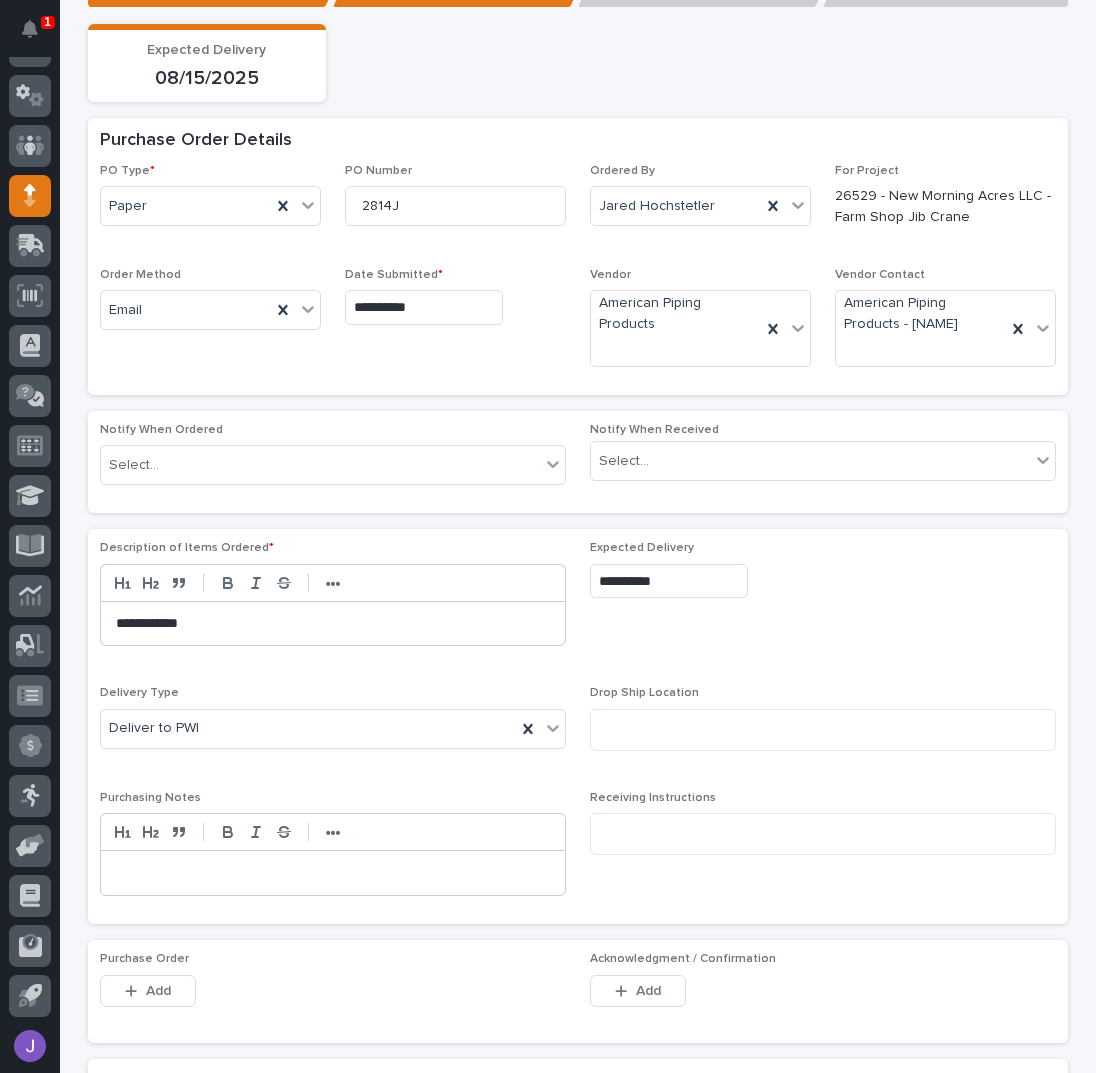scroll, scrollTop: 533, scrollLeft: 0, axis: vertical 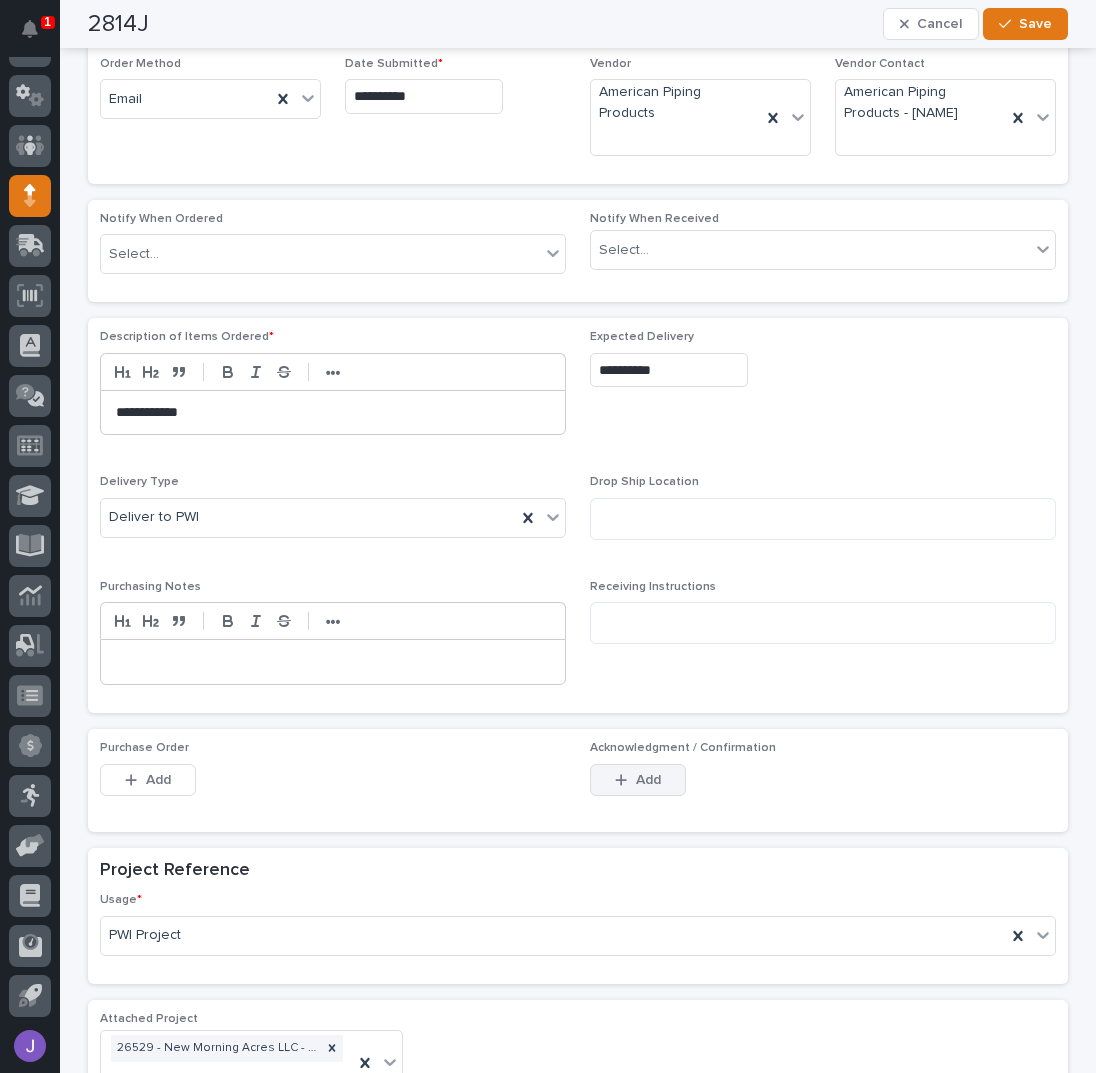 click on "Add" at bounding box center [648, 780] 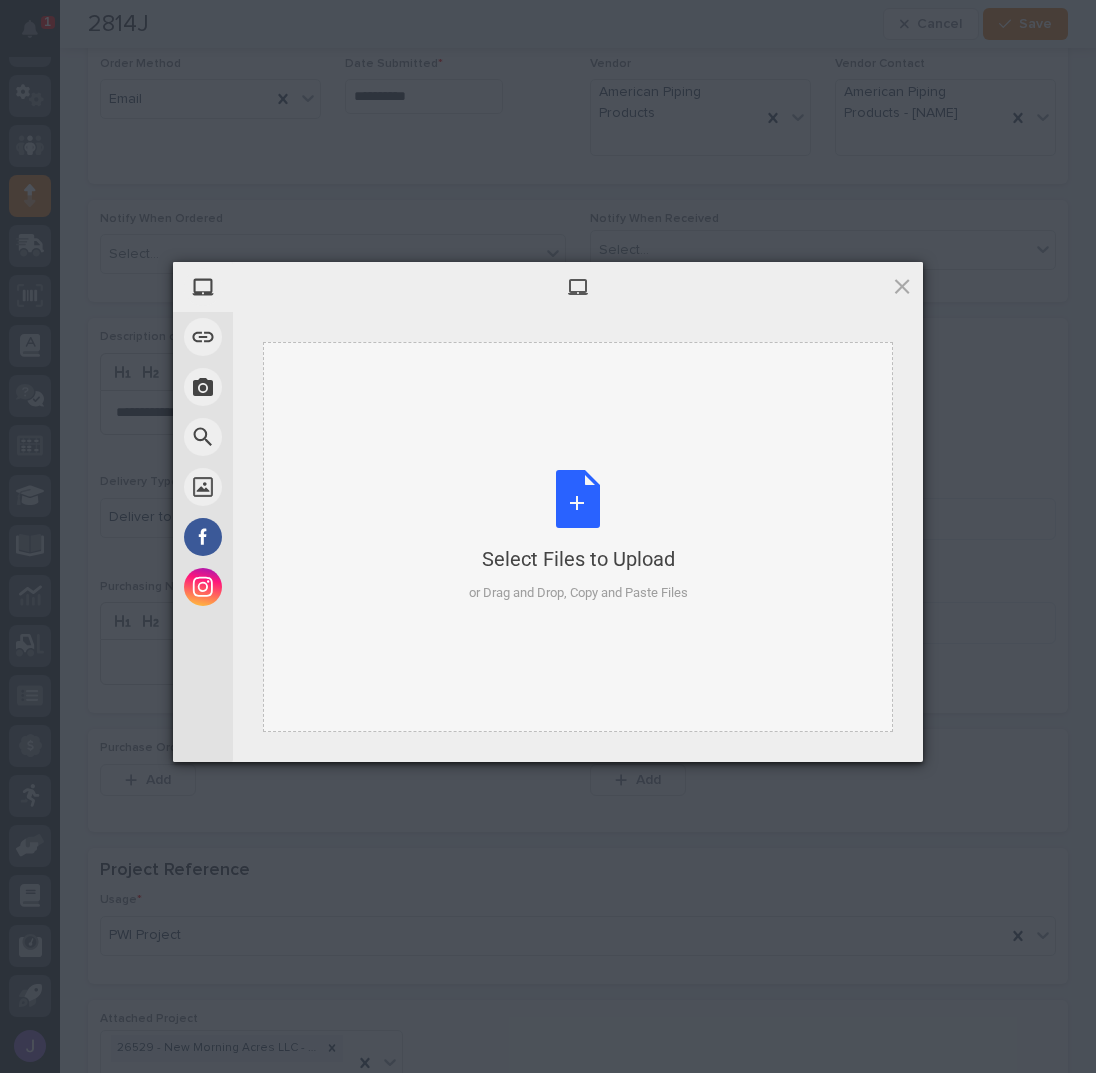 click on "Select Files to Upload
or Drag and Drop, Copy and Paste Files" at bounding box center (578, 536) 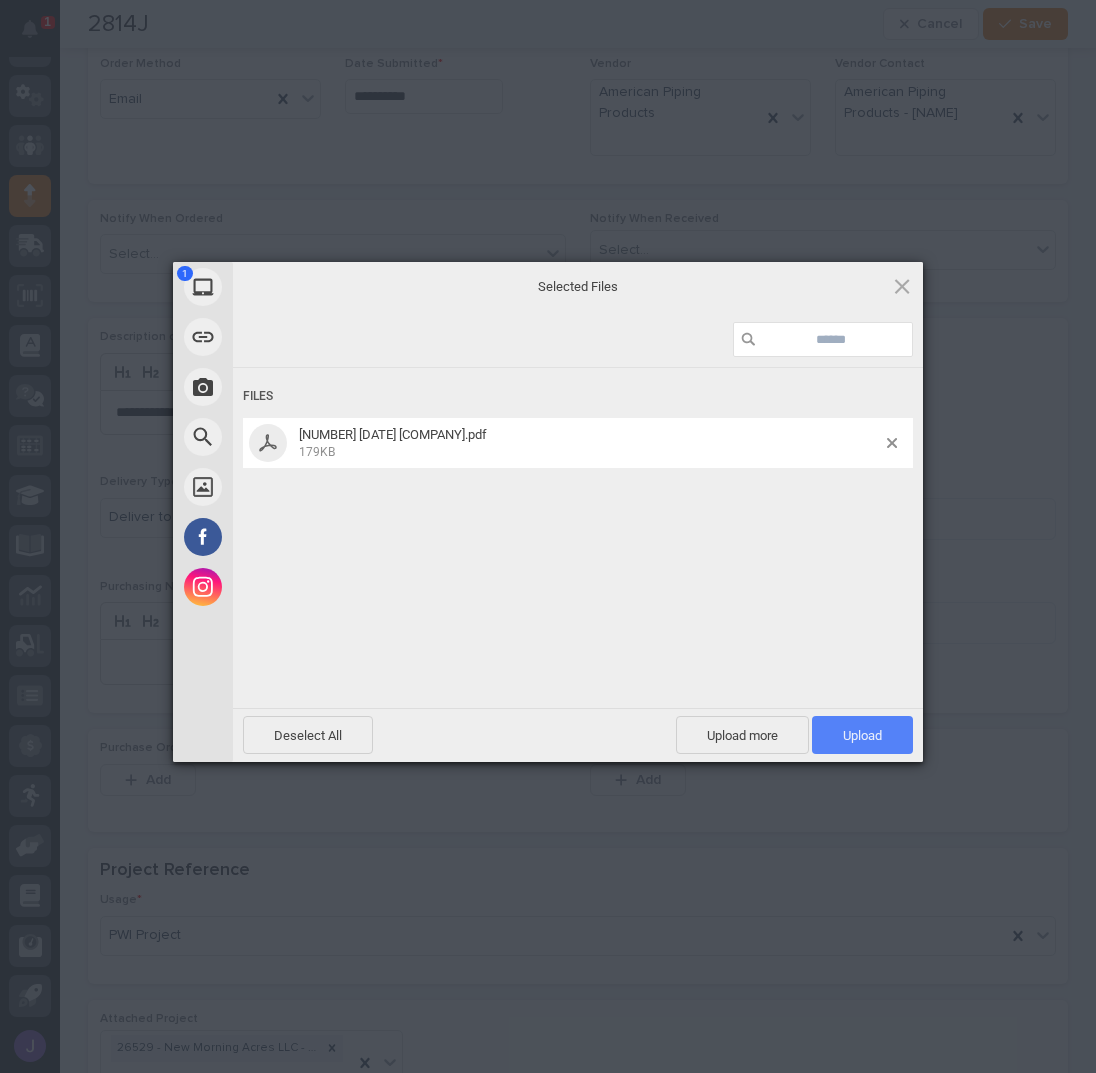 click on "Upload
1" at bounding box center [862, 735] 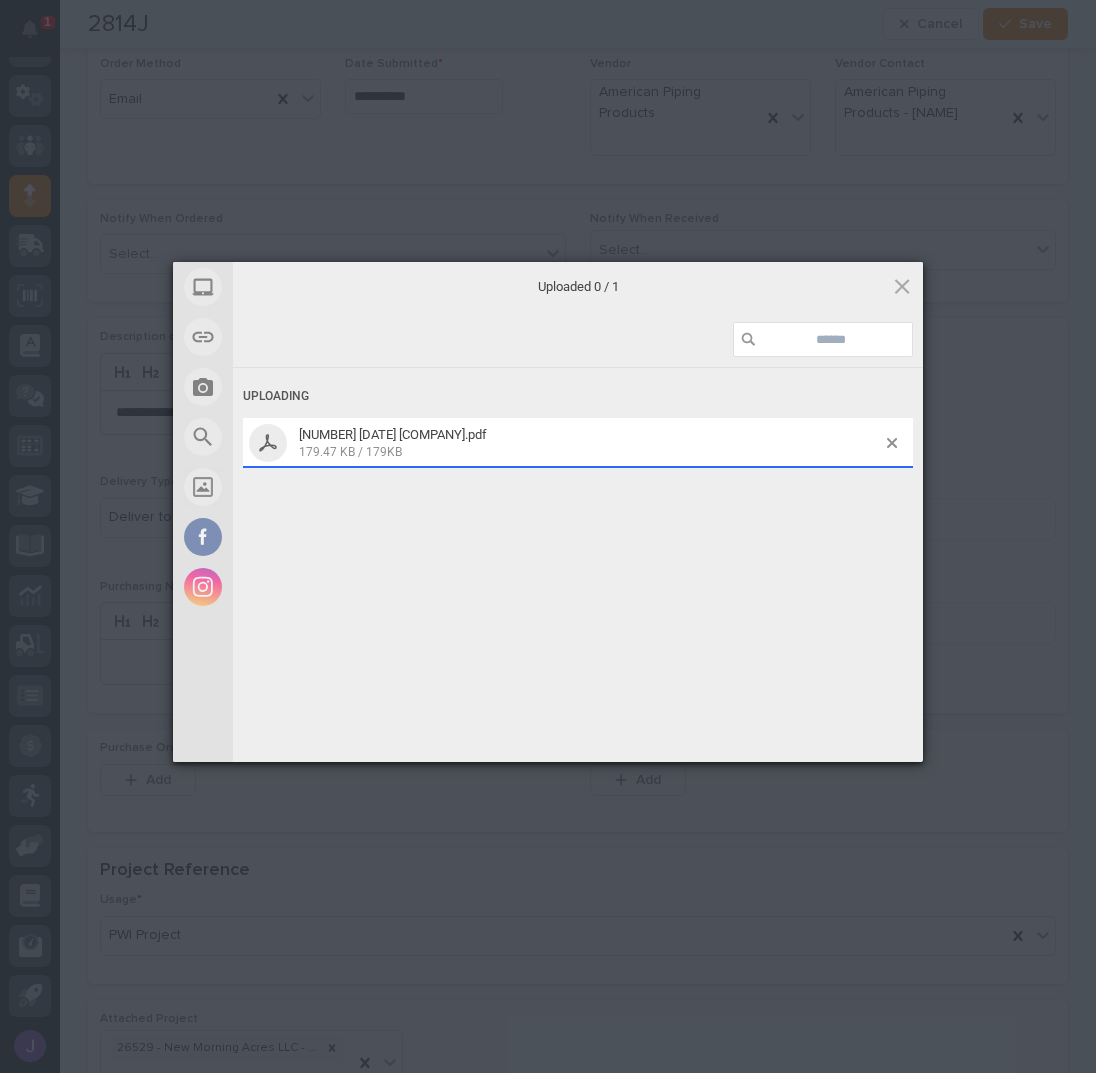 scroll, scrollTop: 569, scrollLeft: 0, axis: vertical 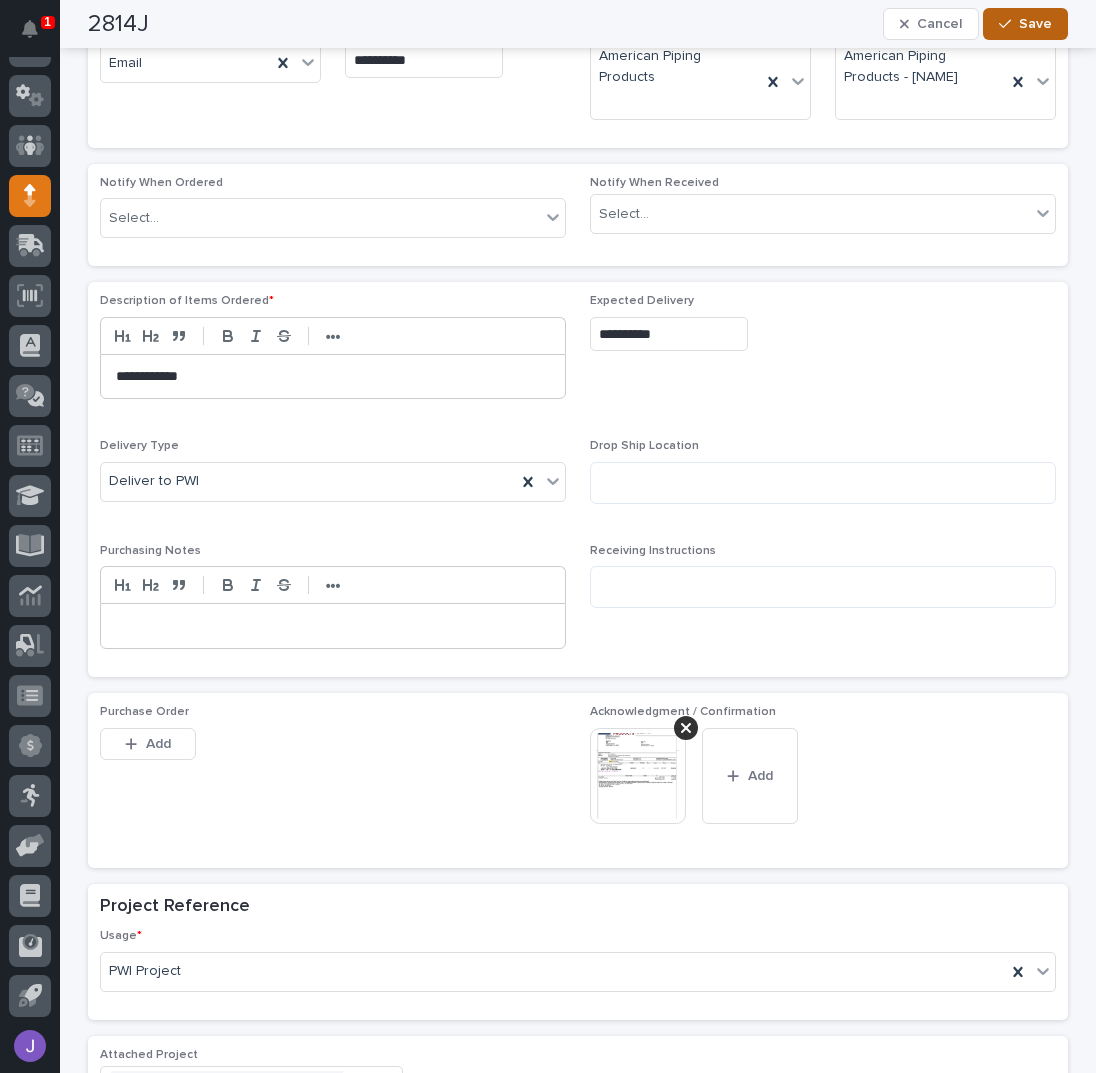 click on "Save" at bounding box center (1035, 24) 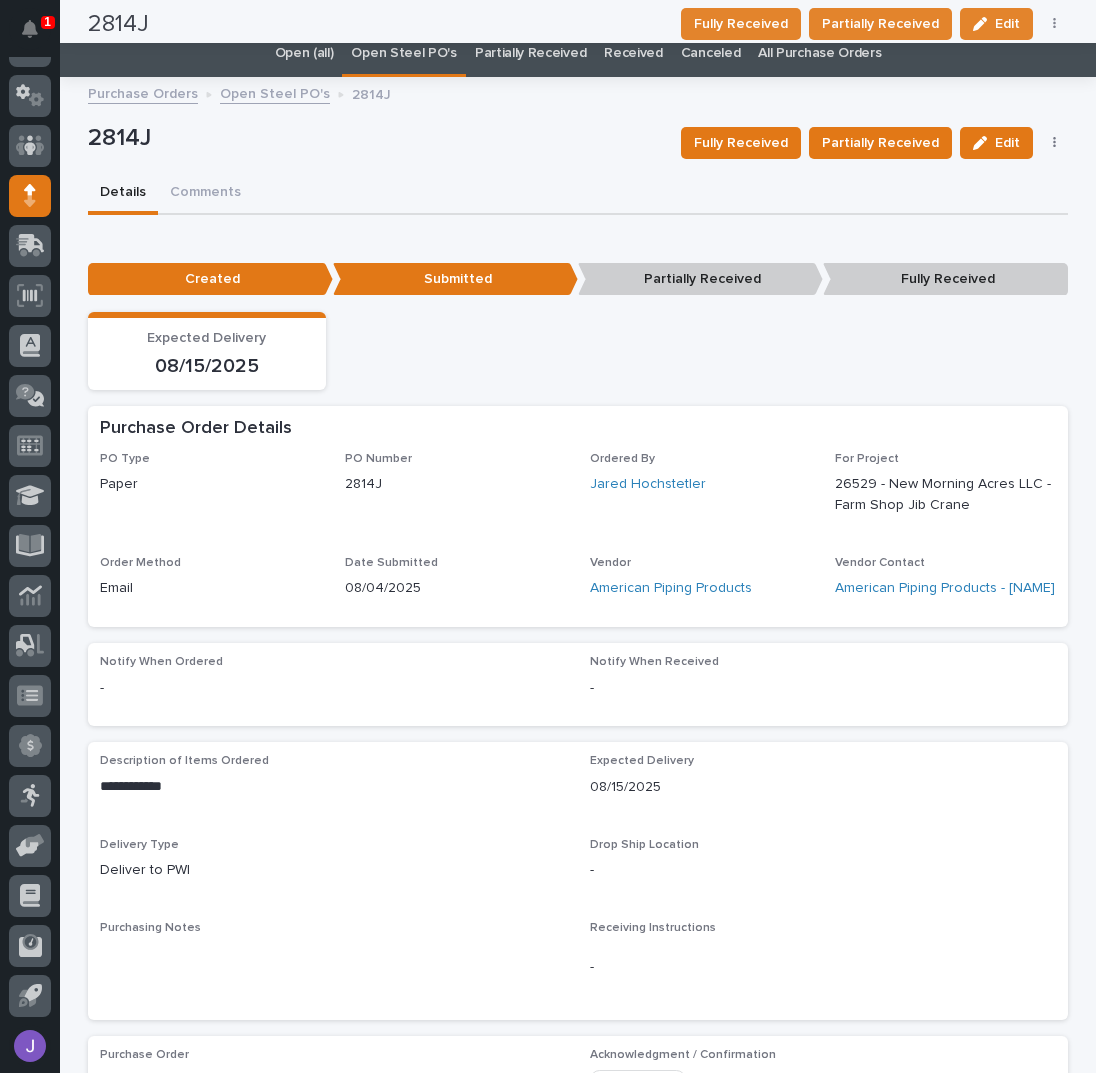 scroll, scrollTop: 0, scrollLeft: 0, axis: both 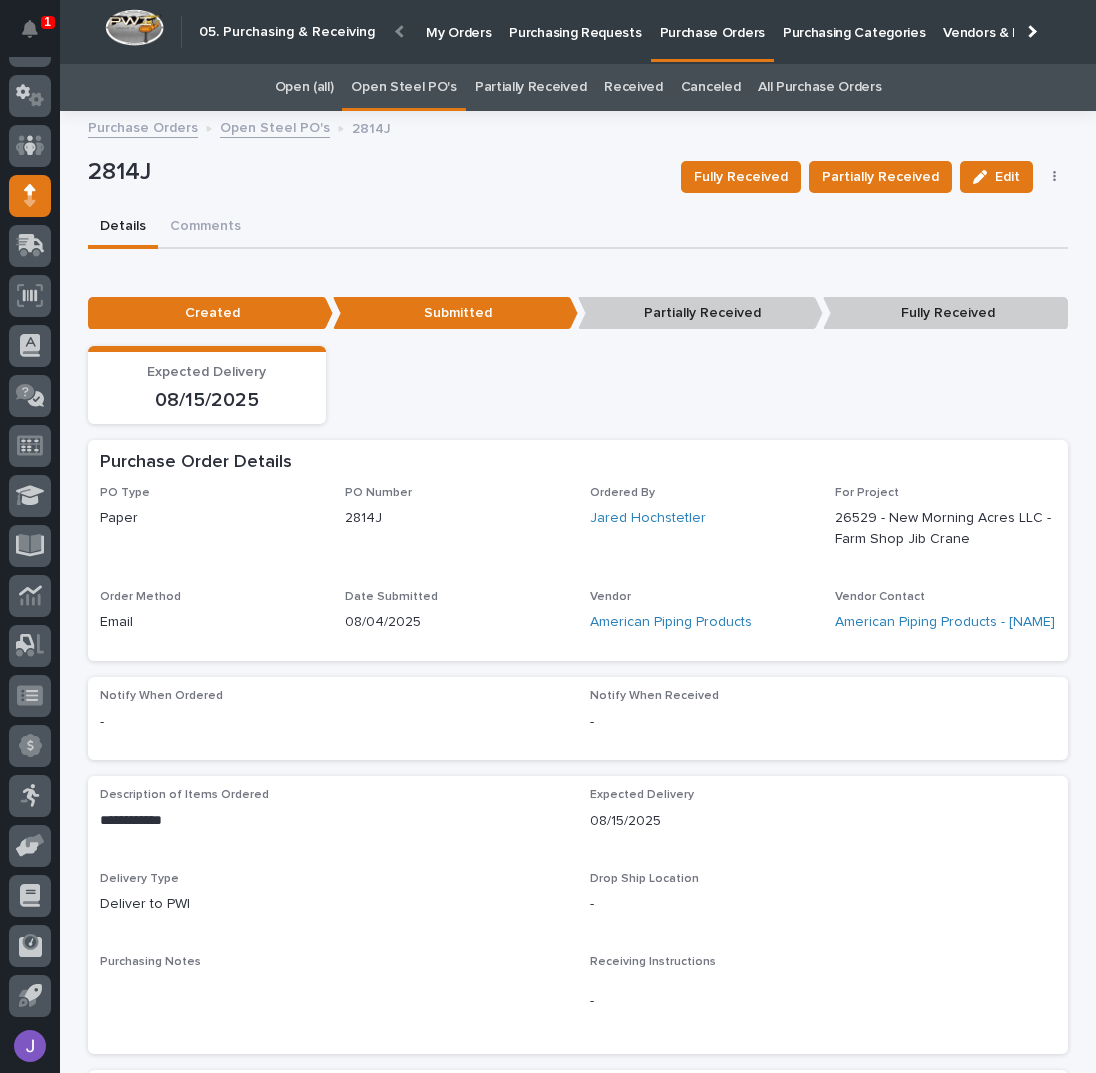click on "Purchasing Requests" at bounding box center [575, 21] 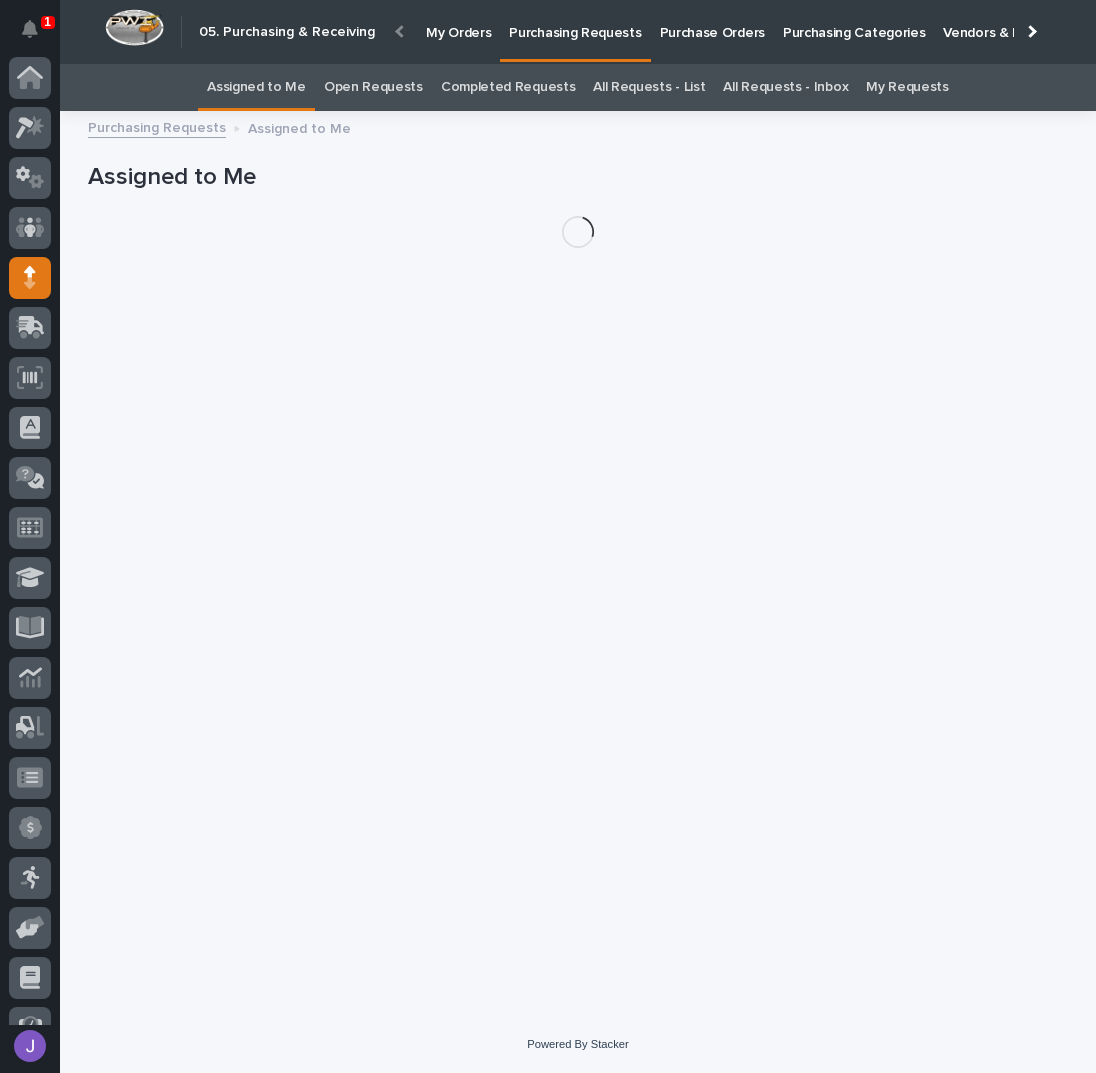 scroll, scrollTop: 82, scrollLeft: 0, axis: vertical 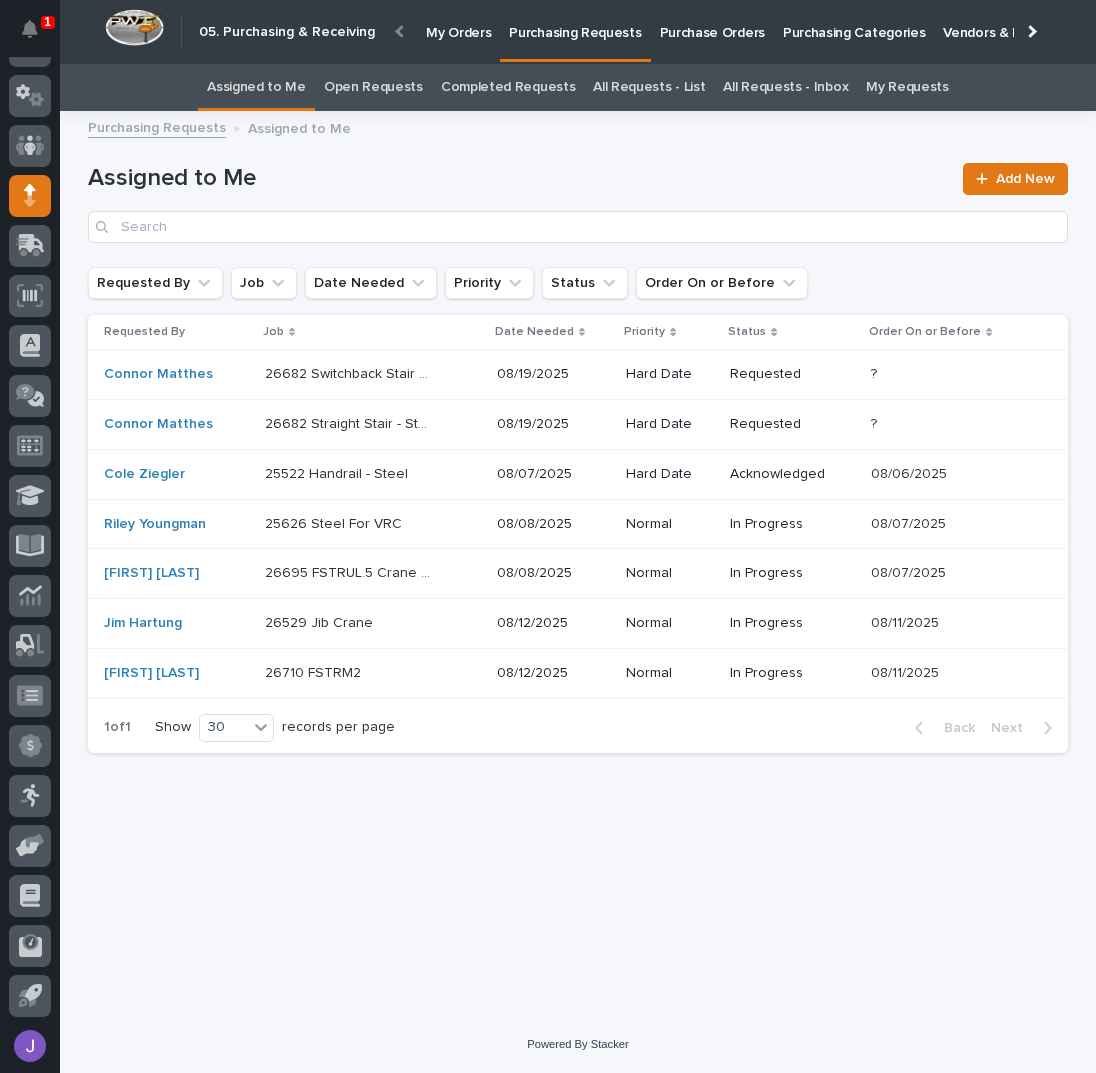 click on "[NUMBER] Jib Crane [NUMBER] Jib Crane" at bounding box center [373, 623] 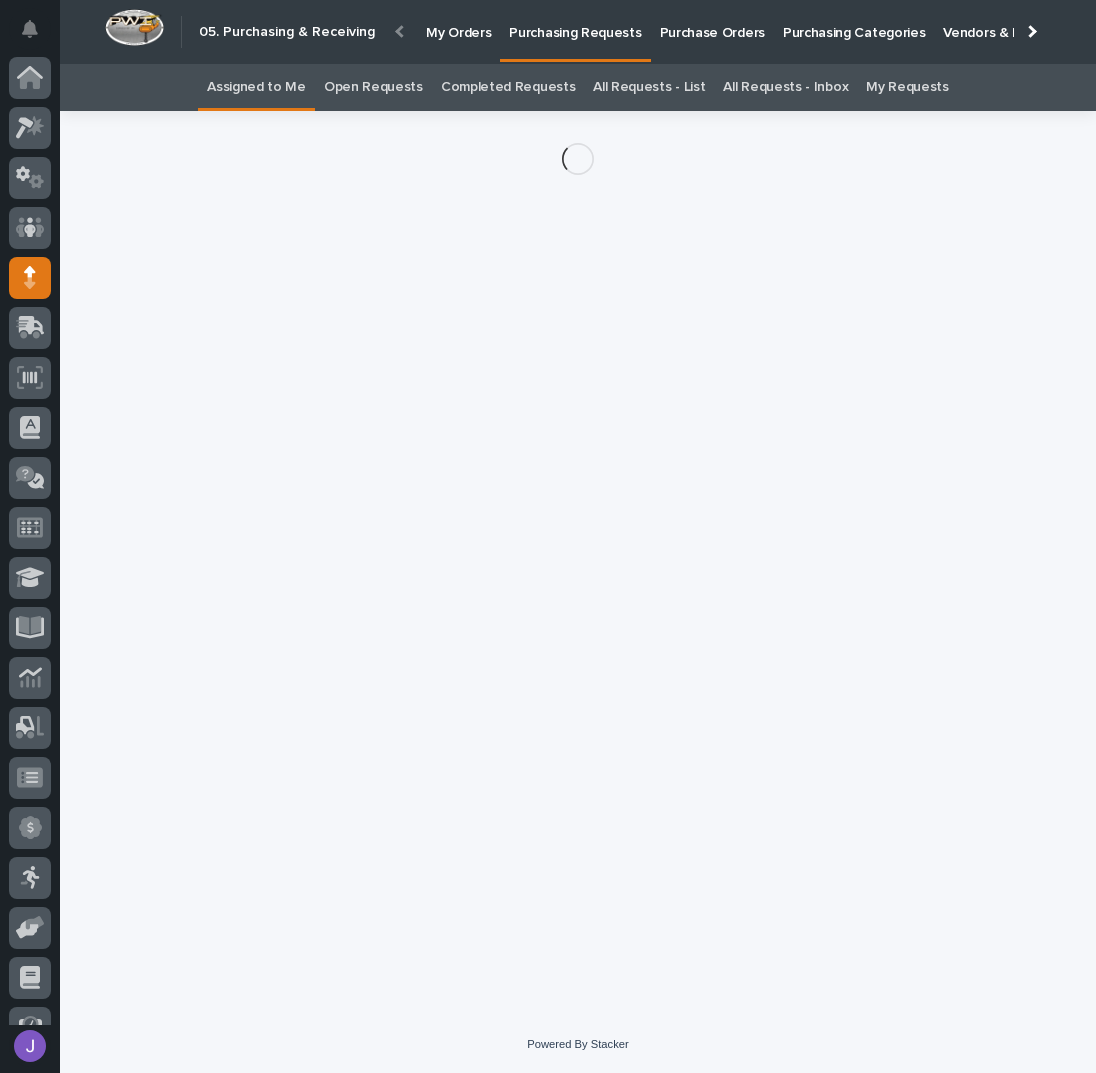 scroll, scrollTop: 82, scrollLeft: 0, axis: vertical 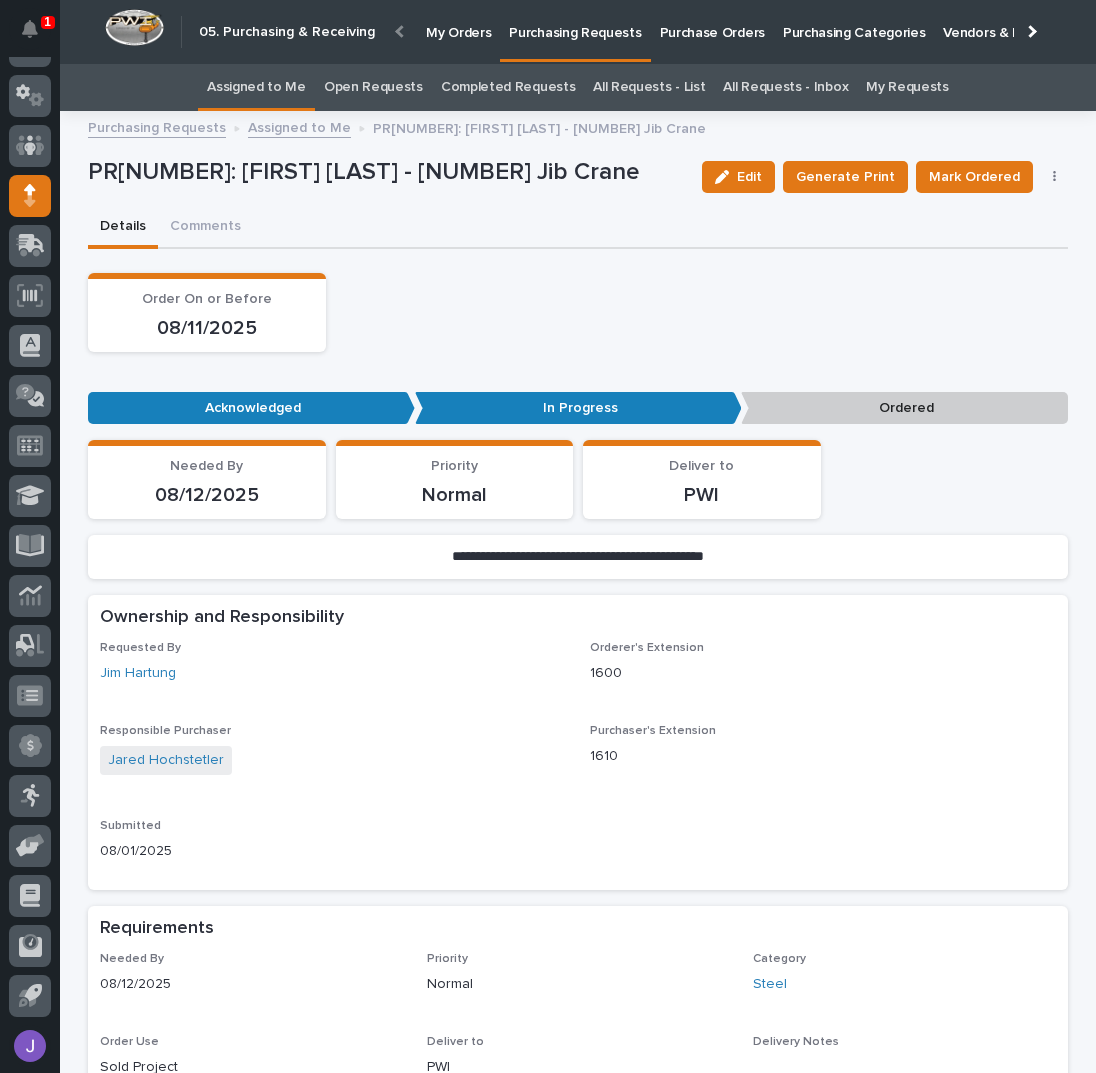 click on "Edit Generate Print Mark Ordered Cancel Order Edit Linked PO's" at bounding box center [881, 177] 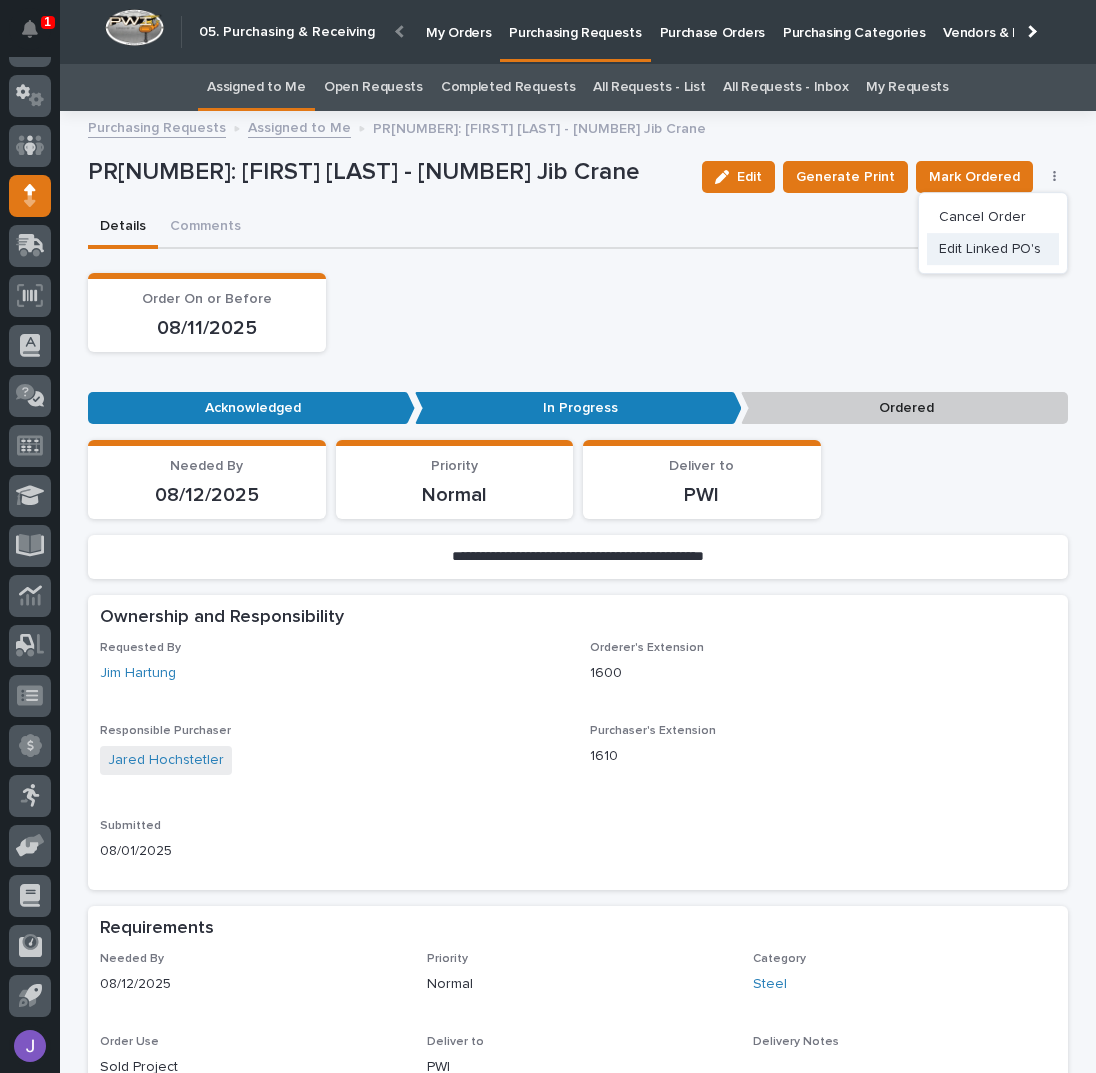 click on "Edit Linked PO's" at bounding box center (993, 249) 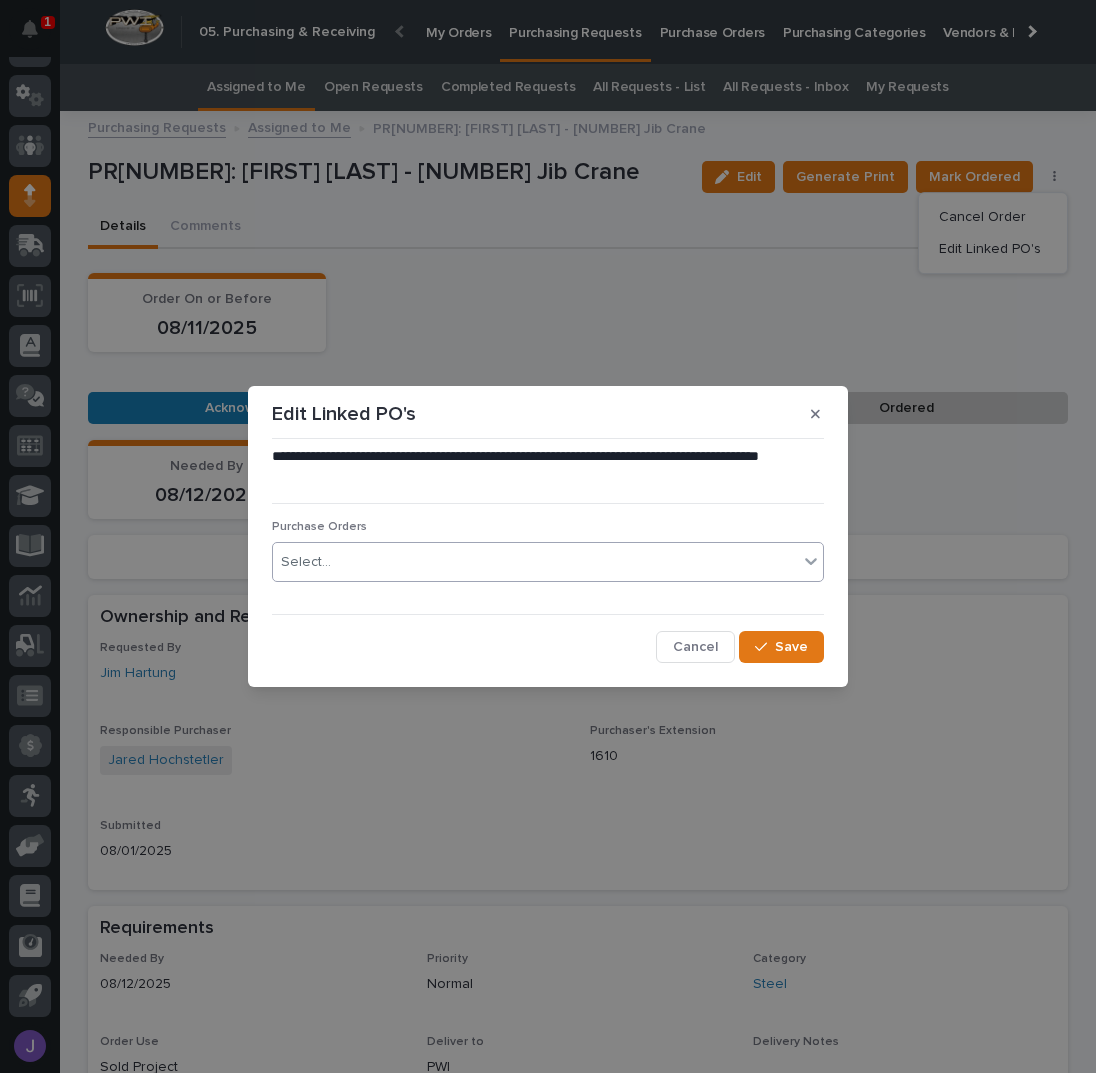 click on "Select..." at bounding box center (535, 562) 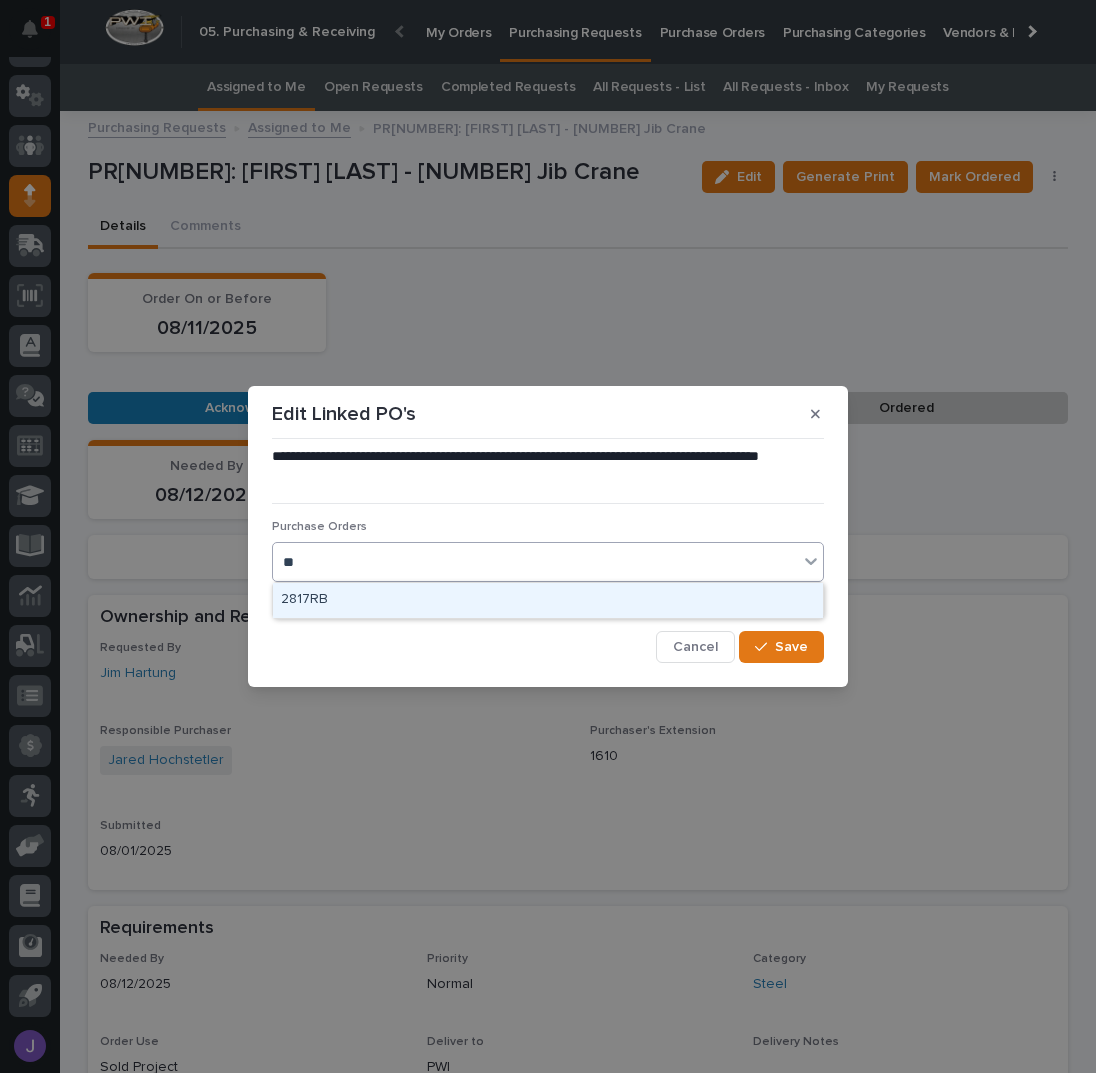 type on "*" 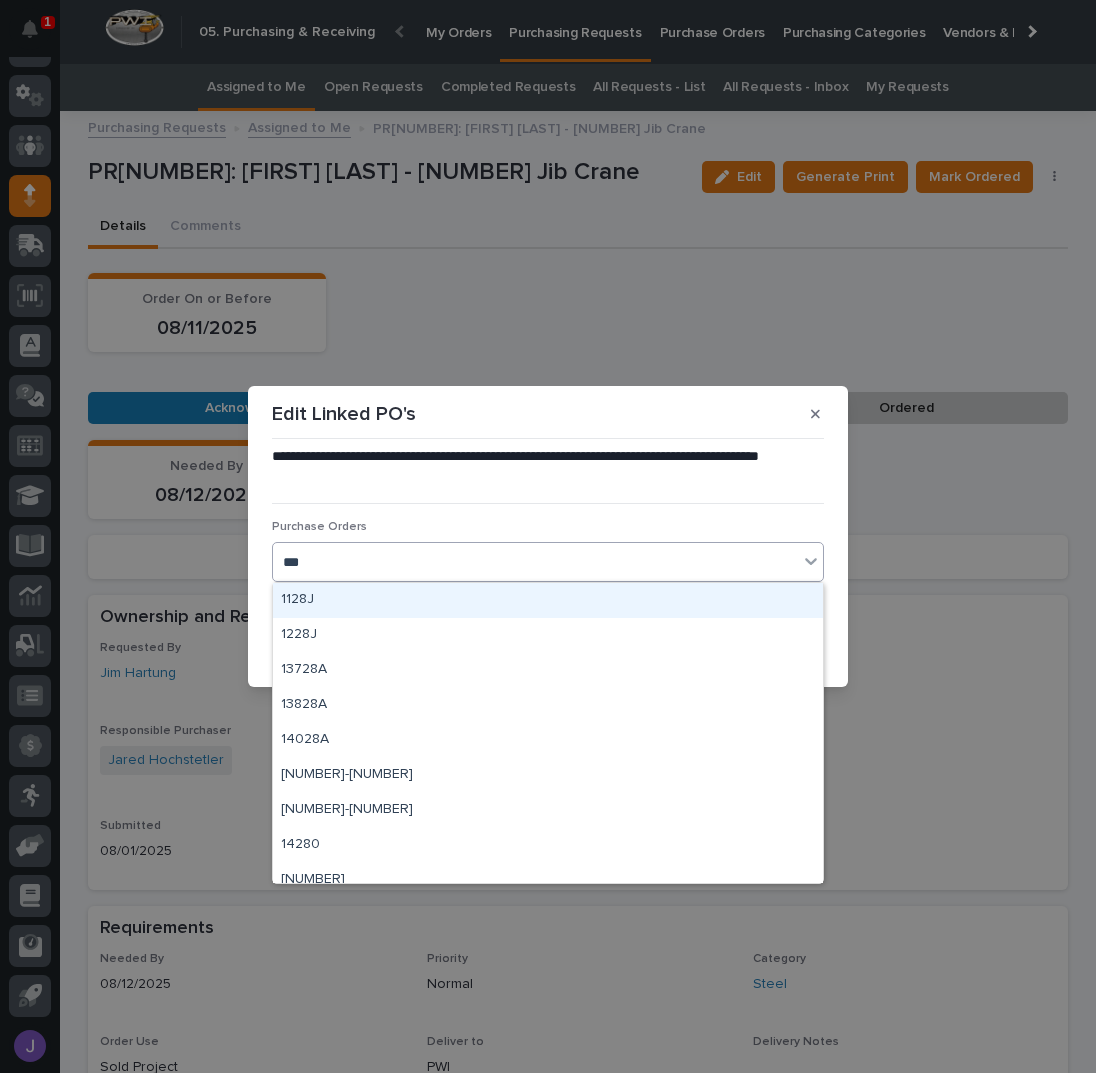 type on "****" 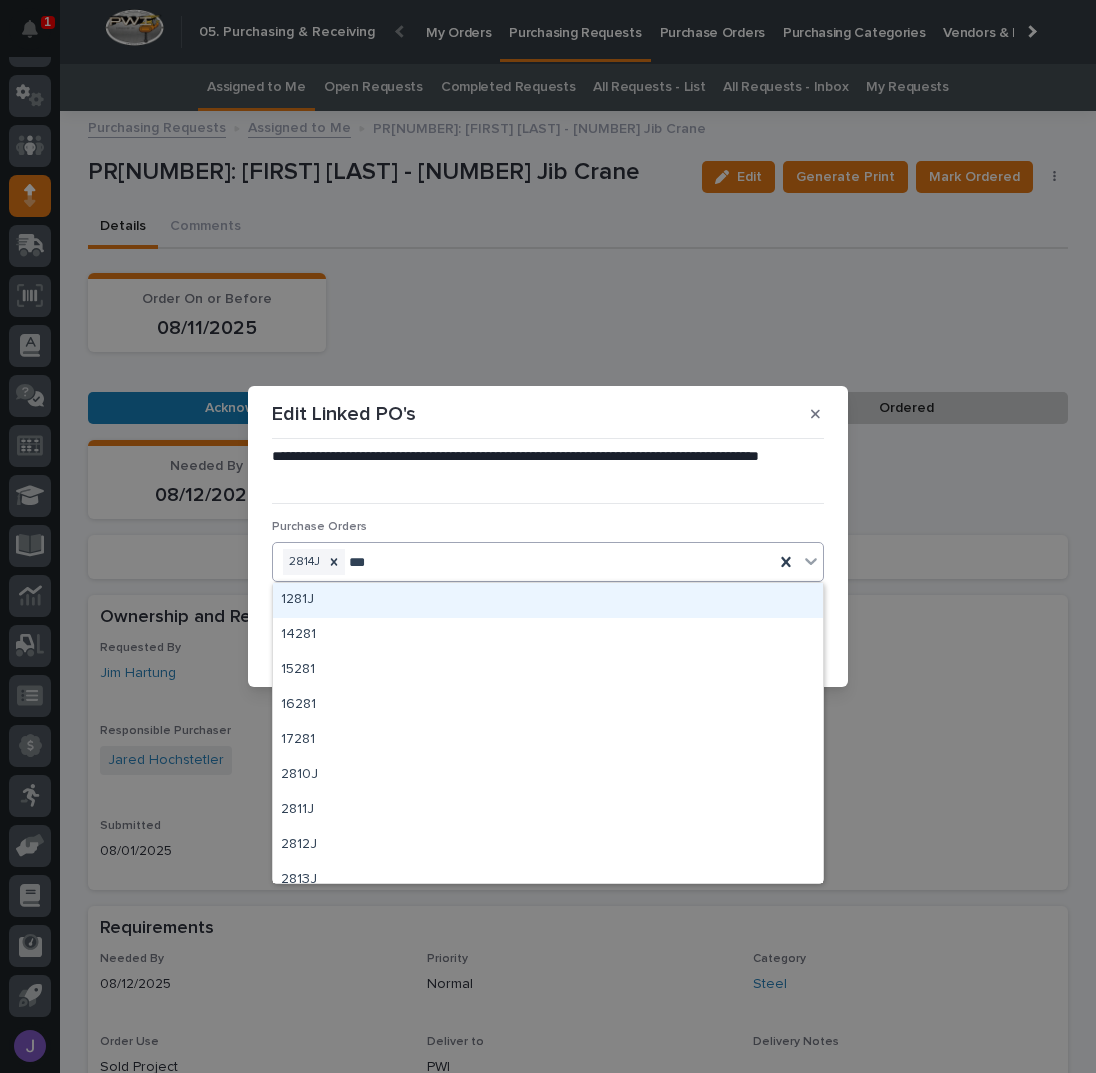 type on "****" 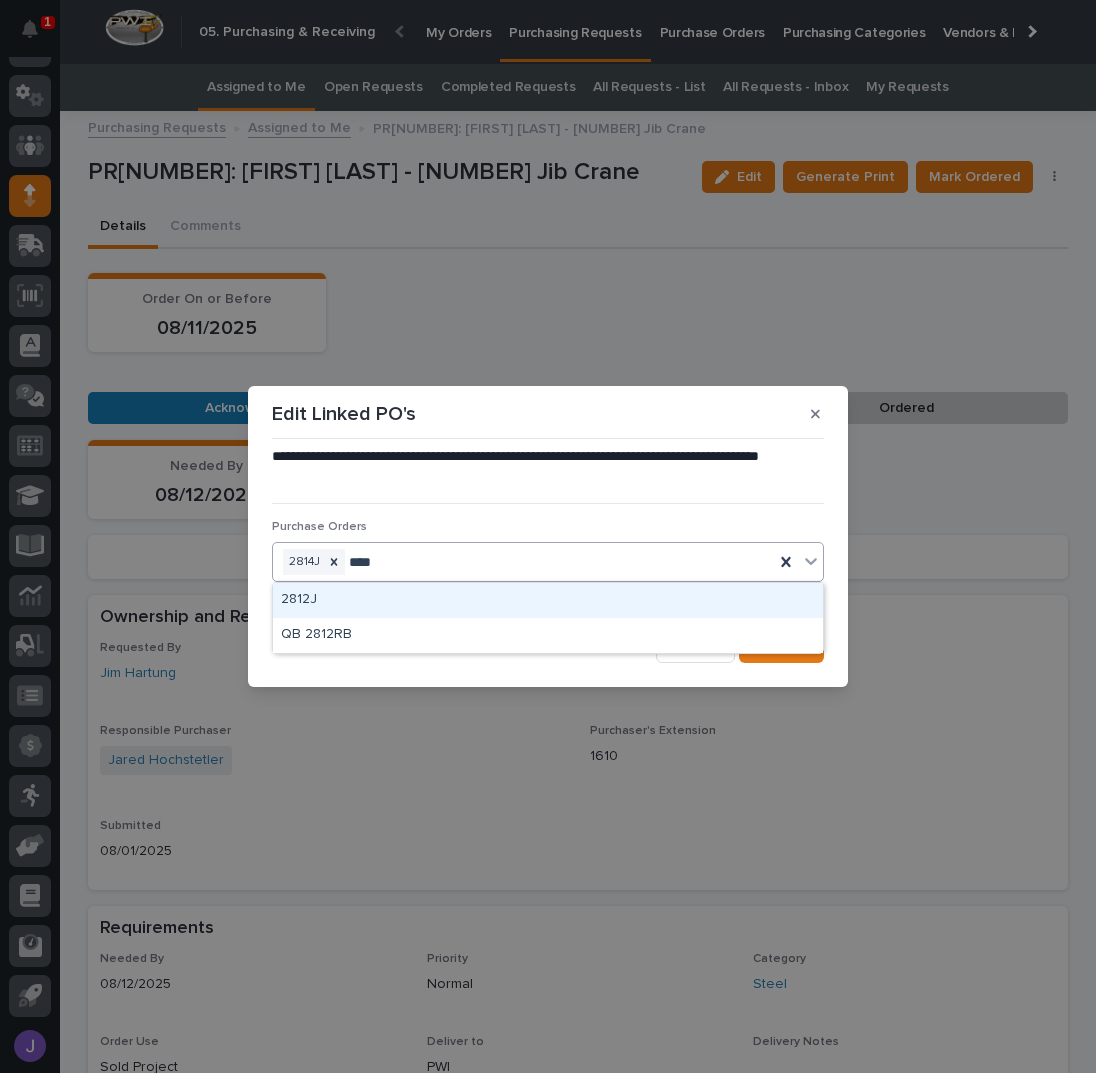 type 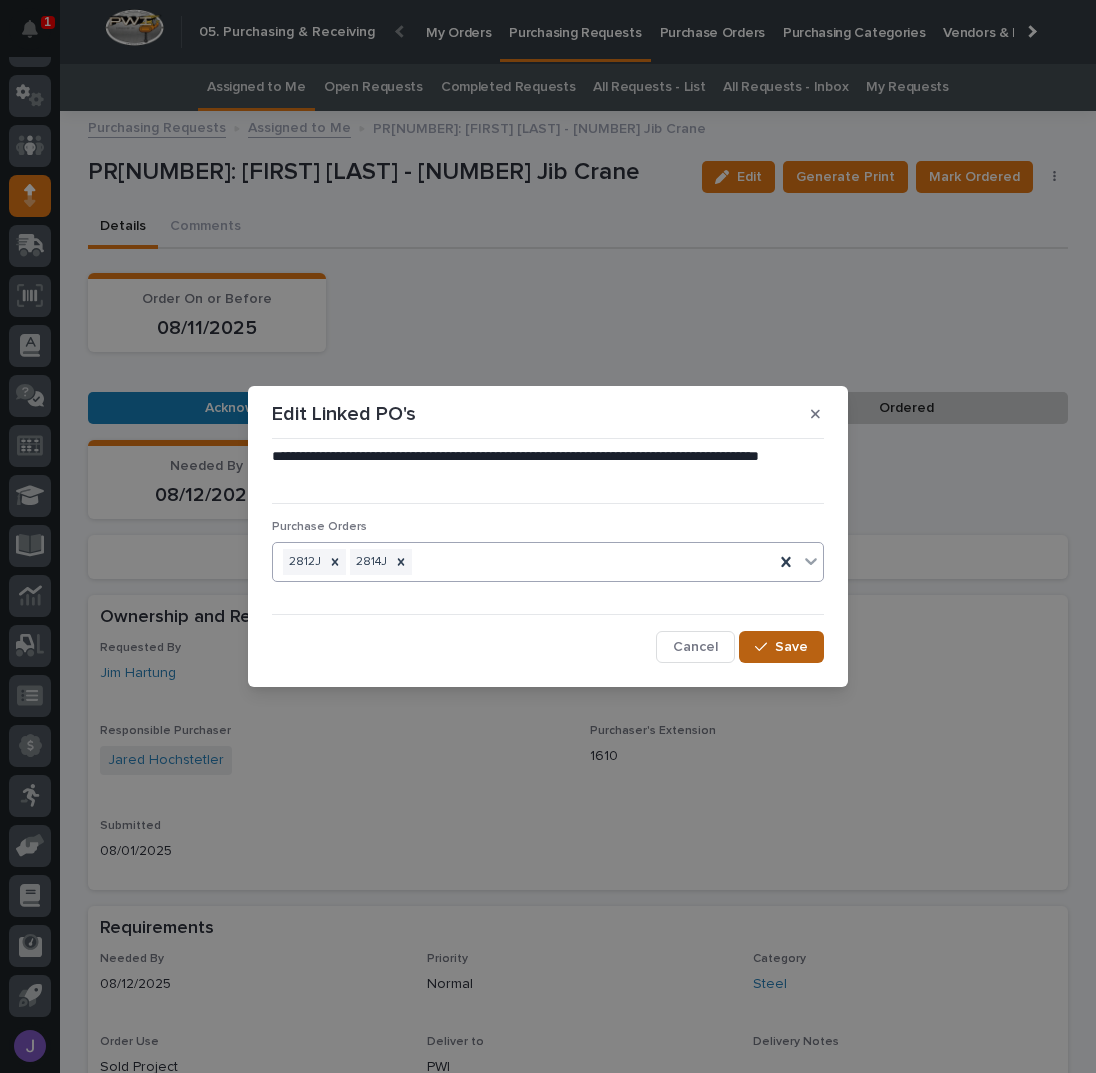 click on "Save" at bounding box center (791, 647) 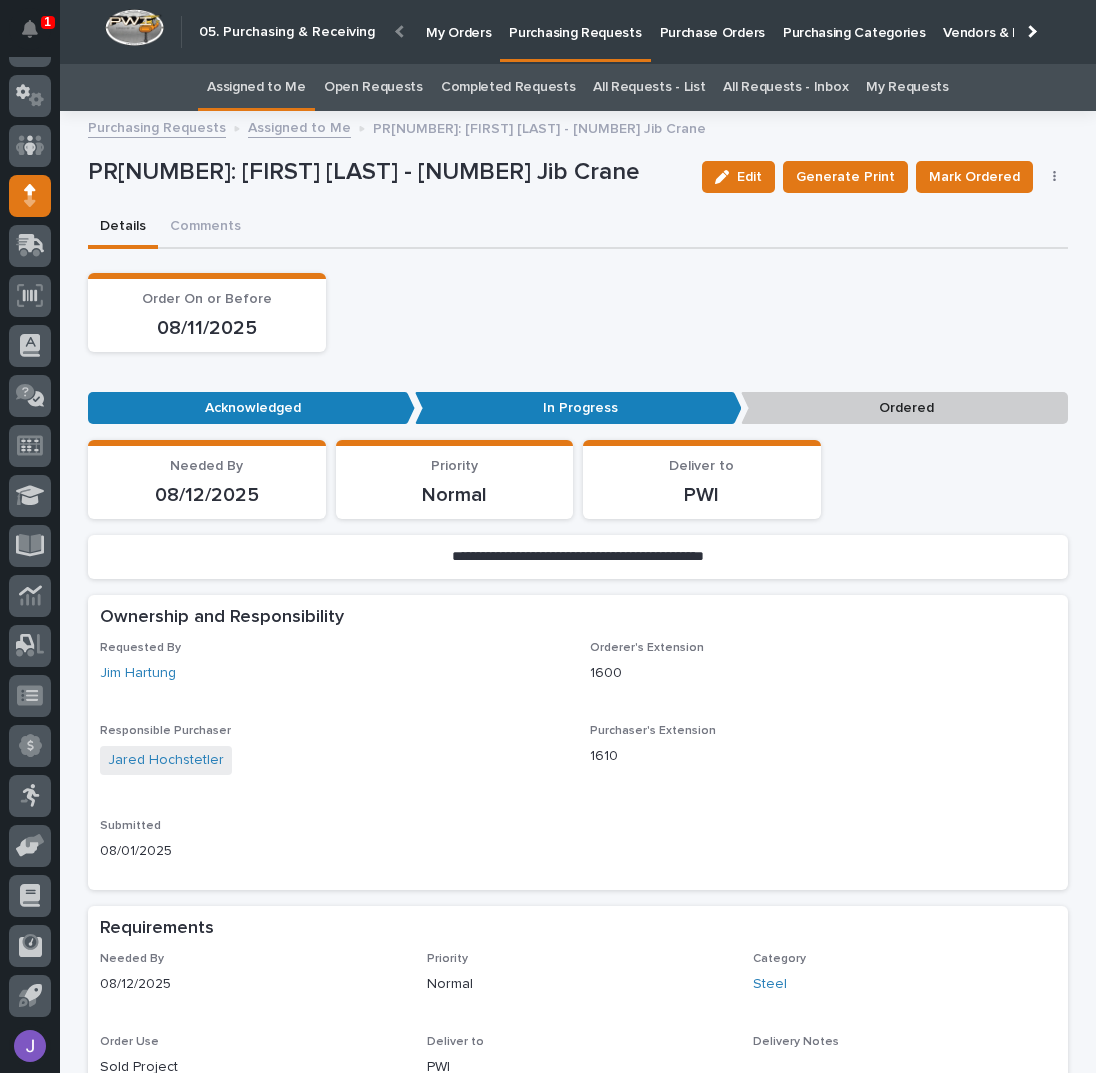 click on "Purchase Orders" at bounding box center [712, 21] 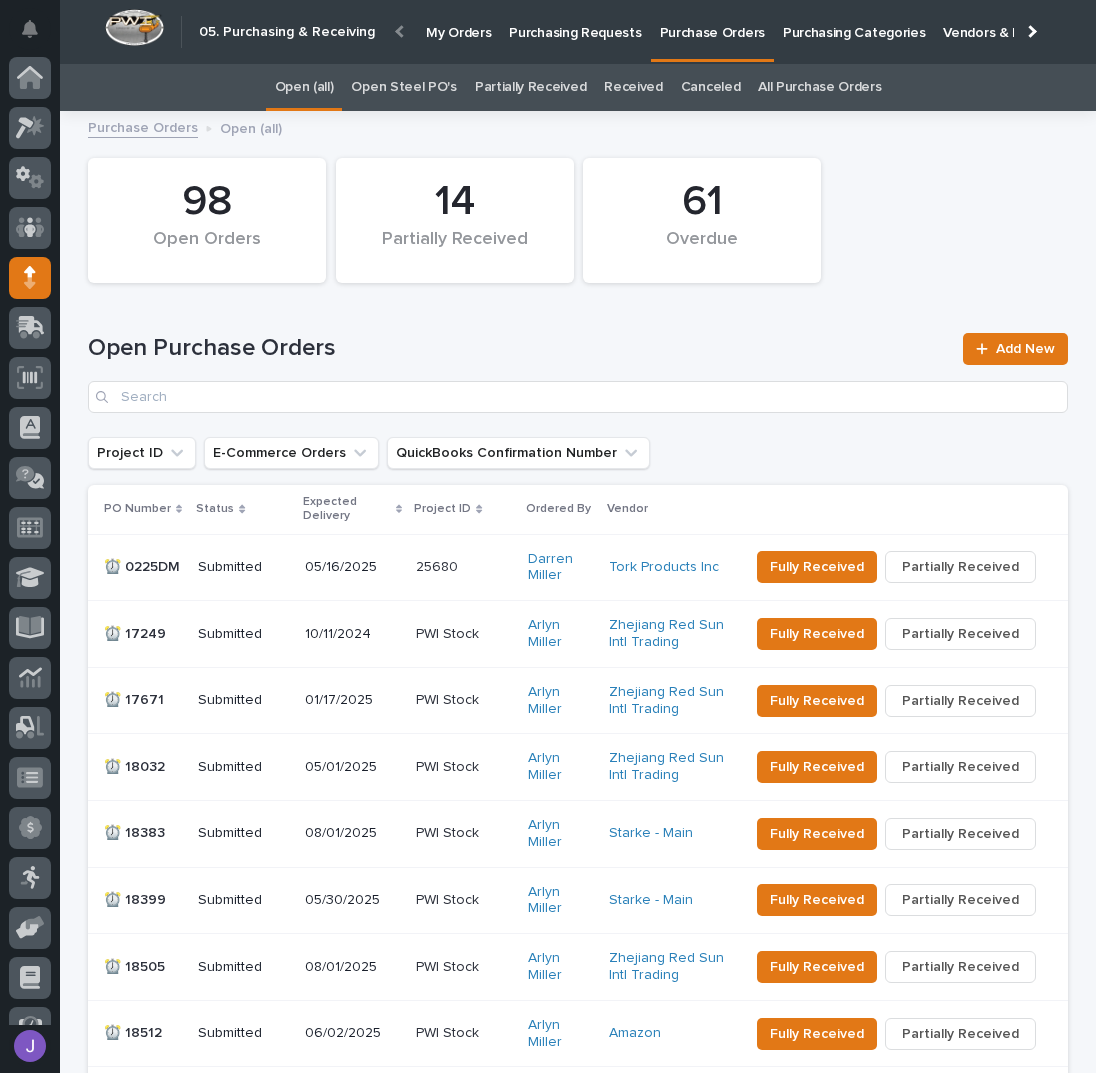scroll, scrollTop: 82, scrollLeft: 0, axis: vertical 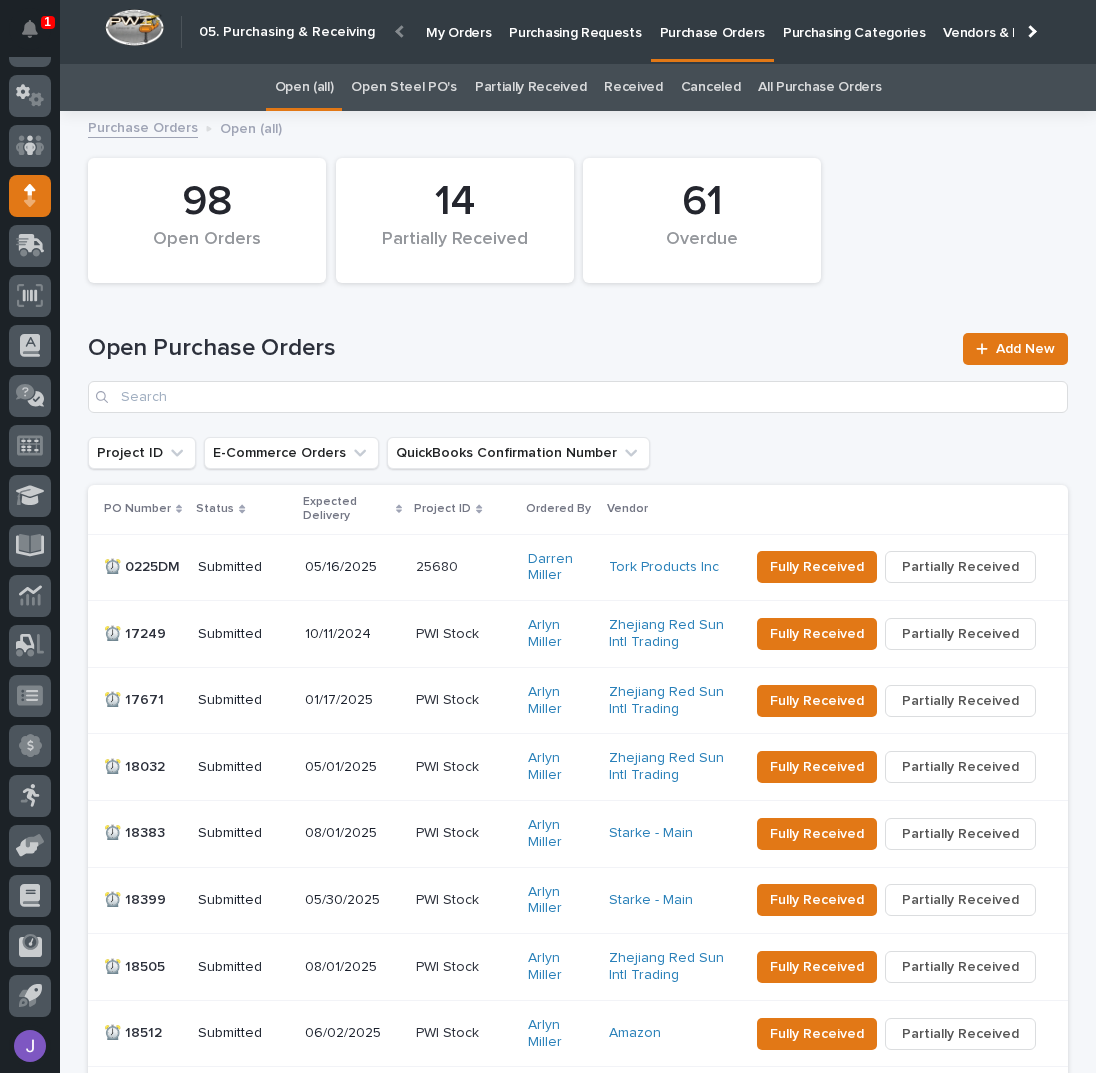 click on "Open Steel PO's" at bounding box center [403, 87] 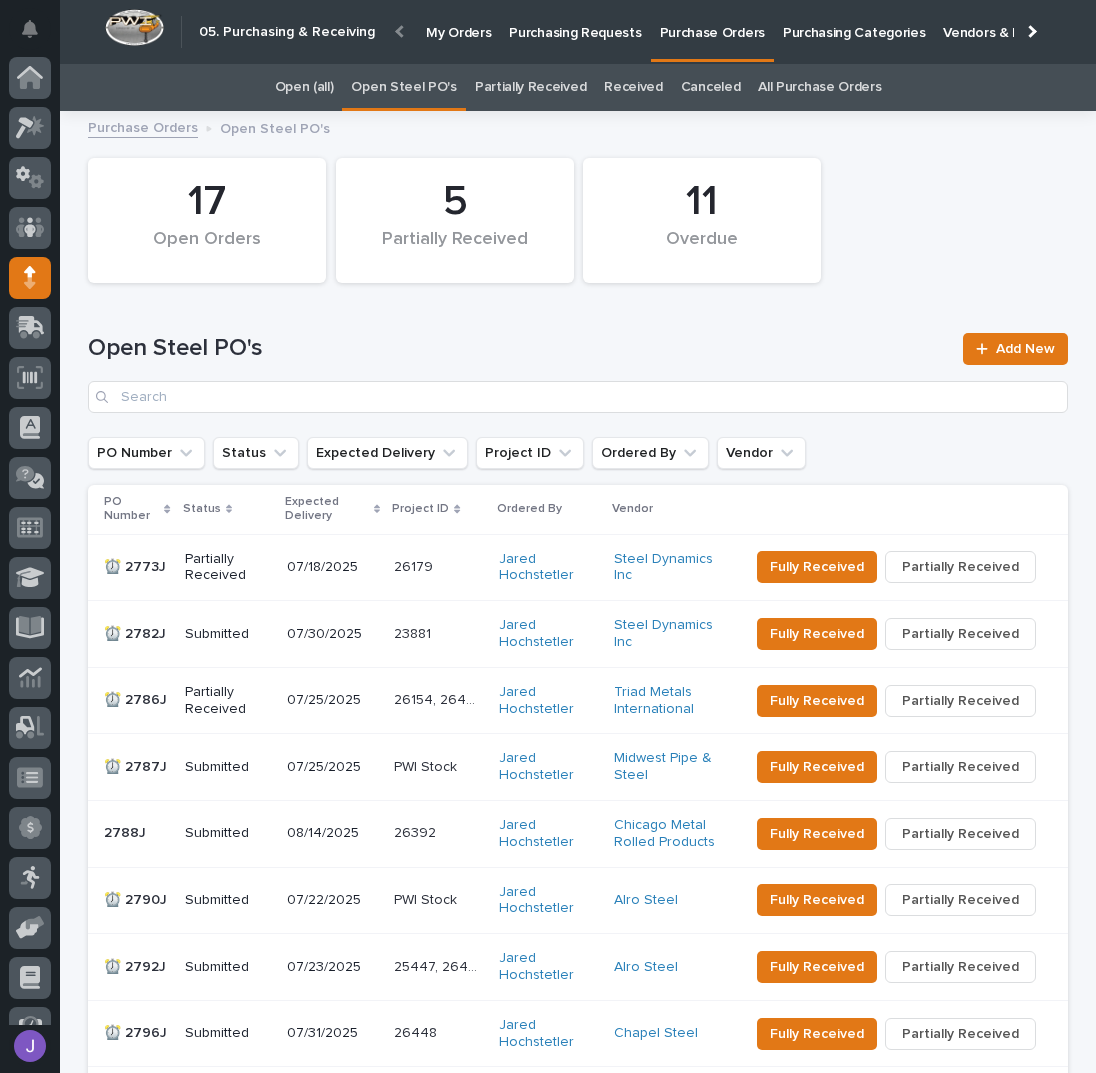 scroll, scrollTop: 82, scrollLeft: 0, axis: vertical 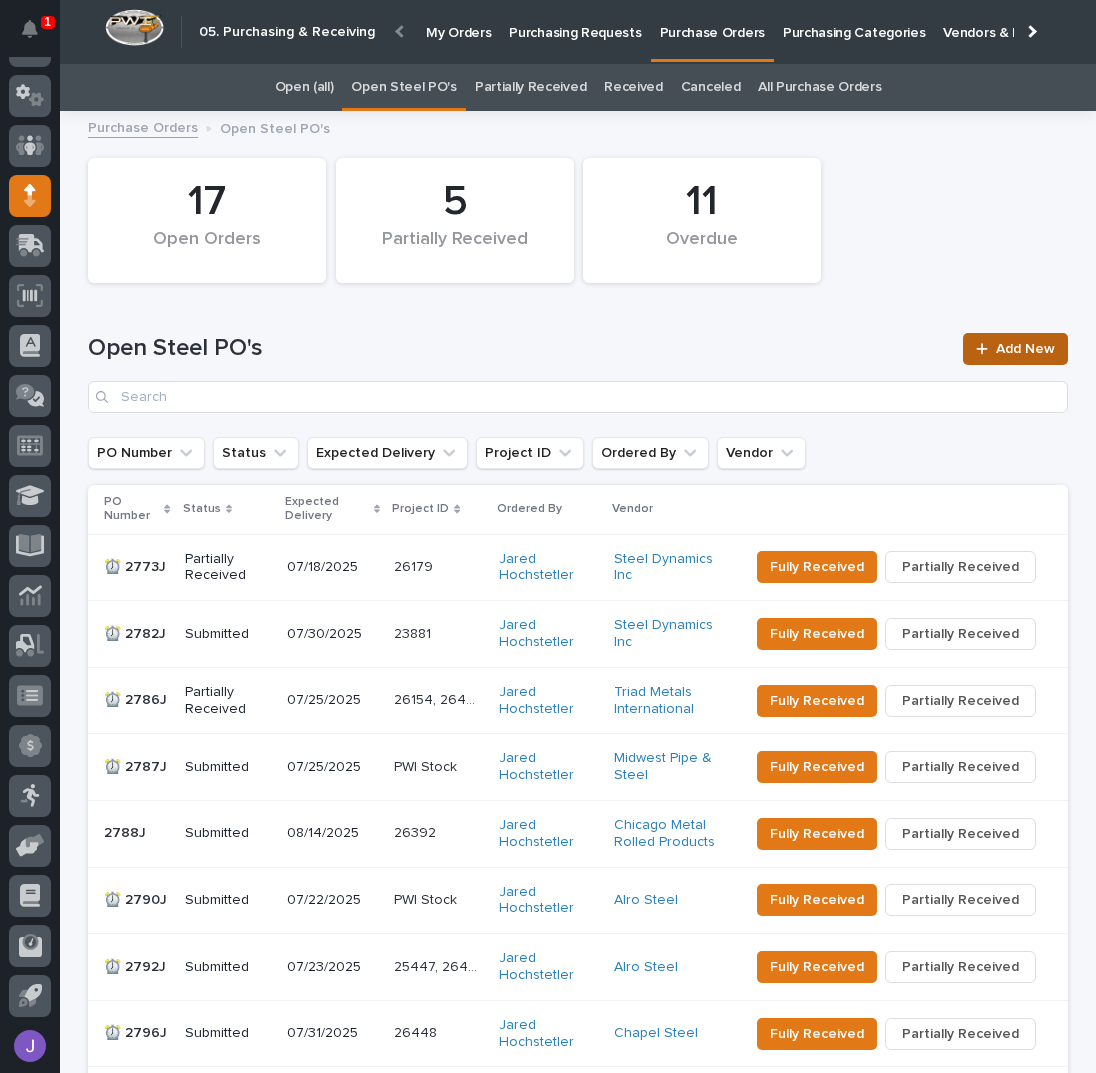click on "Add New" at bounding box center [1025, 349] 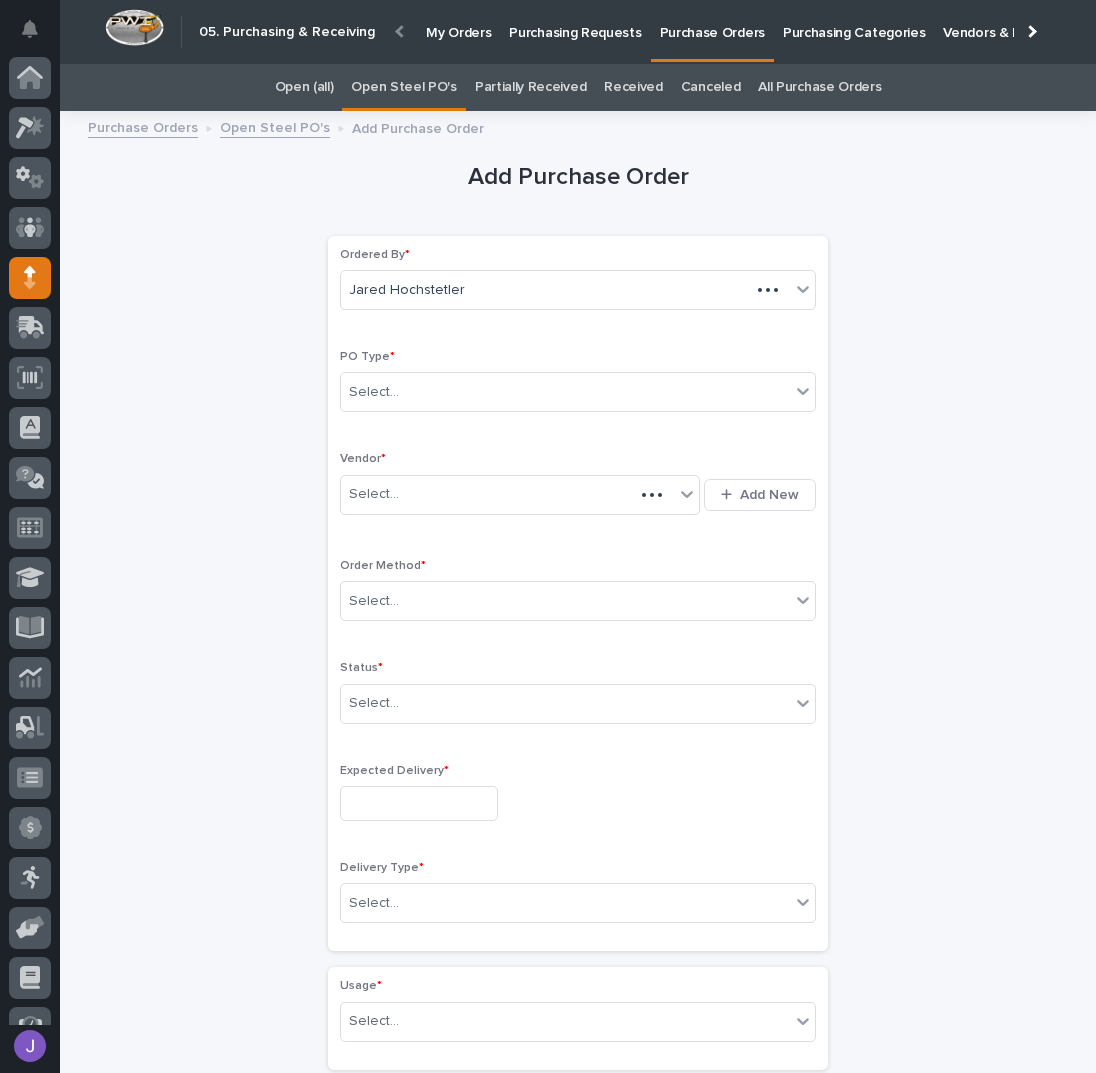 scroll, scrollTop: 63, scrollLeft: 0, axis: vertical 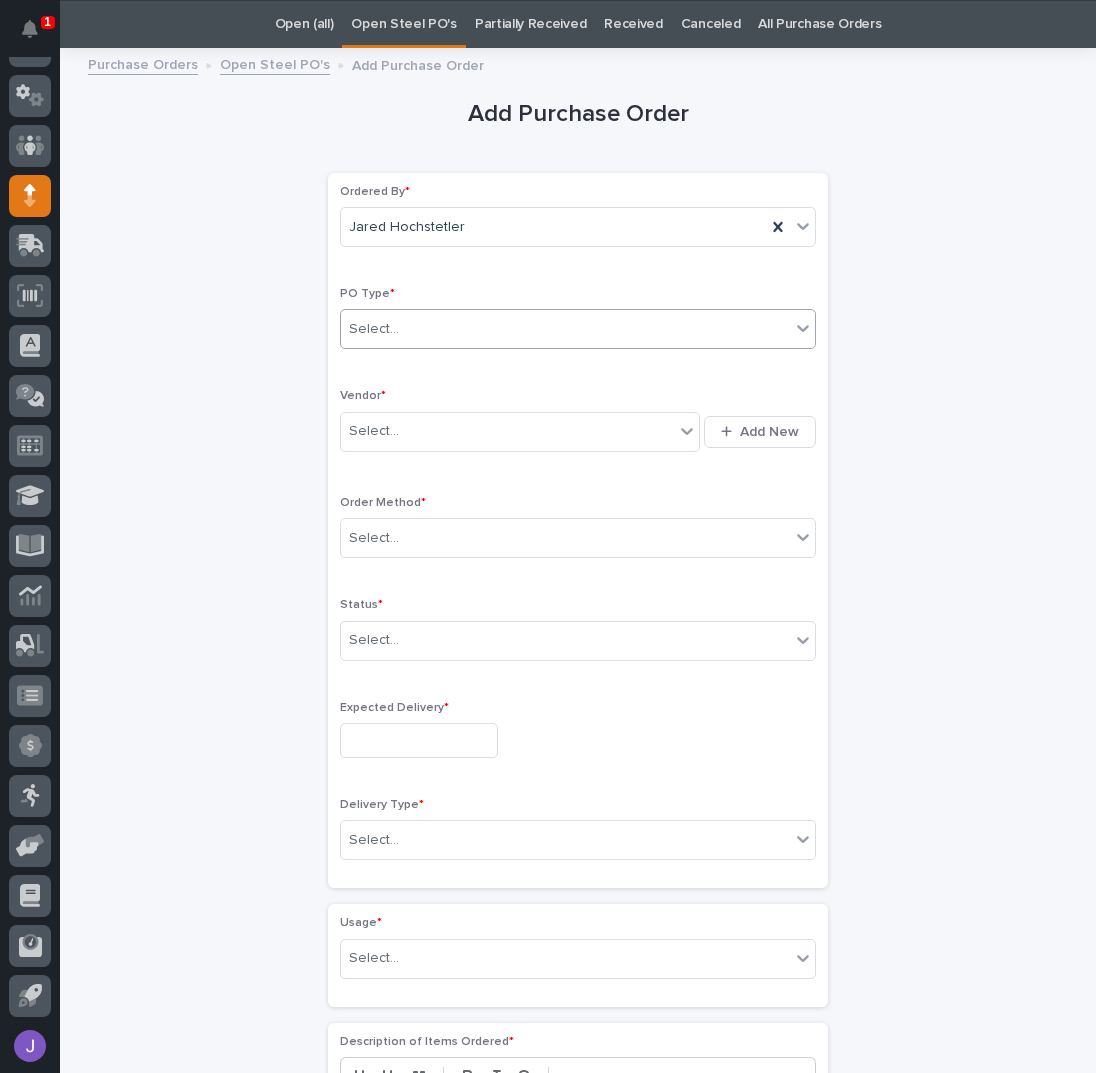 click on "Select..." at bounding box center (565, 329) 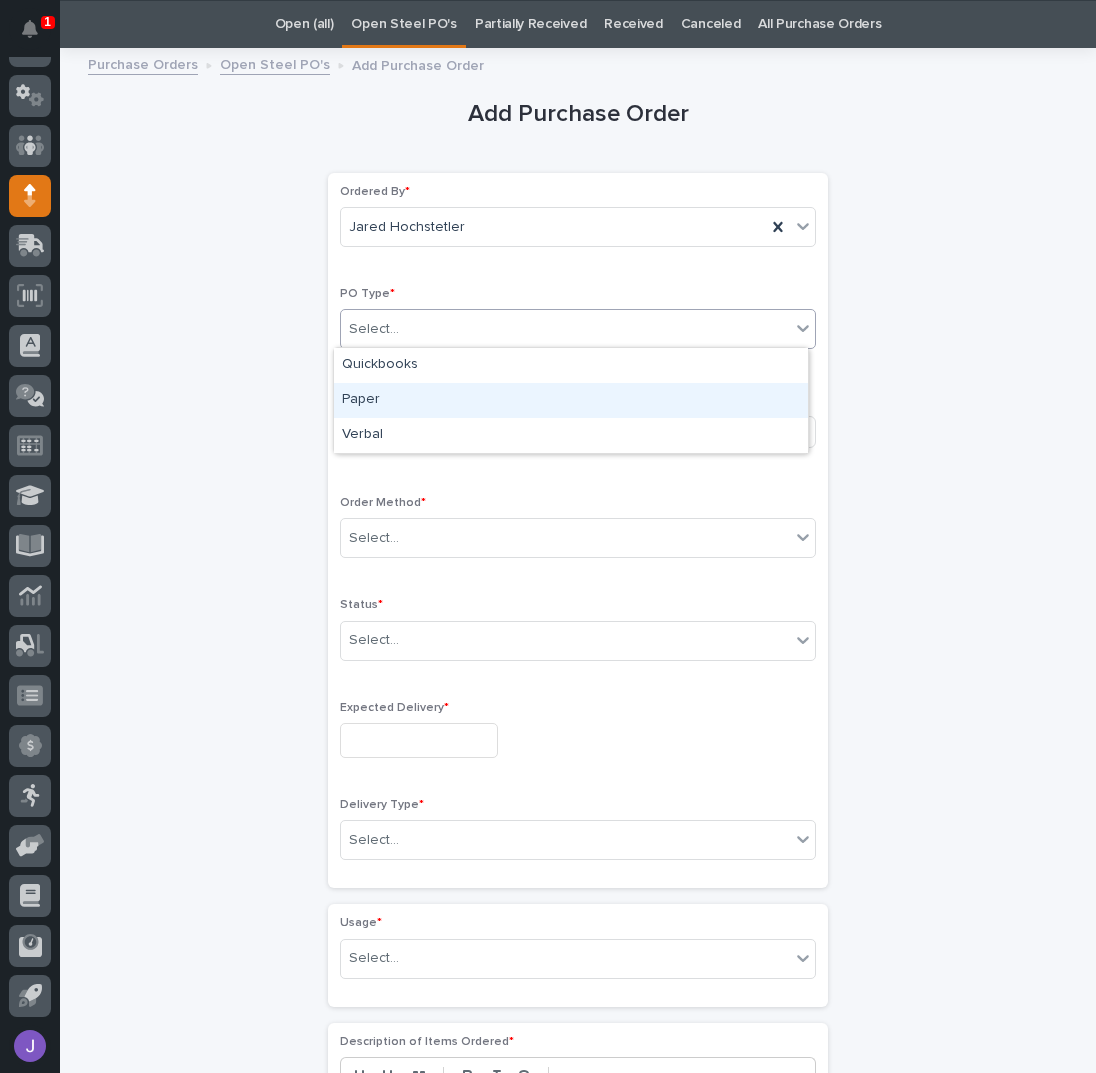click on "Paper" at bounding box center (571, 400) 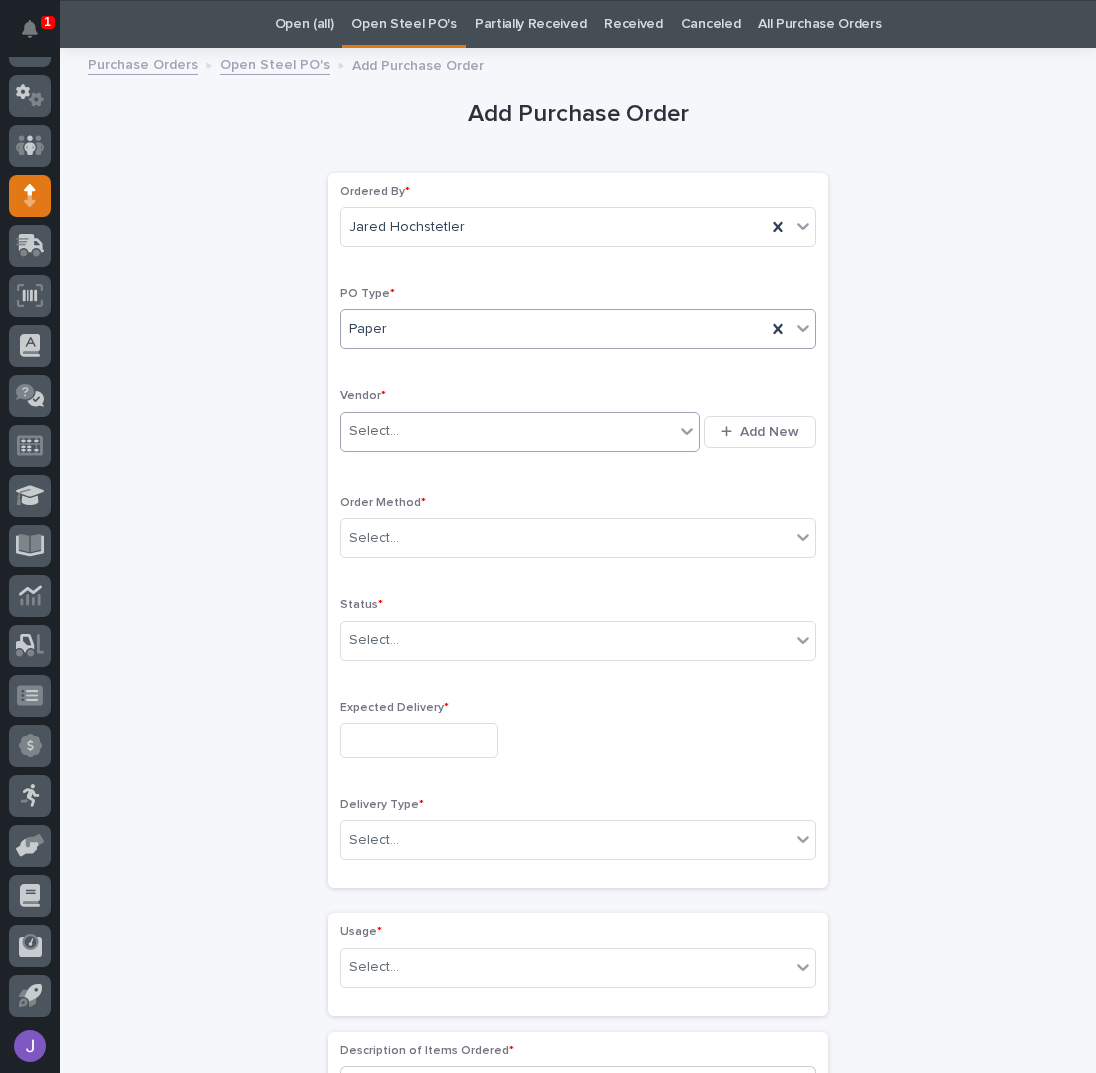 click on "Select..." at bounding box center [507, 431] 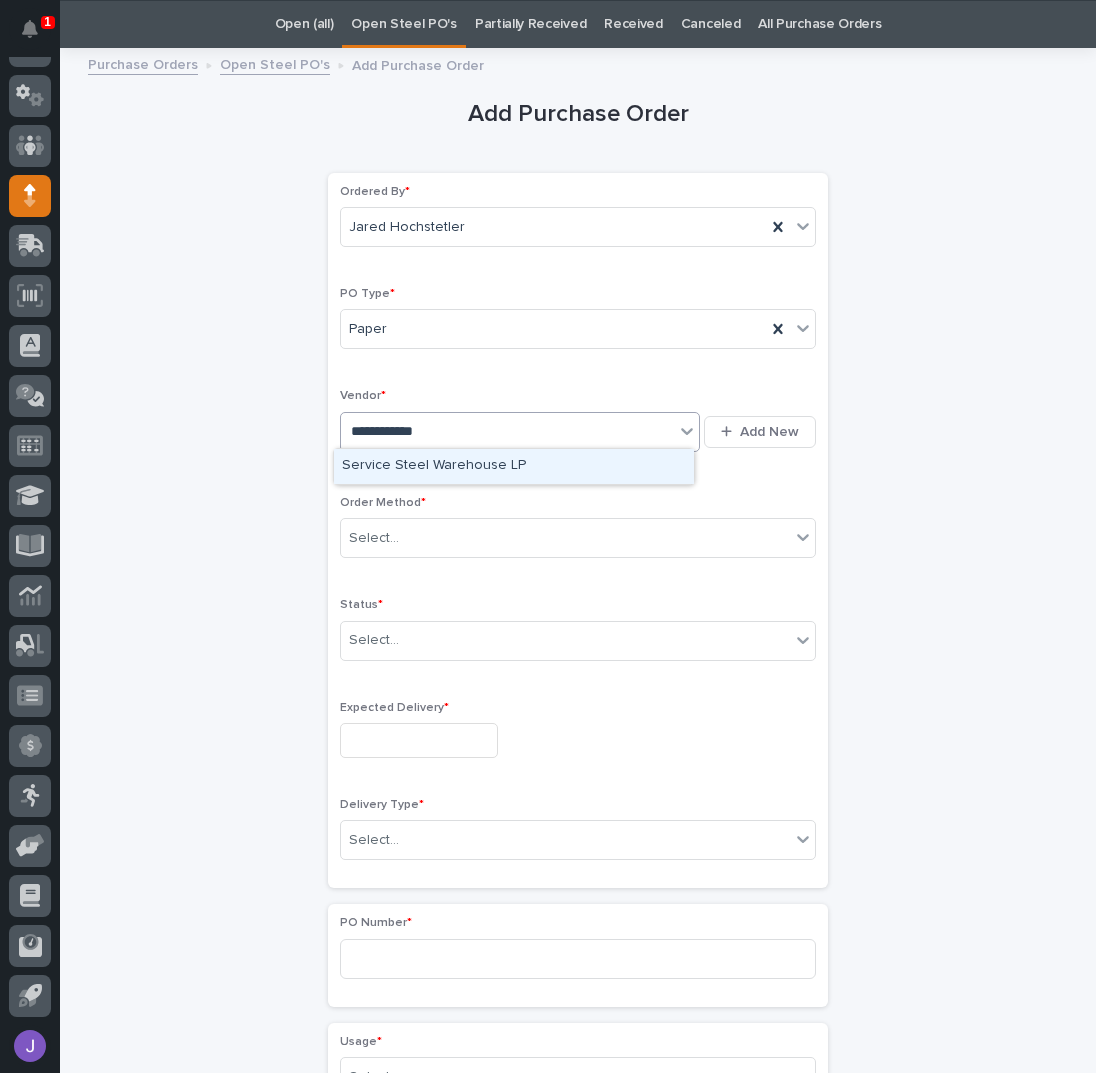 type on "**********" 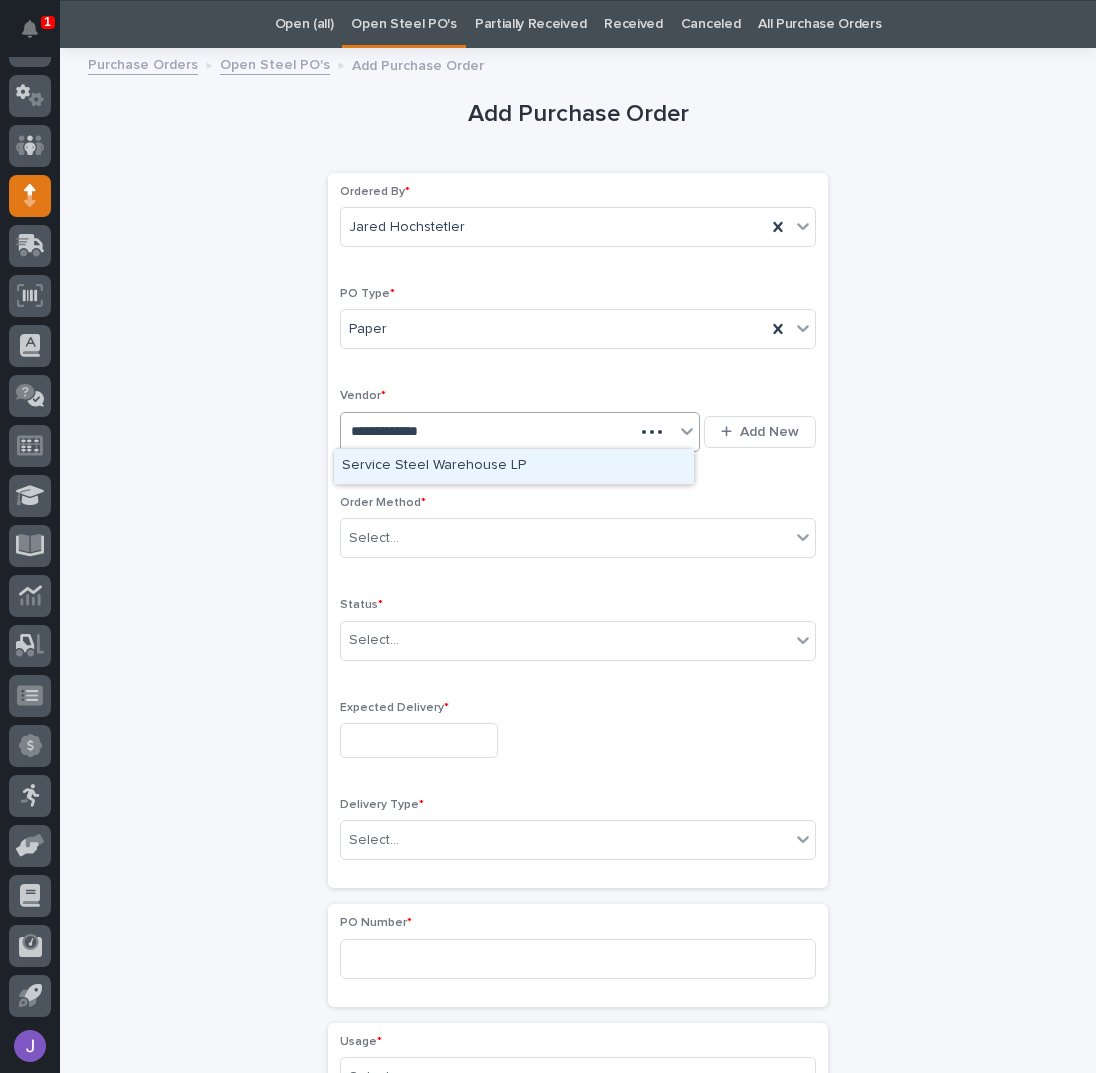 type 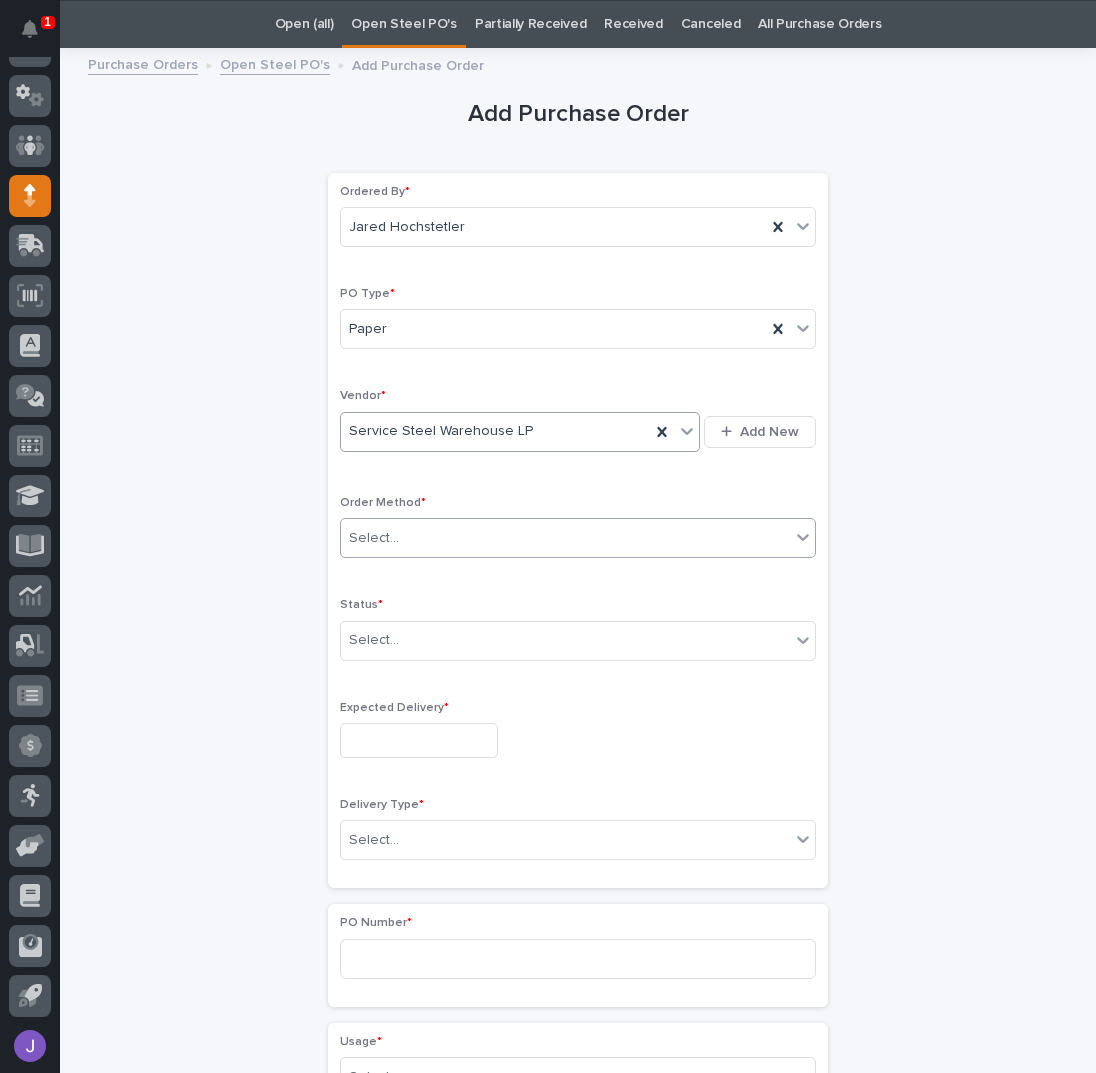 click on "Select..." at bounding box center [374, 538] 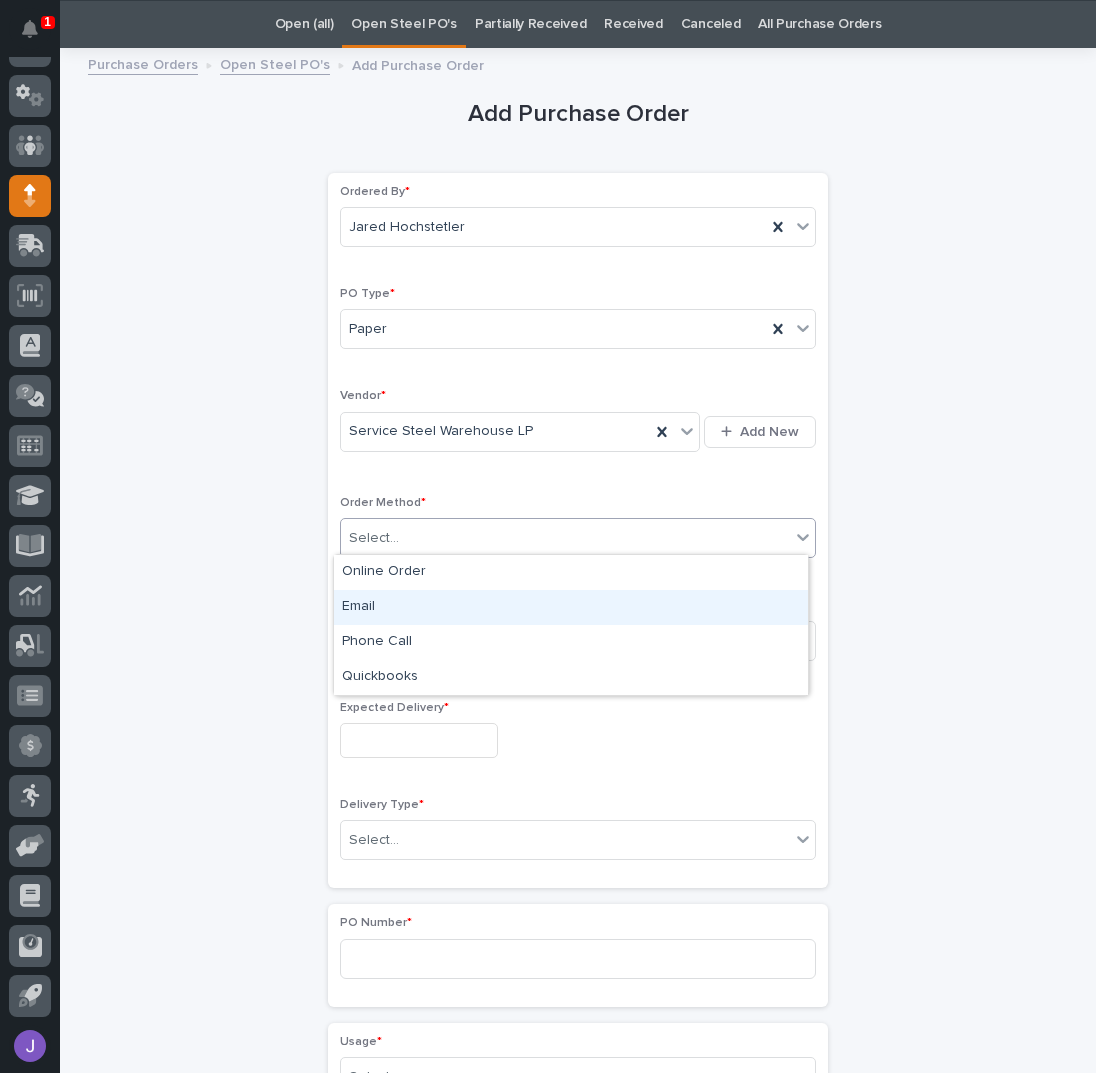 click on "Email" at bounding box center [571, 607] 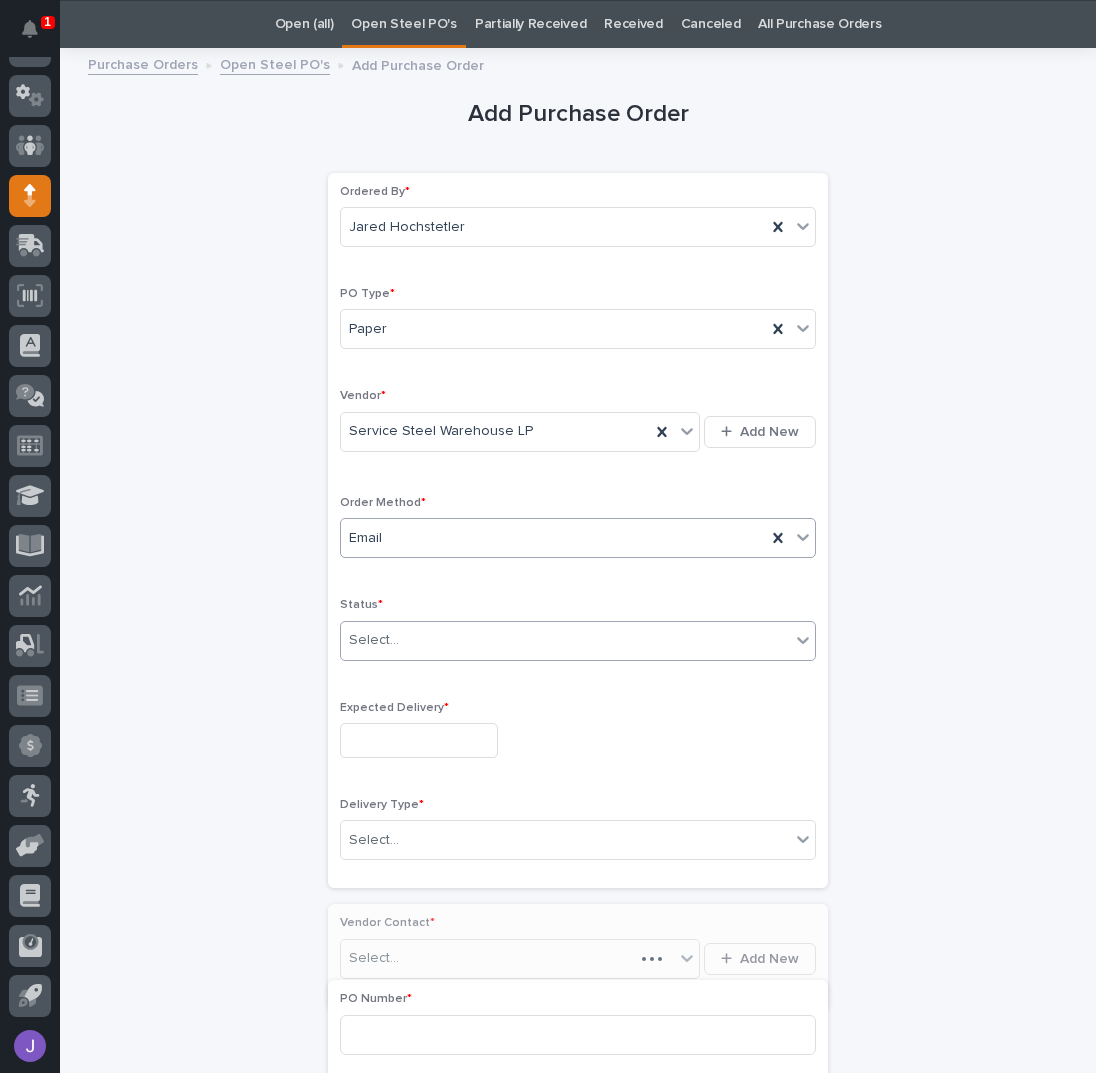 click on "Select..." at bounding box center [374, 640] 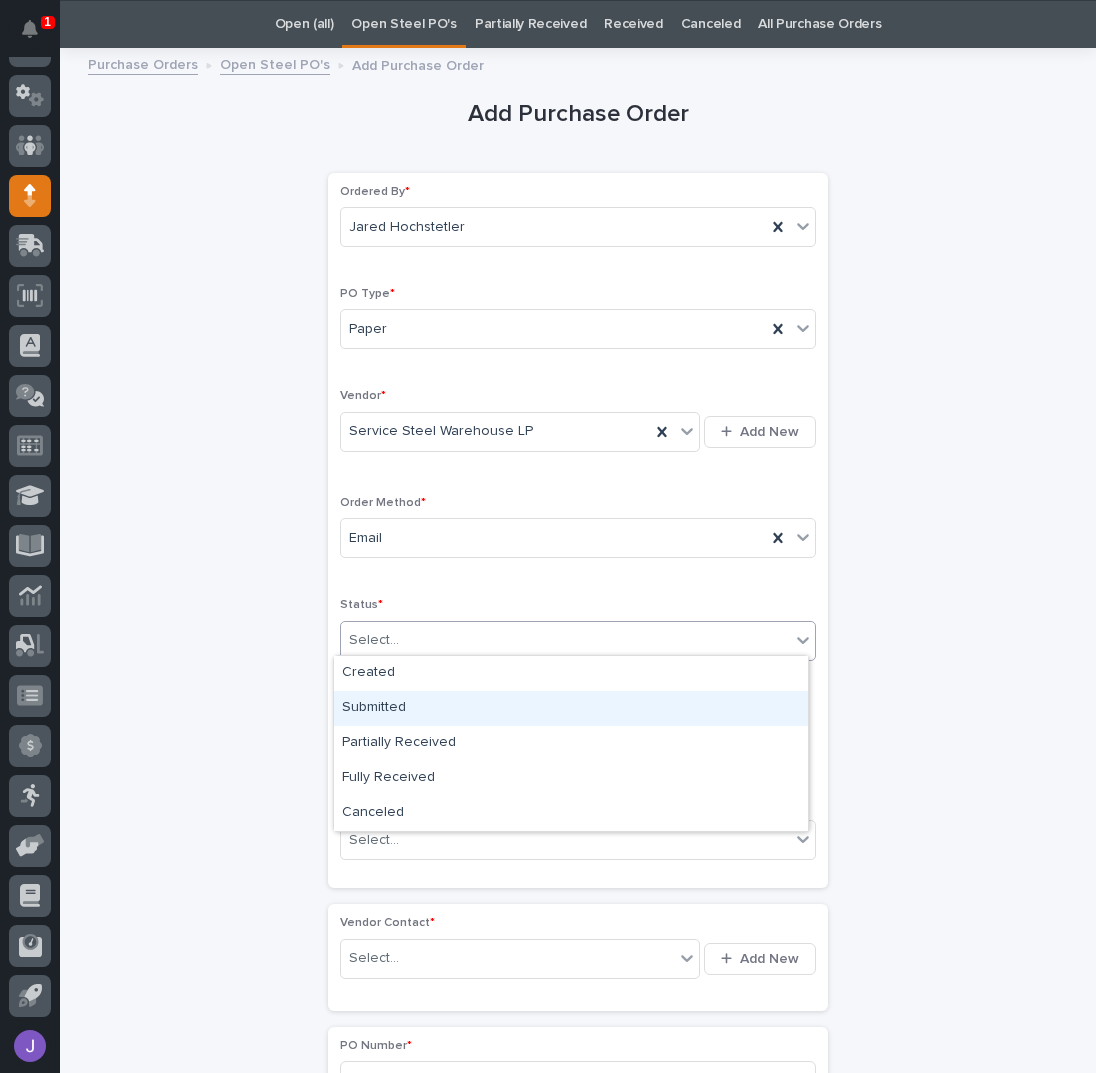 click on "Submitted" at bounding box center [571, 708] 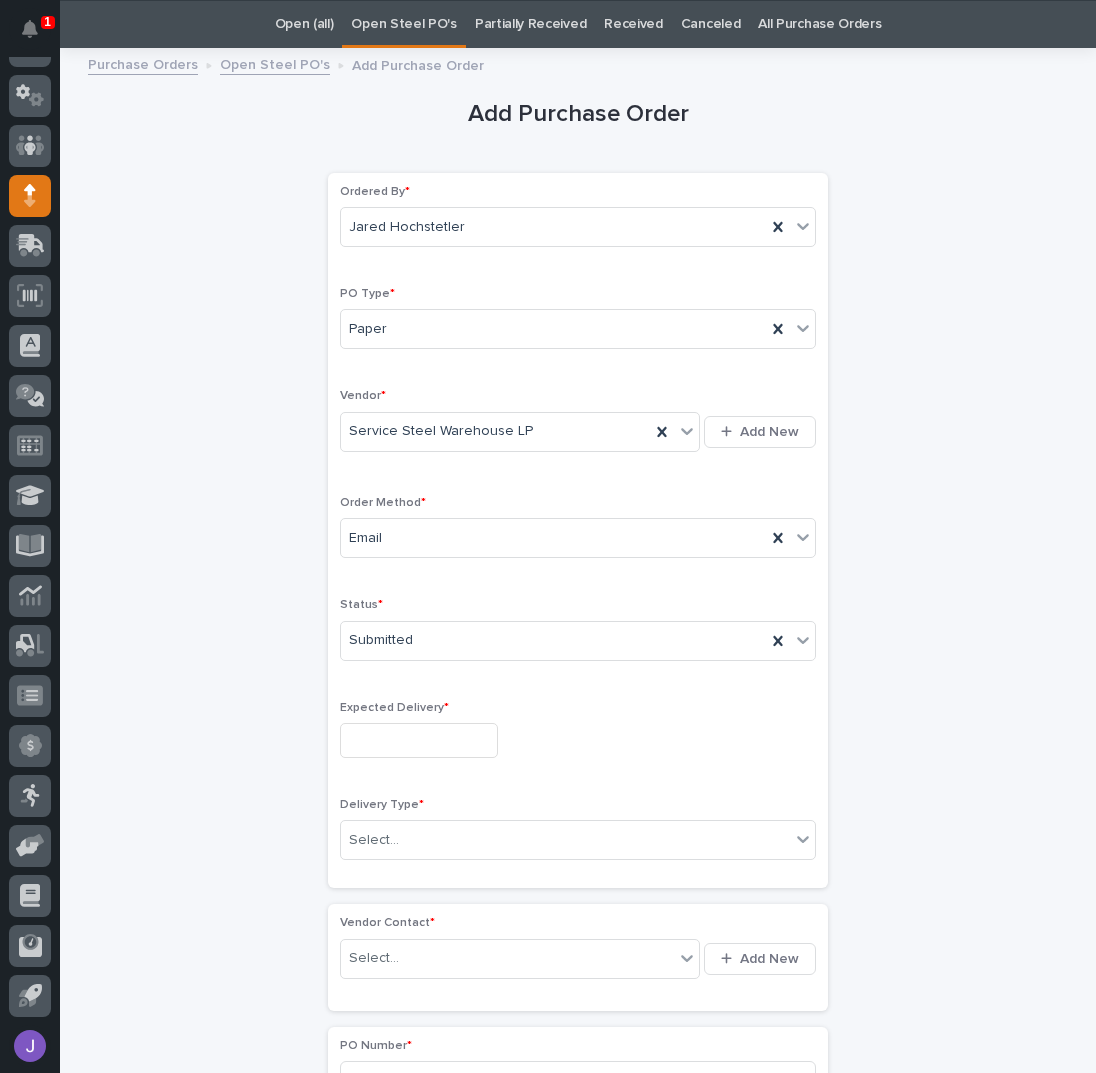 click at bounding box center [419, 740] 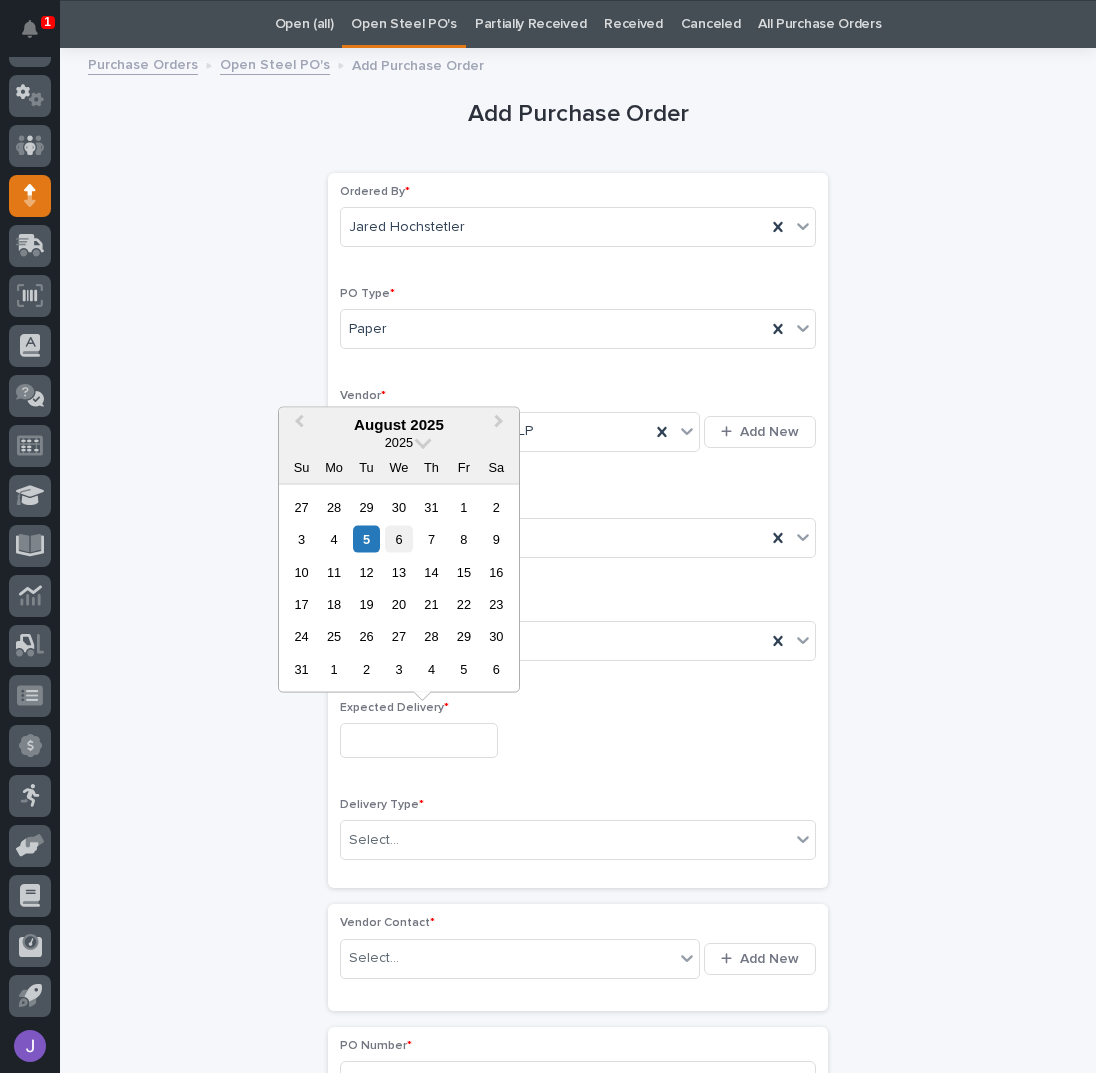 click on "6" at bounding box center (398, 539) 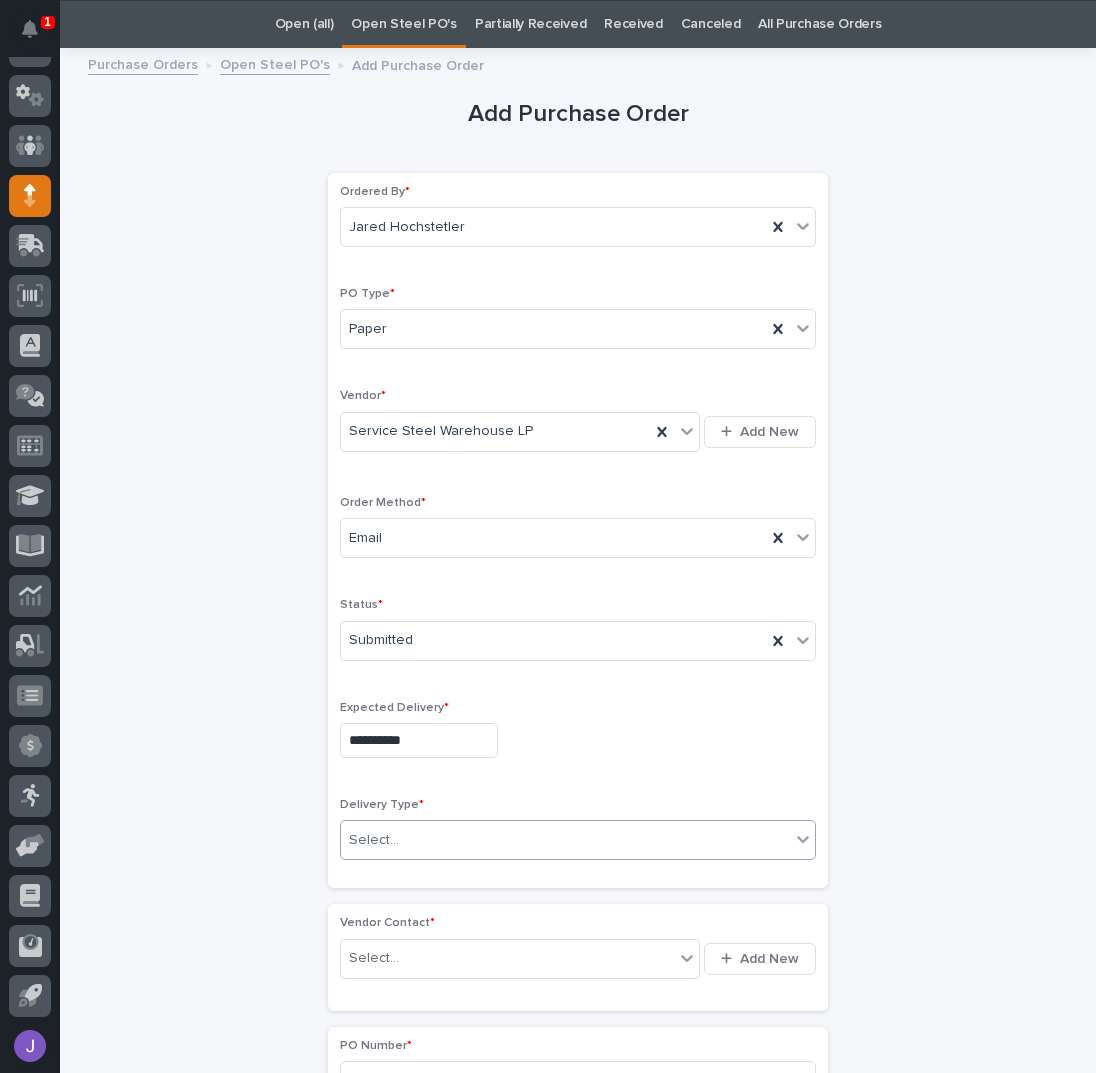 click on "Select..." at bounding box center (565, 840) 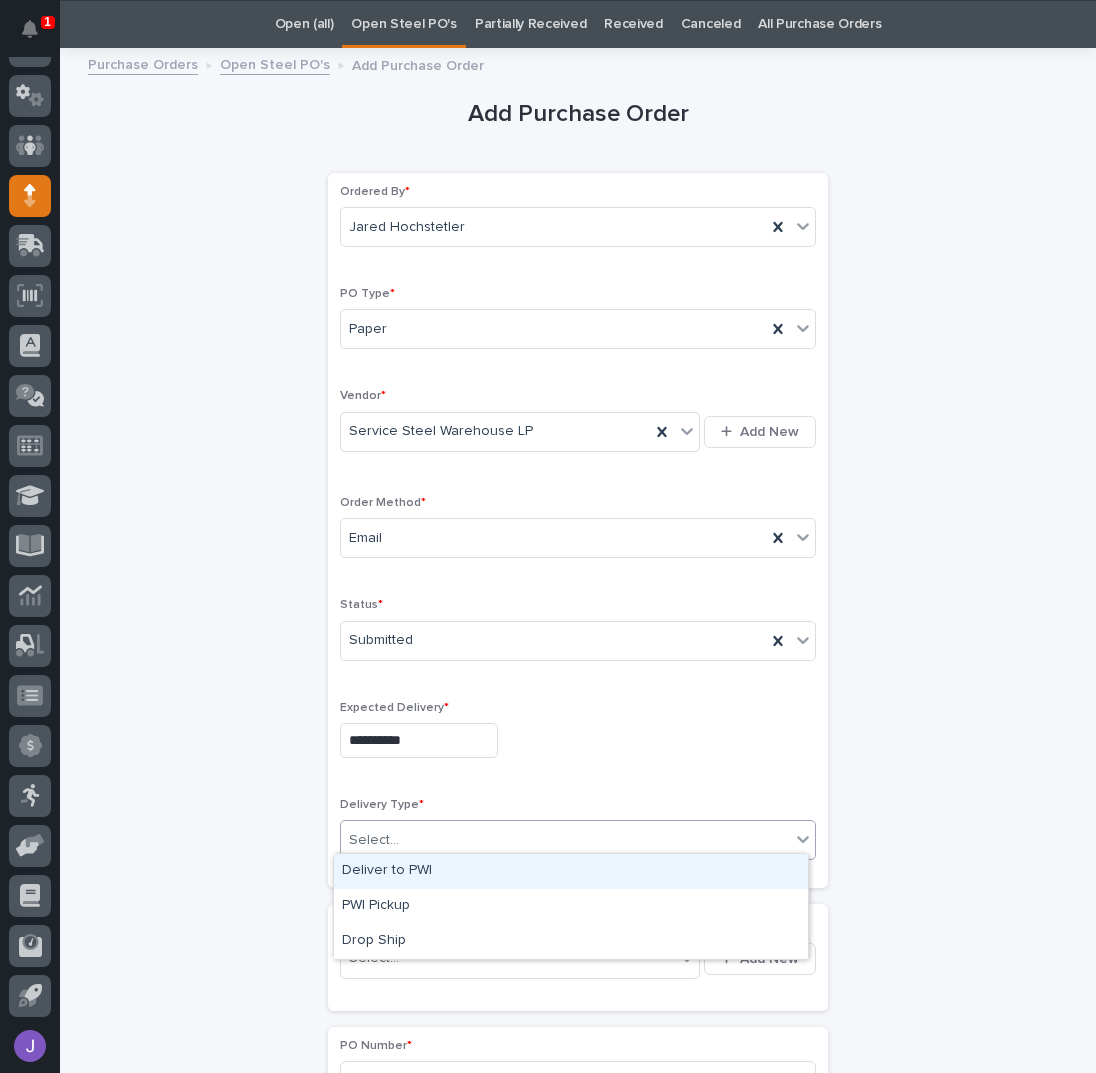 click on "Deliver to PWI" at bounding box center [571, 871] 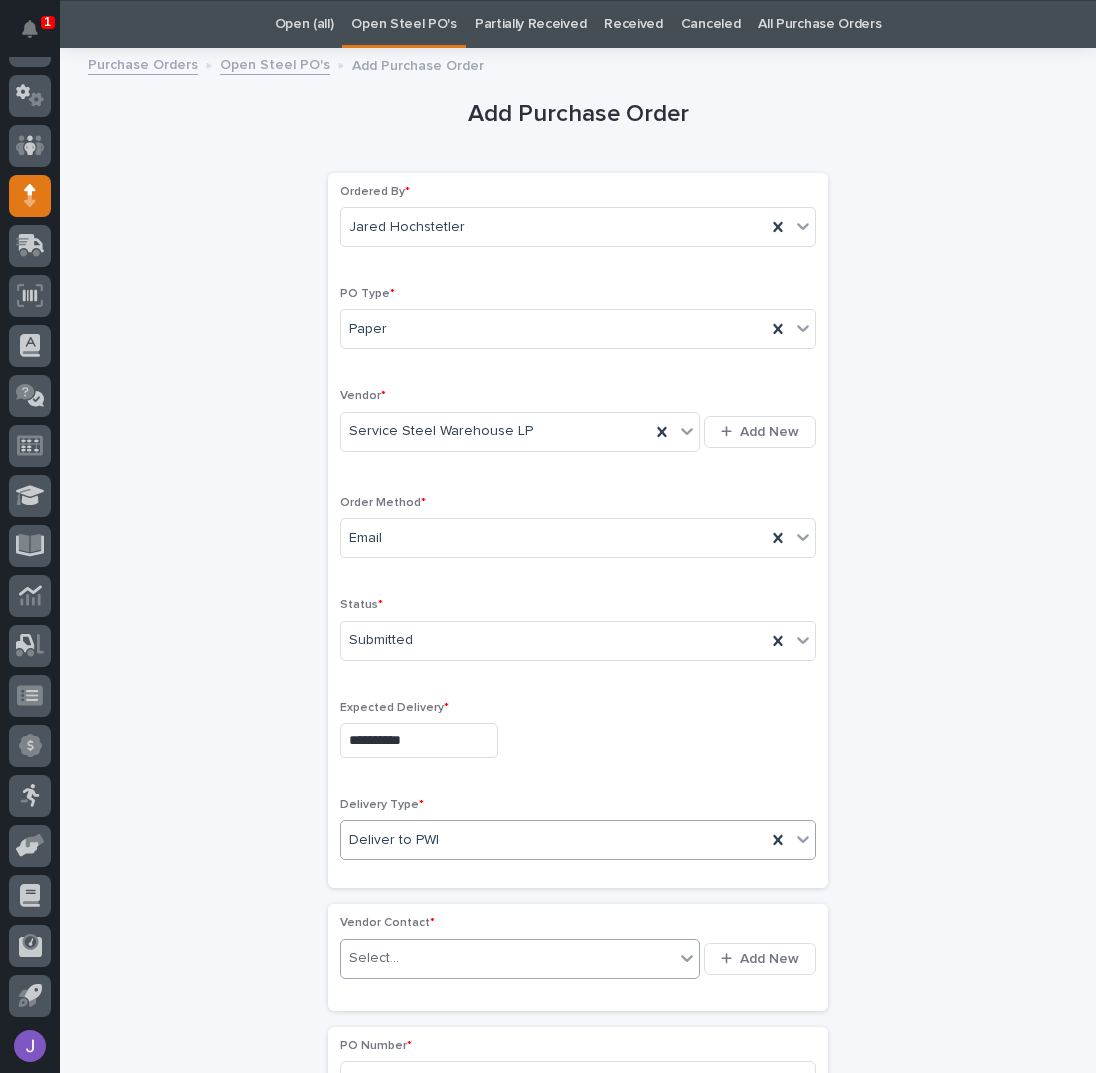 click on "Select..." at bounding box center (374, 958) 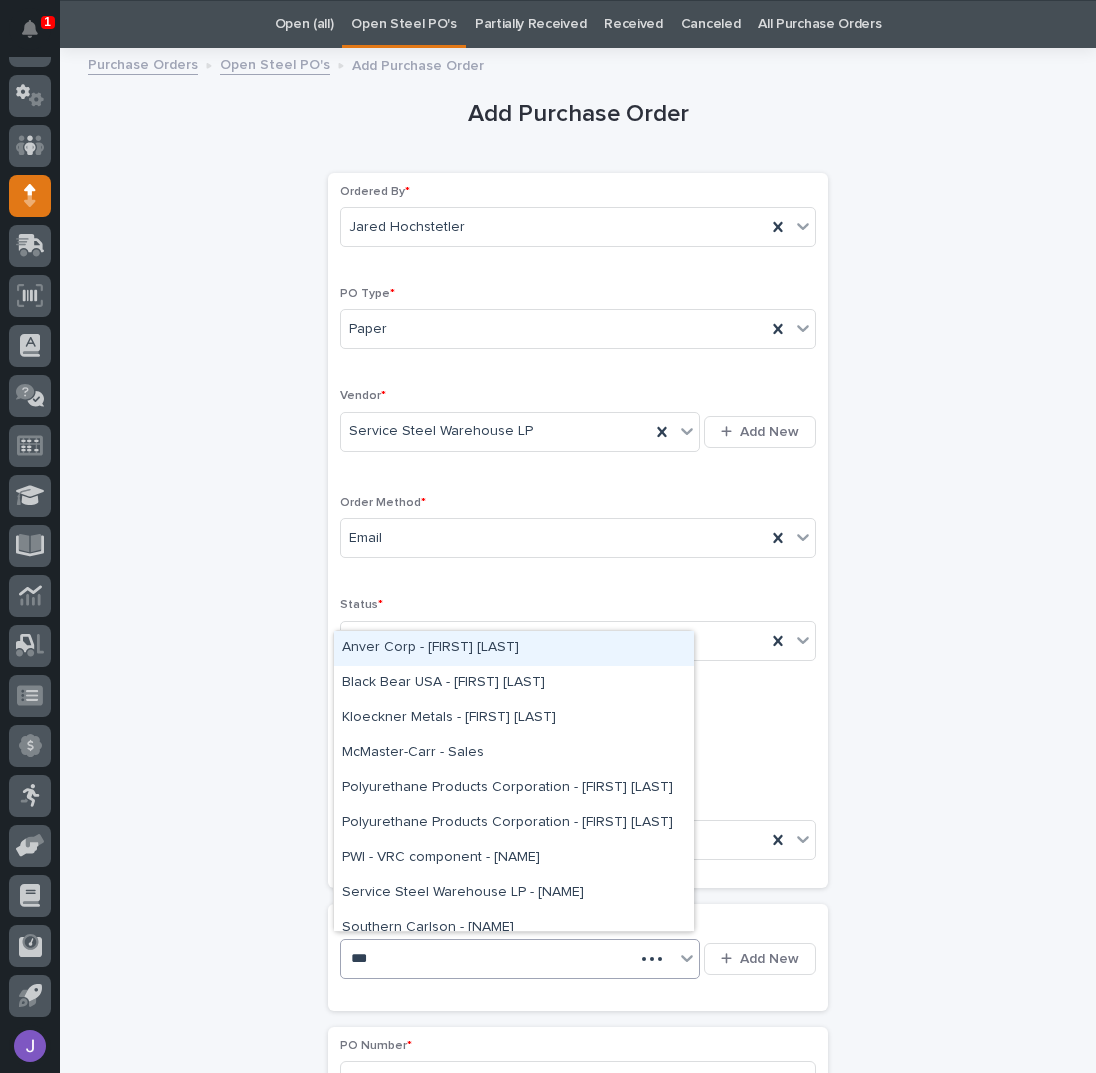 type on "****" 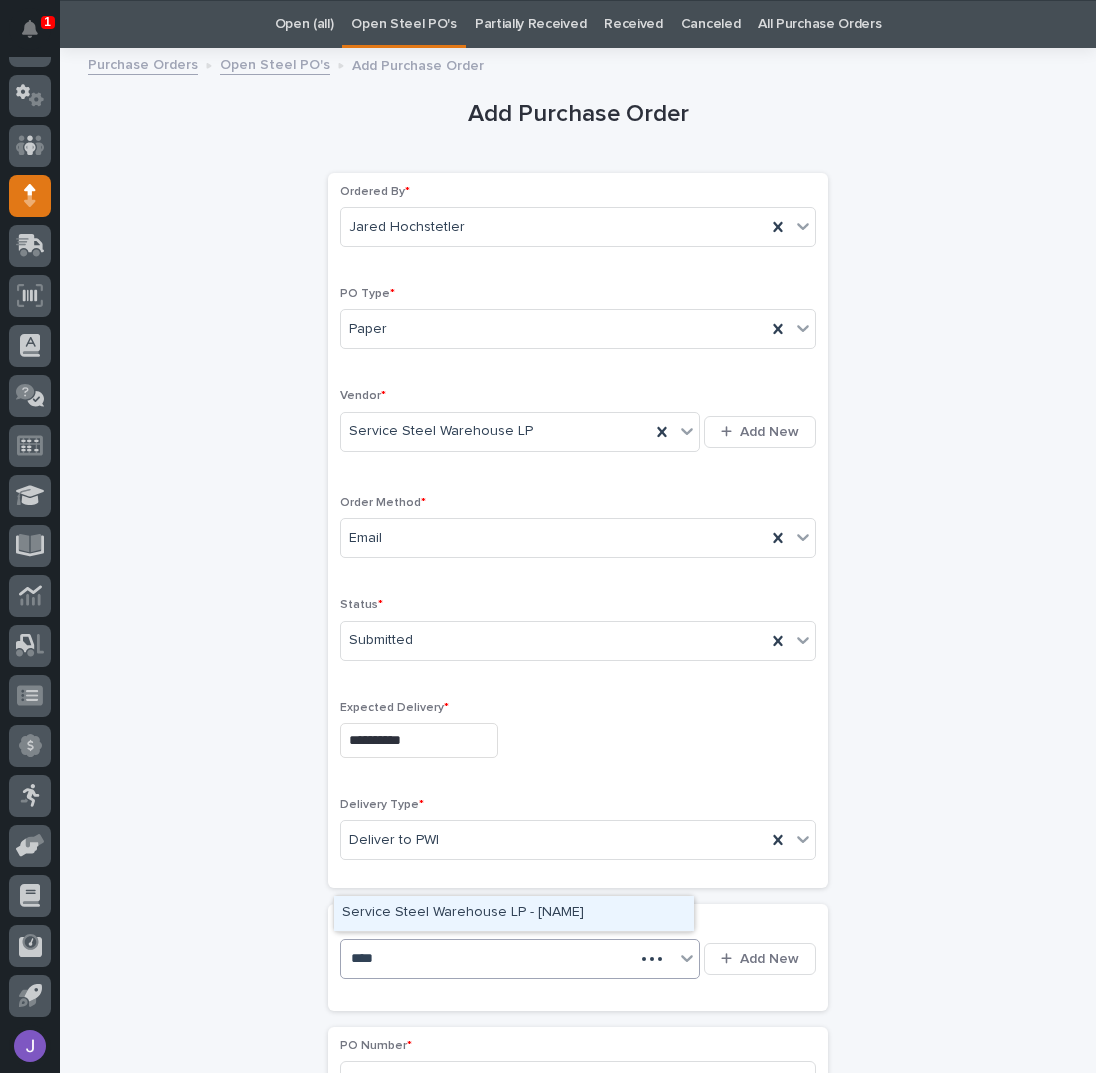 type 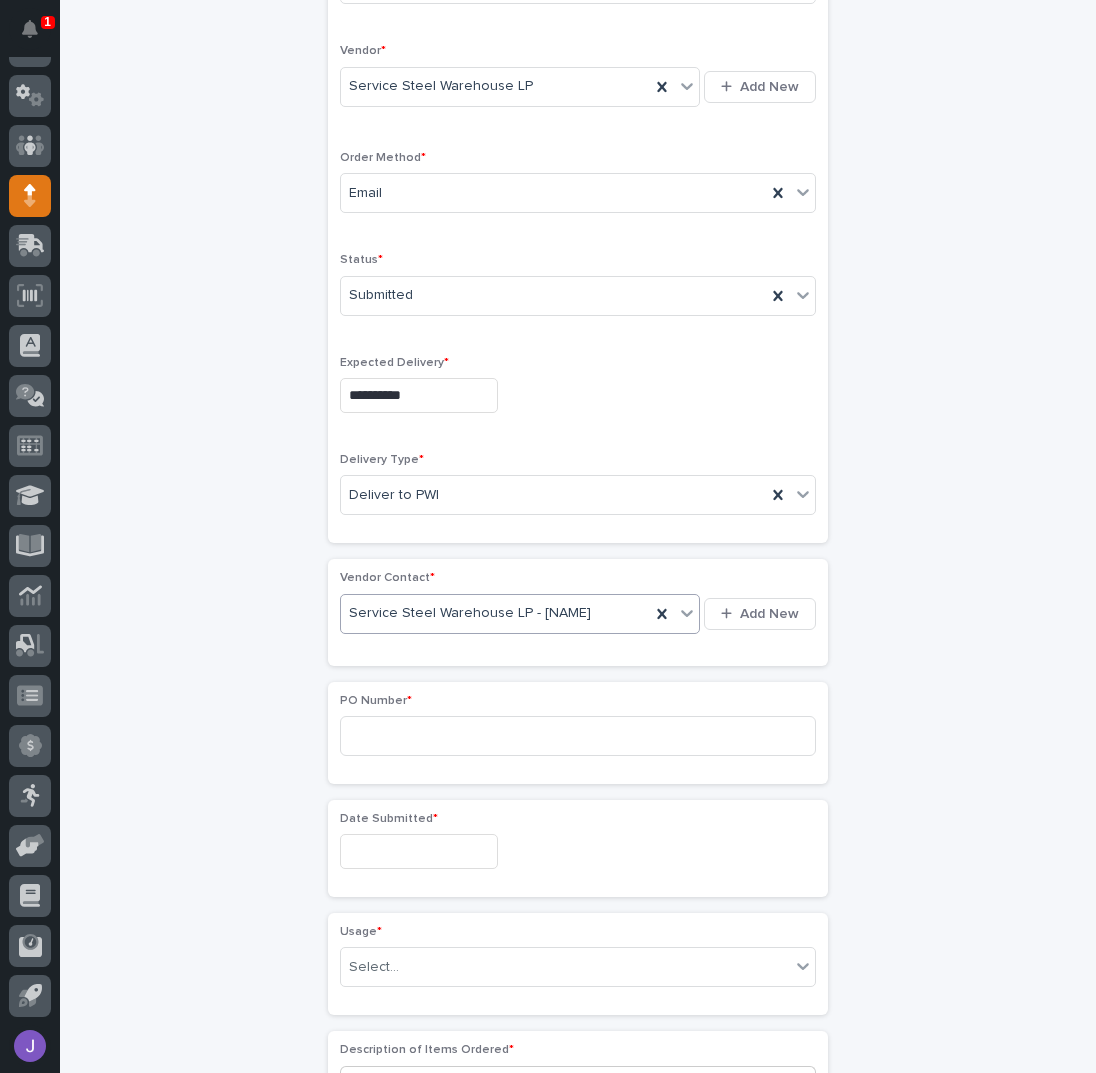scroll, scrollTop: 463, scrollLeft: 0, axis: vertical 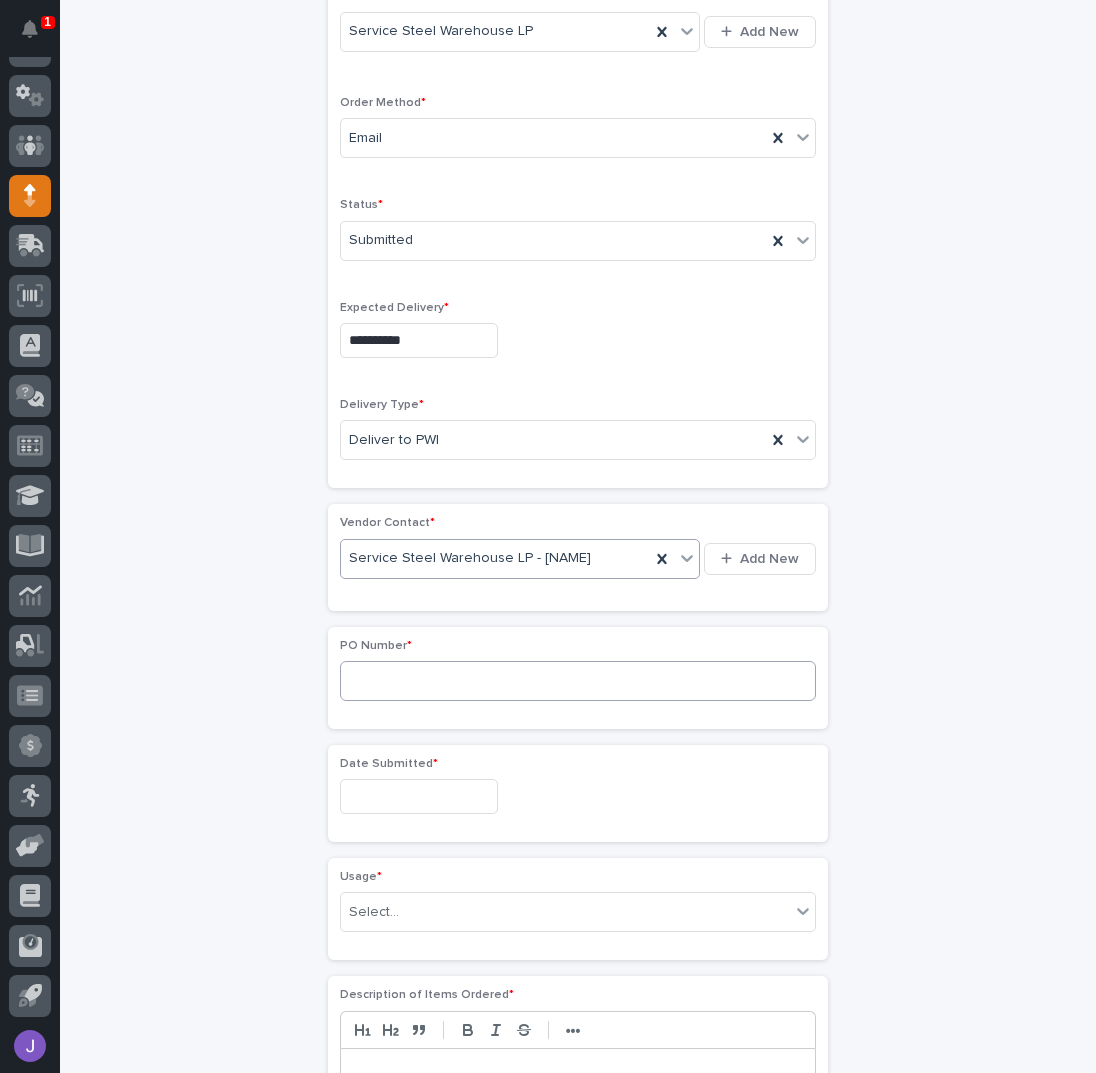 click on "PO Number *" at bounding box center [578, 678] 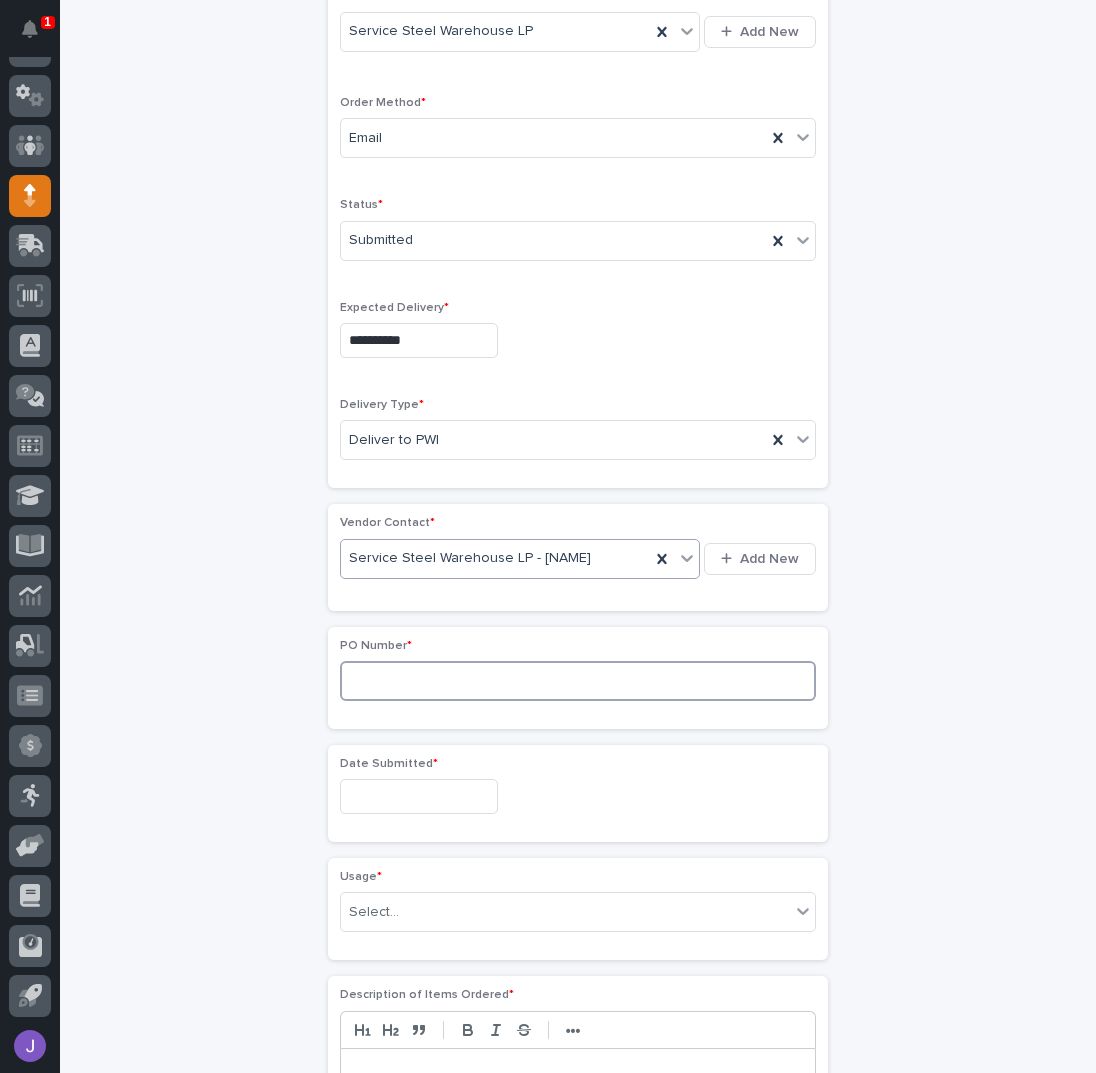 click at bounding box center [578, 681] 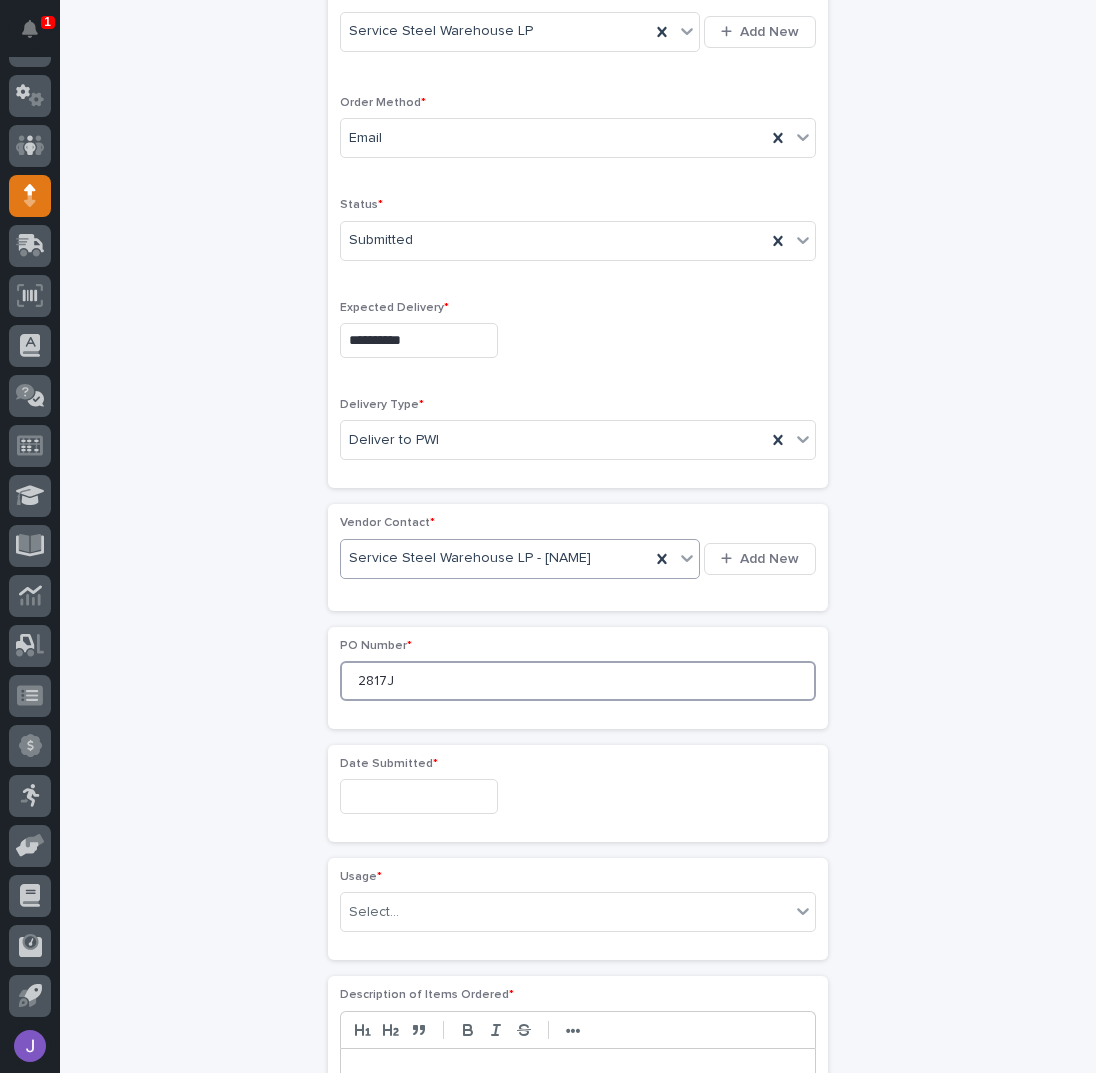 type on "2817J" 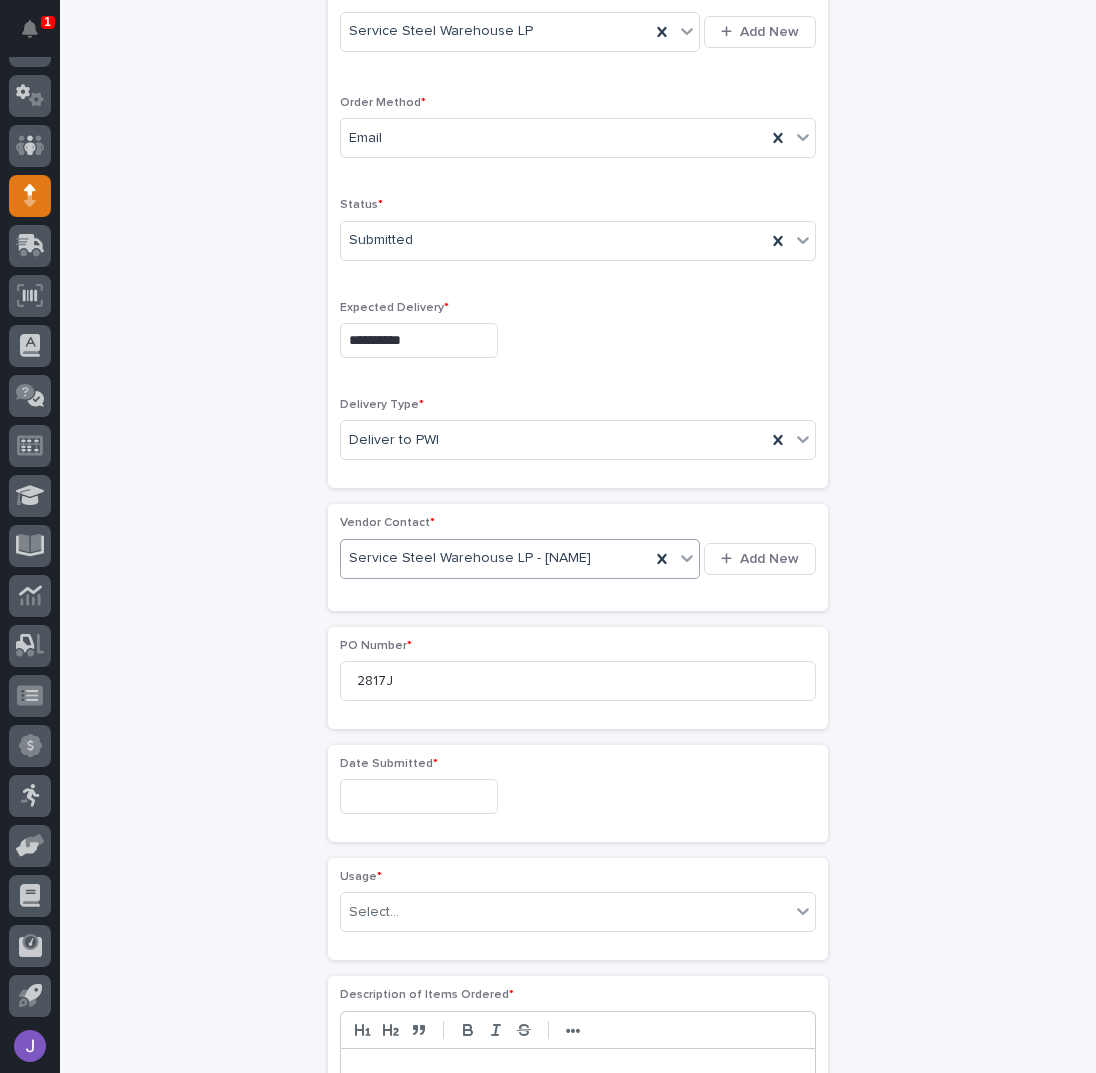 click at bounding box center (419, 796) 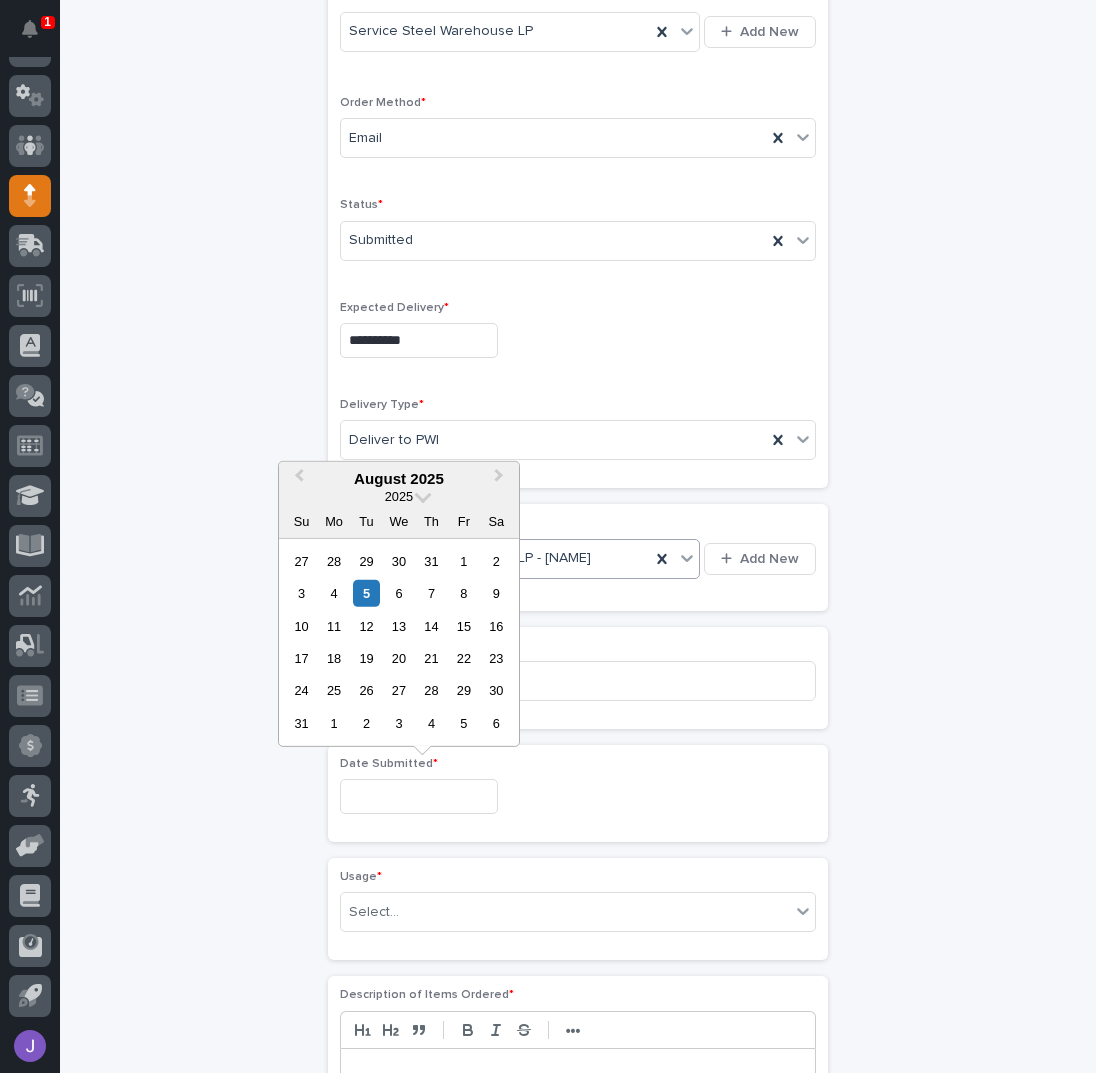 click on "4" at bounding box center (333, 593) 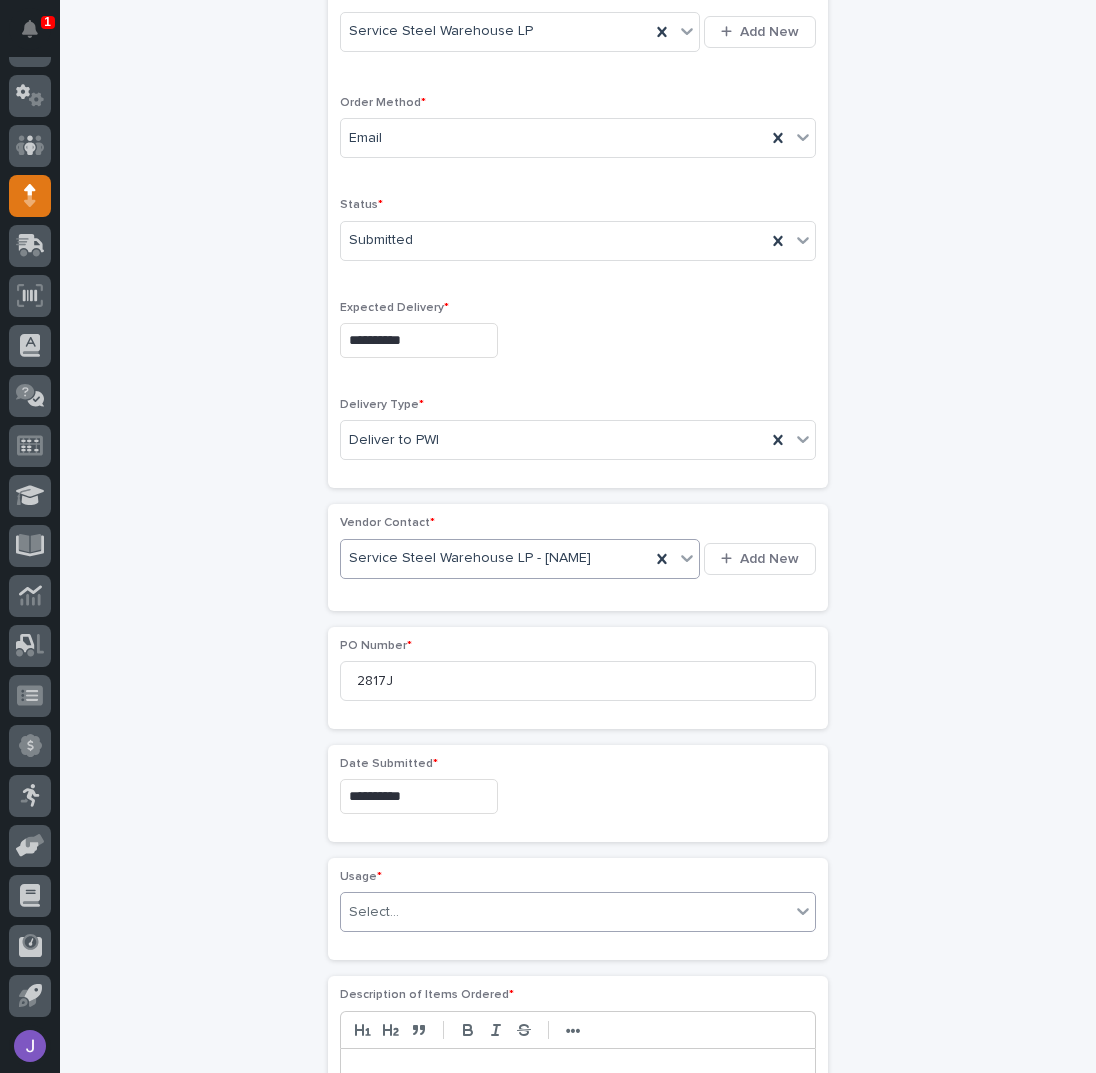click on "Select..." at bounding box center (374, 912) 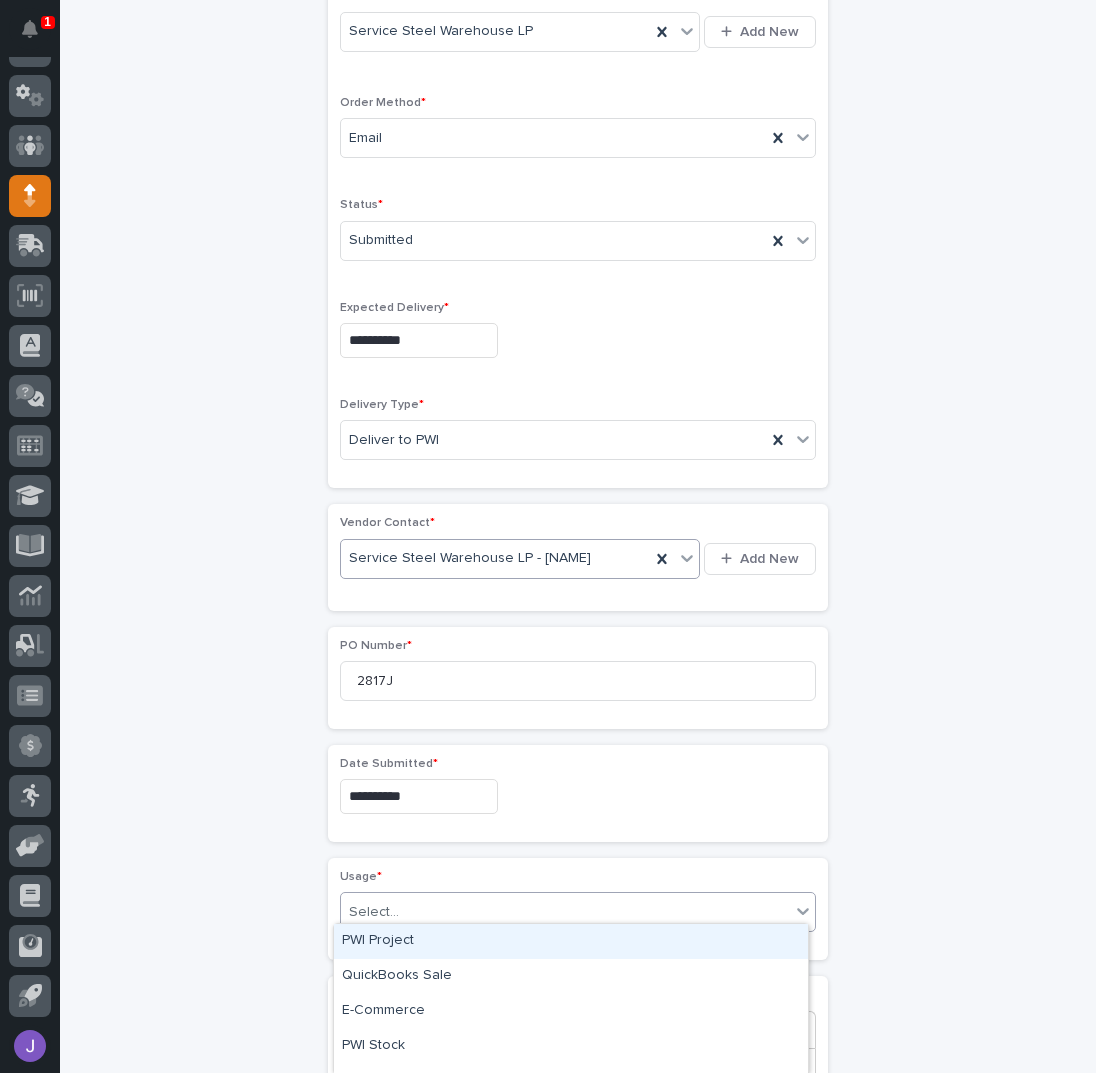 click on "PWI Project" at bounding box center [571, 941] 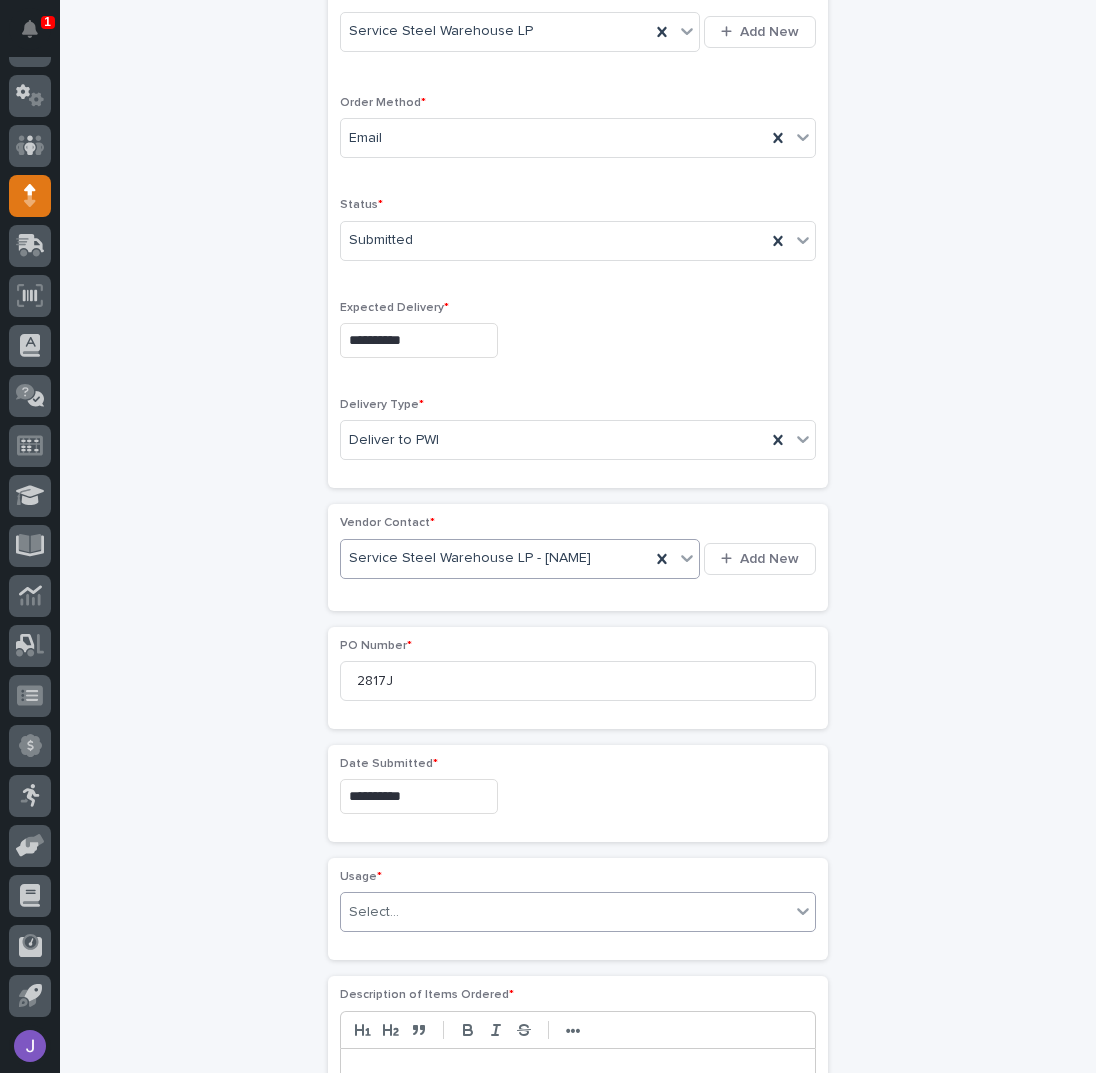 click on "**********" at bounding box center (578, 715) 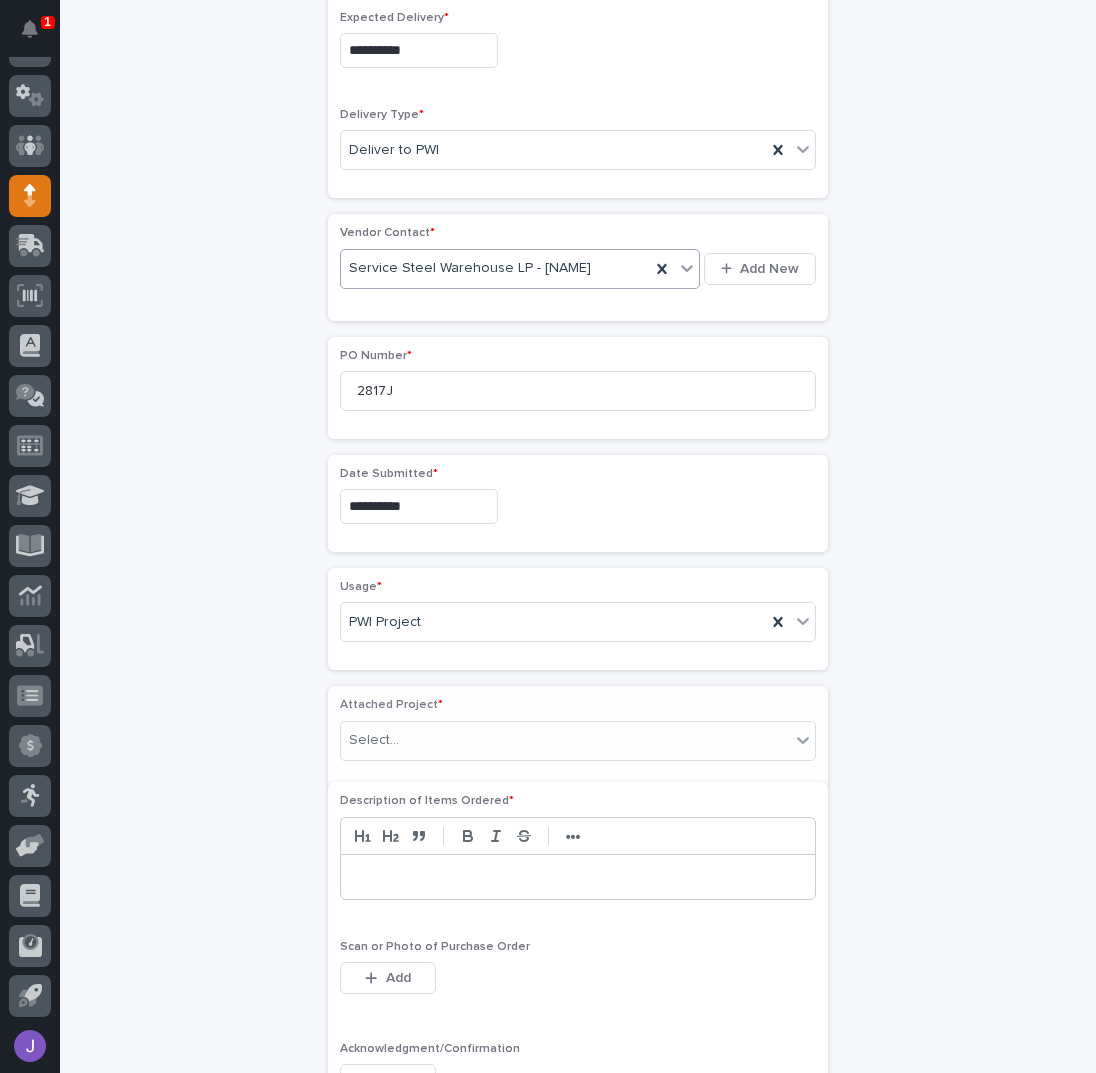 scroll, scrollTop: 789, scrollLeft: 0, axis: vertical 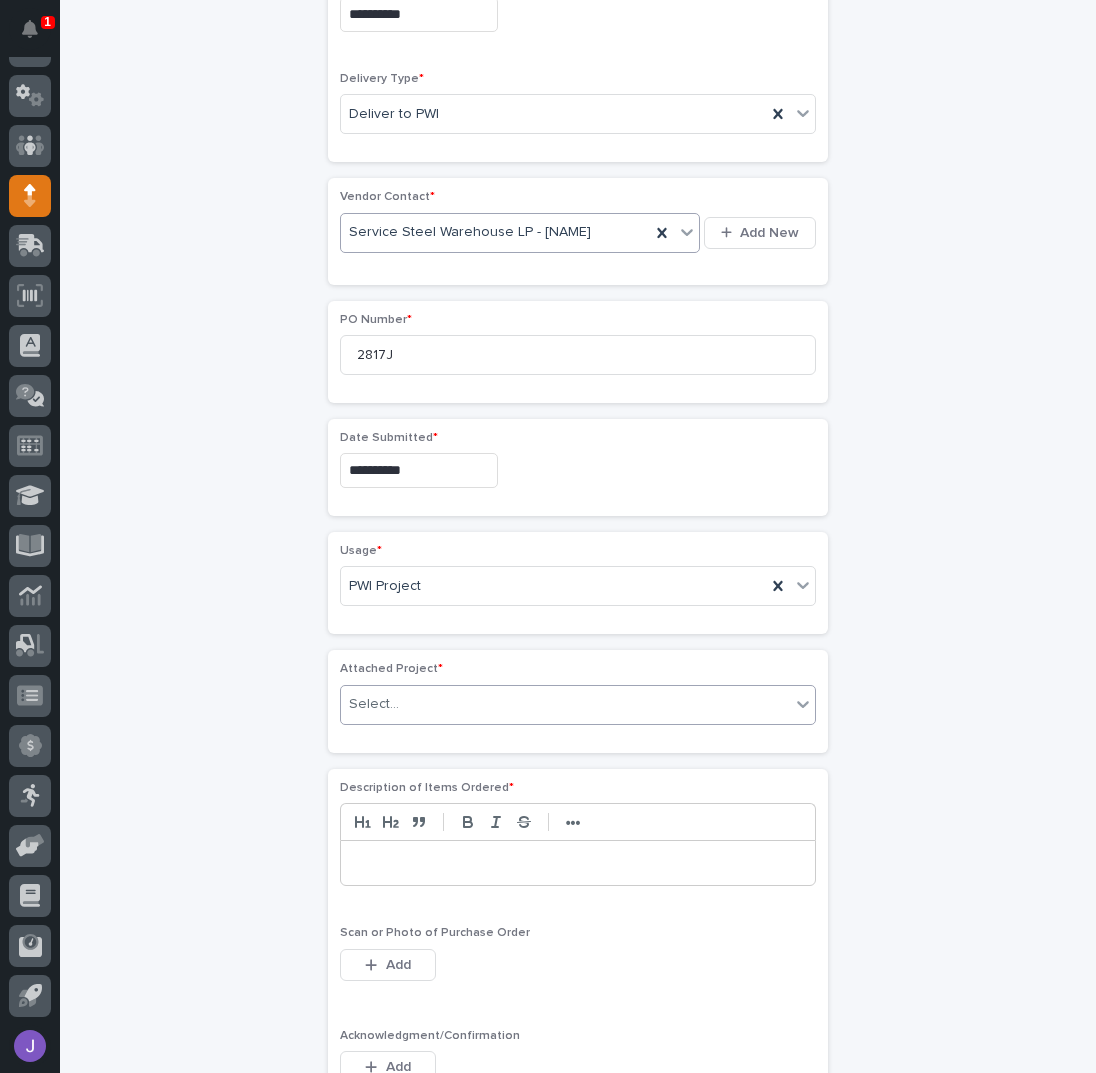 click on "Select..." at bounding box center [565, 704] 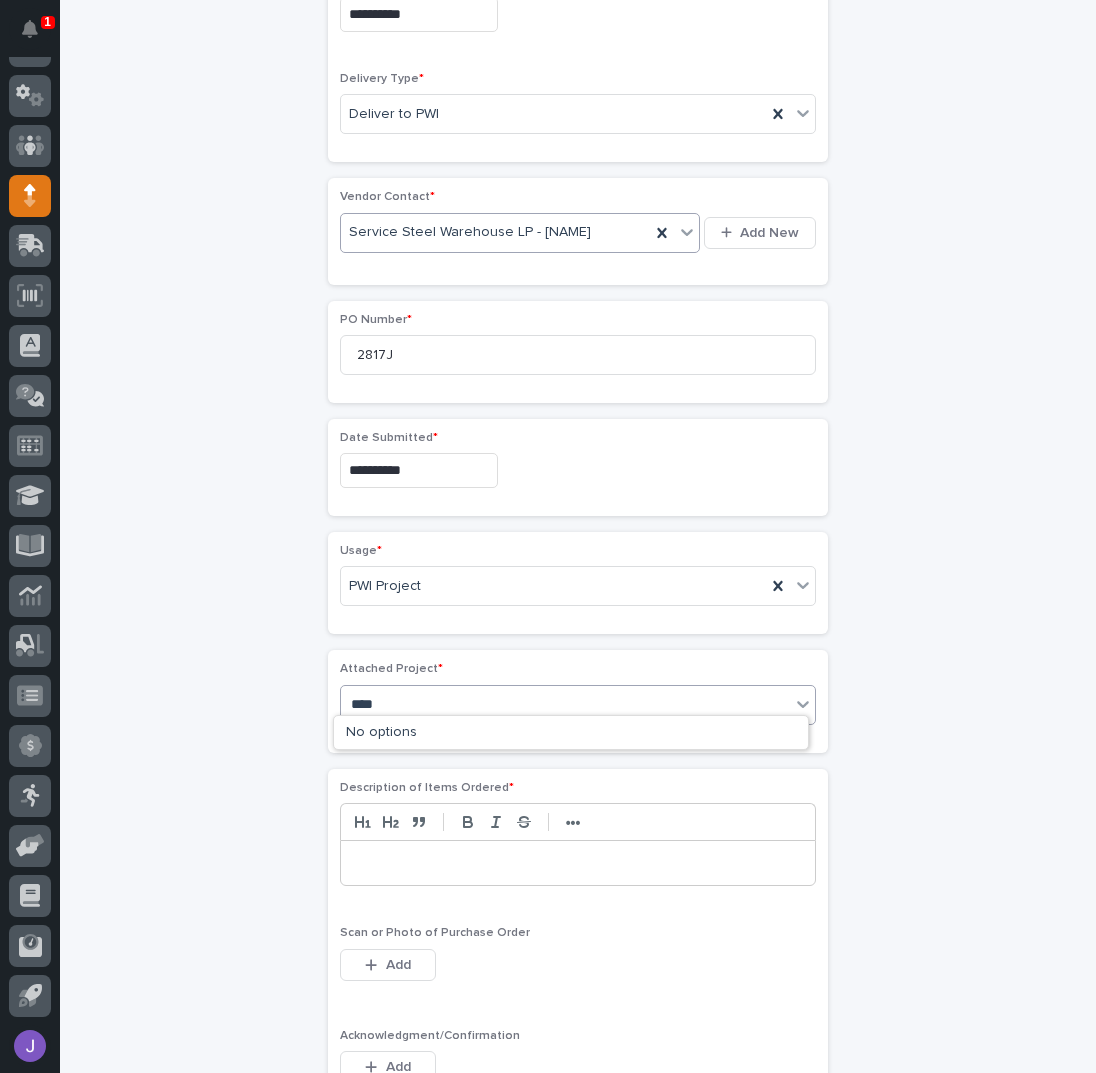 type on "*****" 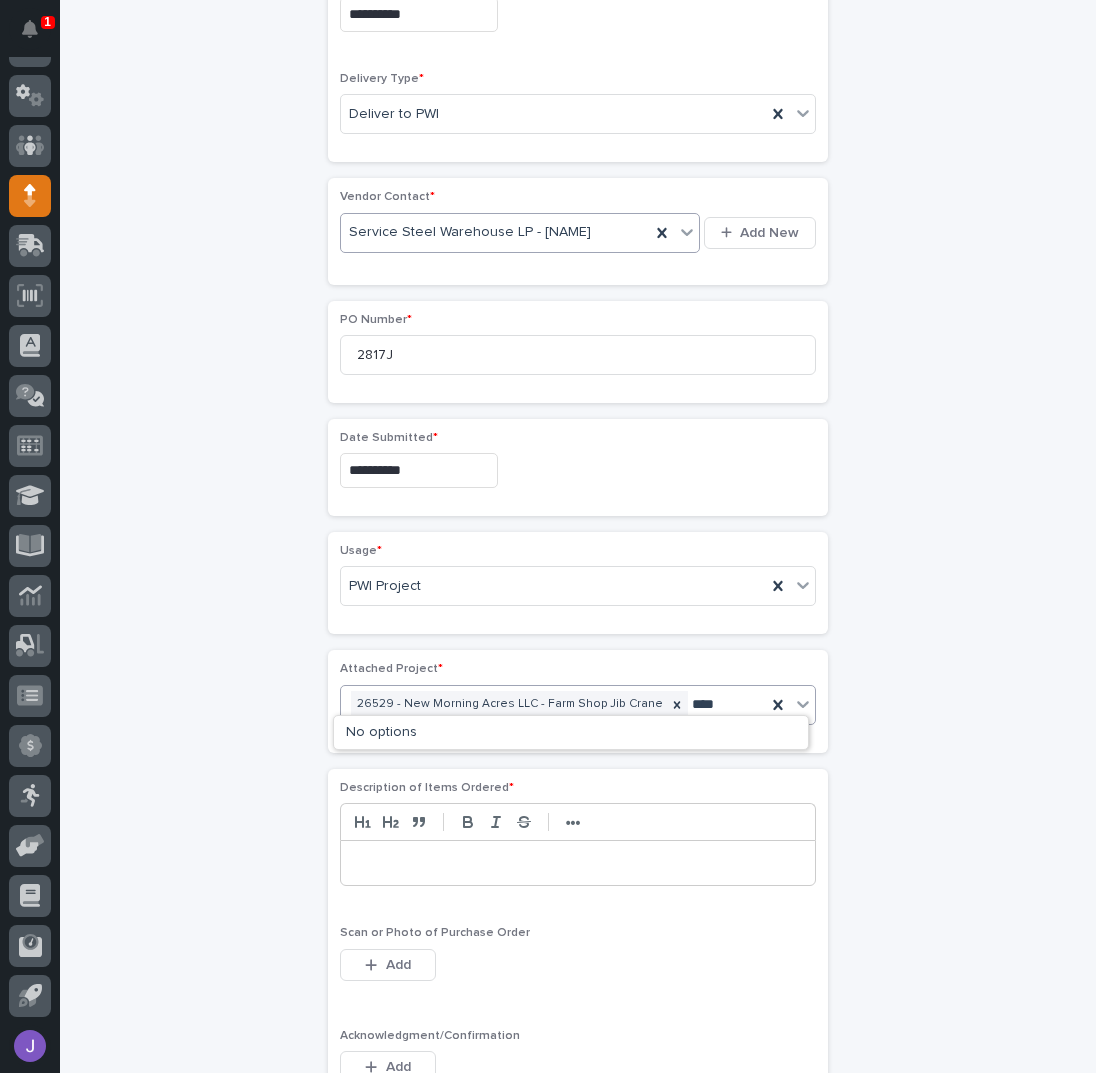 type on "*****" 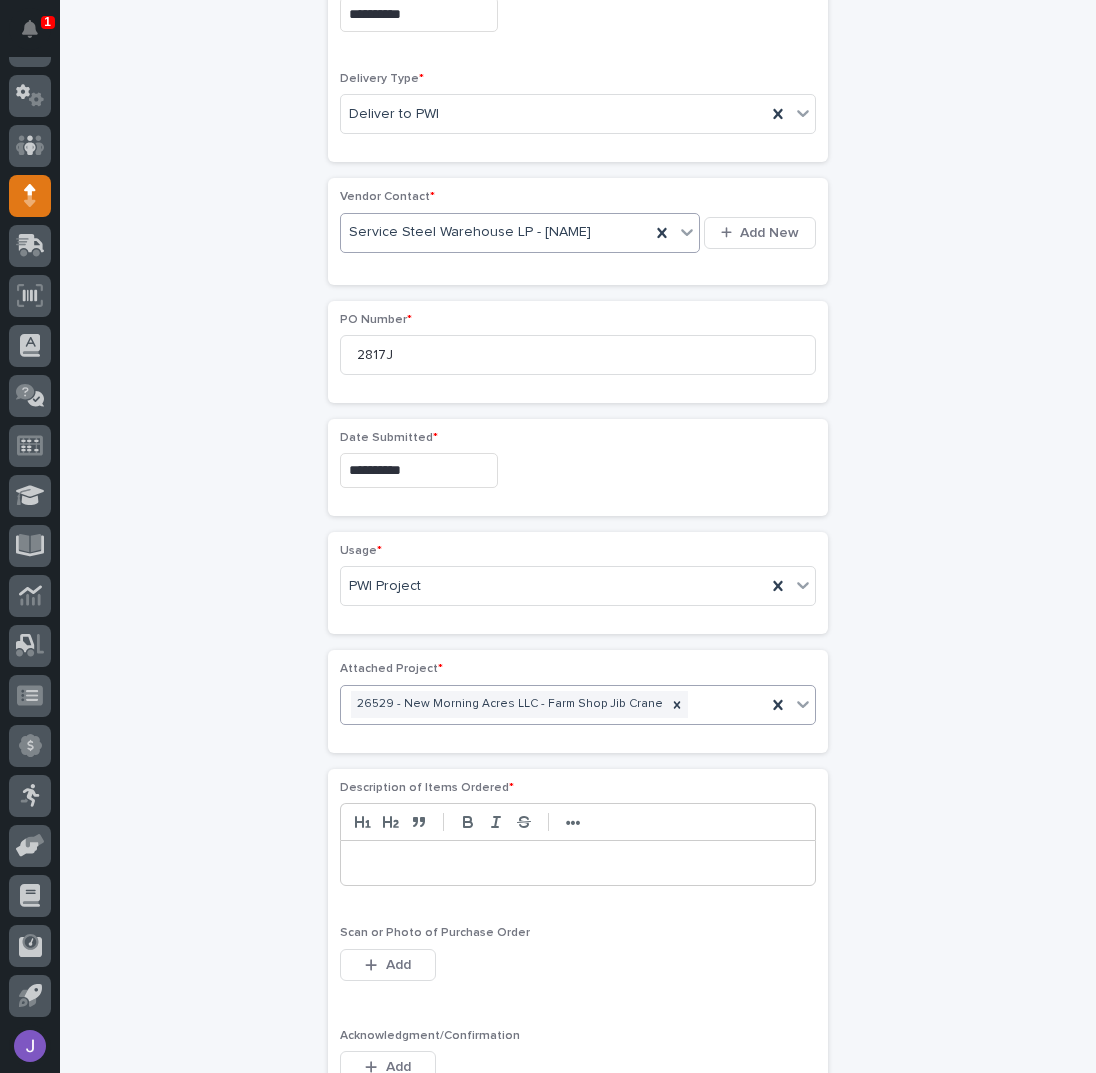 scroll, scrollTop: 802, scrollLeft: 0, axis: vertical 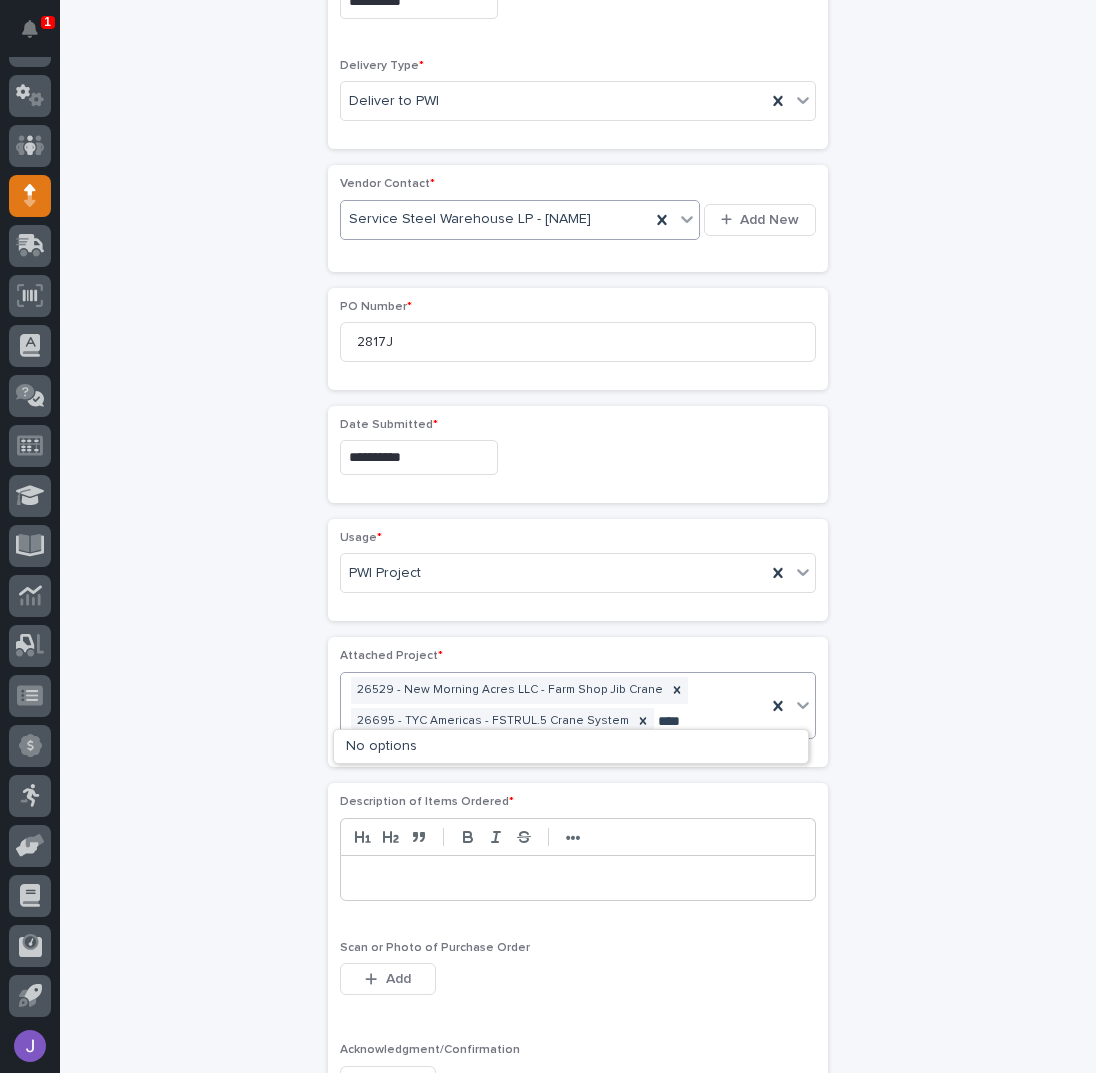 type on "*****" 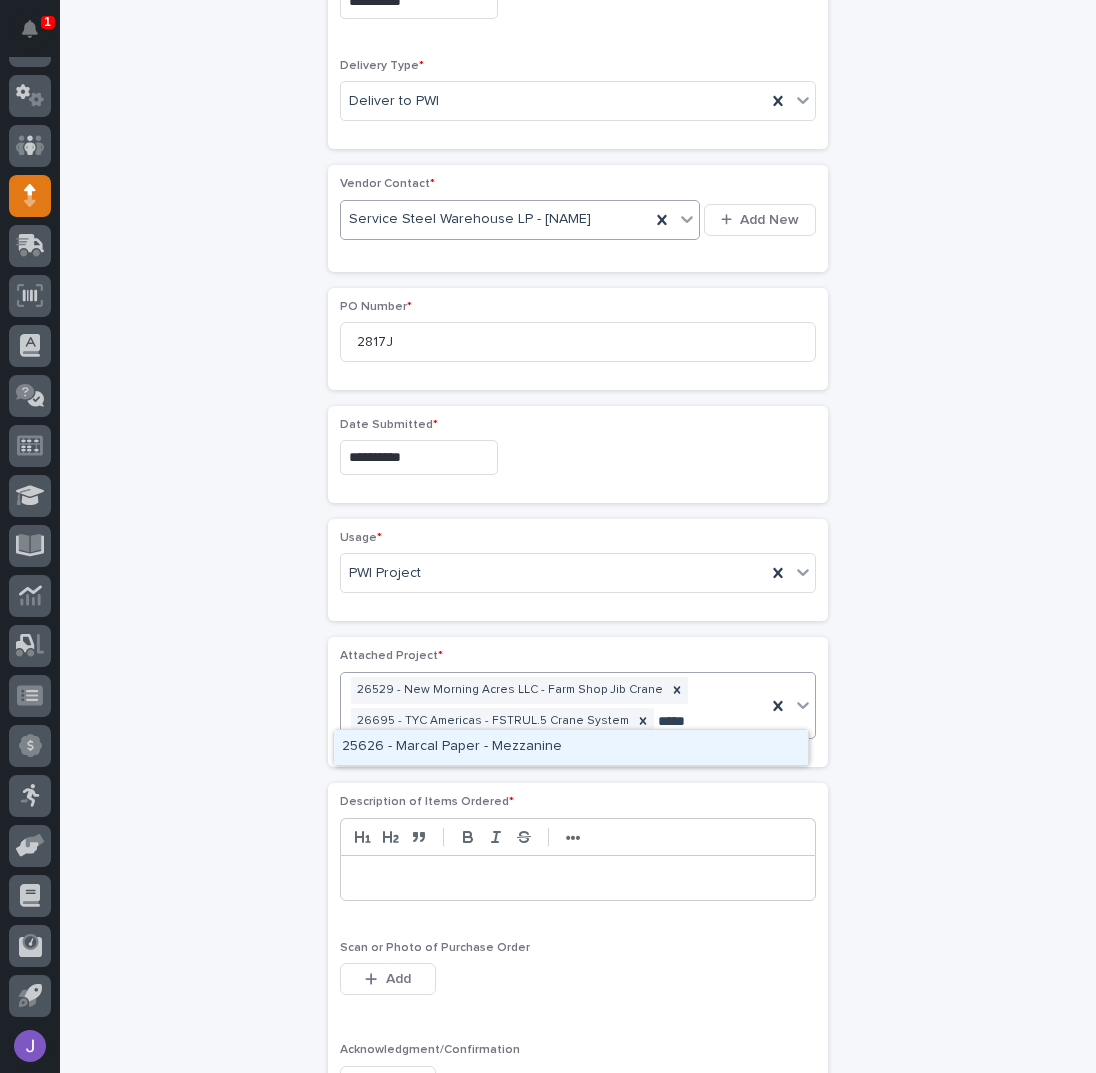 type 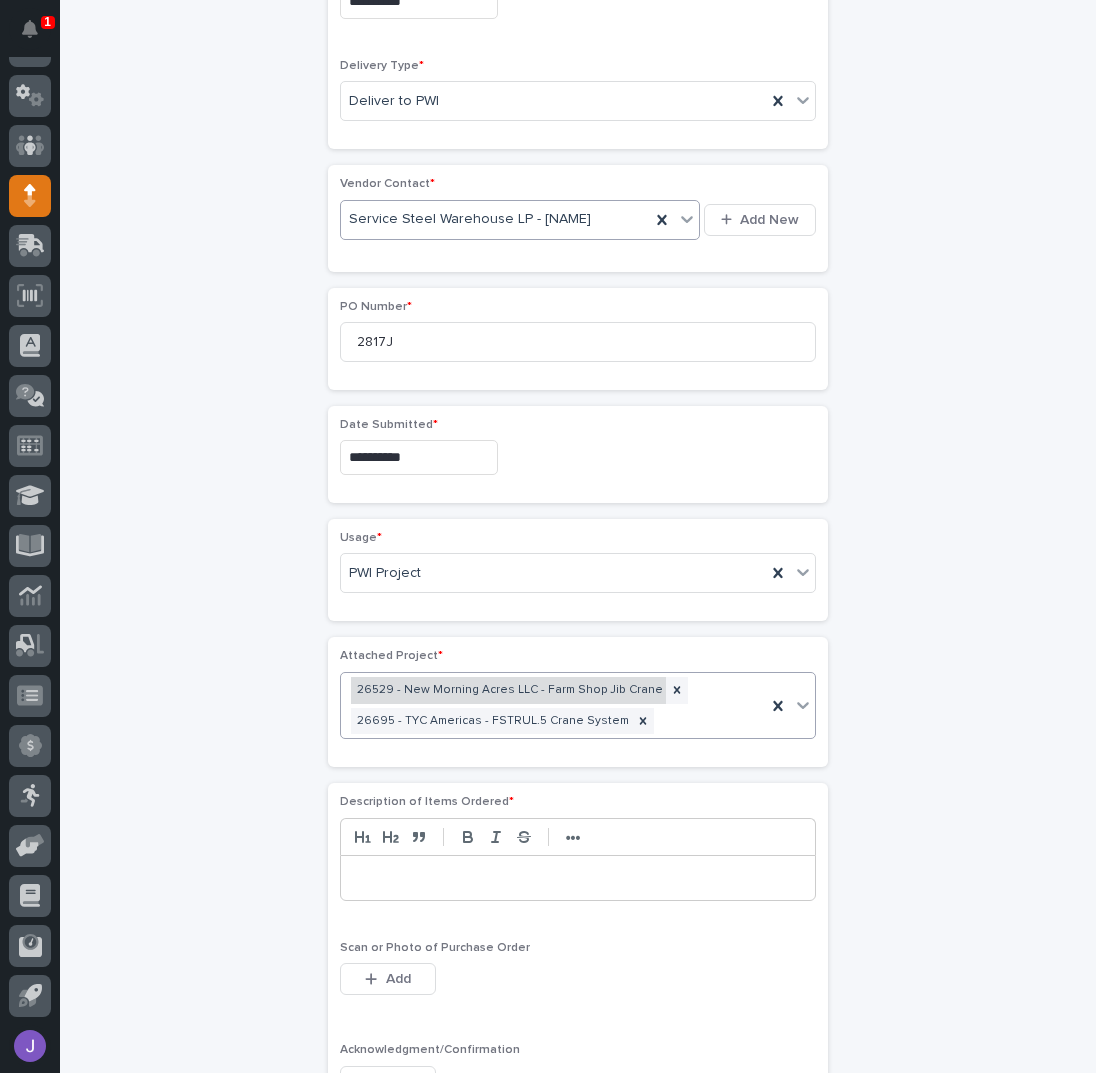 scroll, scrollTop: 818, scrollLeft: 0, axis: vertical 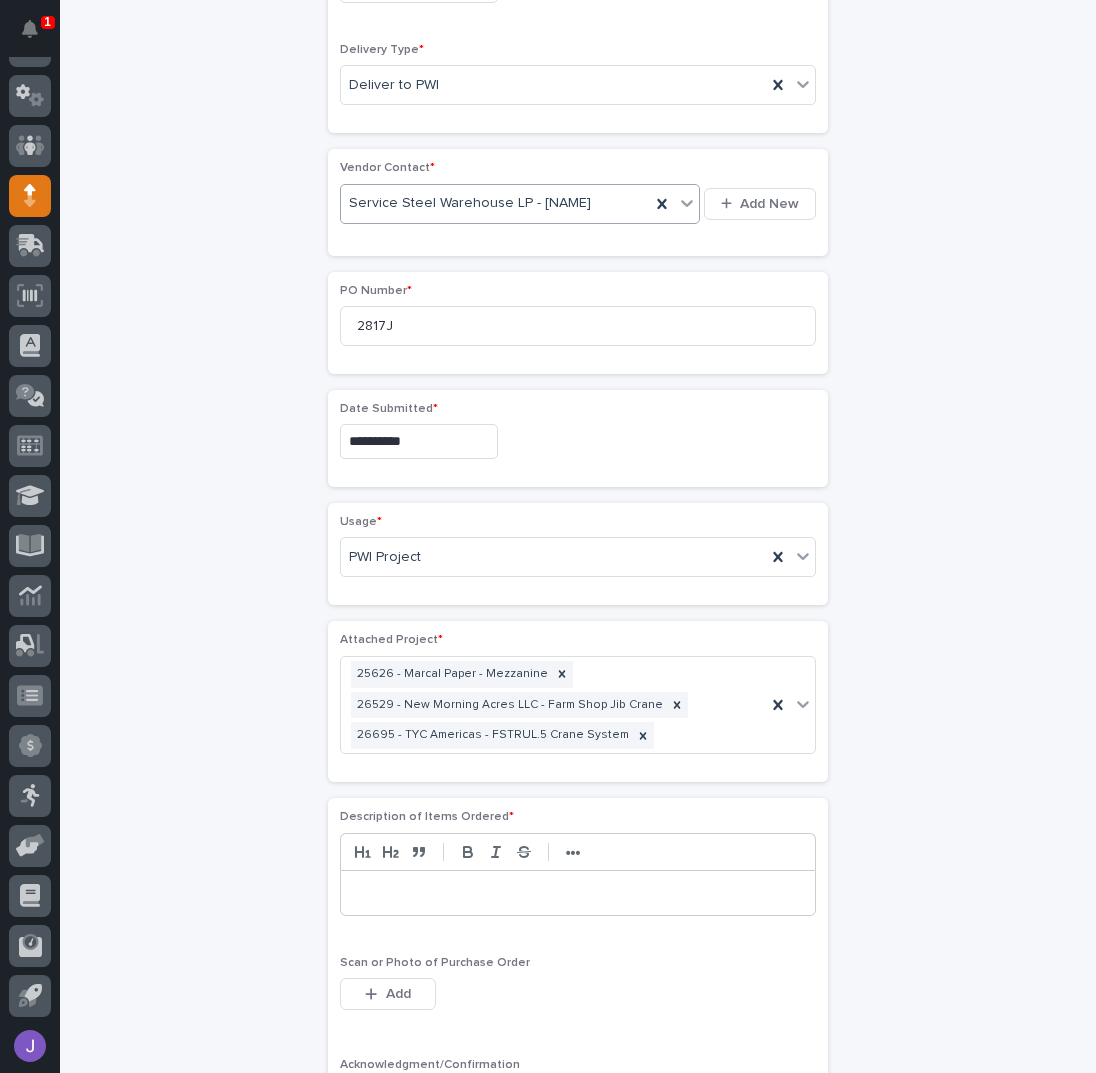 click at bounding box center (578, 893) 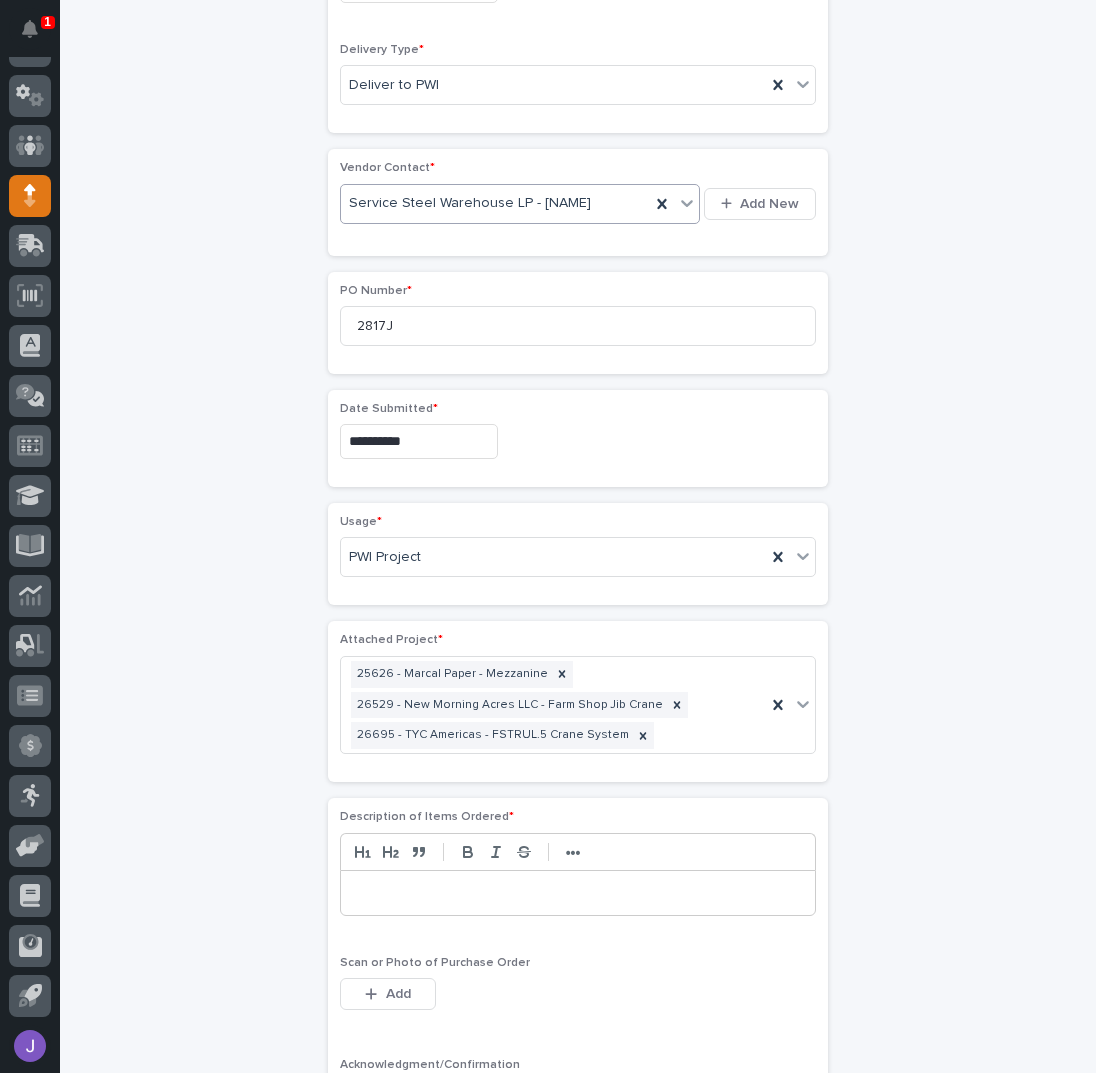 type 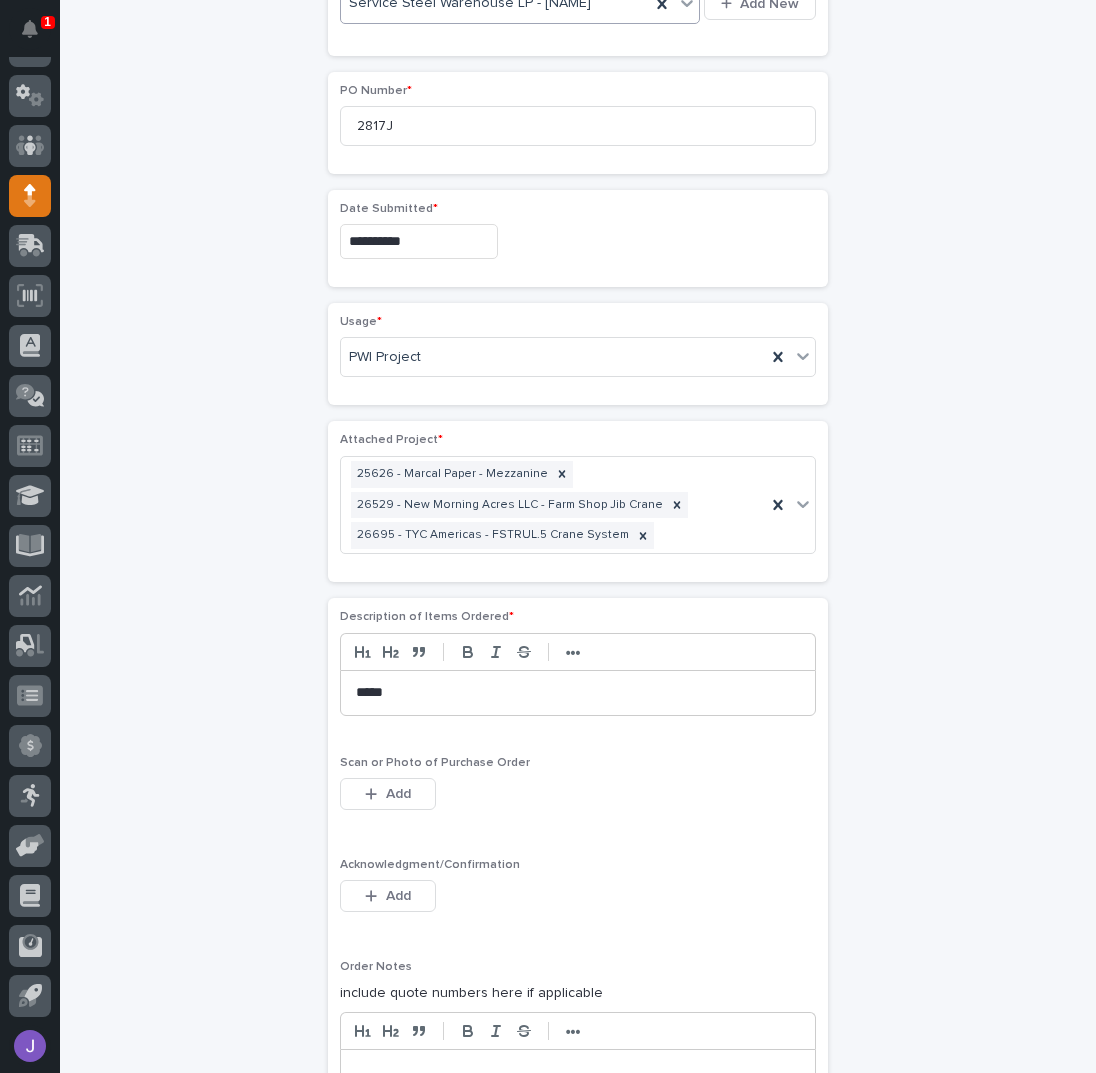 scroll, scrollTop: 1084, scrollLeft: 0, axis: vertical 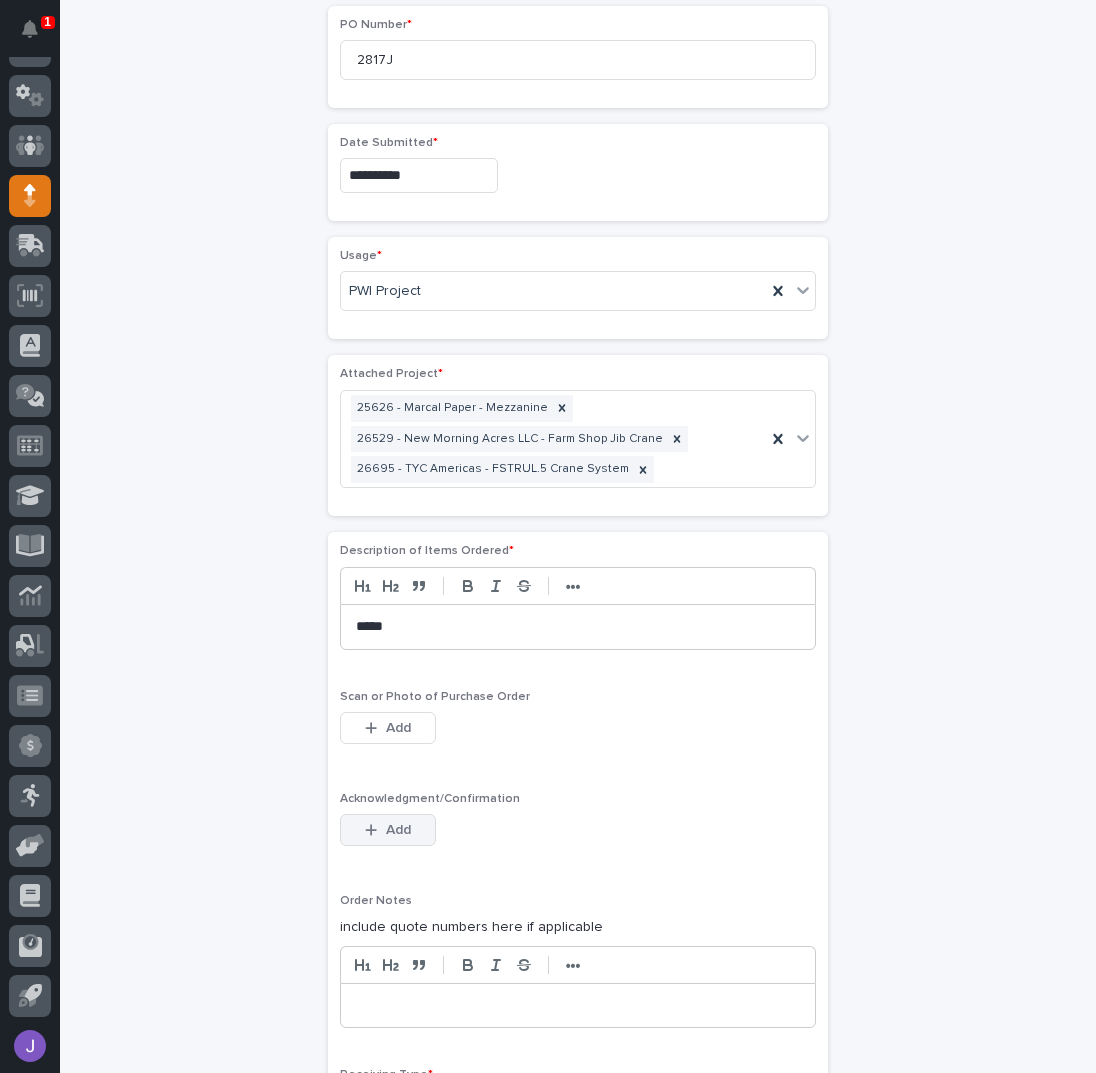 click on "Add" at bounding box center (388, 830) 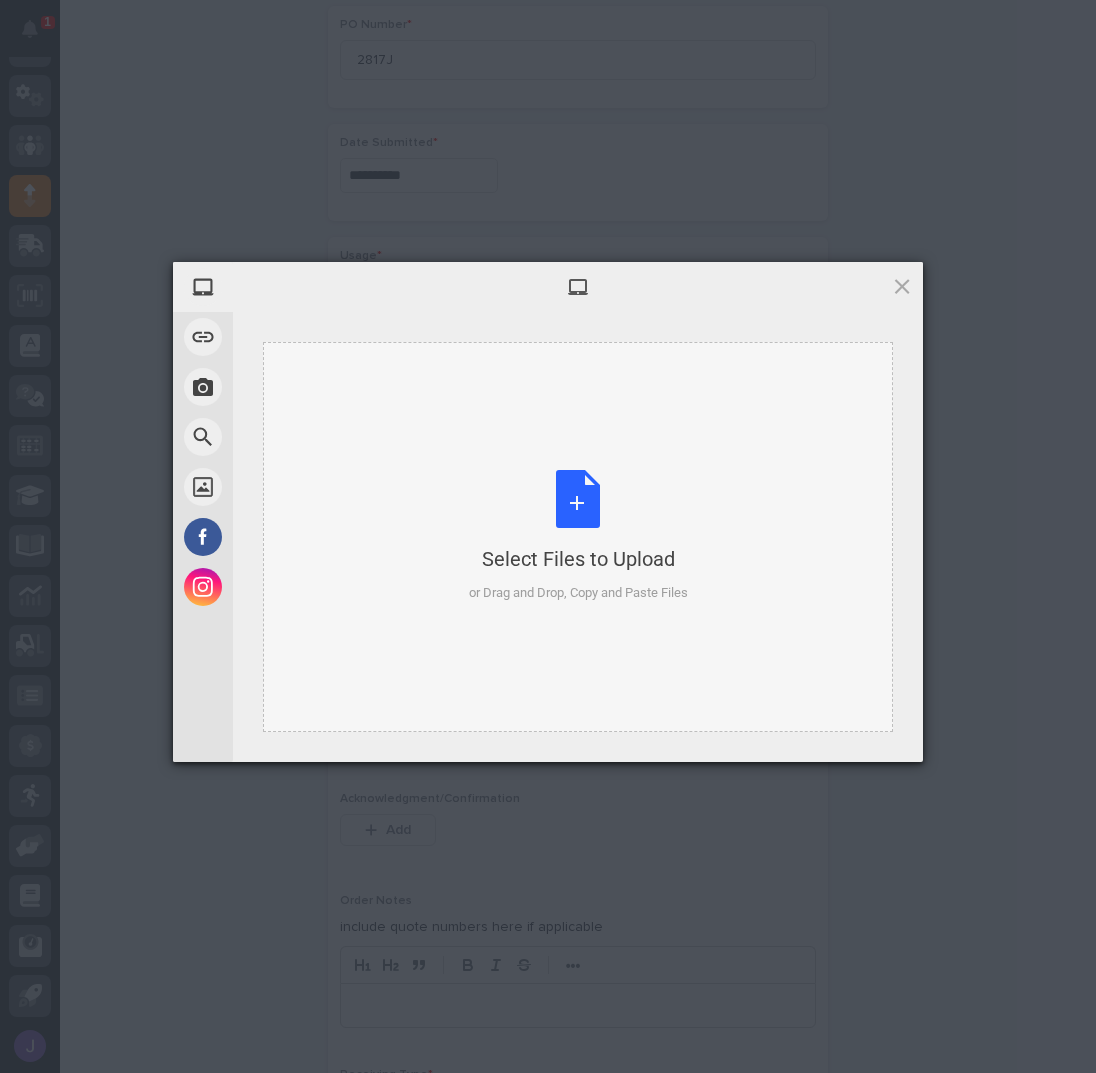 click on "Select Files to Upload
or Drag and Drop, Copy and Paste Files" at bounding box center (578, 536) 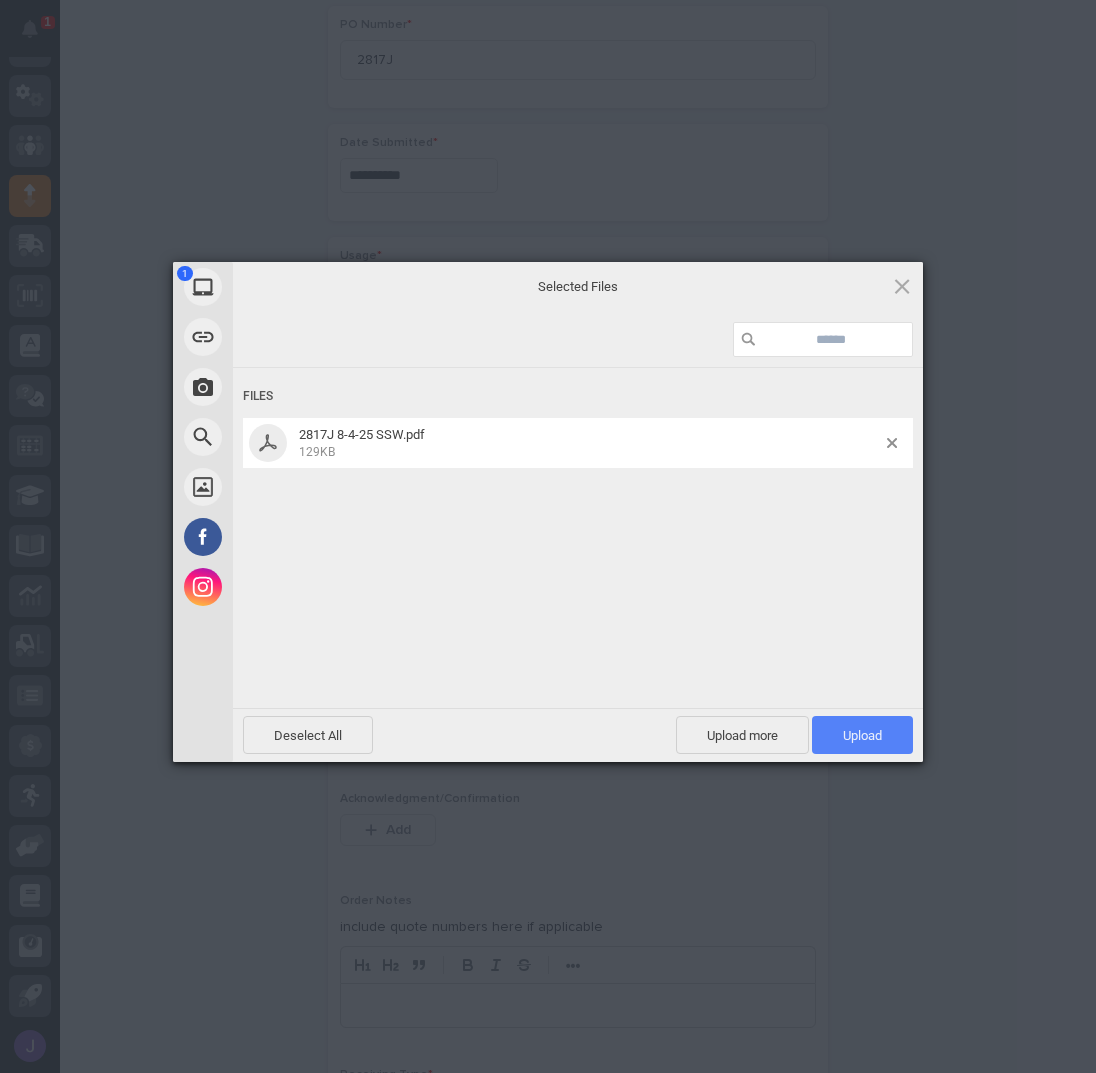 click on "Upload
1" at bounding box center (862, 735) 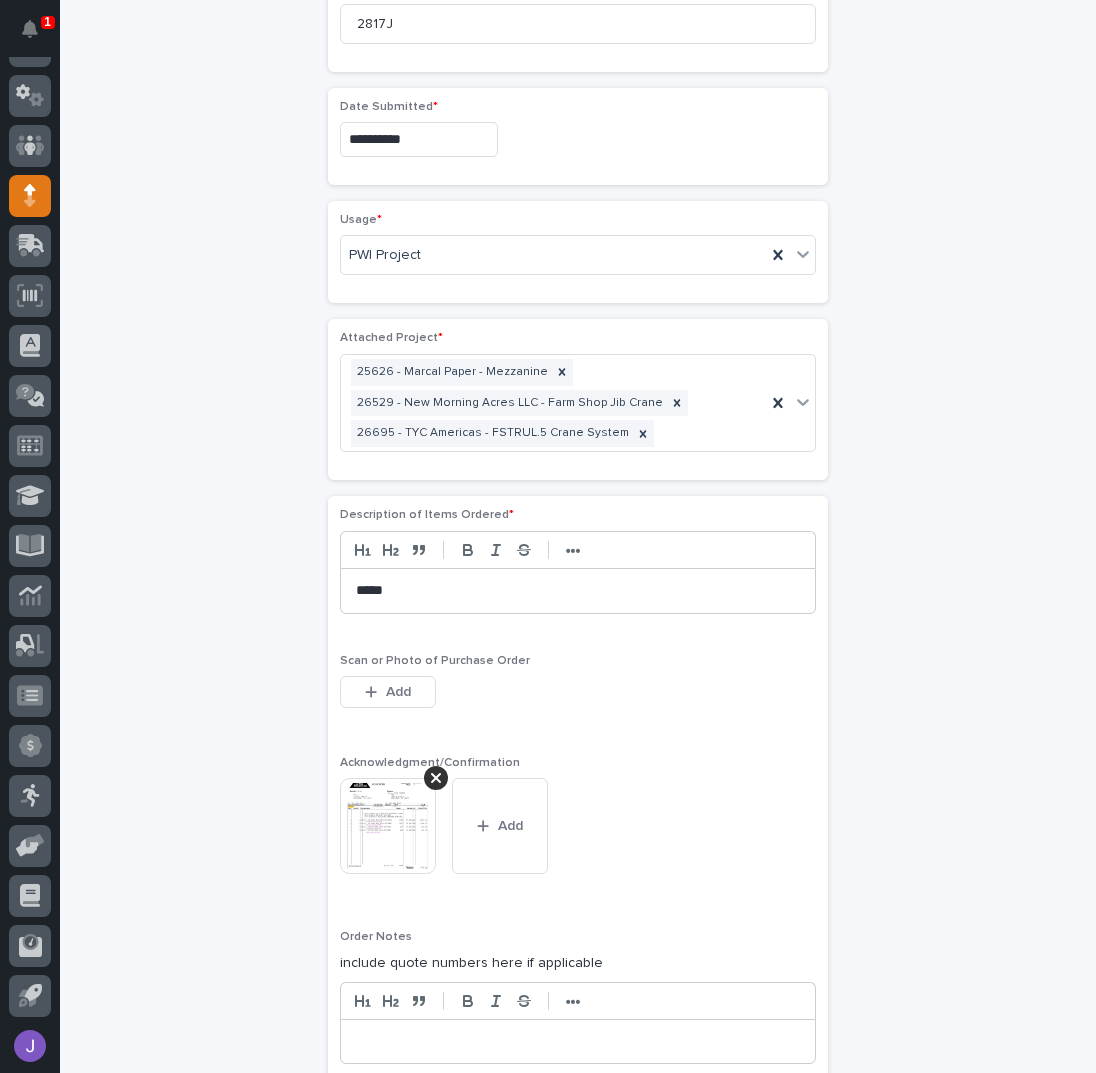 scroll, scrollTop: 1520, scrollLeft: 0, axis: vertical 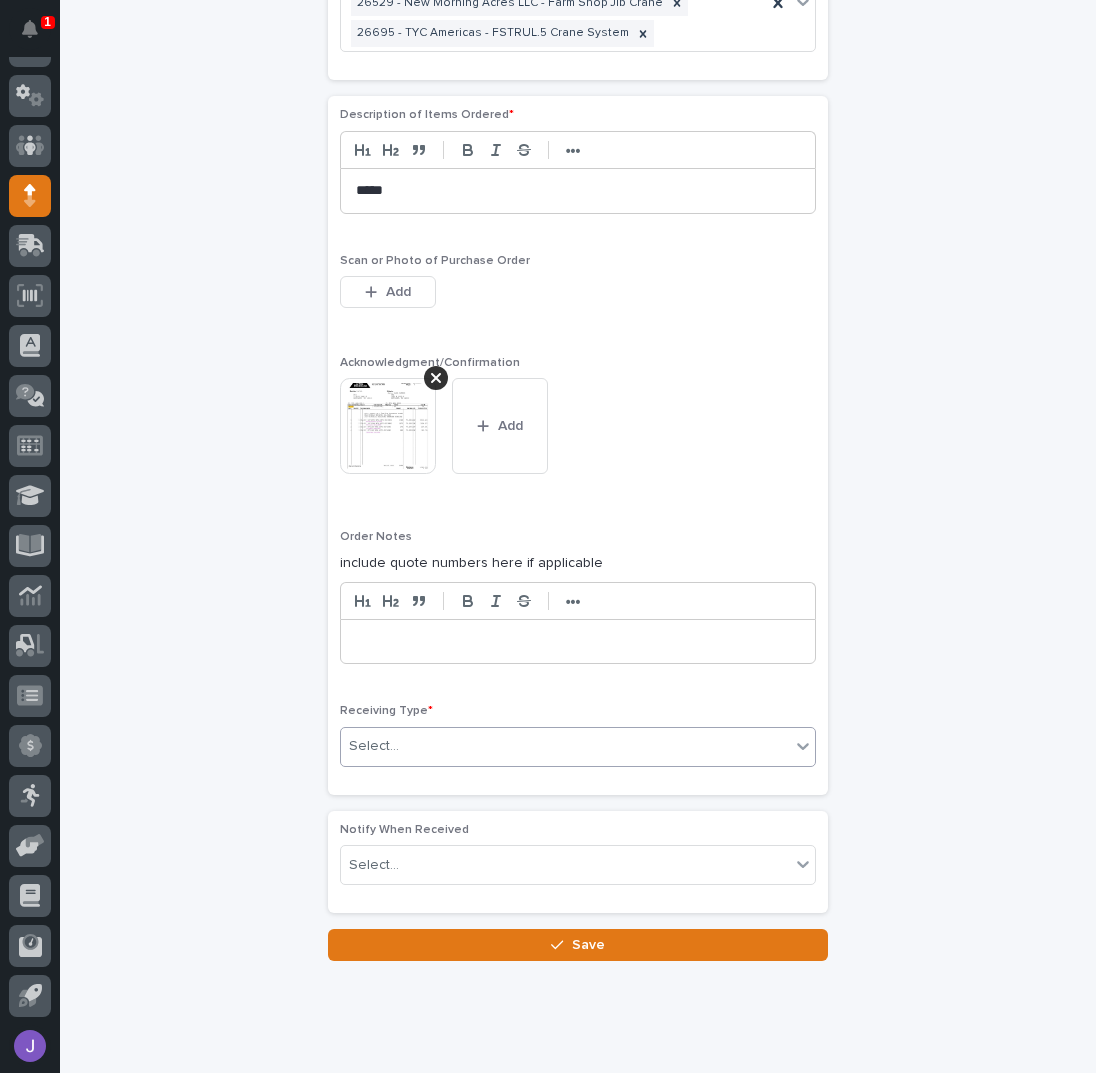 click on "Select..." at bounding box center (565, 746) 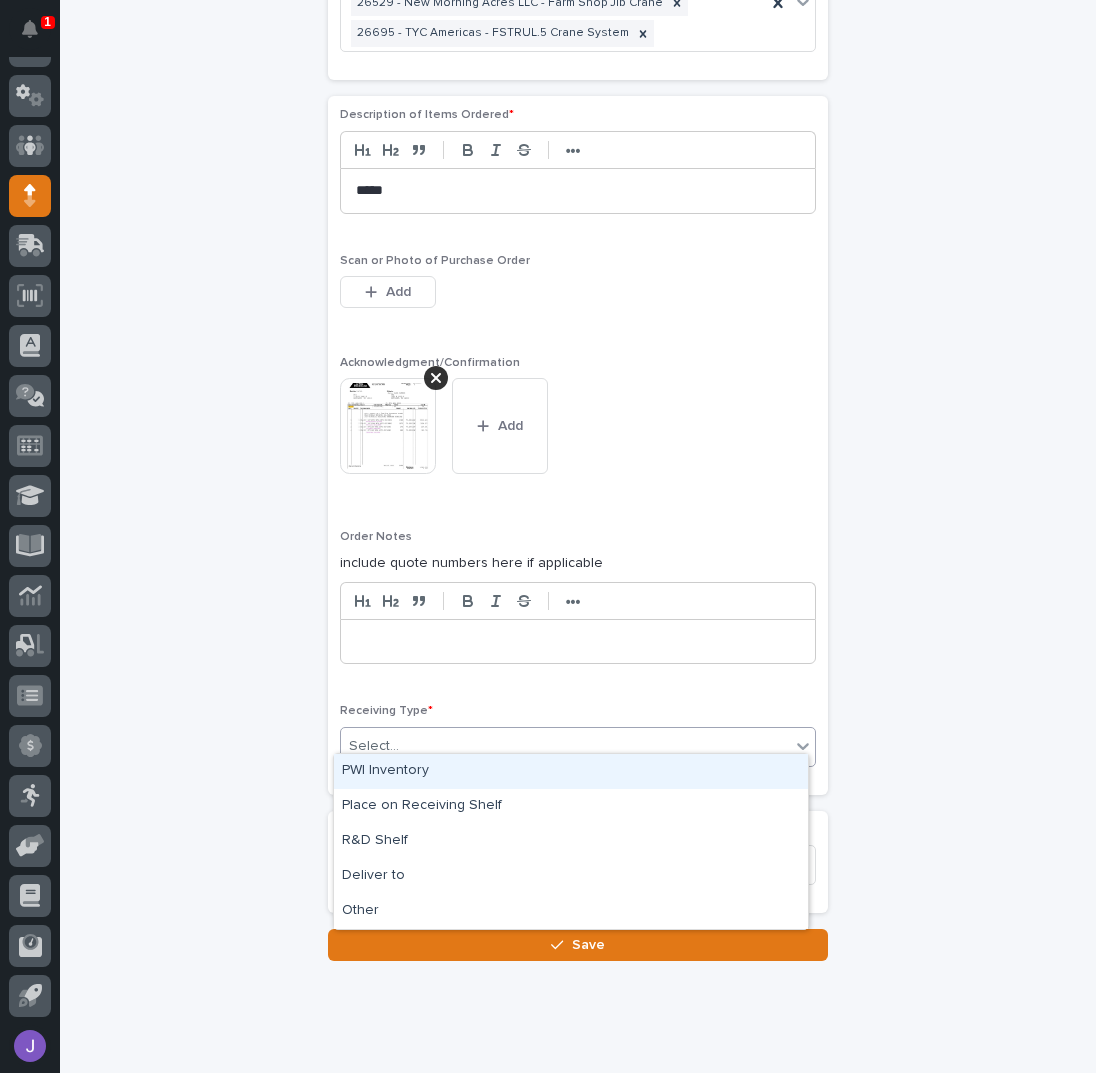 click on "PWI Inventory" at bounding box center (571, 771) 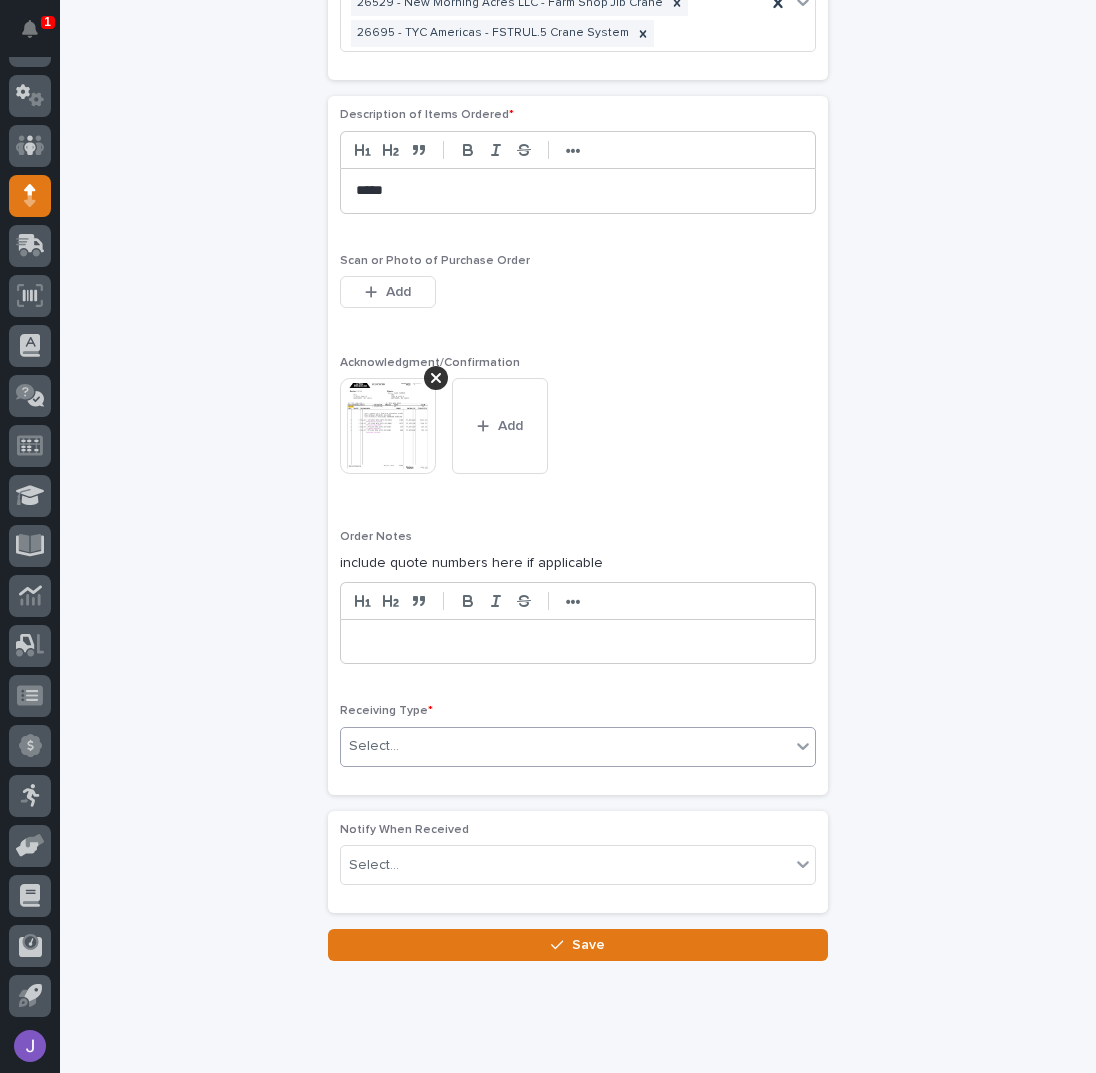 click on "**********" at bounding box center (578, -218) 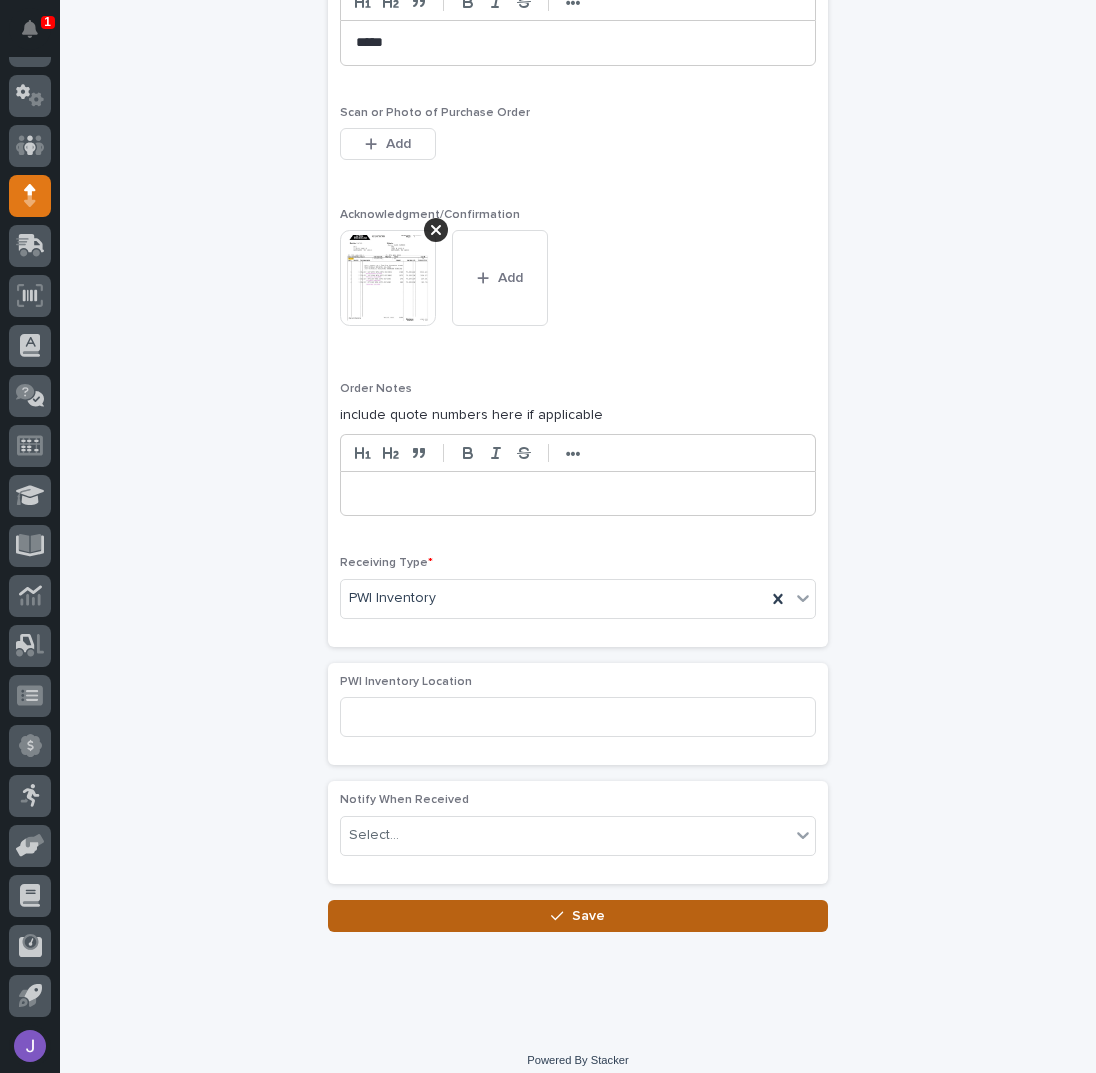 scroll, scrollTop: 1669, scrollLeft: 0, axis: vertical 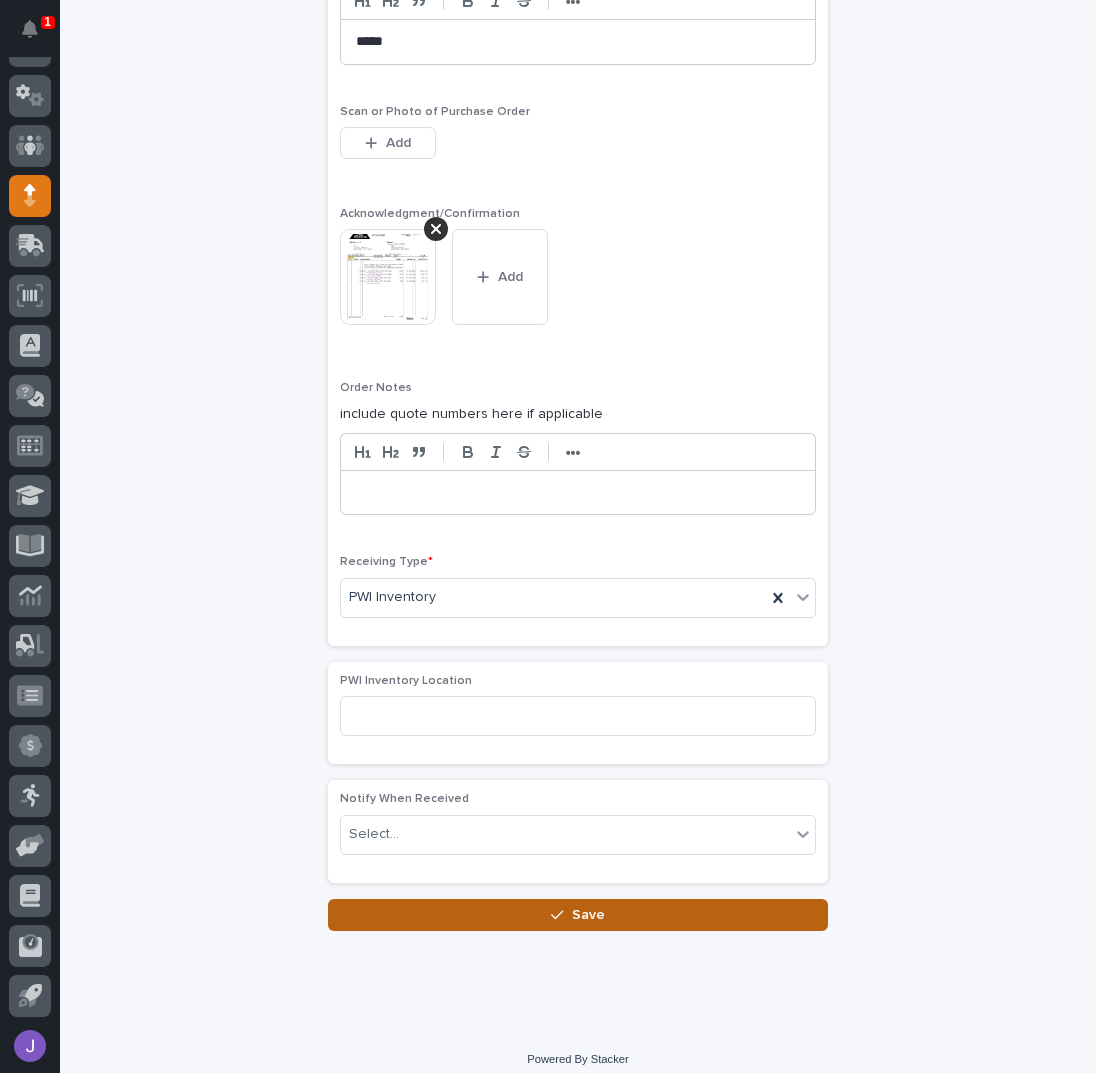 click on "Save" at bounding box center [578, 915] 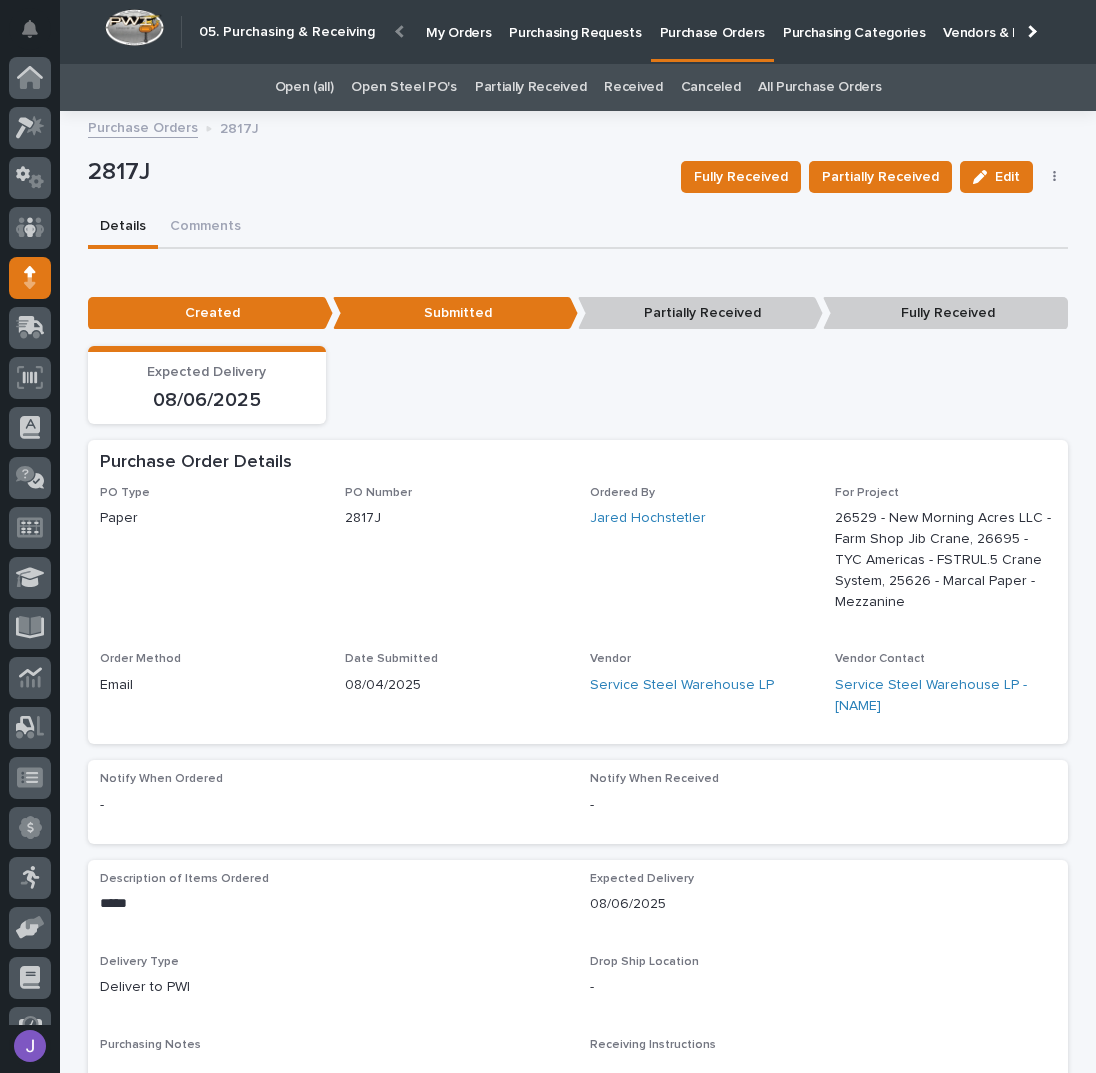 scroll, scrollTop: 82, scrollLeft: 0, axis: vertical 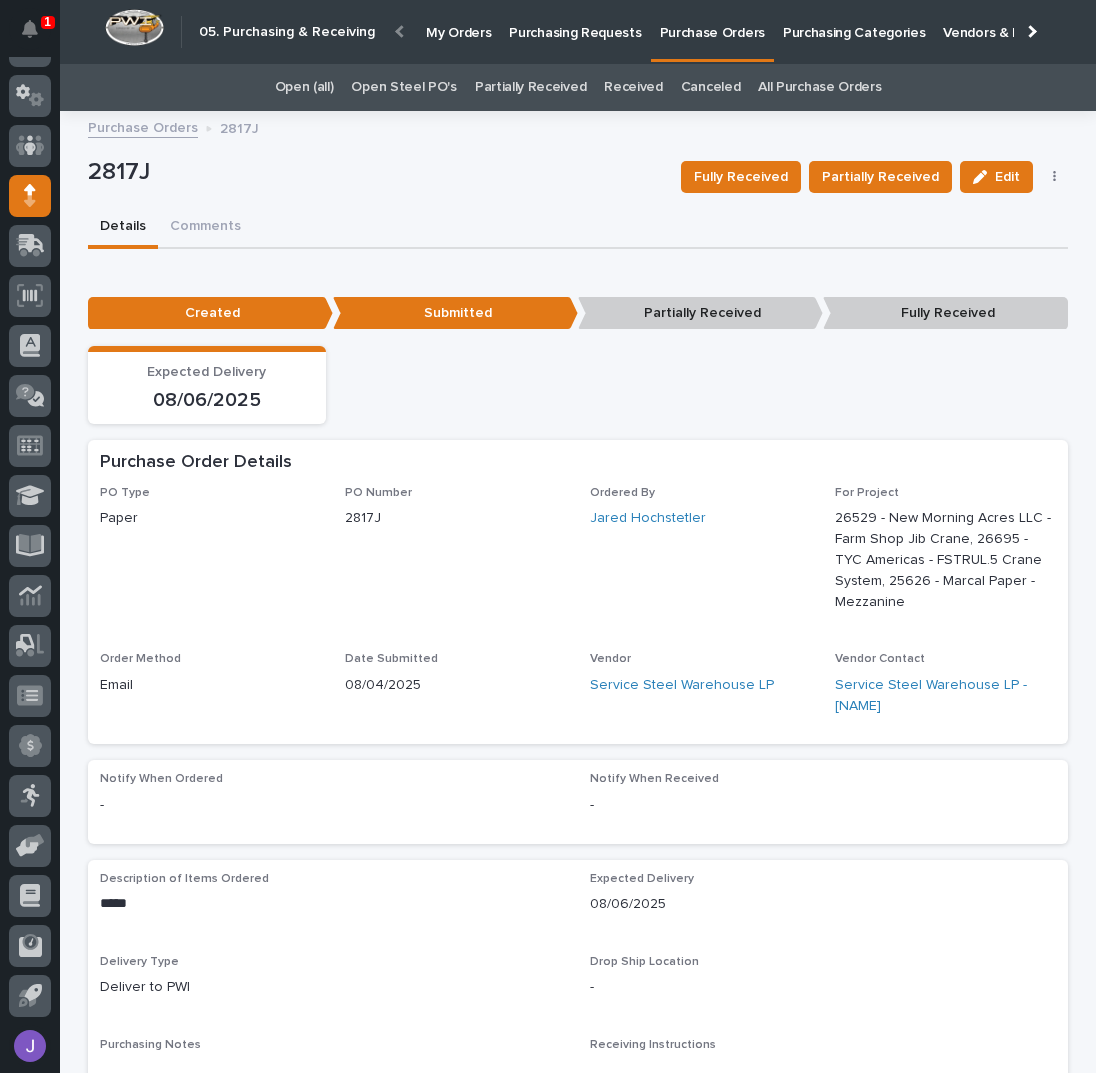 click on "Purchasing Requests" at bounding box center [575, 21] 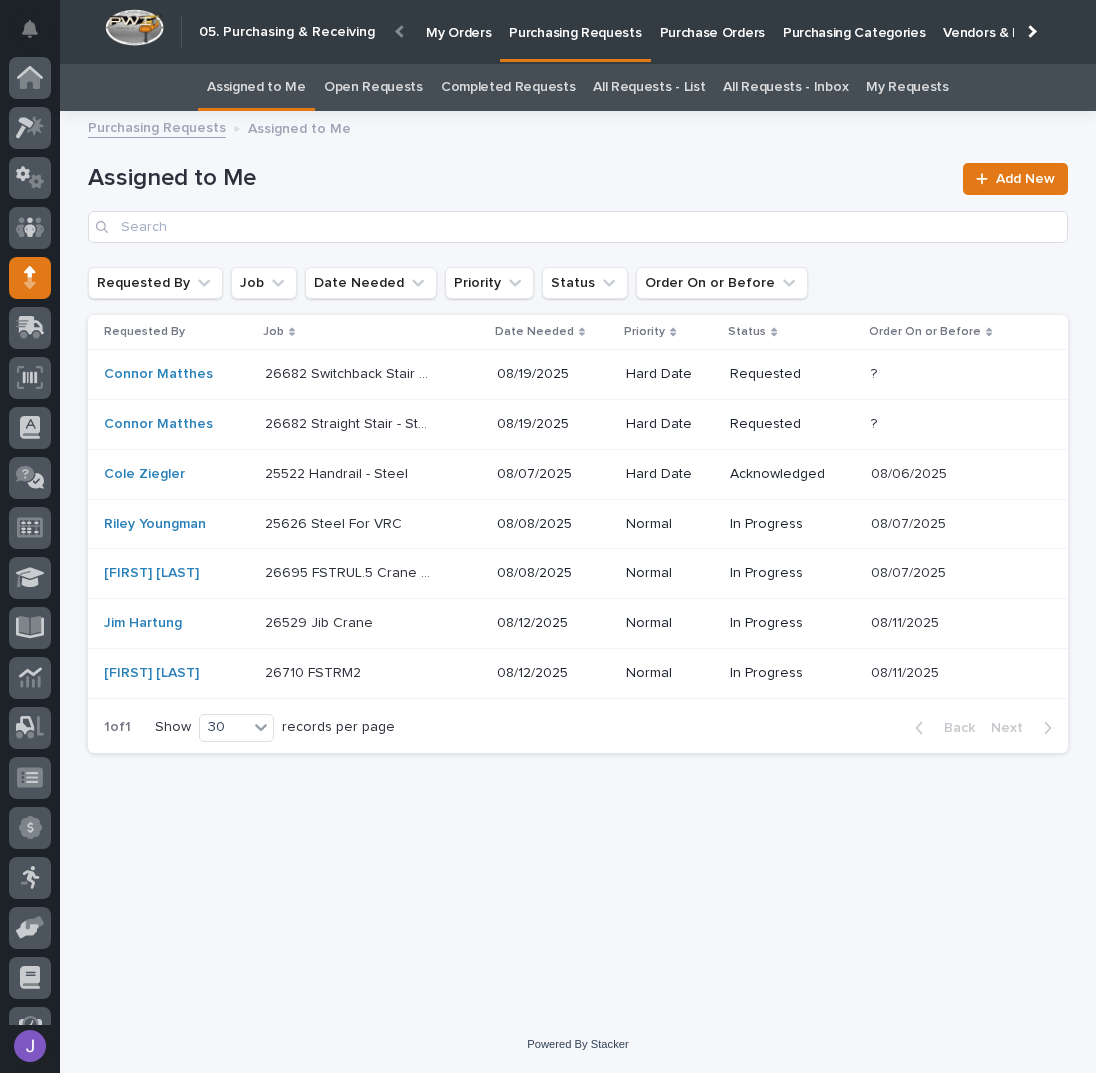 scroll, scrollTop: 82, scrollLeft: 0, axis: vertical 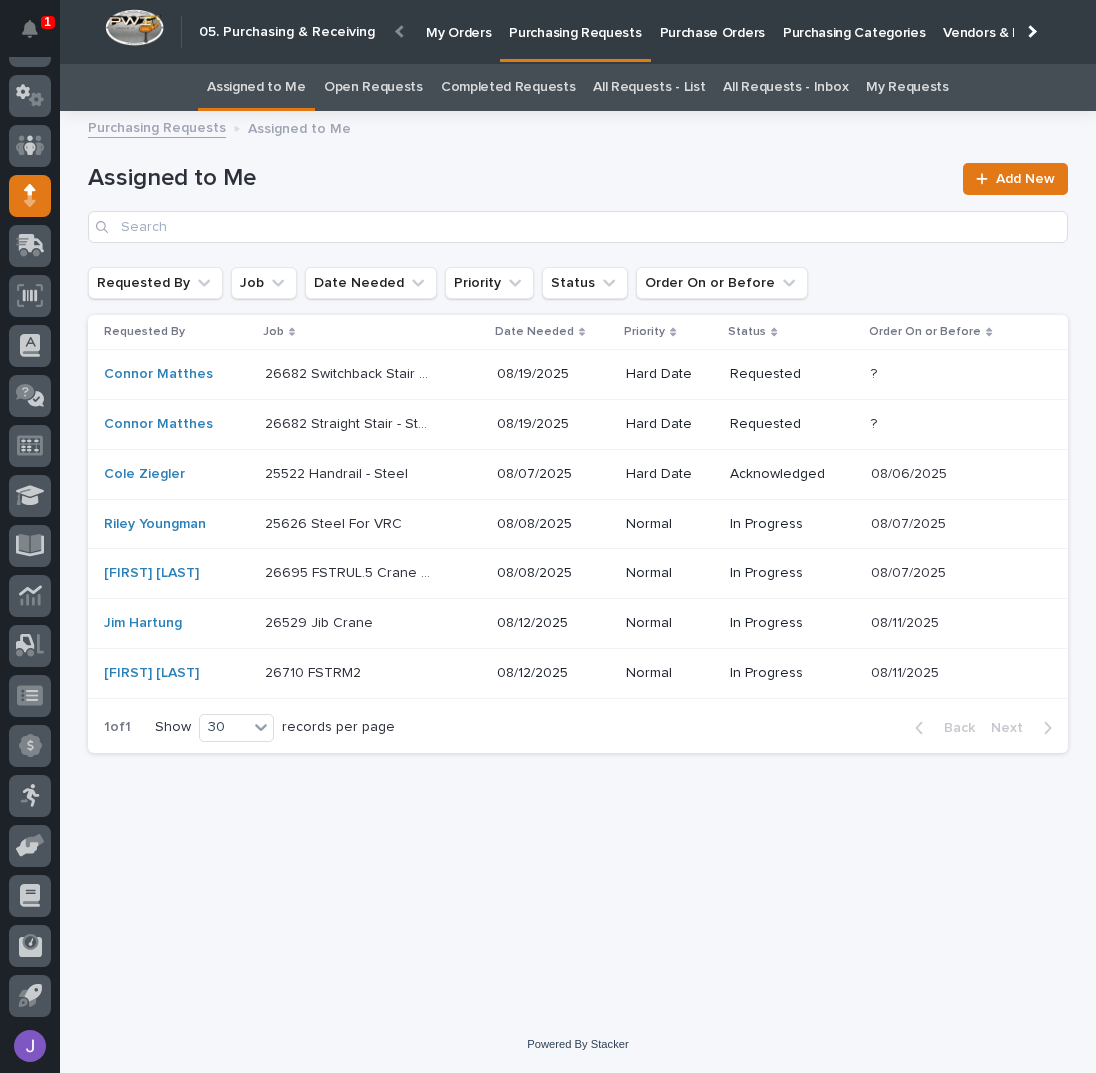 click on "[NUMBER] Jib Crane [NUMBER] Jib Crane" at bounding box center (373, 623) 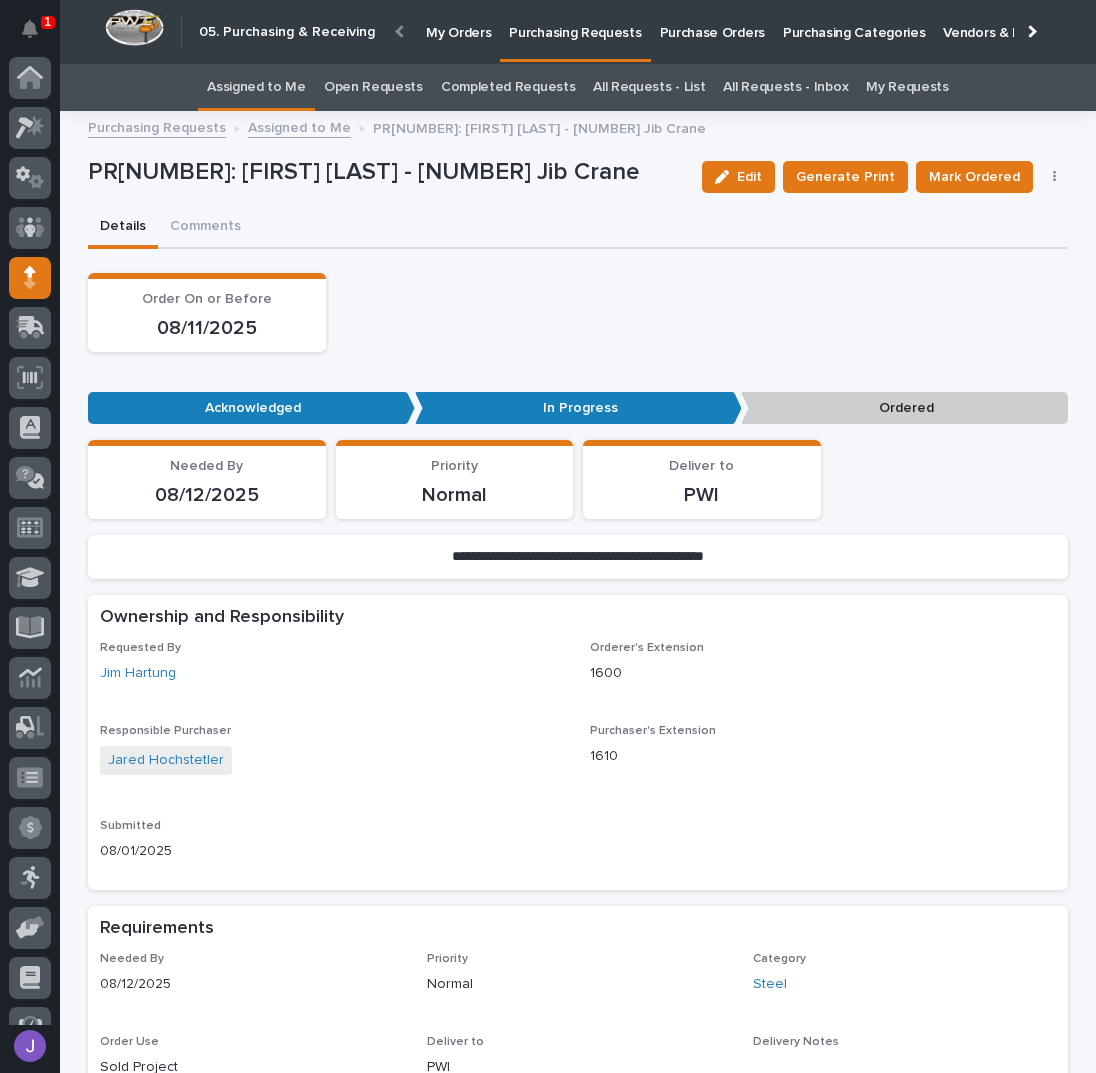 scroll, scrollTop: 82, scrollLeft: 0, axis: vertical 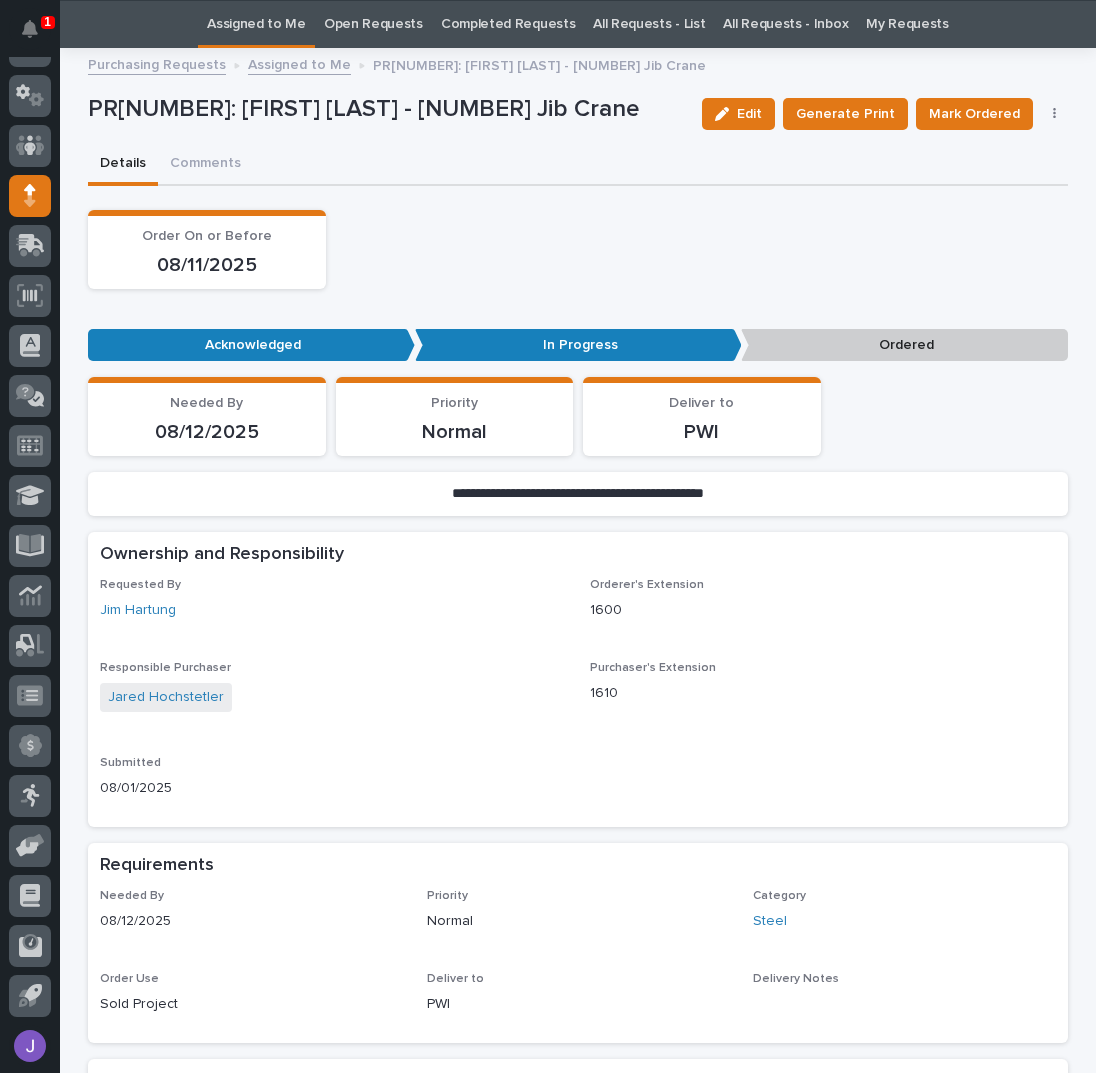 click at bounding box center [1055, 114] 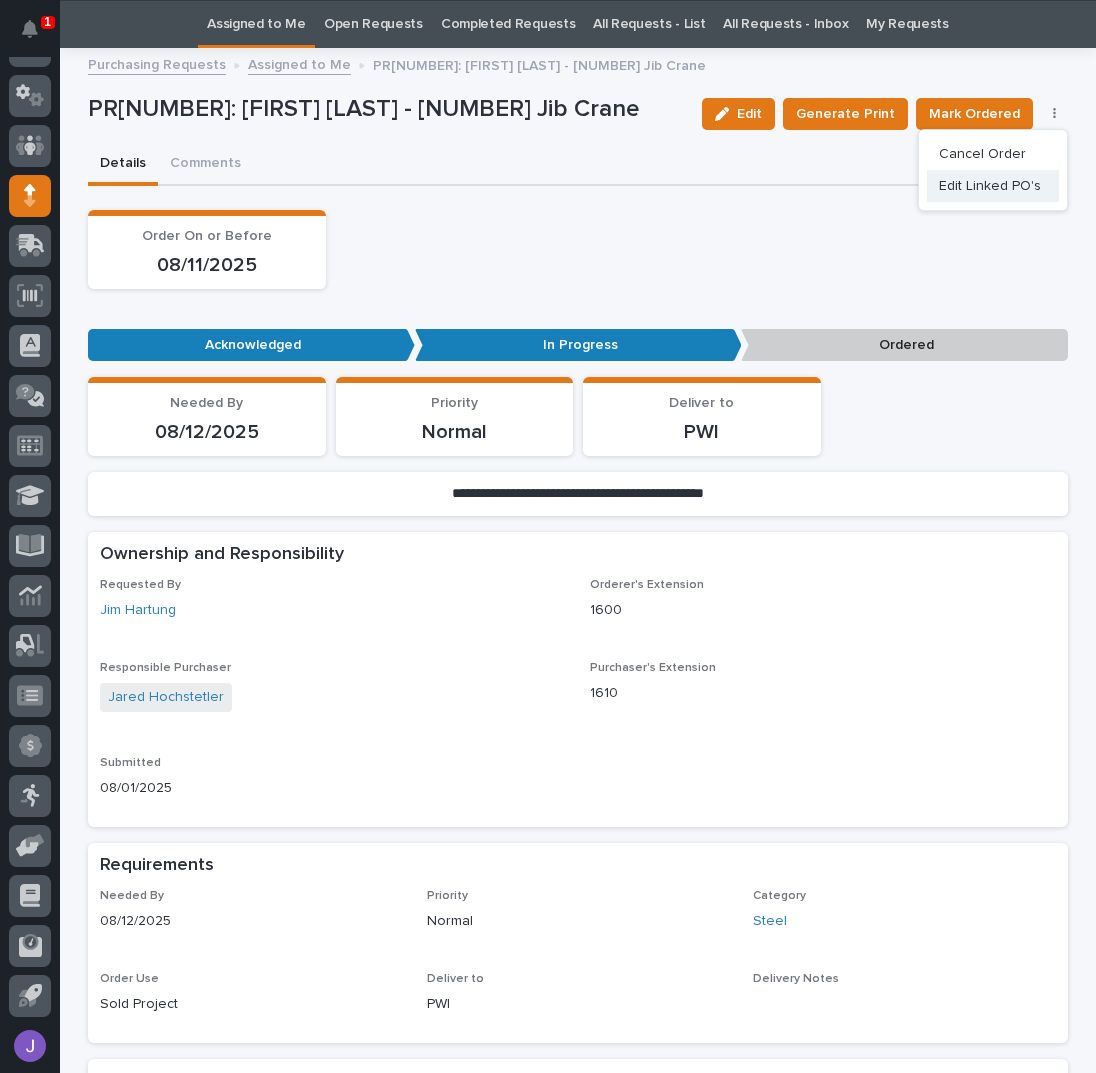 click on "Edit Linked PO's" at bounding box center (990, 186) 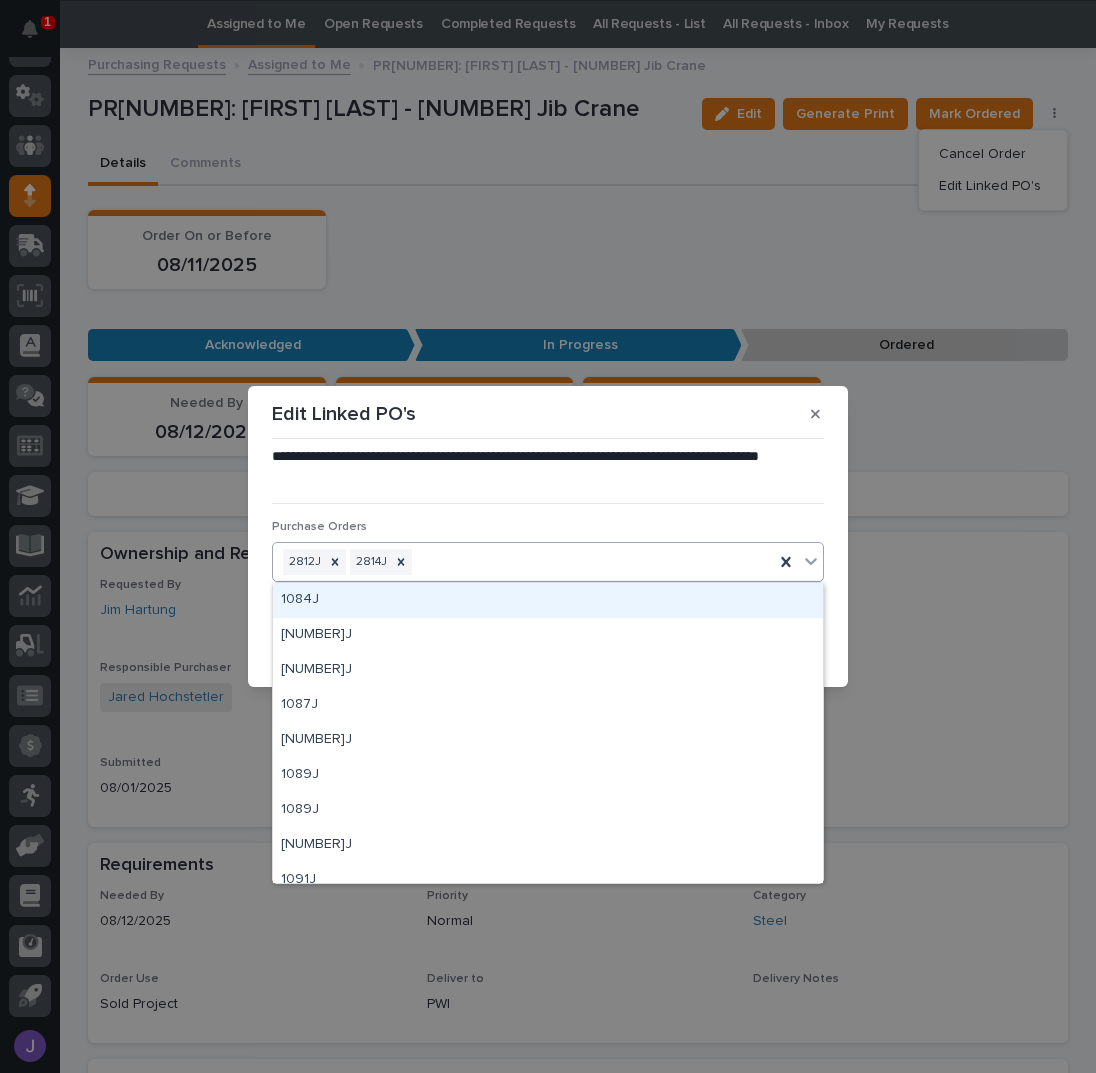 click on "2812J 2814J" at bounding box center (523, 562) 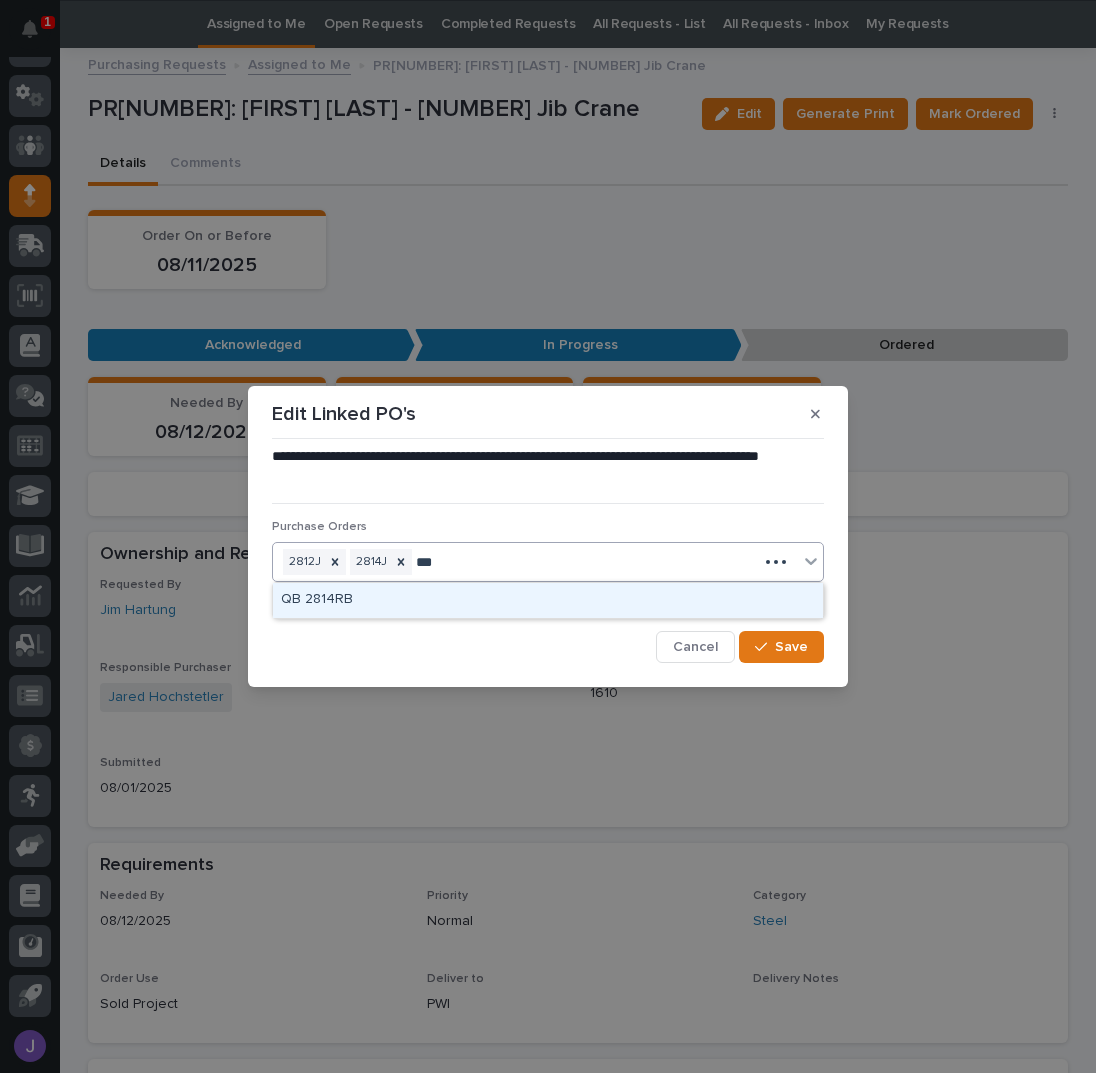 type on "****" 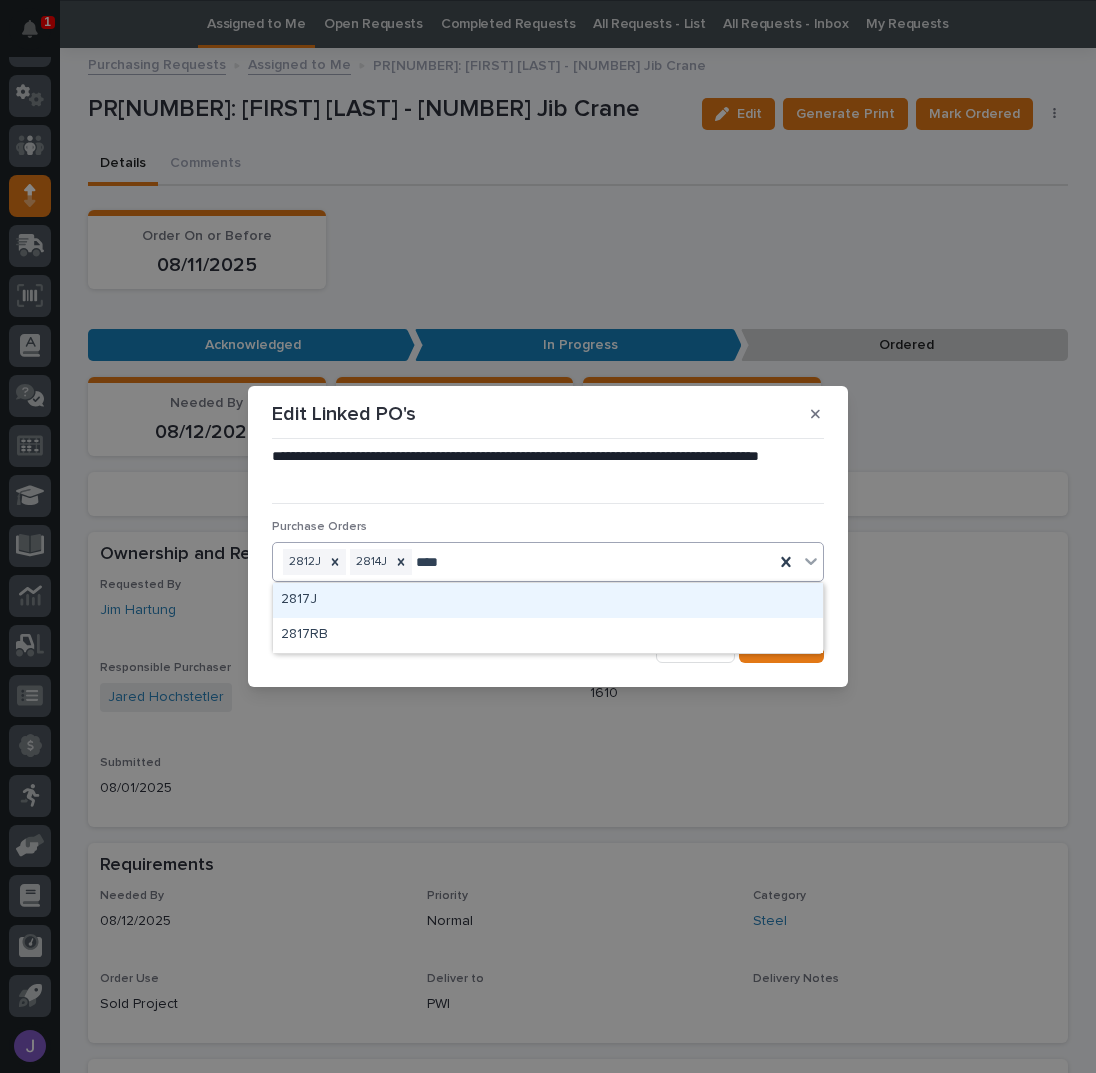 type 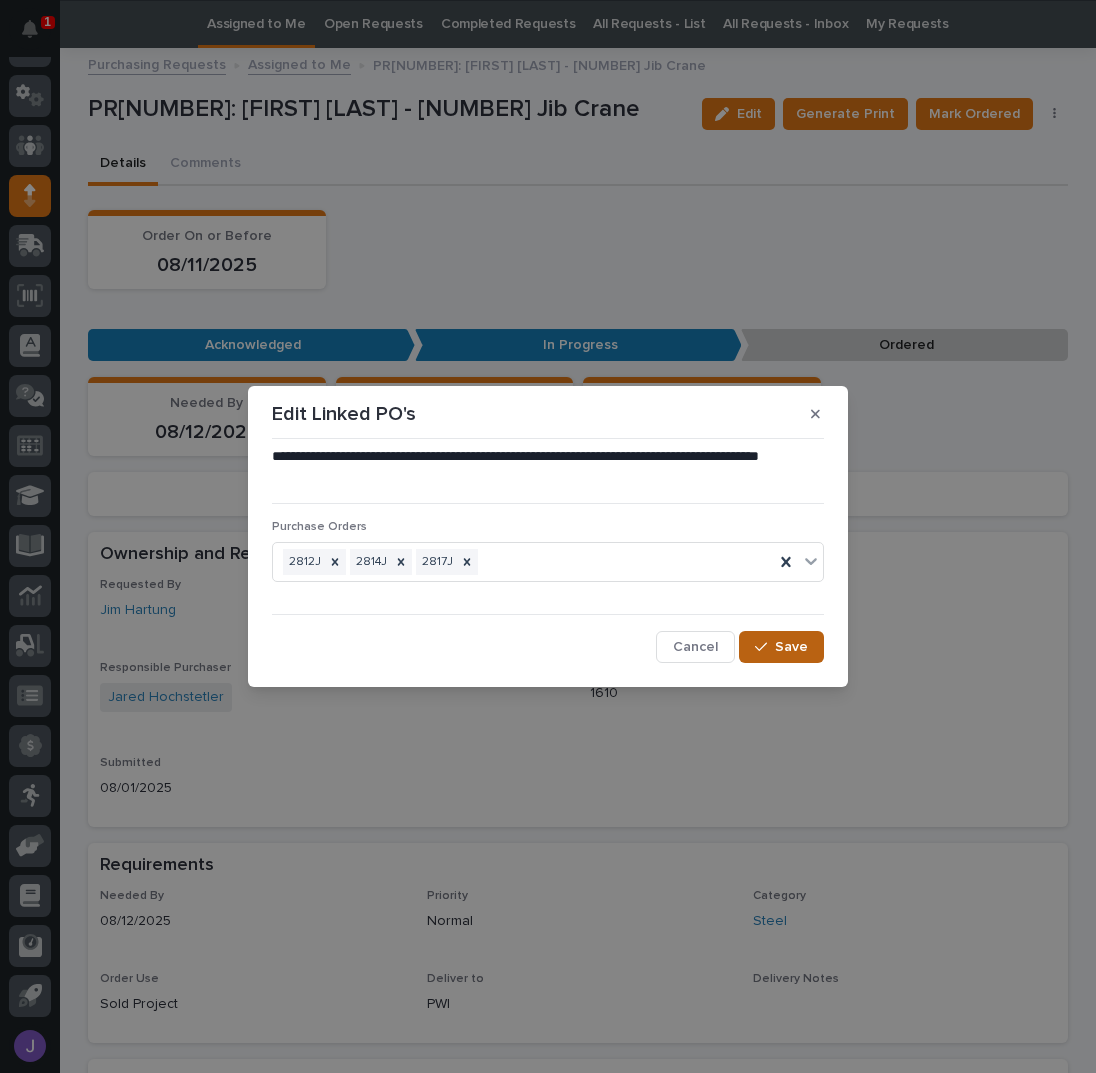 click 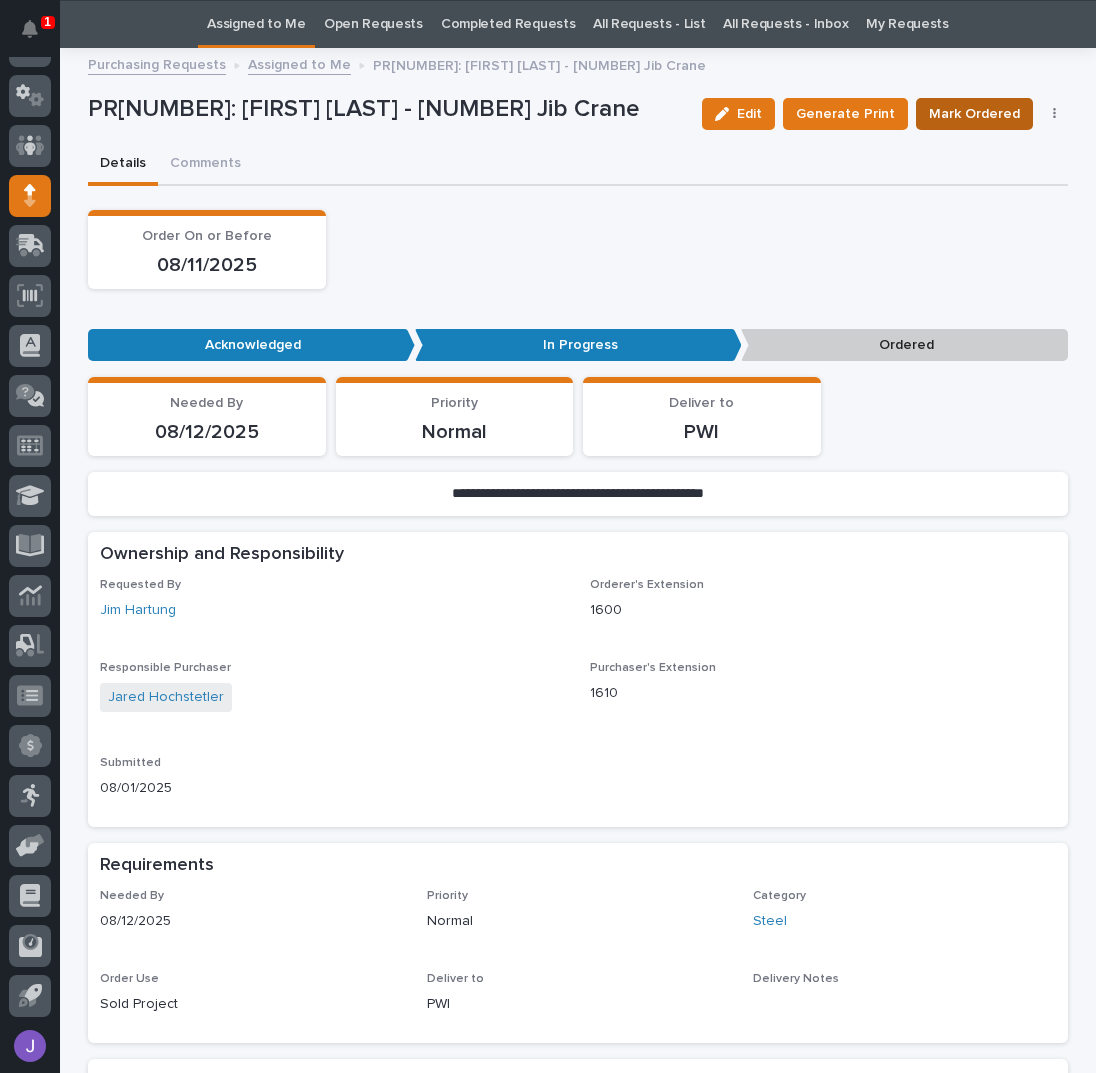 click on "Mark Ordered" at bounding box center [974, 114] 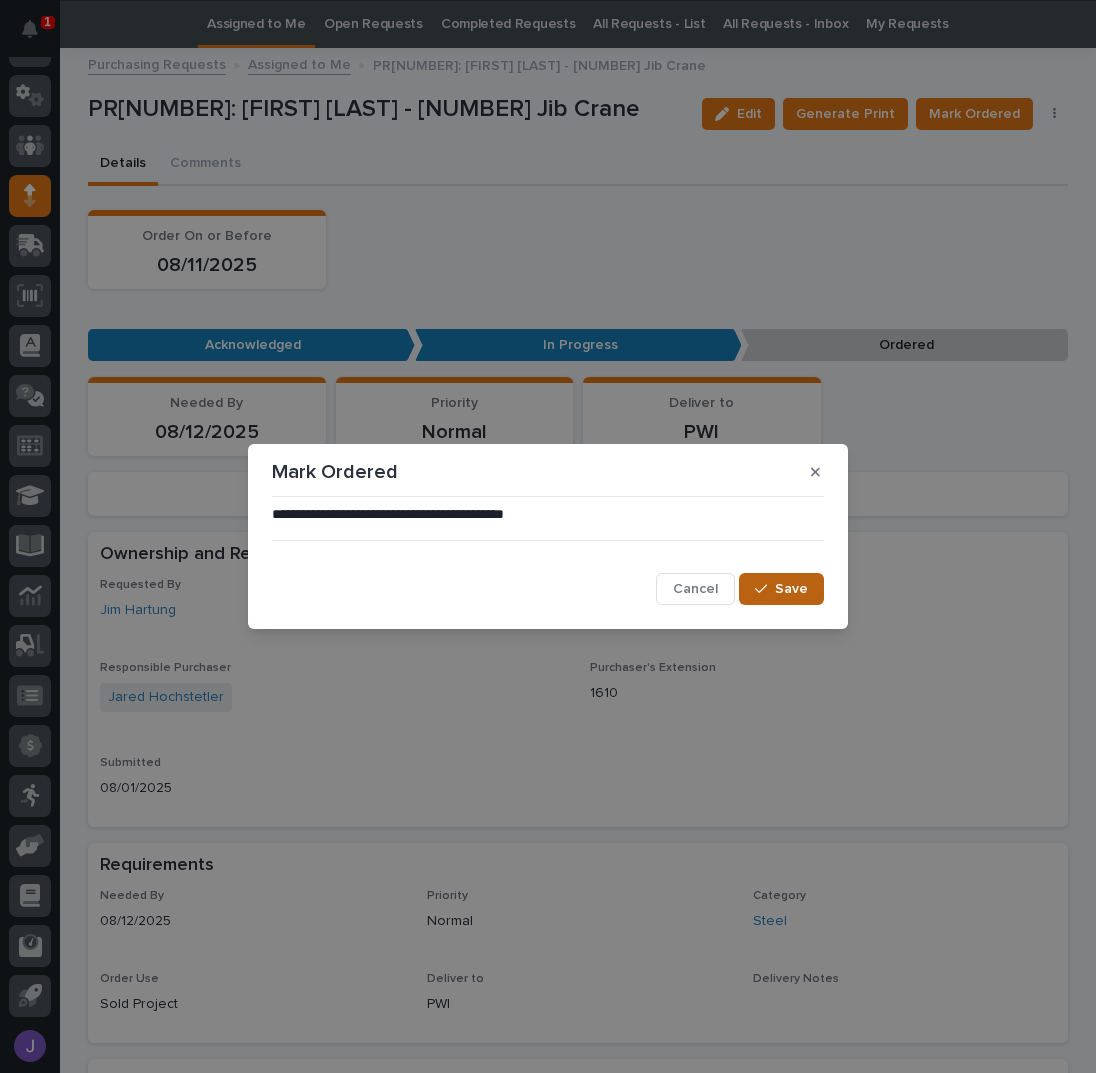 click at bounding box center [765, 589] 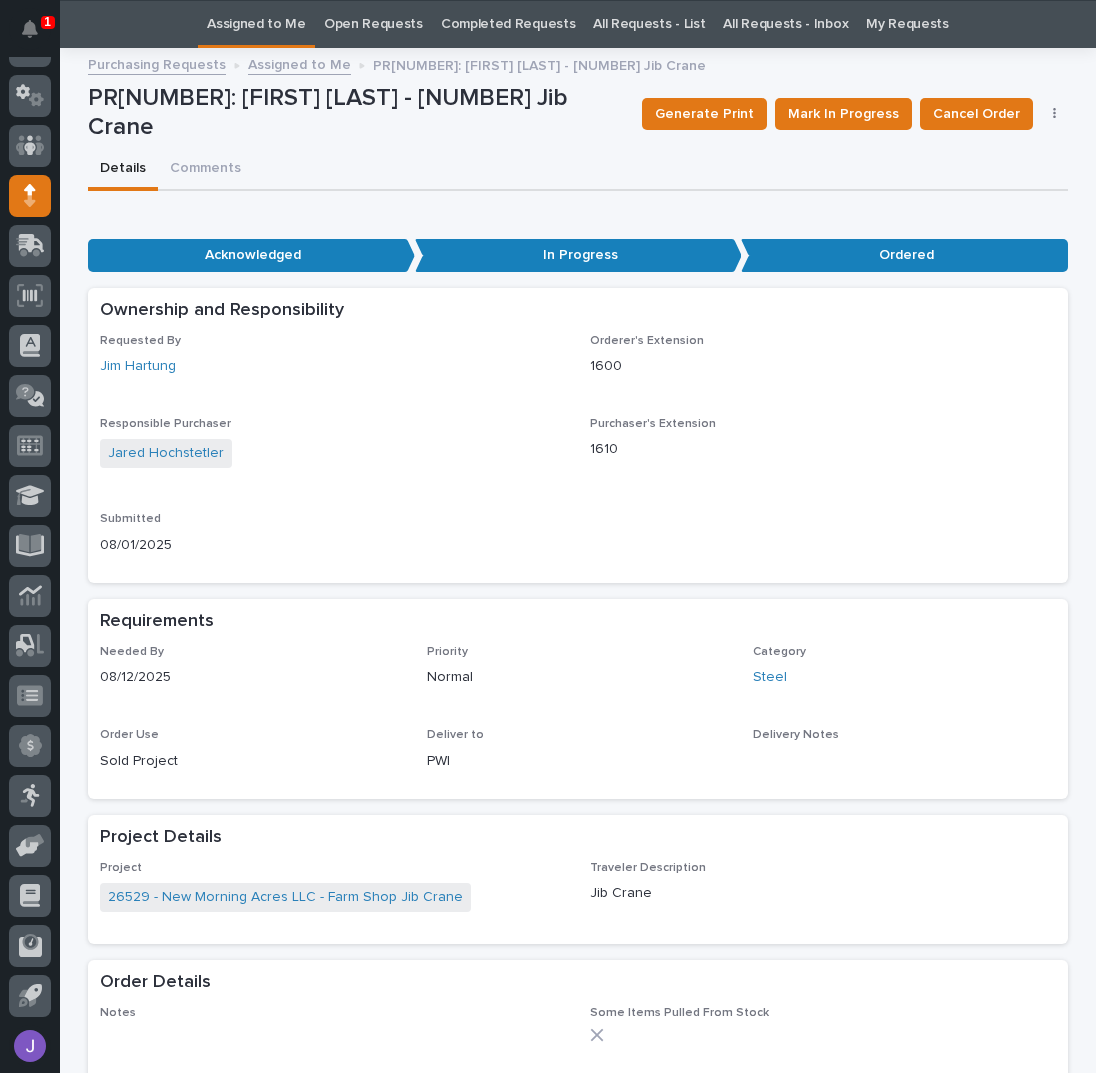 click on "Assigned to Me" at bounding box center (256, 24) 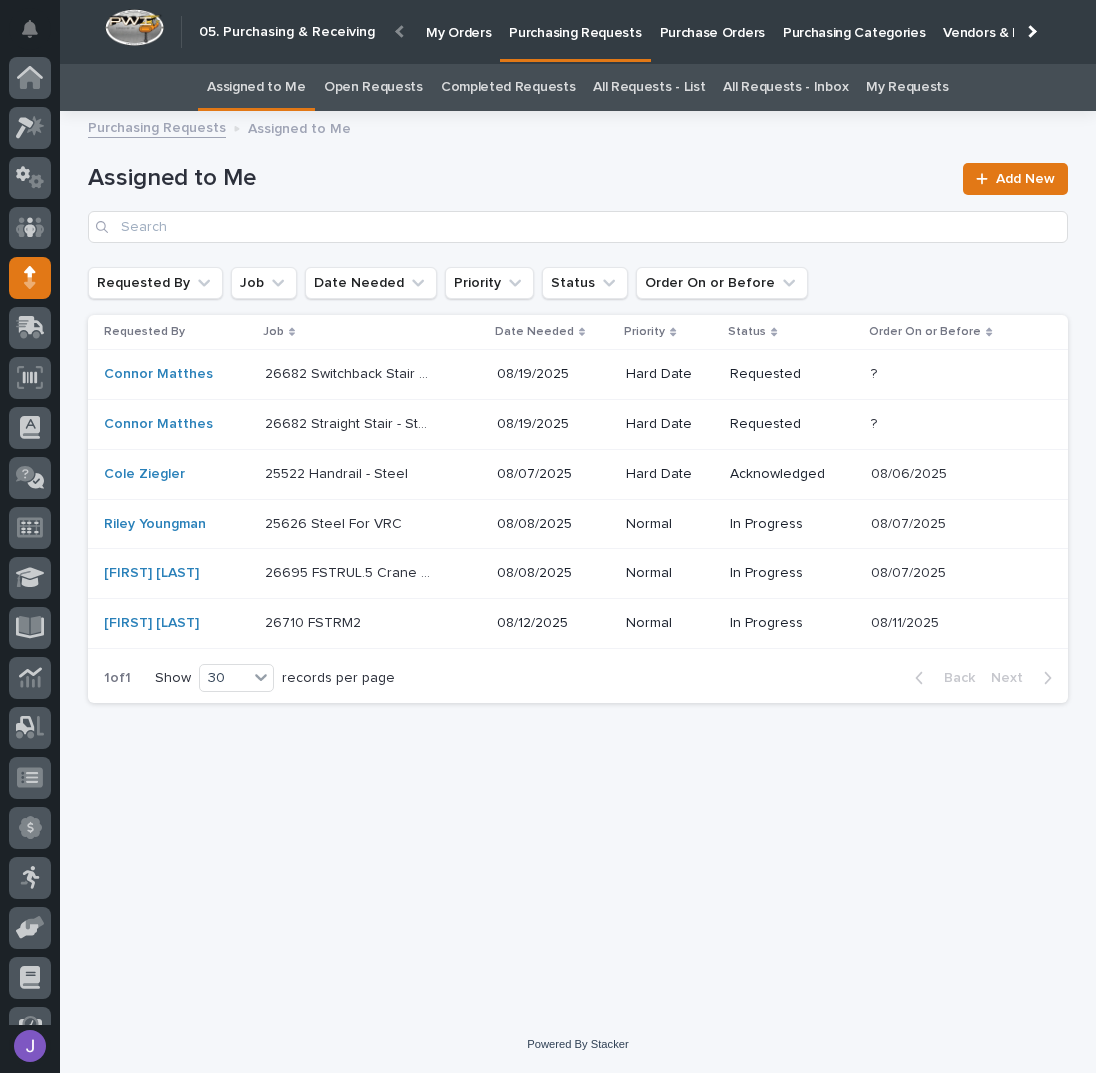 scroll, scrollTop: 82, scrollLeft: 0, axis: vertical 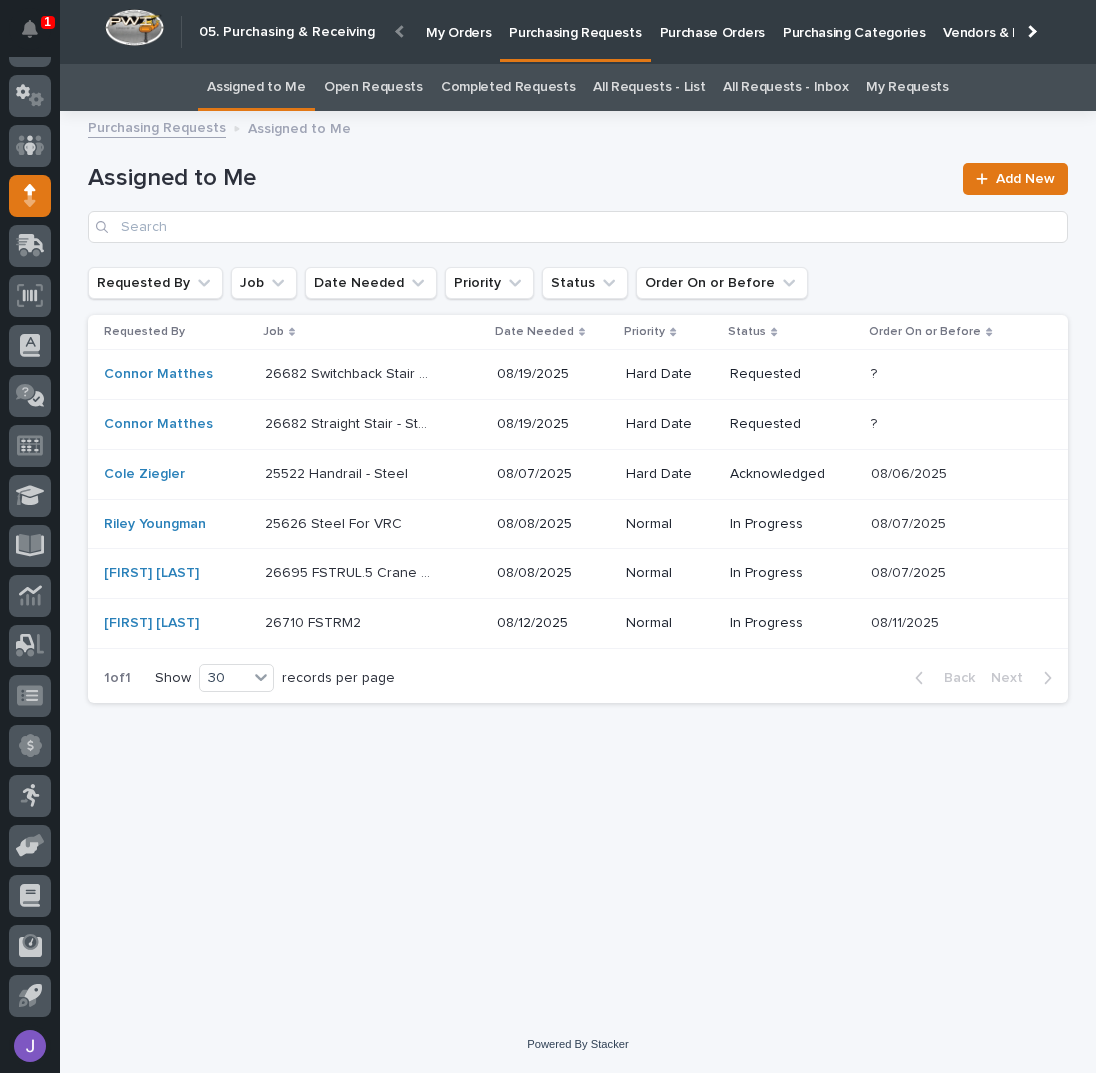 click on "25626 Steel For VRC 25626 Steel For VRC" at bounding box center [373, 524] 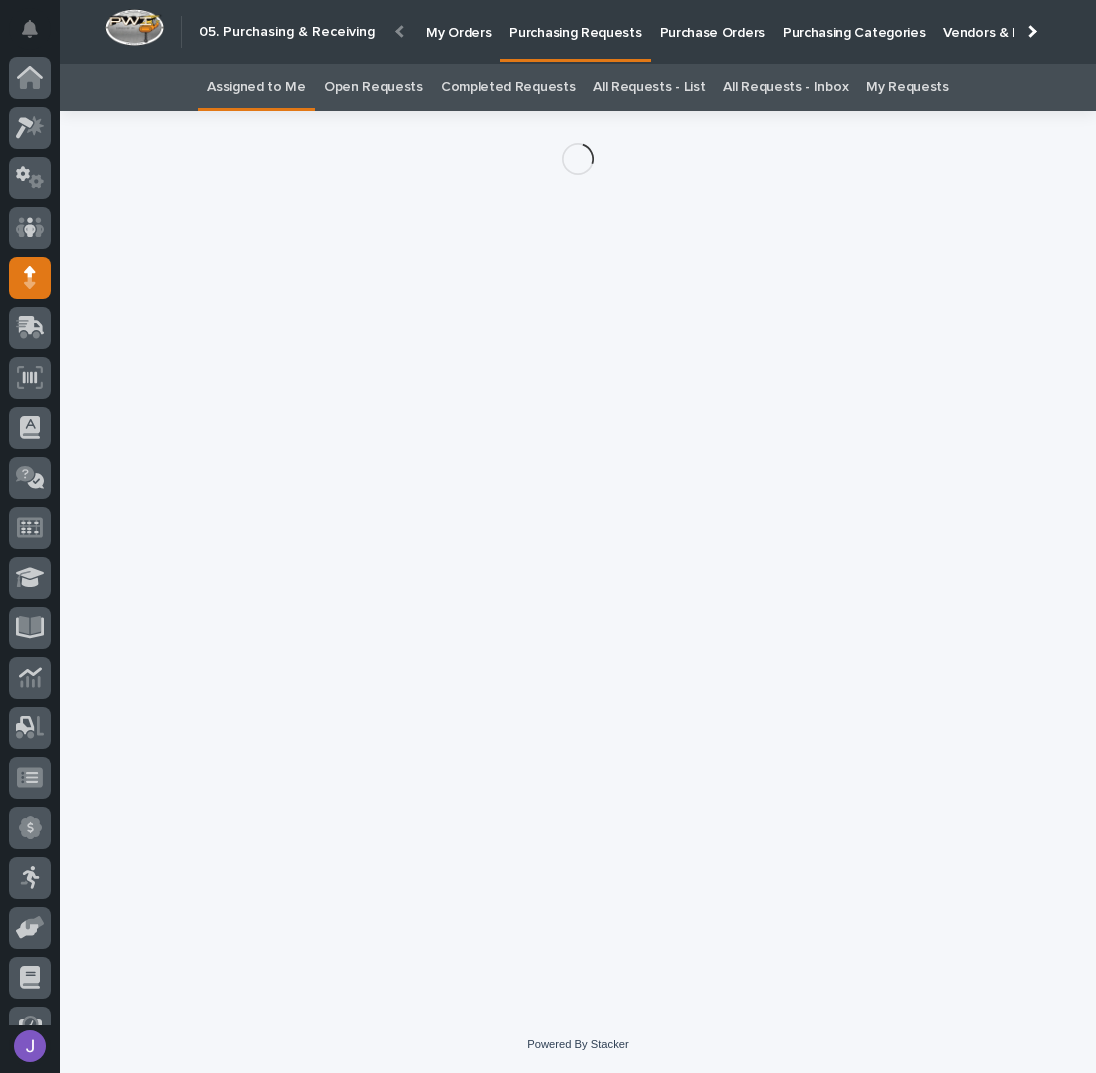 scroll, scrollTop: 82, scrollLeft: 0, axis: vertical 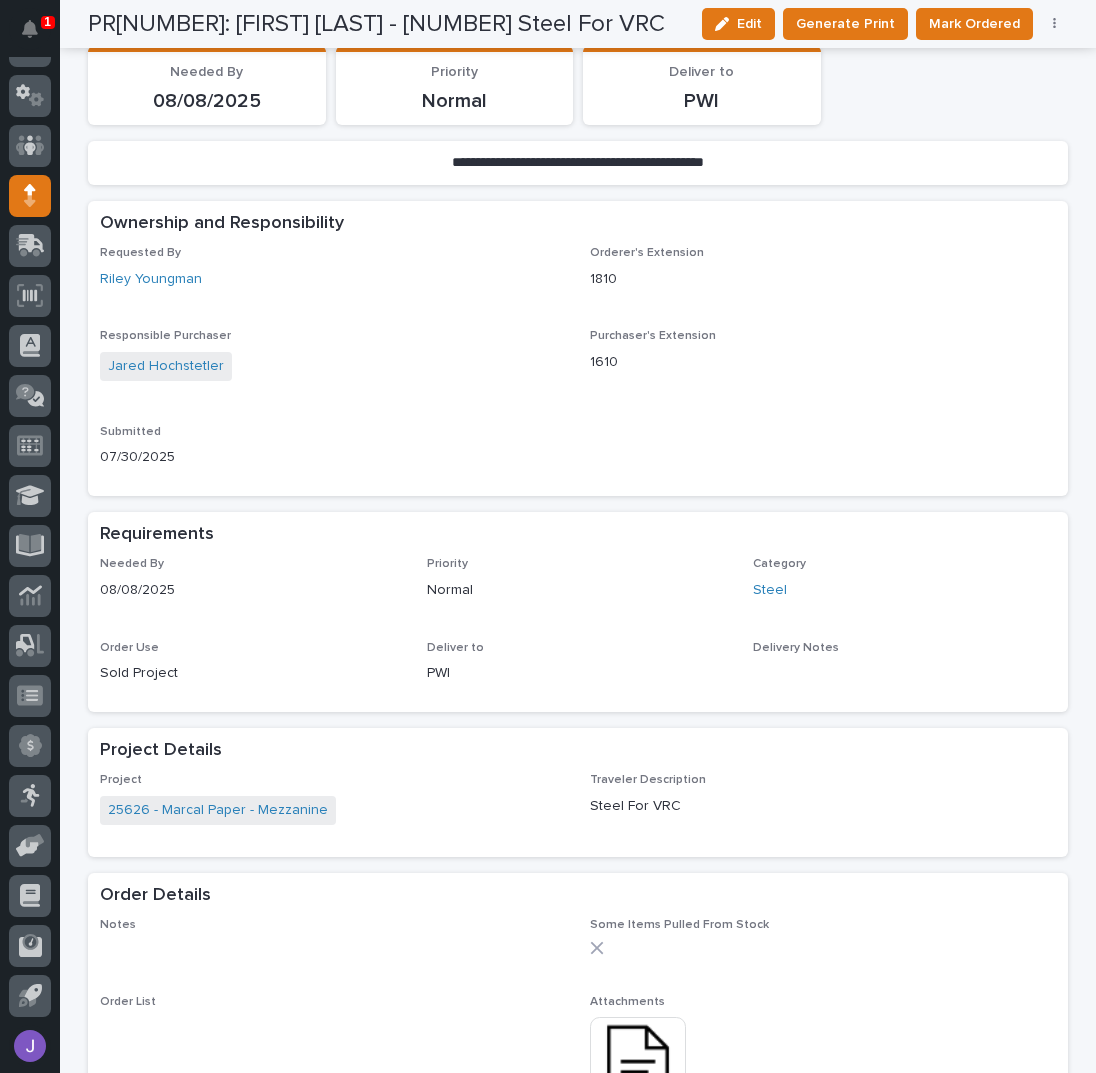 click at bounding box center (1055, 24) 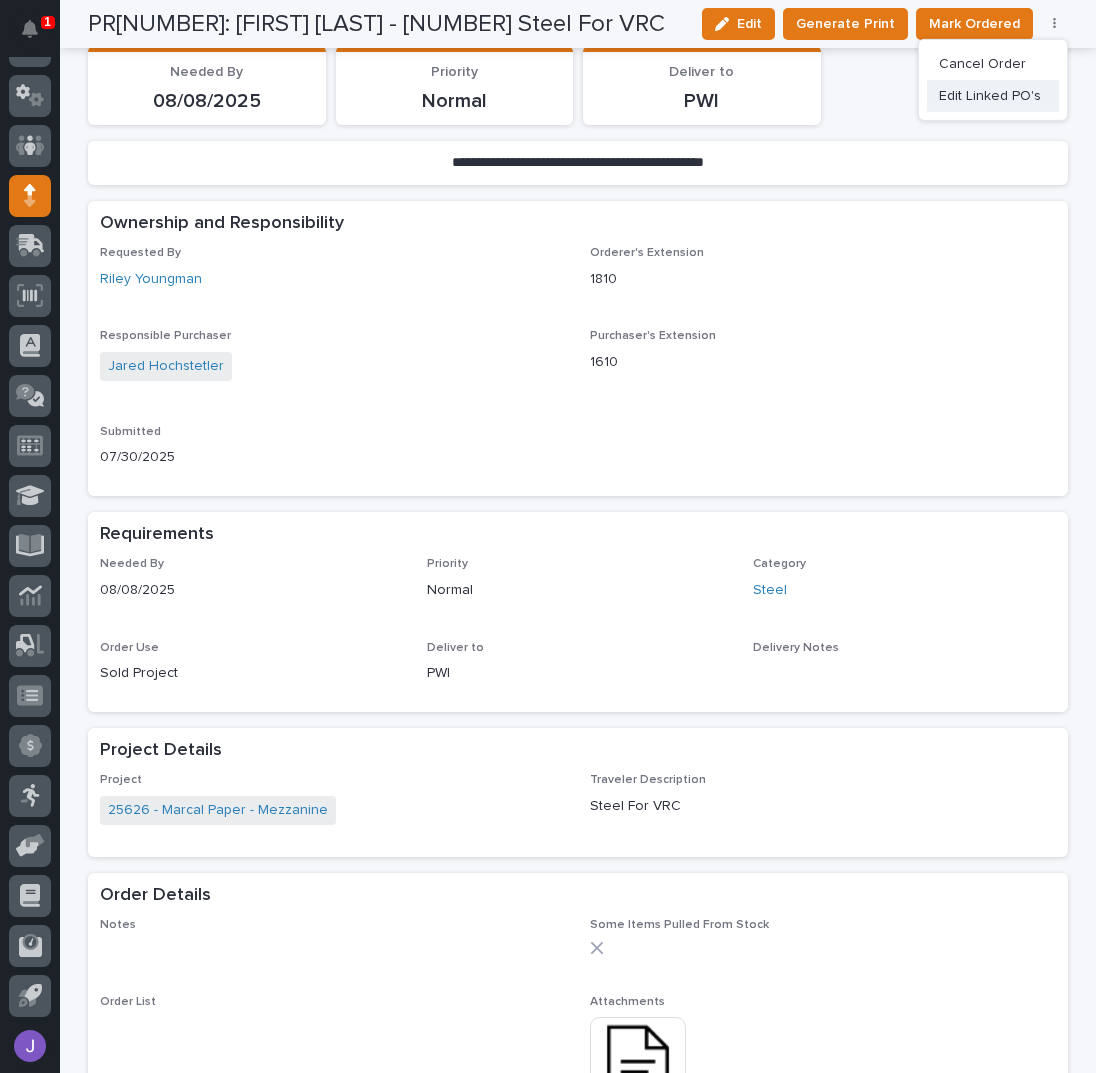 click on "Edit Linked PO's" at bounding box center [993, 96] 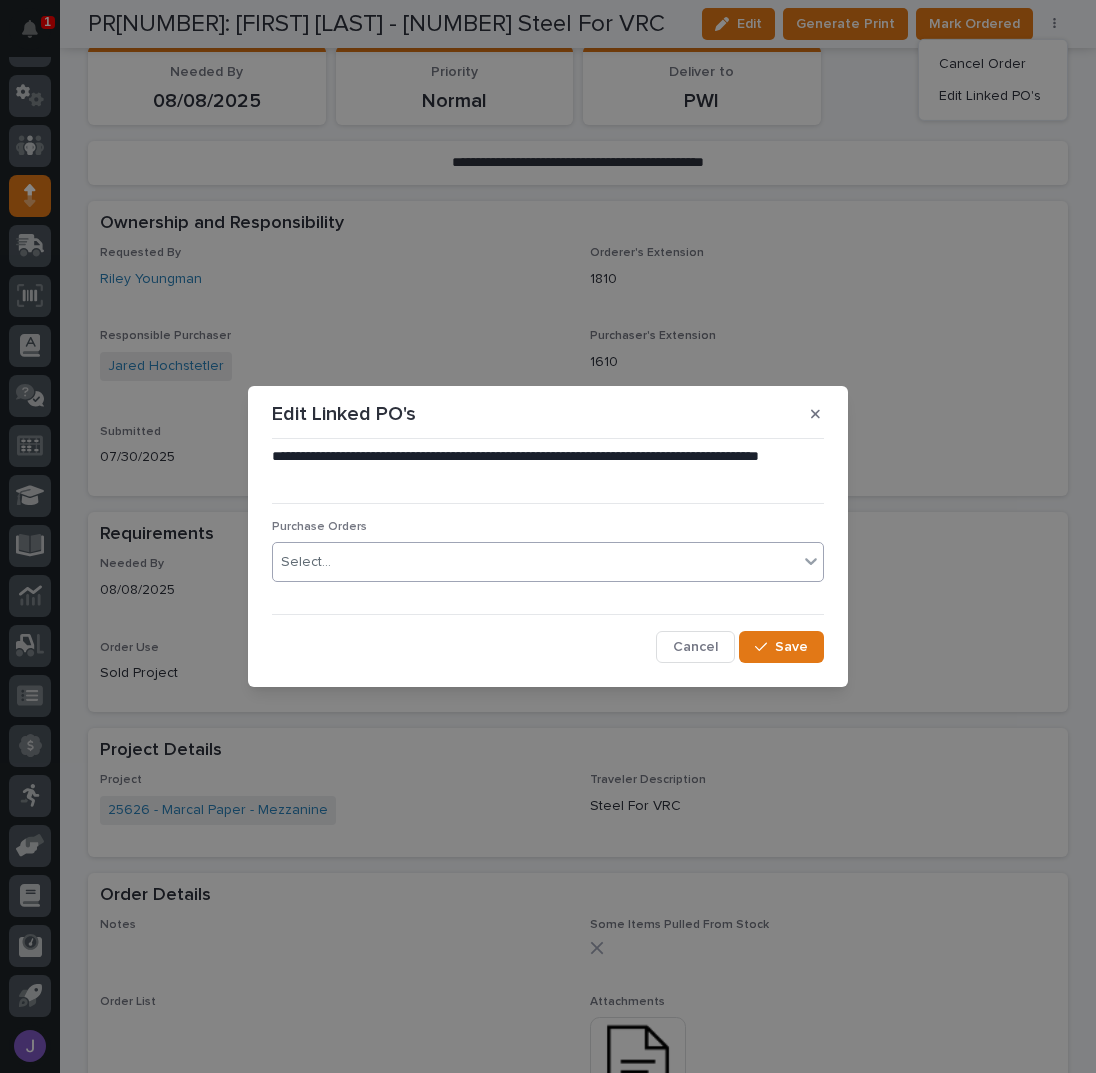 click on "Select..." at bounding box center (535, 562) 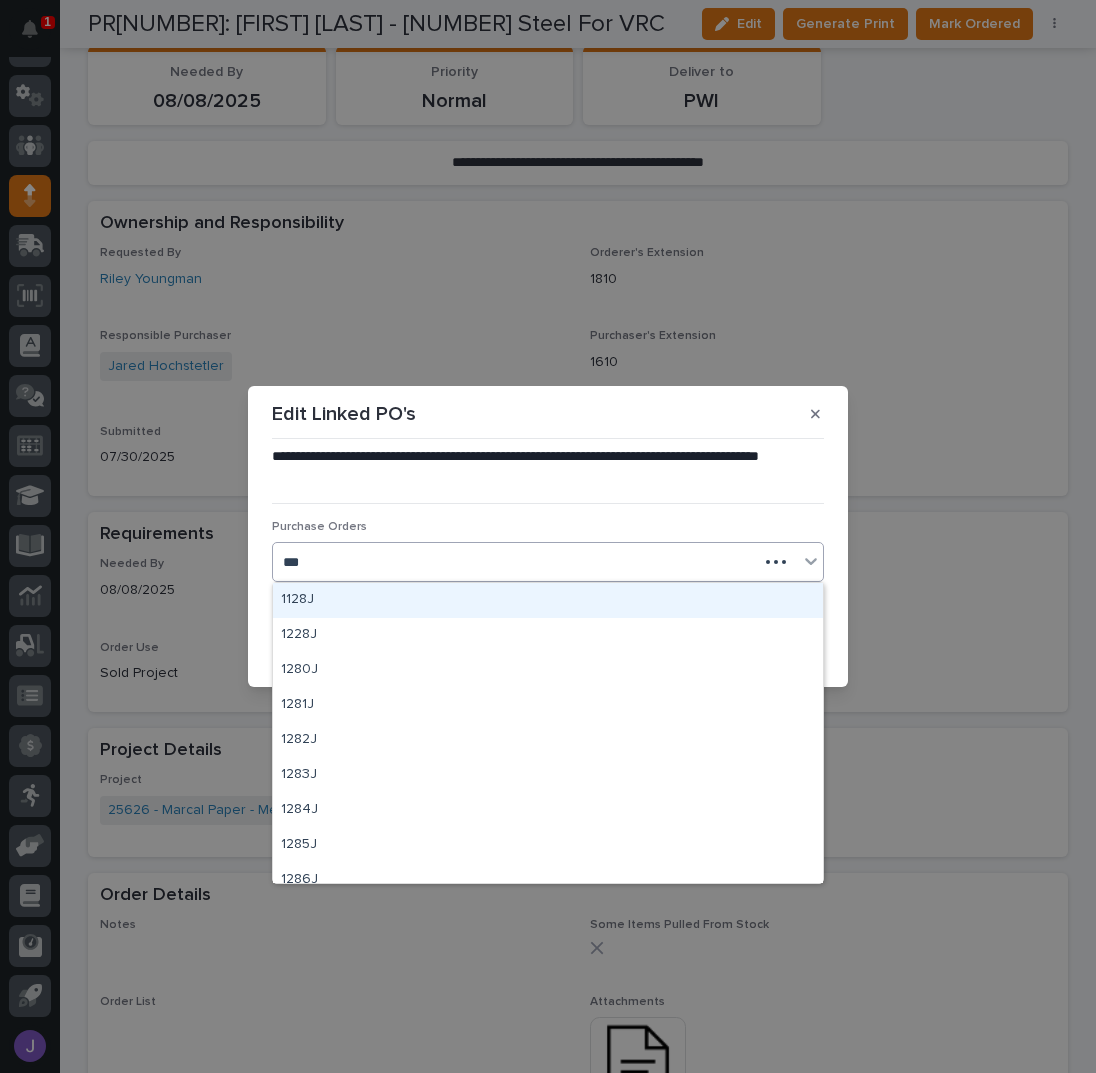 type on "****" 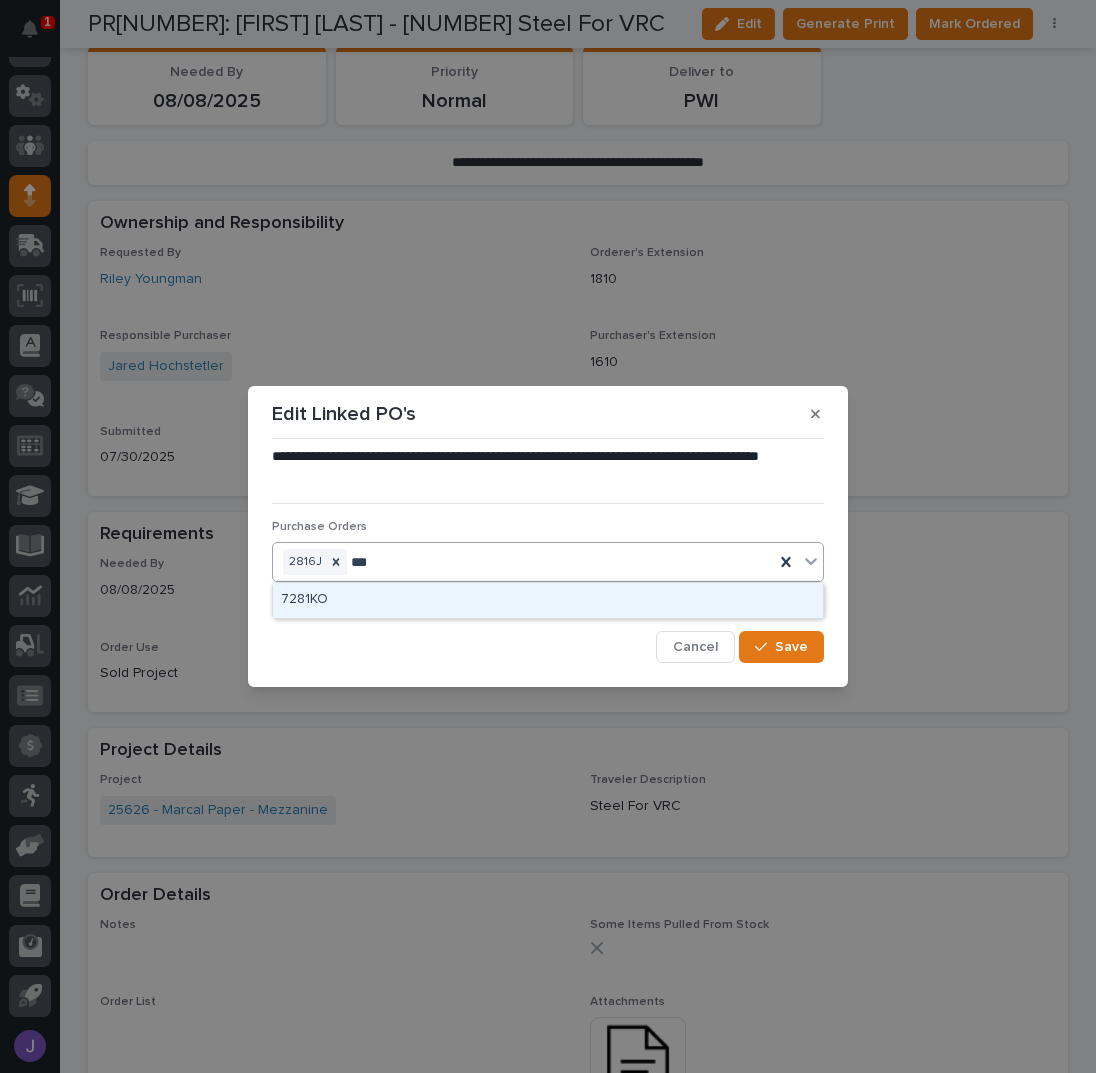 type on "****" 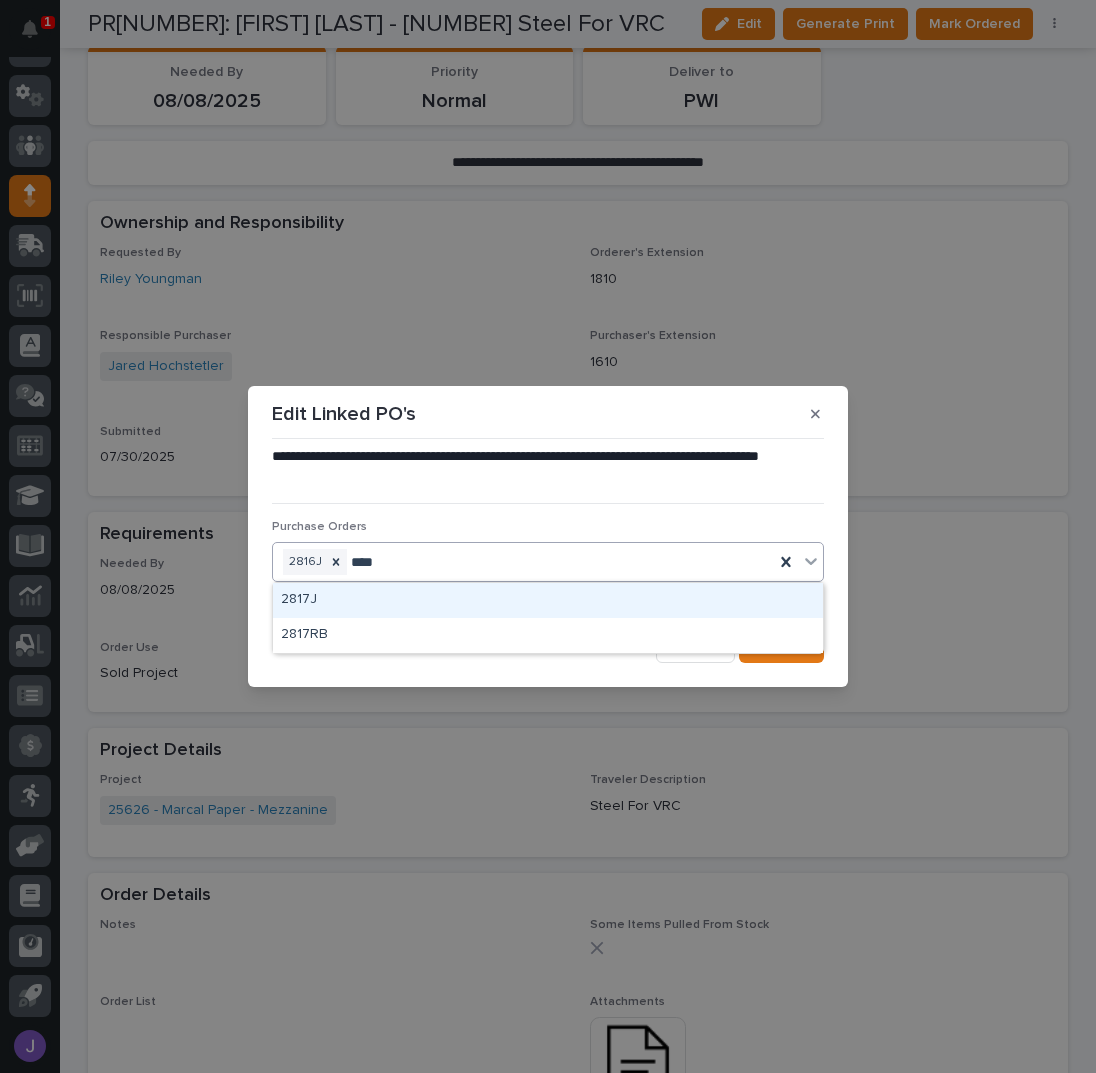 type 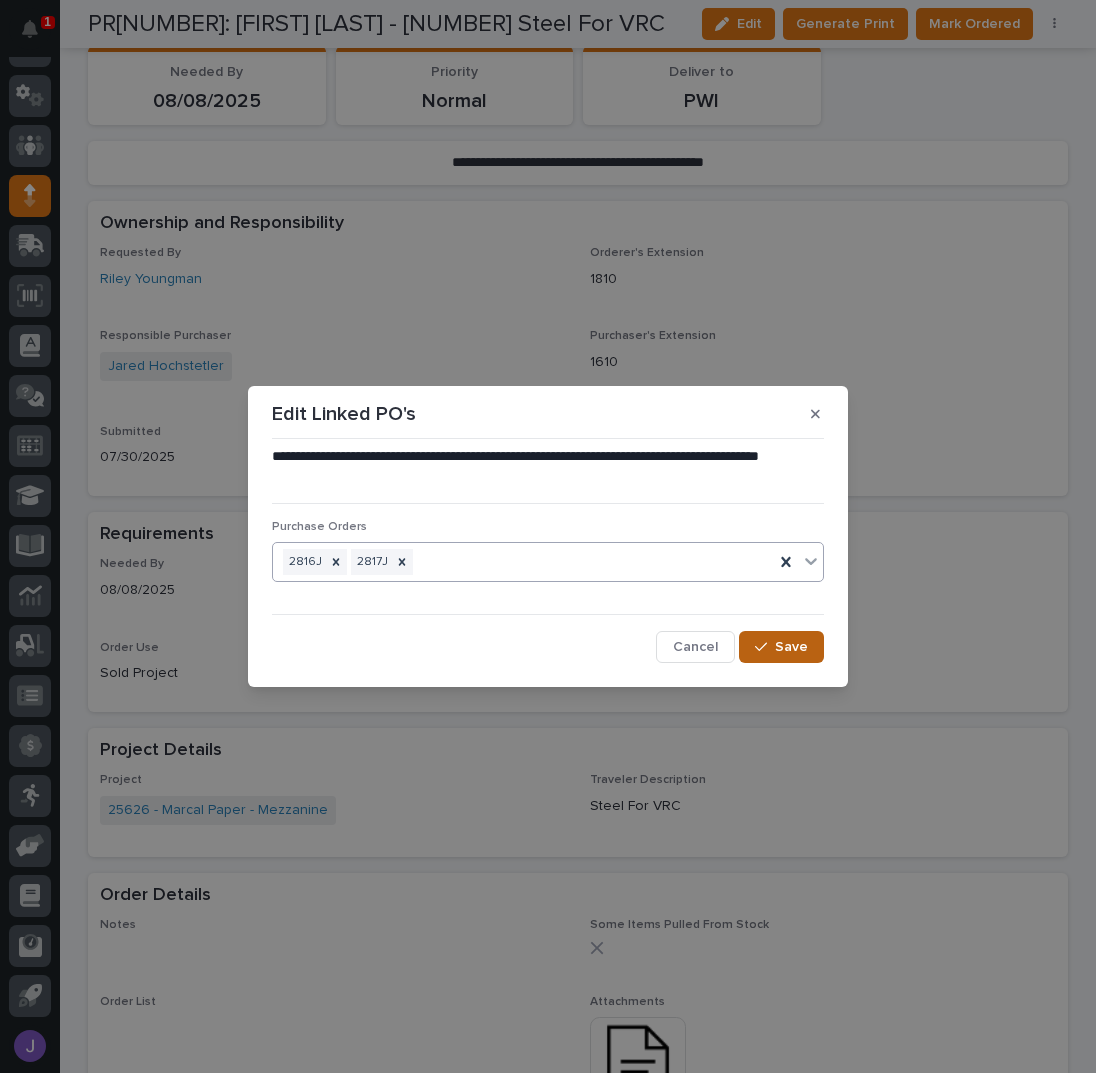 click on "Save" at bounding box center (791, 647) 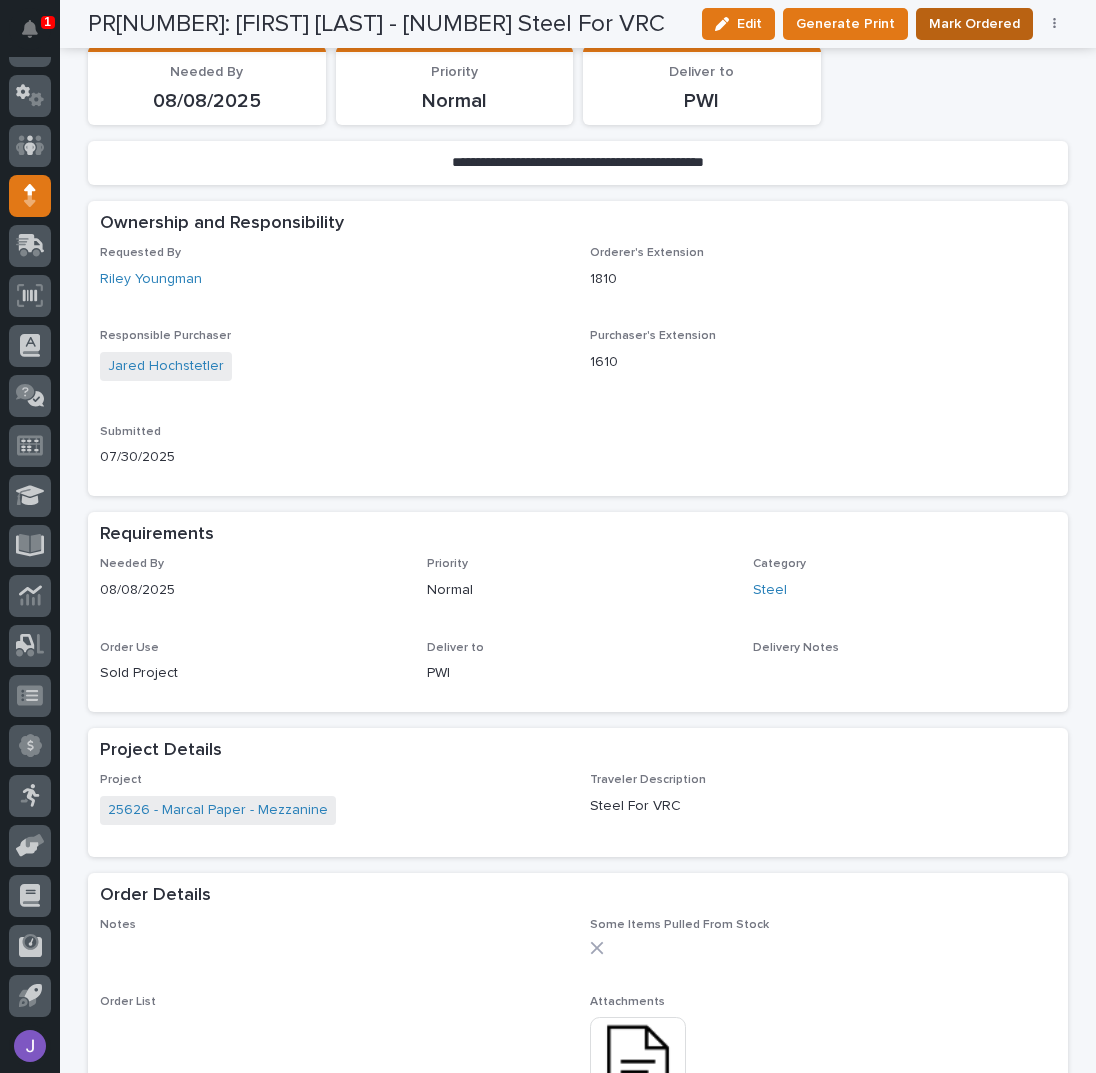 scroll, scrollTop: 401, scrollLeft: 0, axis: vertical 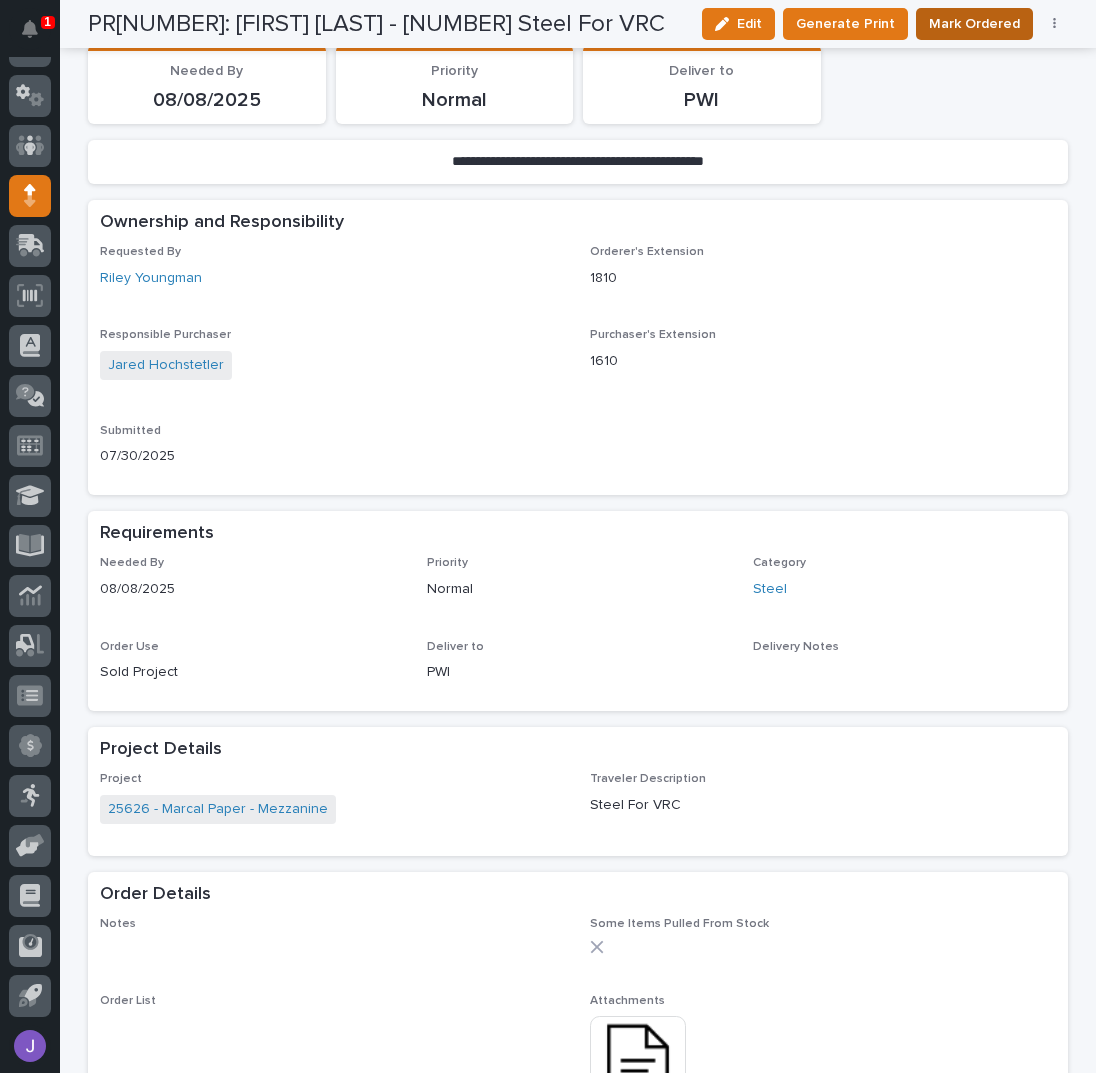 click on "Mark Ordered" at bounding box center (974, 24) 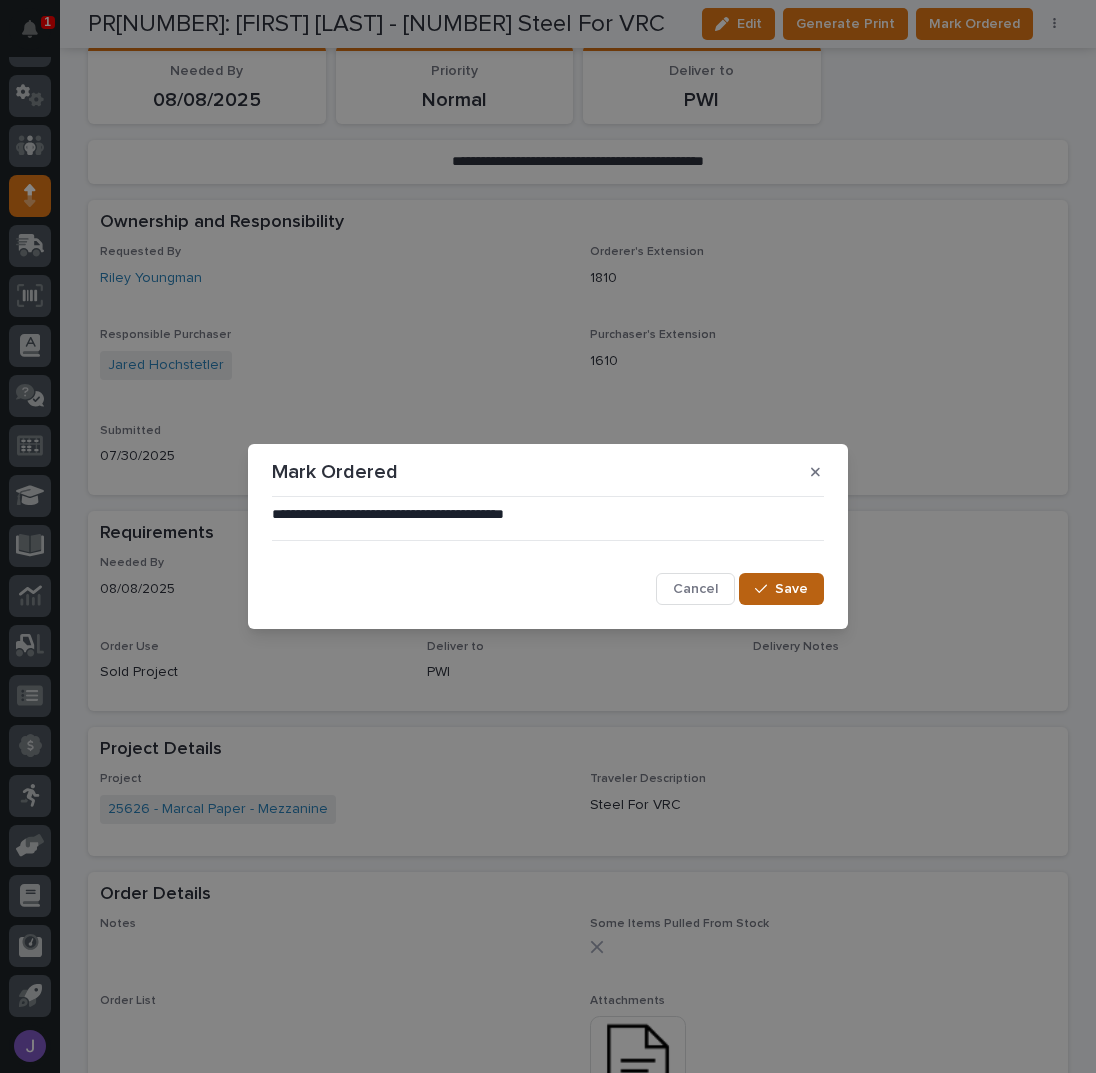 click on "Save" at bounding box center [791, 589] 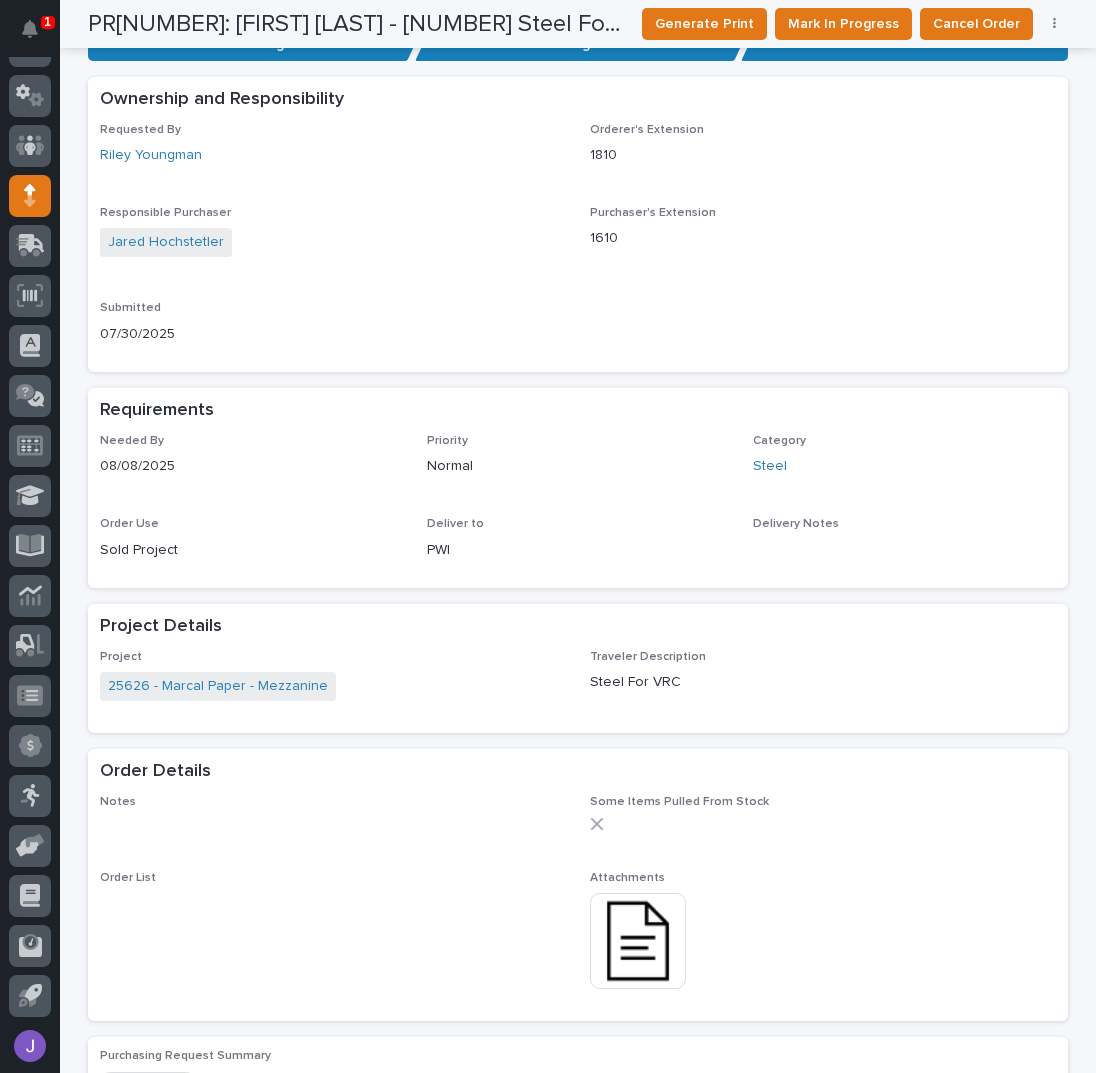 scroll, scrollTop: 0, scrollLeft: 0, axis: both 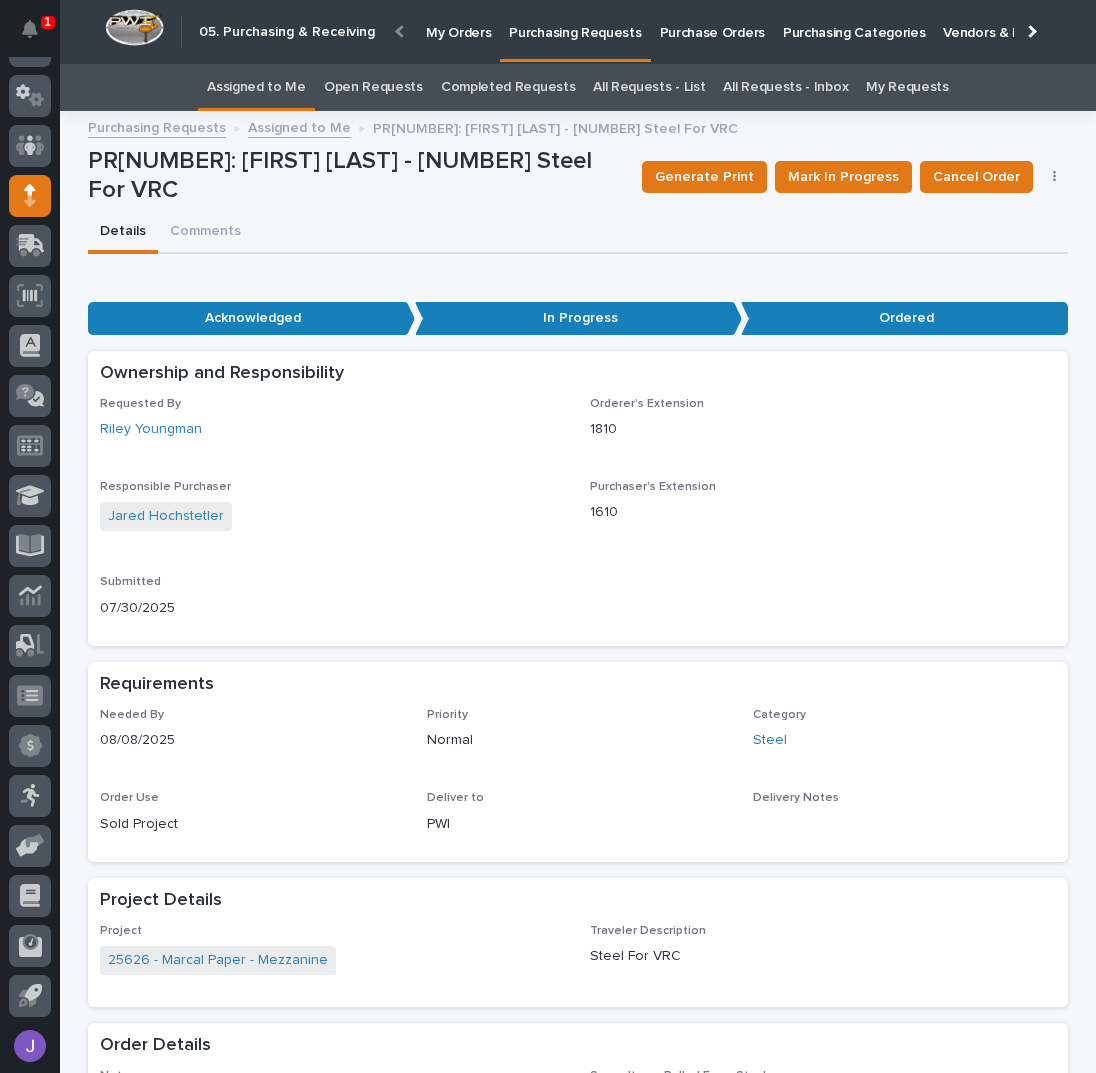 click on "Assigned to Me" at bounding box center (256, 87) 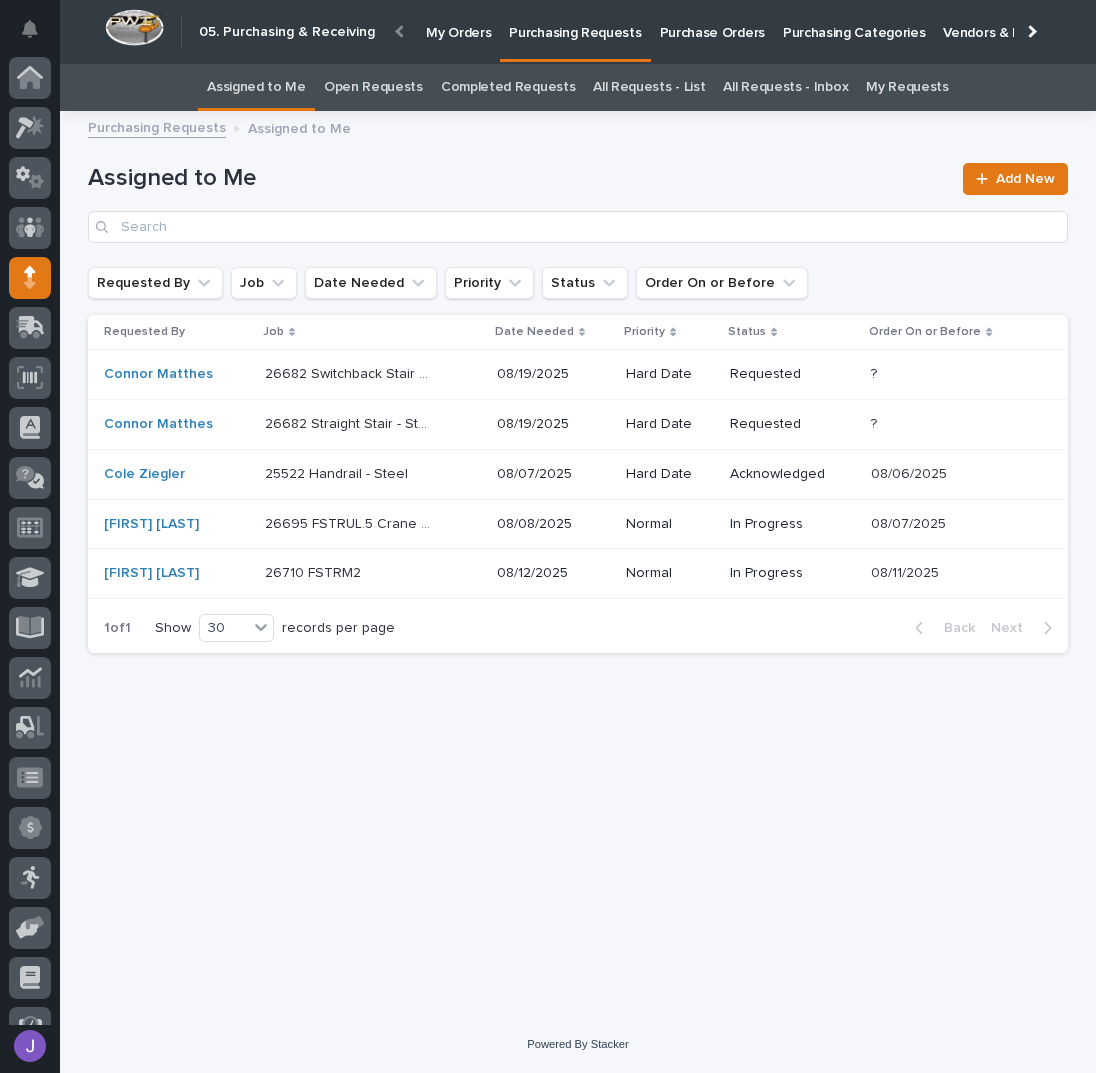 scroll, scrollTop: 82, scrollLeft: 0, axis: vertical 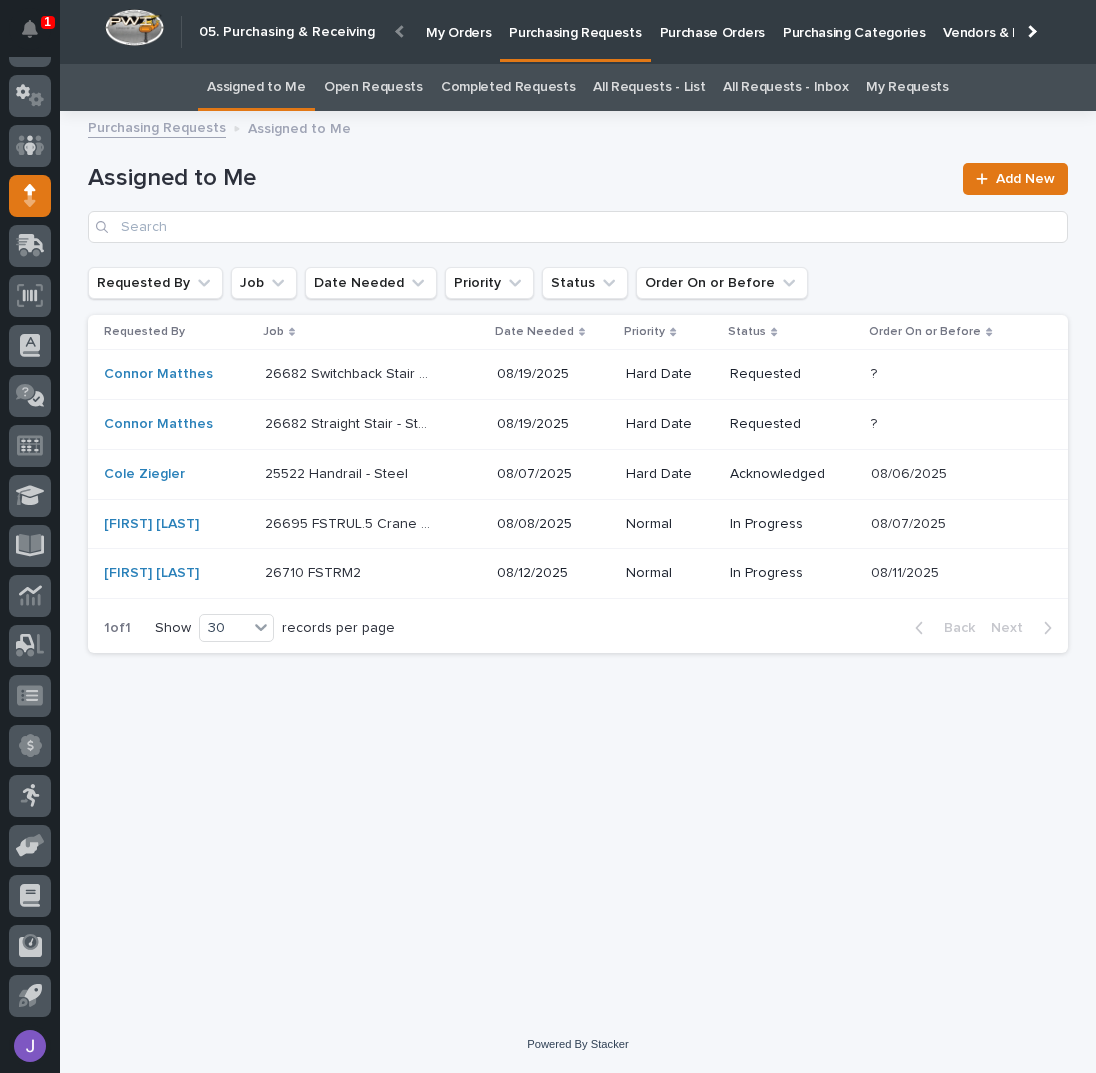 click on "26695 FSTRUL.5 Crane System 26695 FSTRUL.5 Crane System" at bounding box center [373, 524] 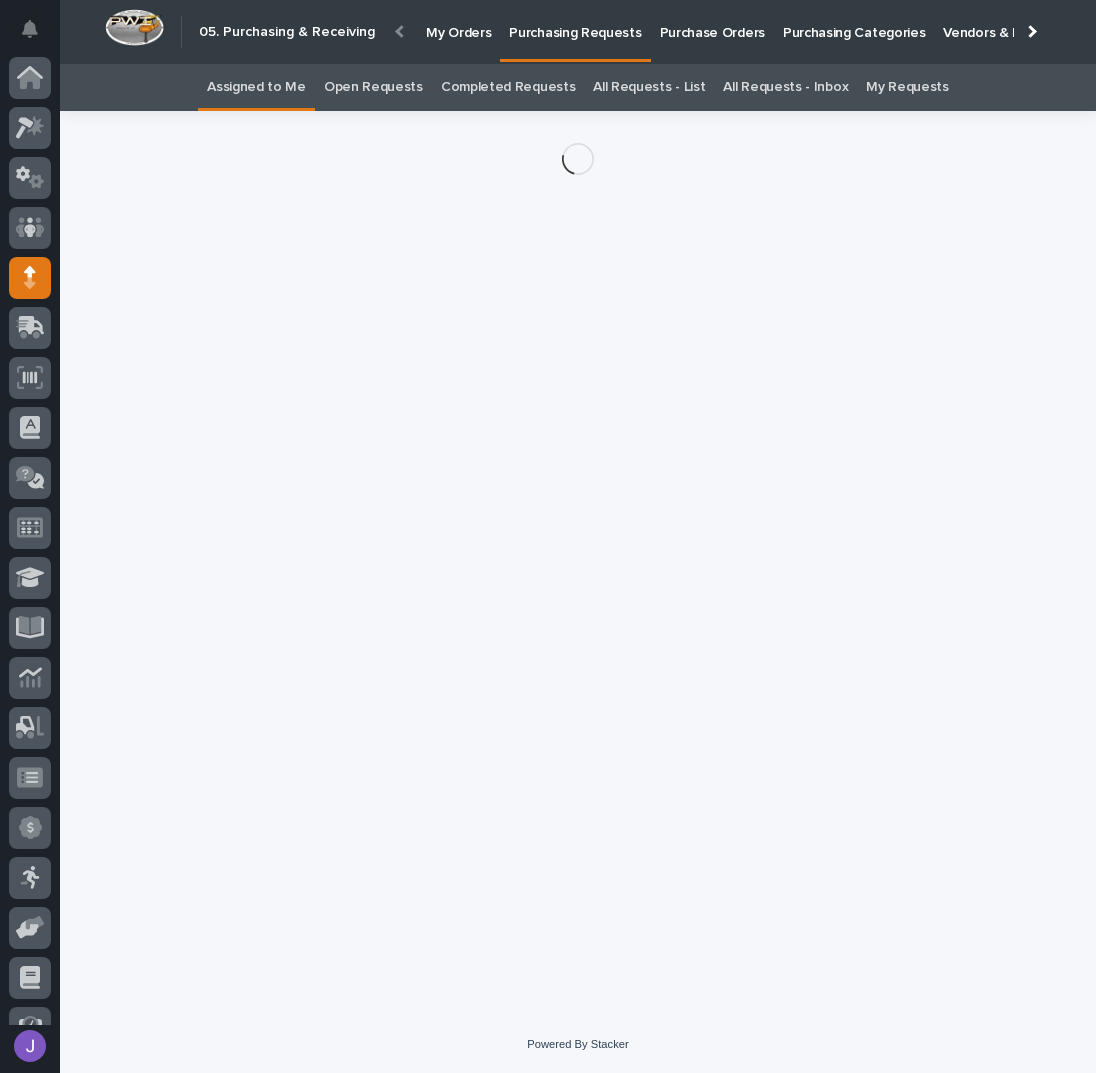 scroll, scrollTop: 82, scrollLeft: 0, axis: vertical 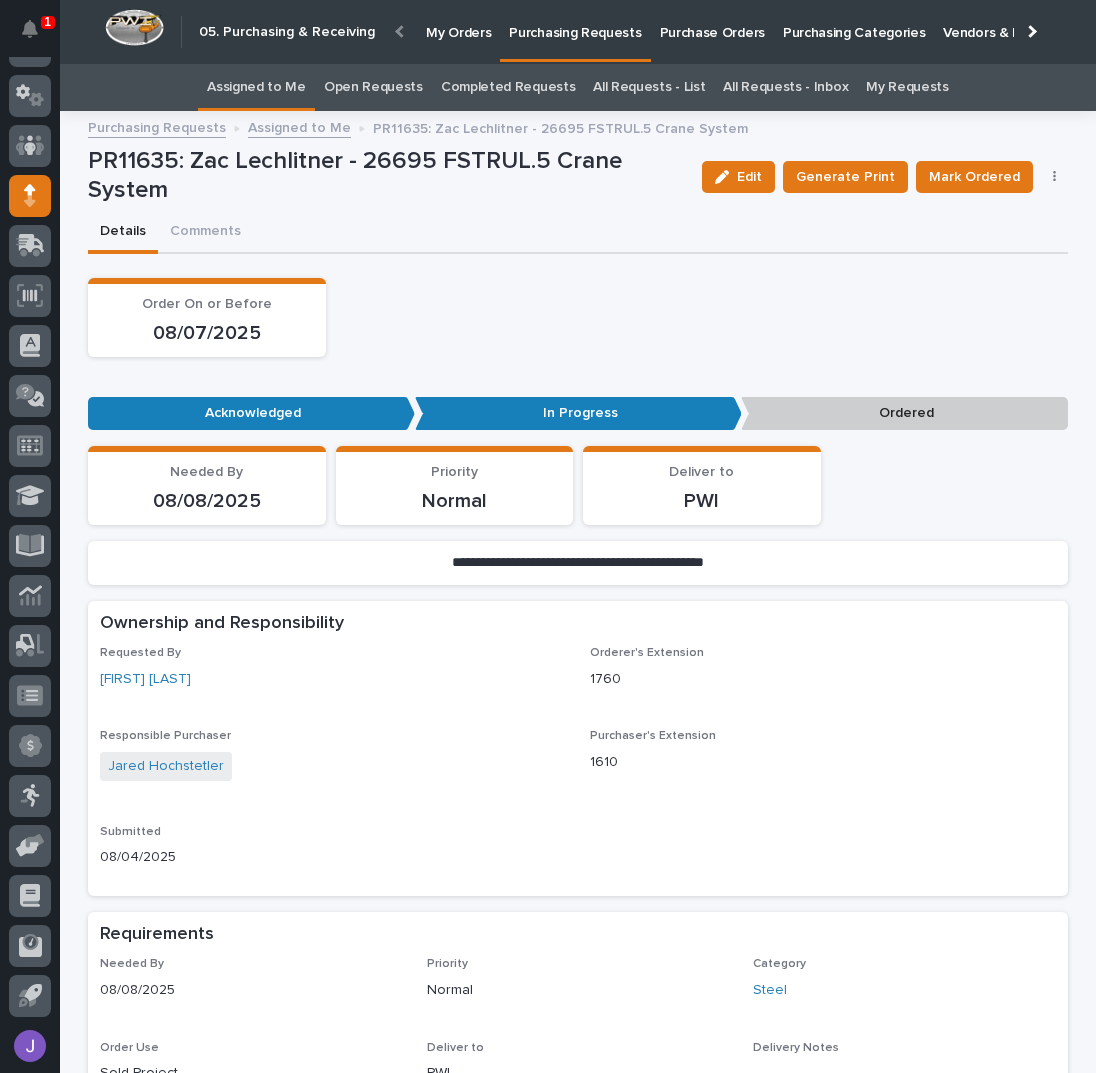 click at bounding box center (1055, 177) 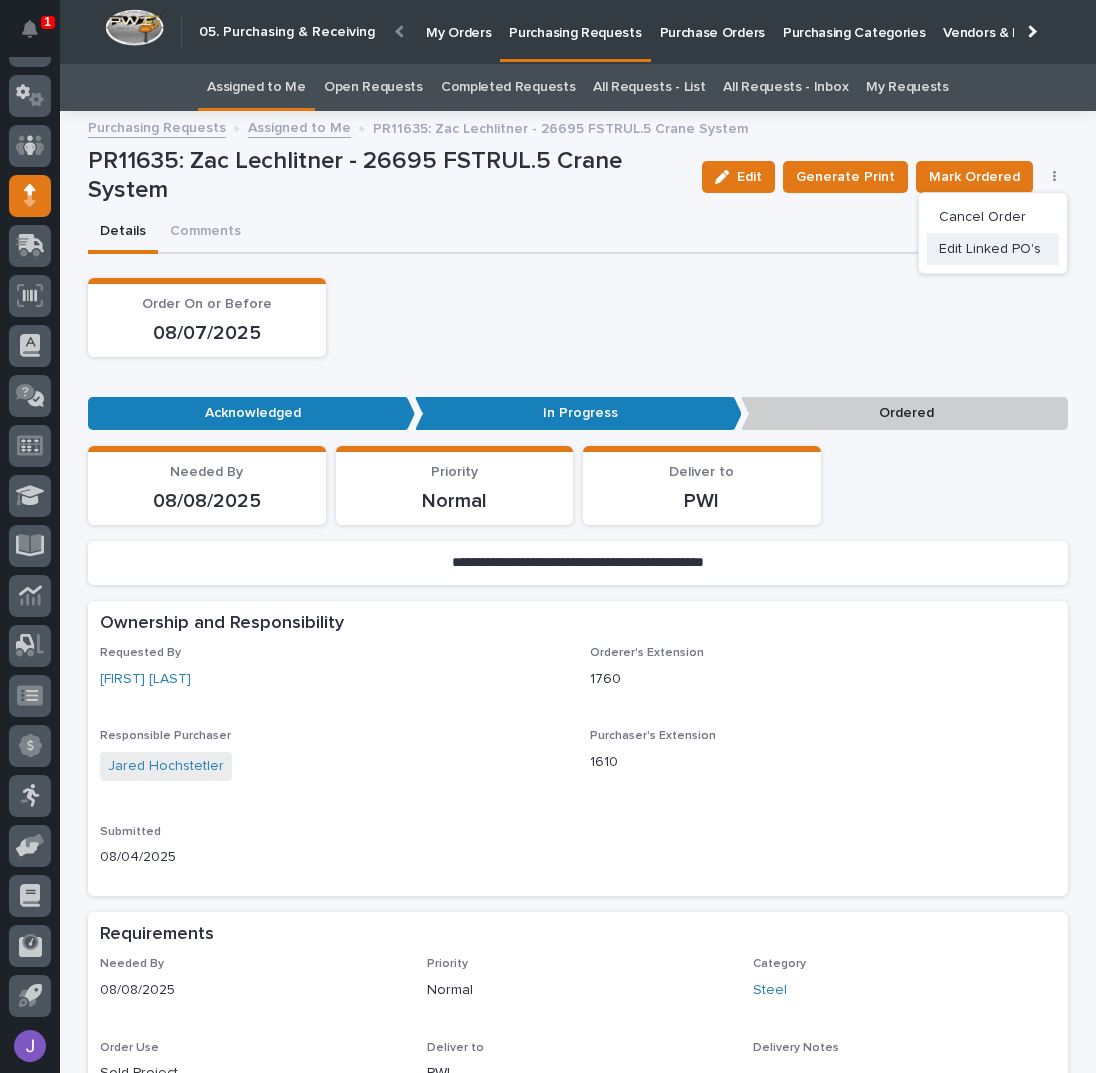 click on "Edit Linked PO's" at bounding box center [990, 249] 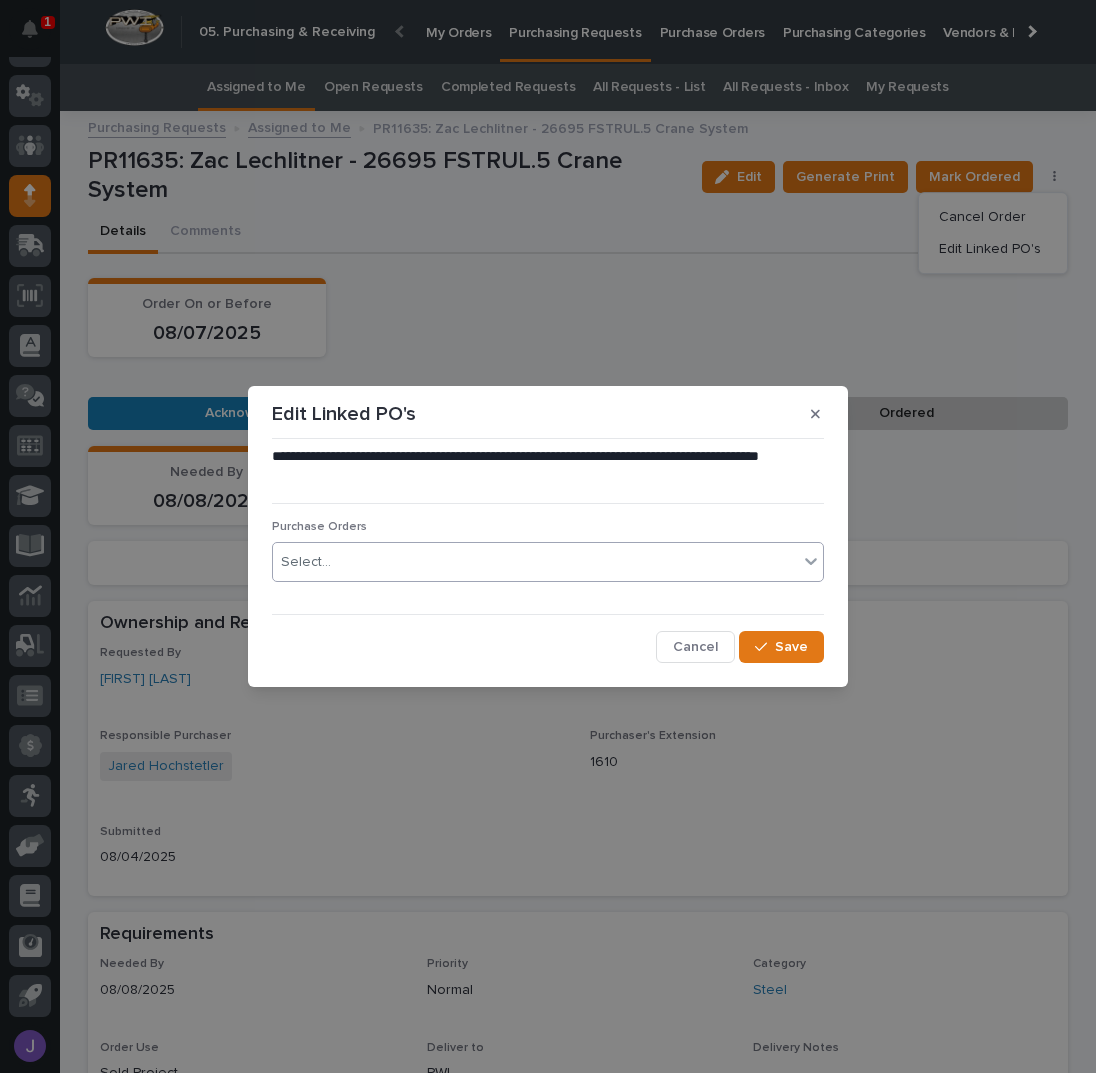 click on "Select..." at bounding box center [535, 562] 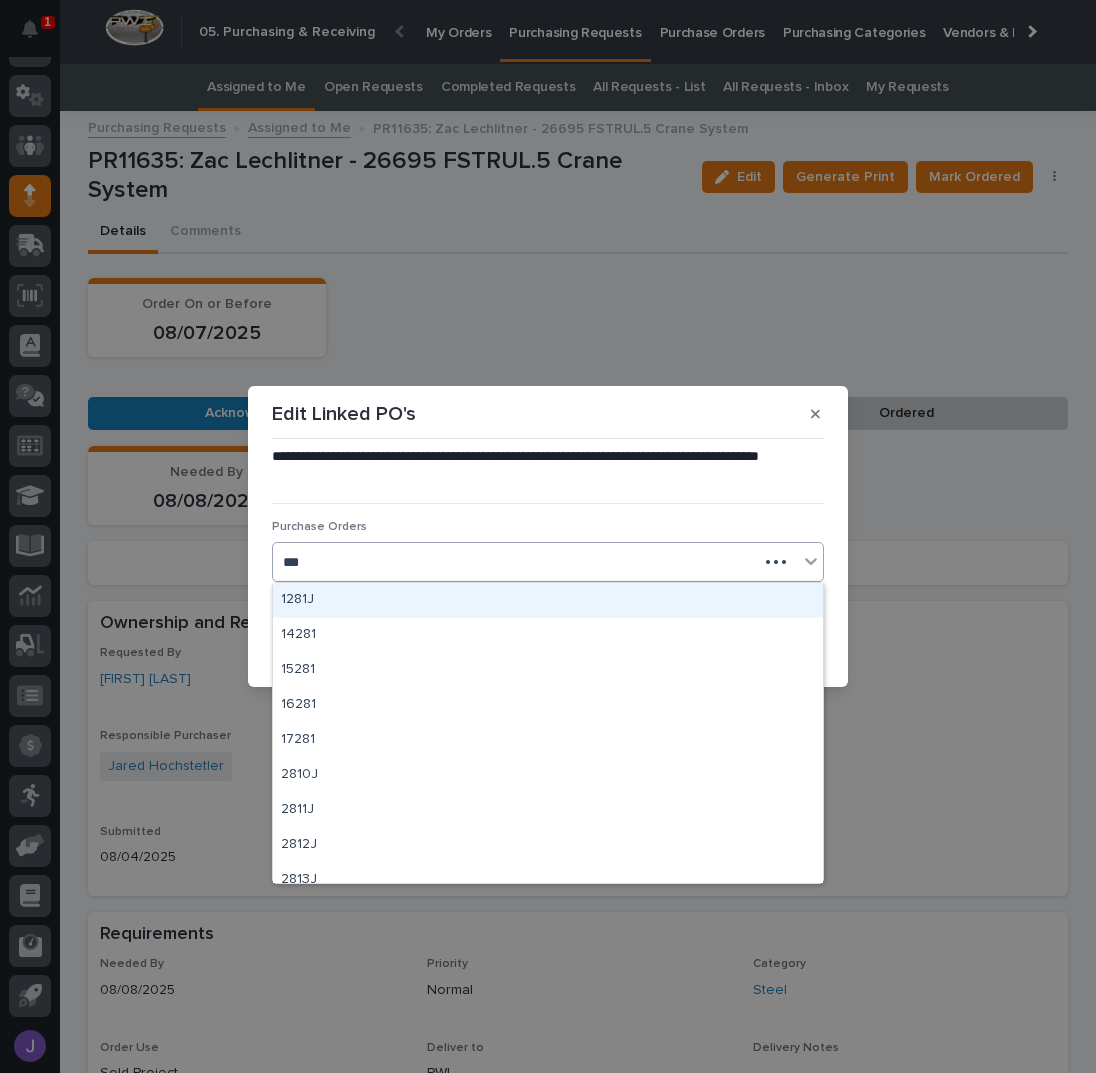 type on "****" 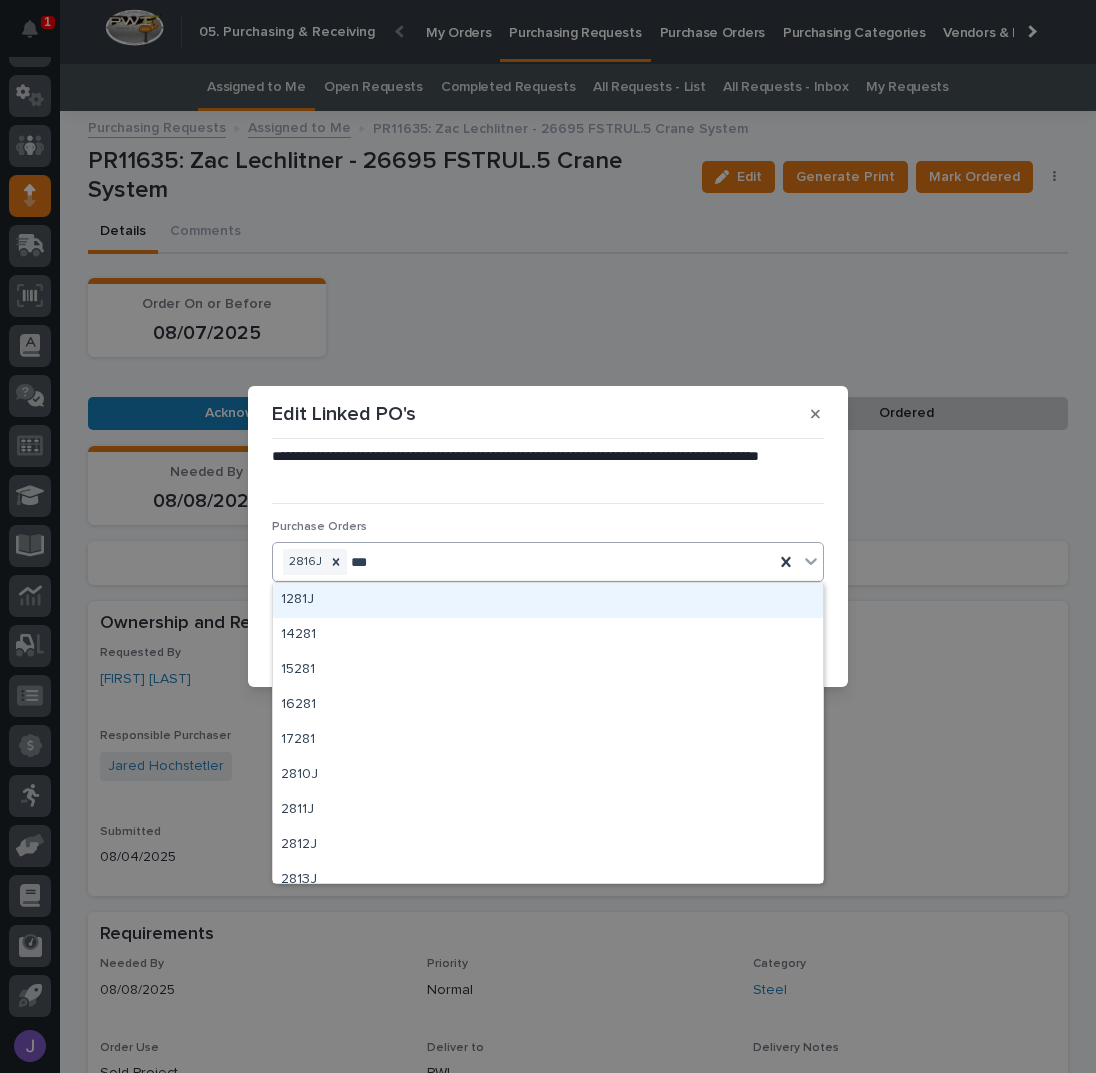 type on "****" 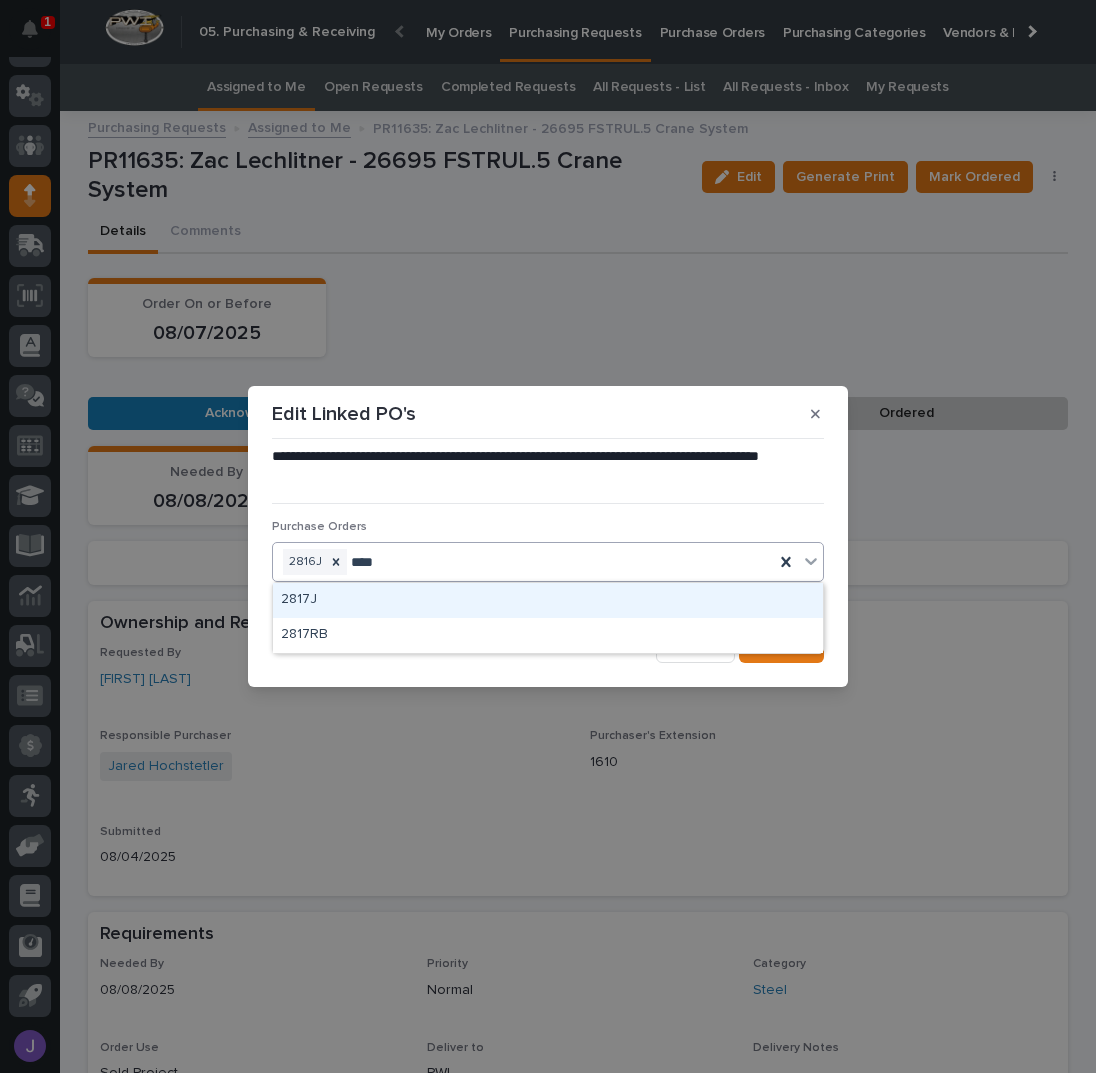 type 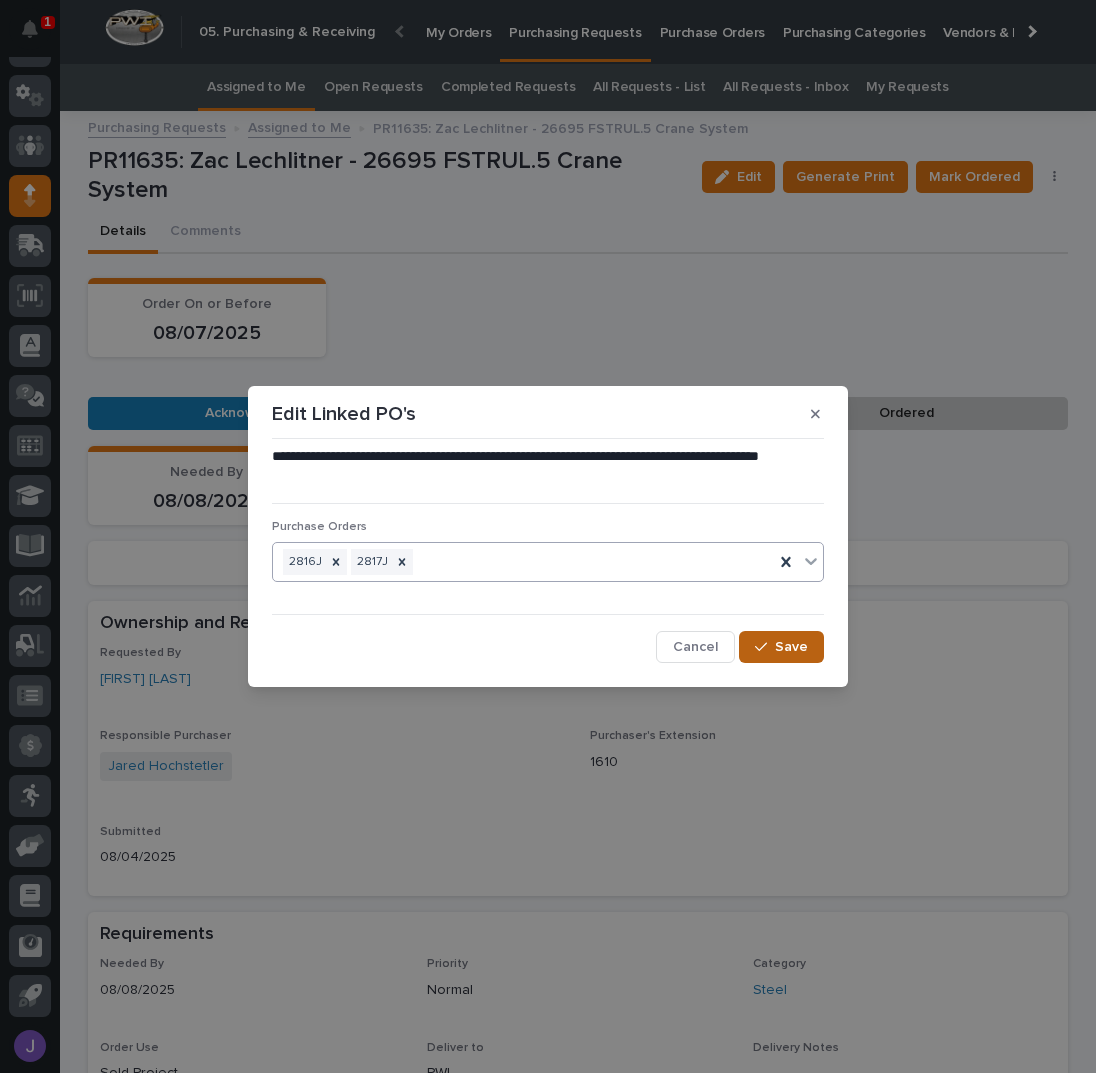 click 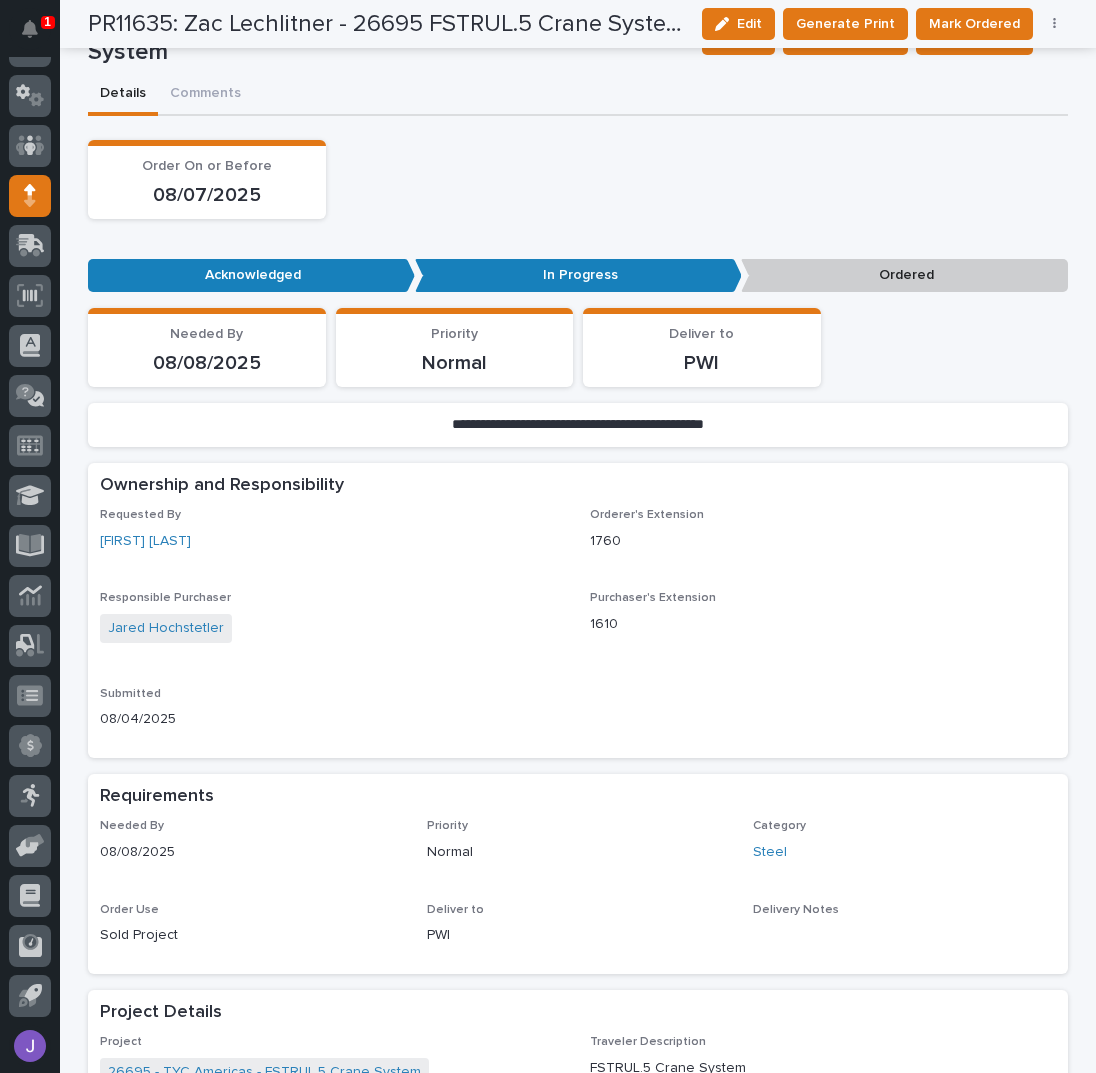 scroll, scrollTop: 0, scrollLeft: 0, axis: both 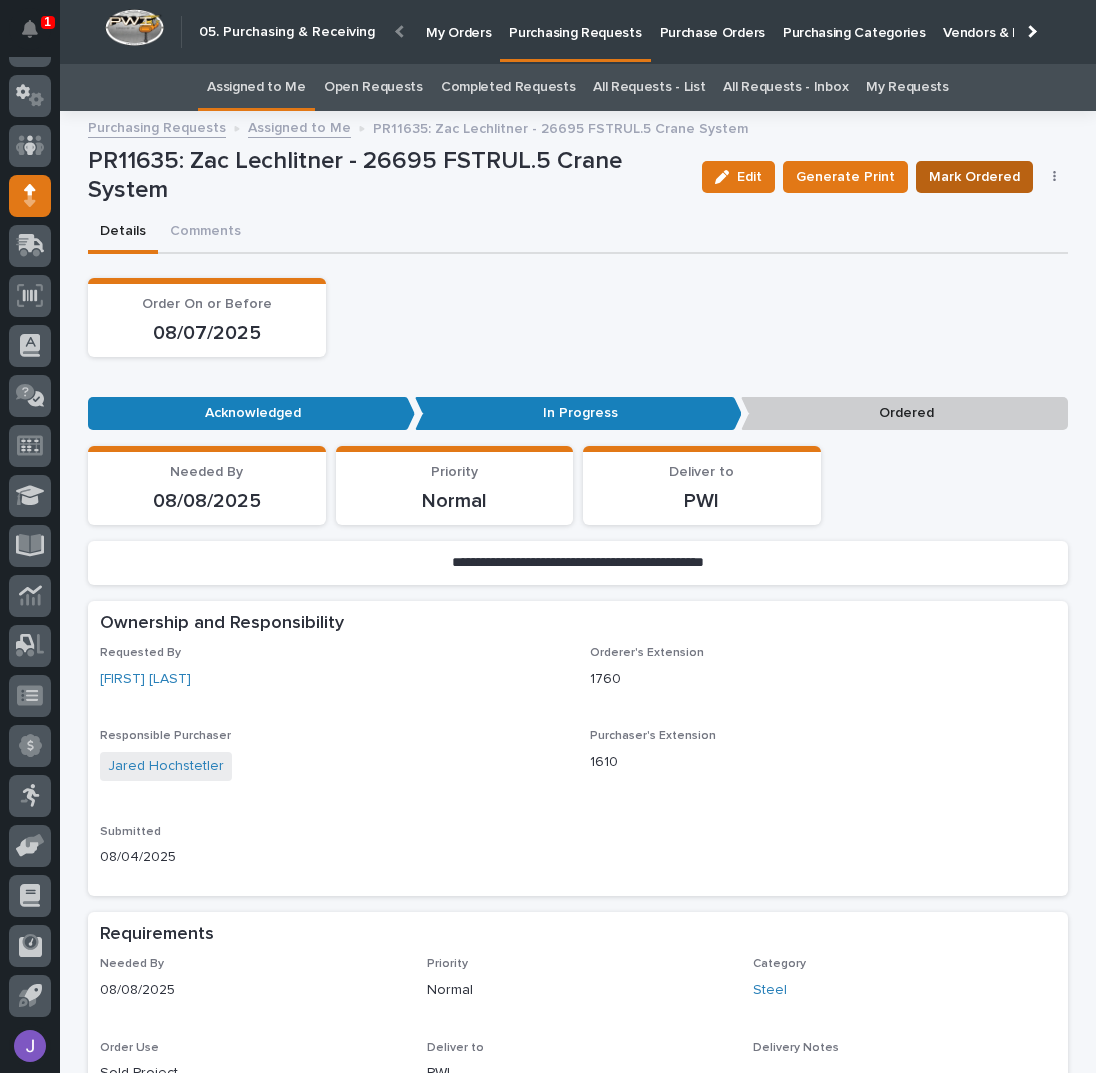click on "Mark Ordered" at bounding box center (974, 177) 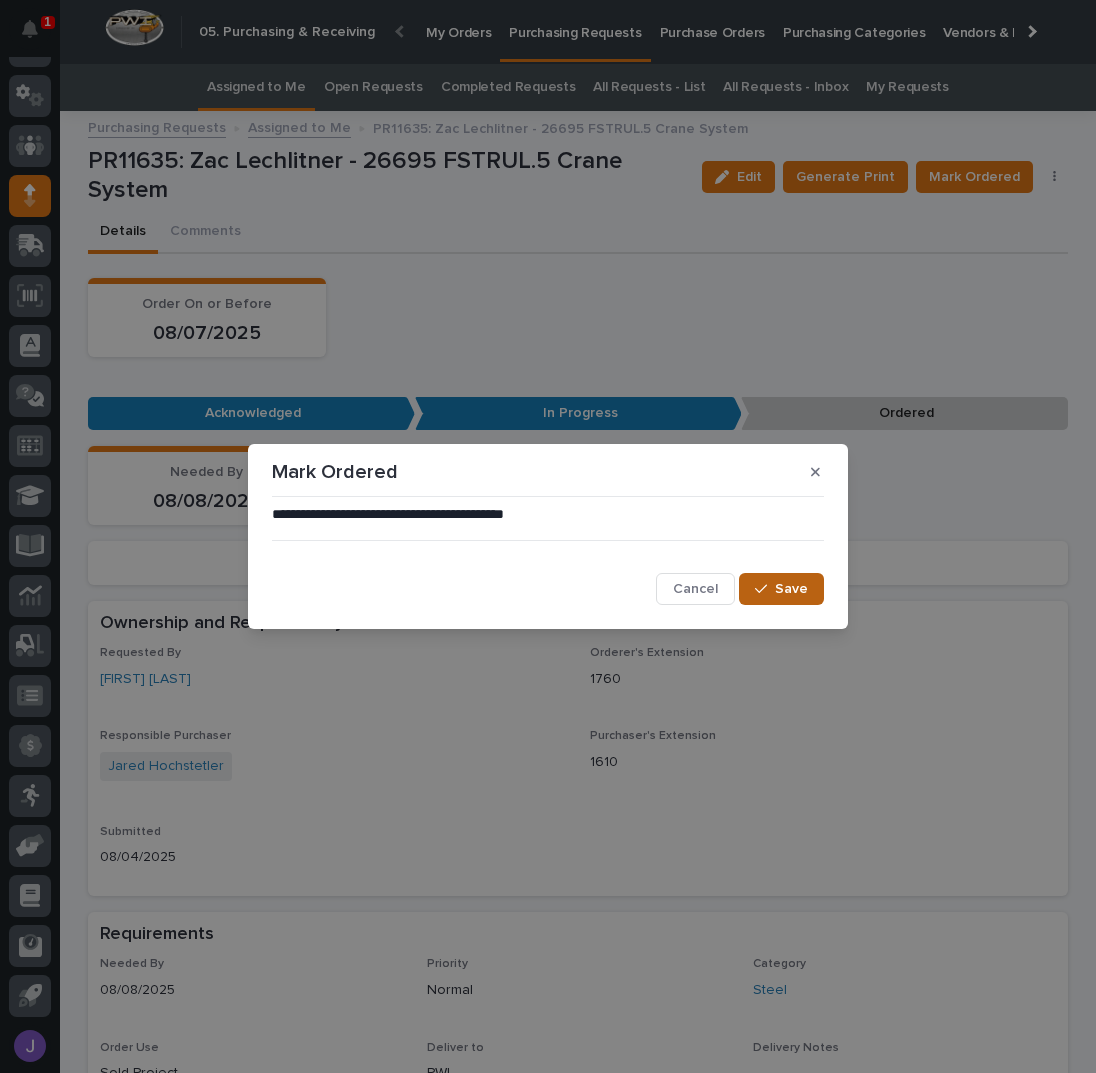 click on "Save" at bounding box center [781, 589] 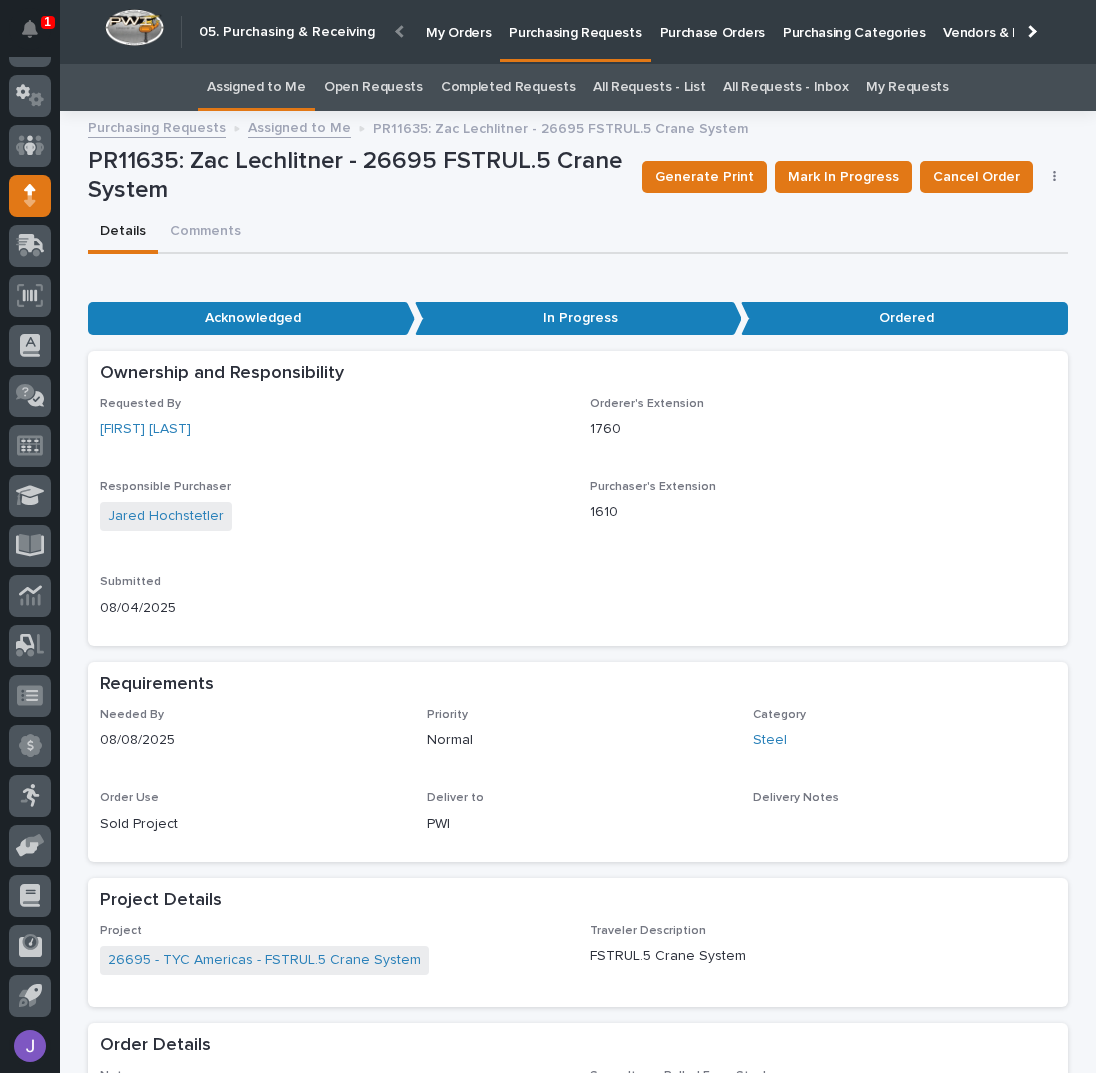 click on "Assigned to Me" at bounding box center (256, 87) 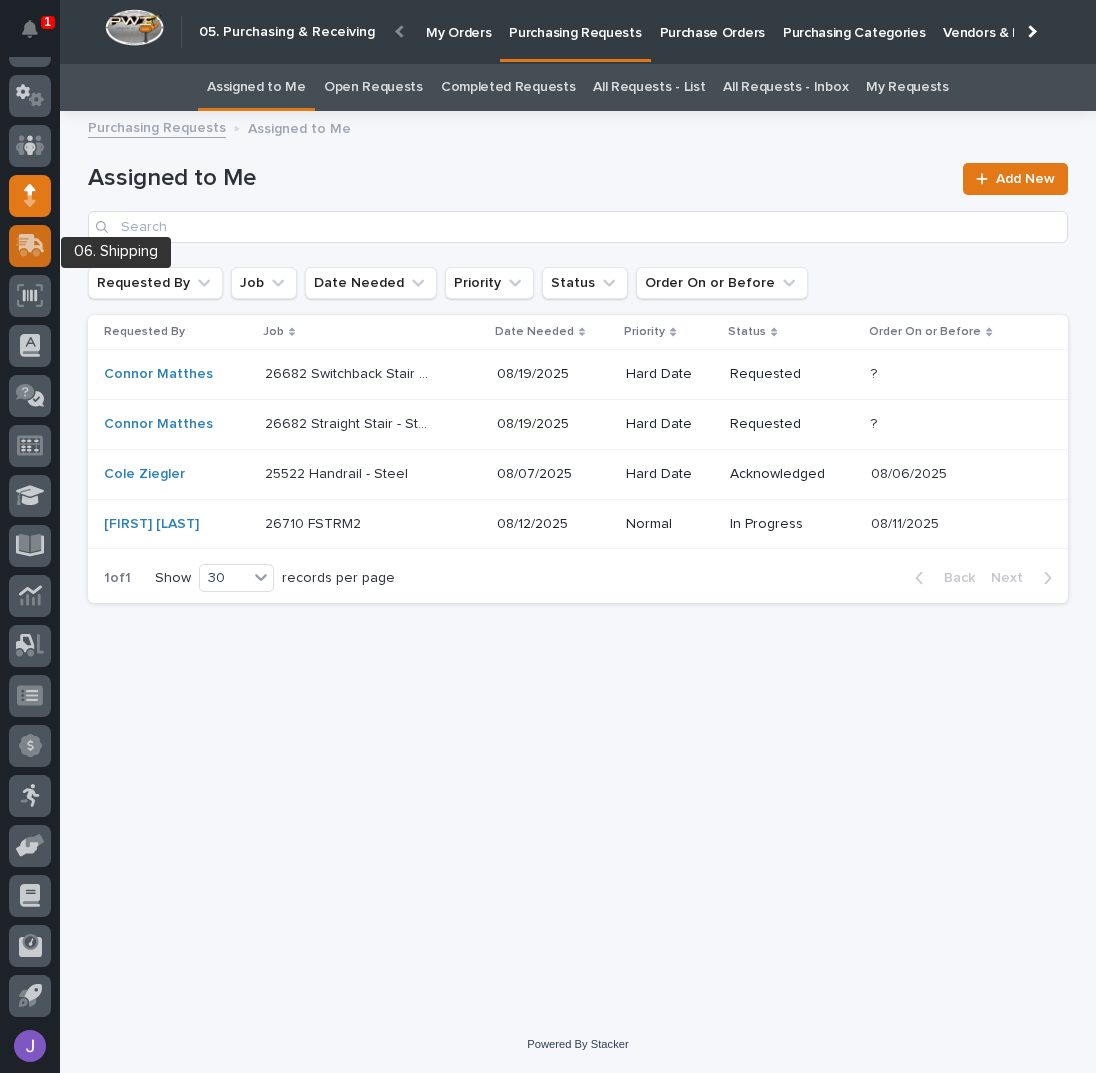 scroll, scrollTop: 0, scrollLeft: 0, axis: both 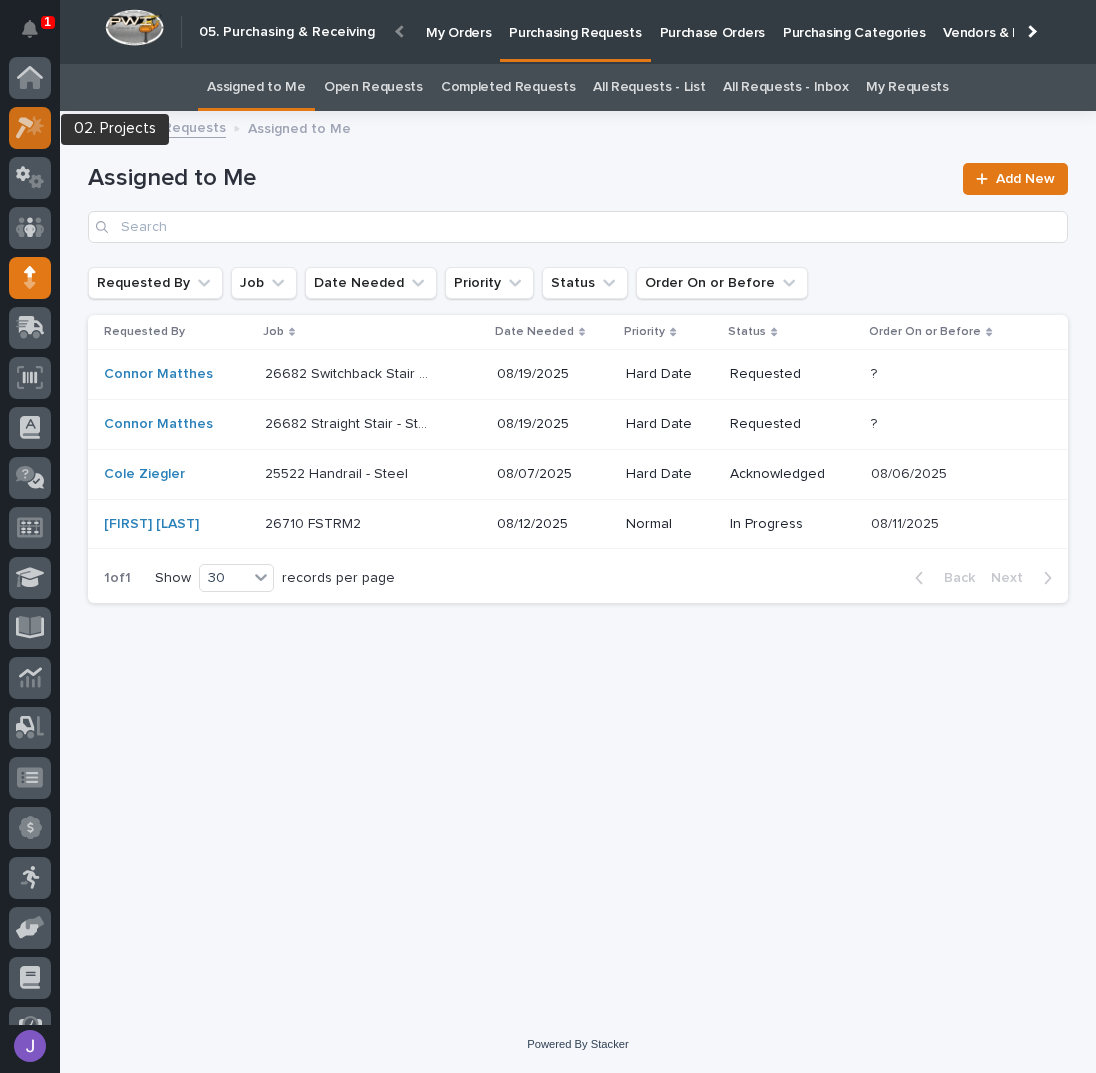 click 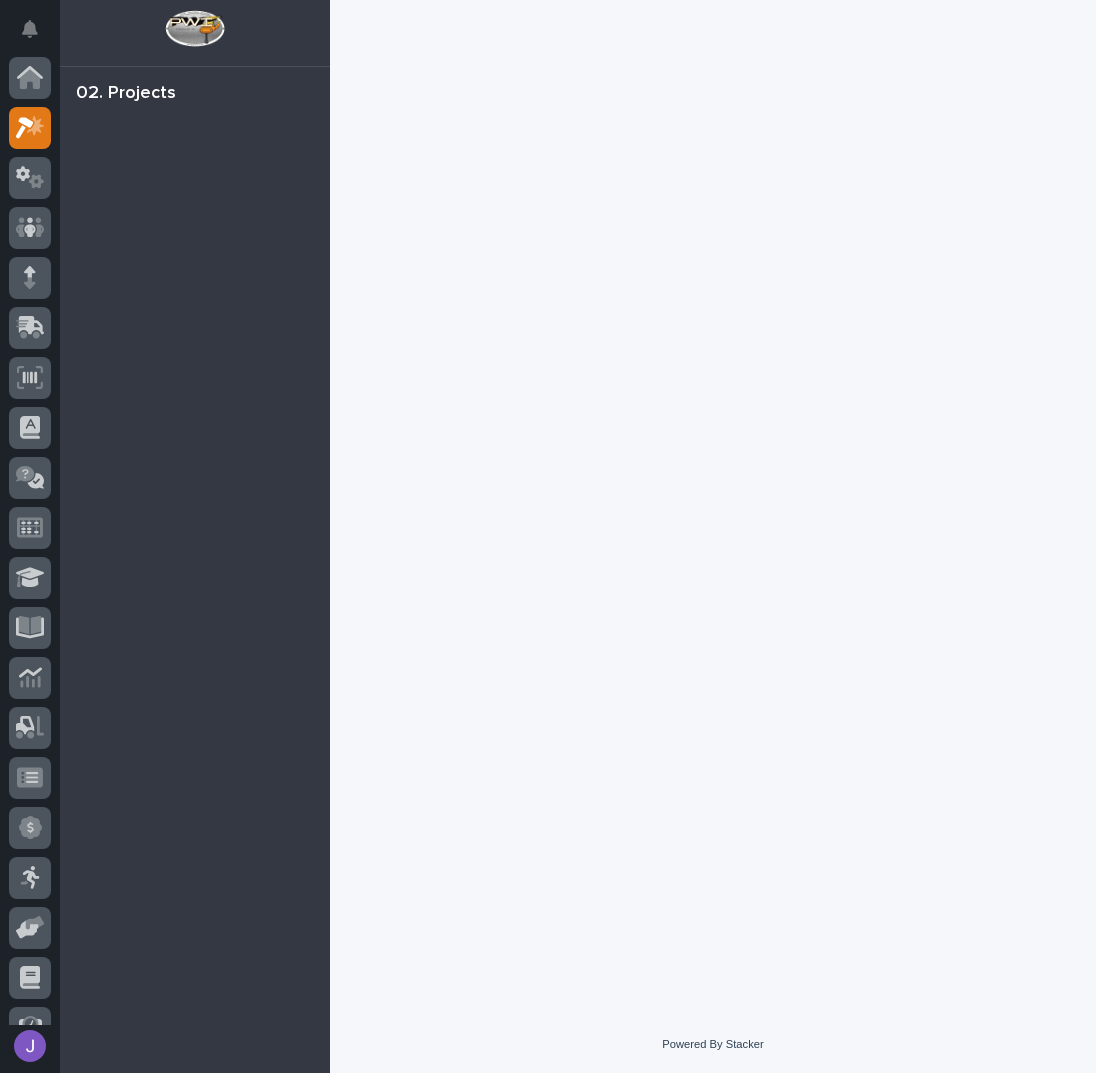 scroll, scrollTop: 50, scrollLeft: 0, axis: vertical 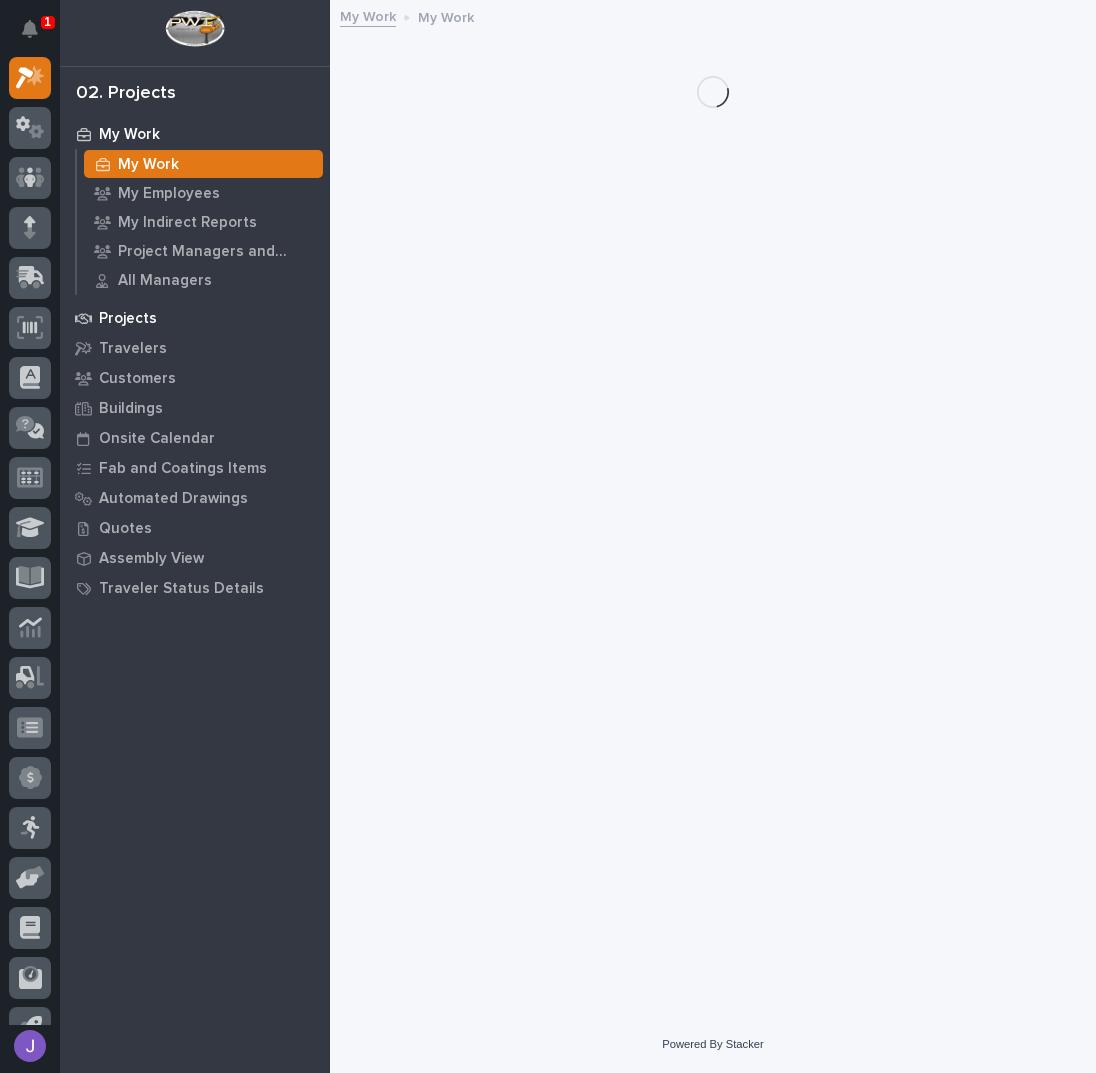click on "Projects" at bounding box center [128, 319] 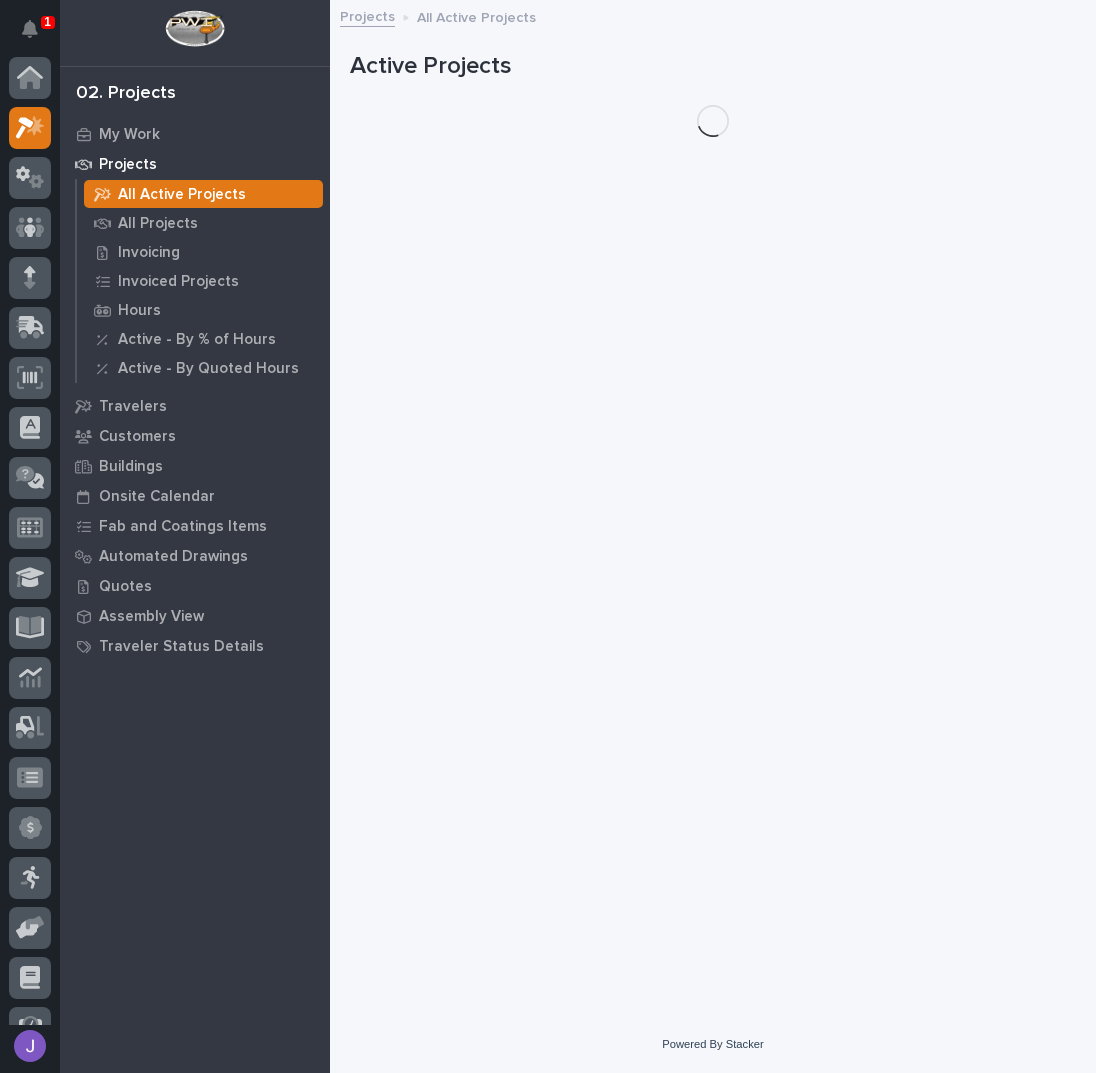 scroll, scrollTop: 50, scrollLeft: 0, axis: vertical 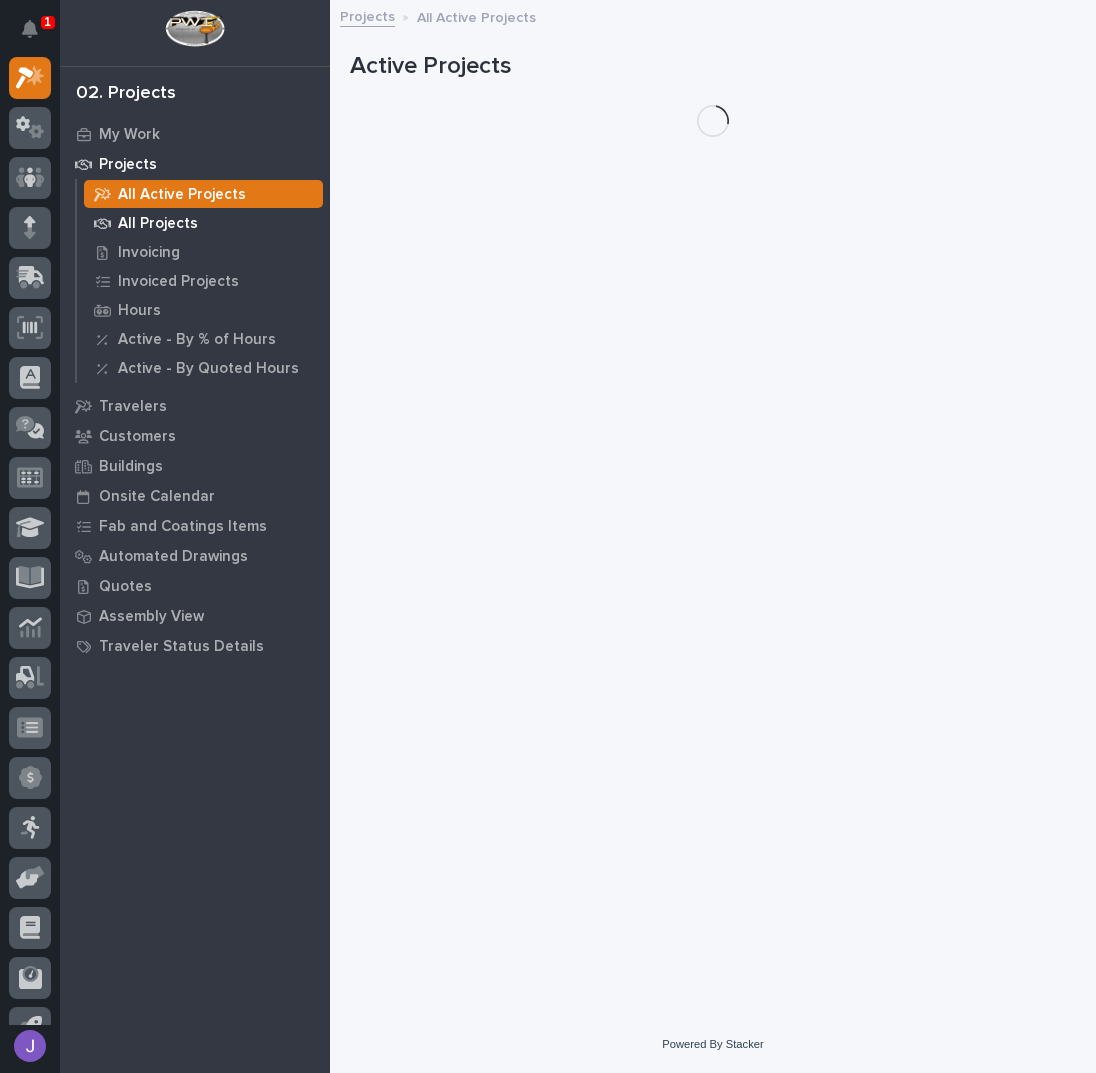 click on "All Projects" at bounding box center [158, 224] 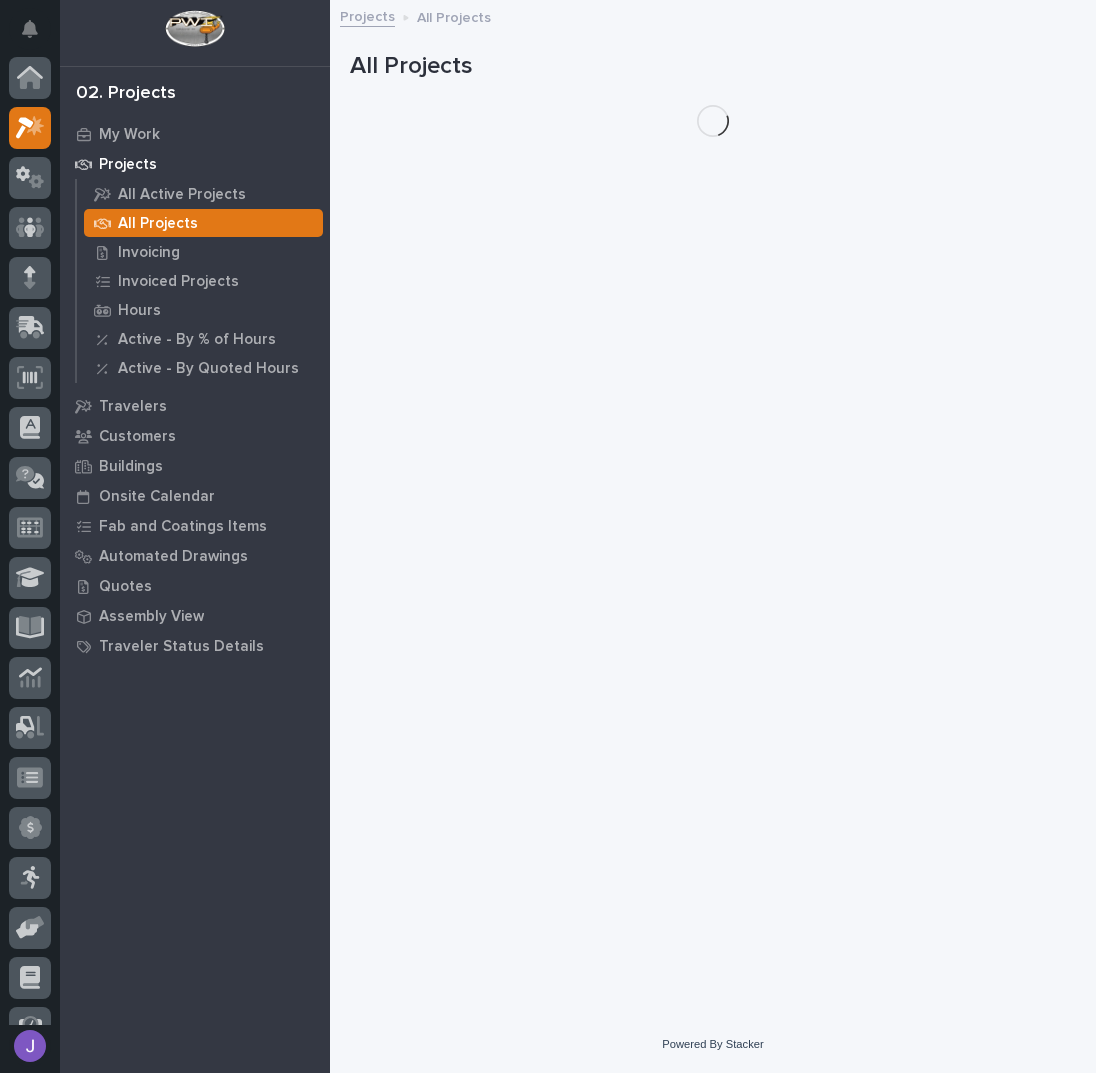 scroll, scrollTop: 50, scrollLeft: 0, axis: vertical 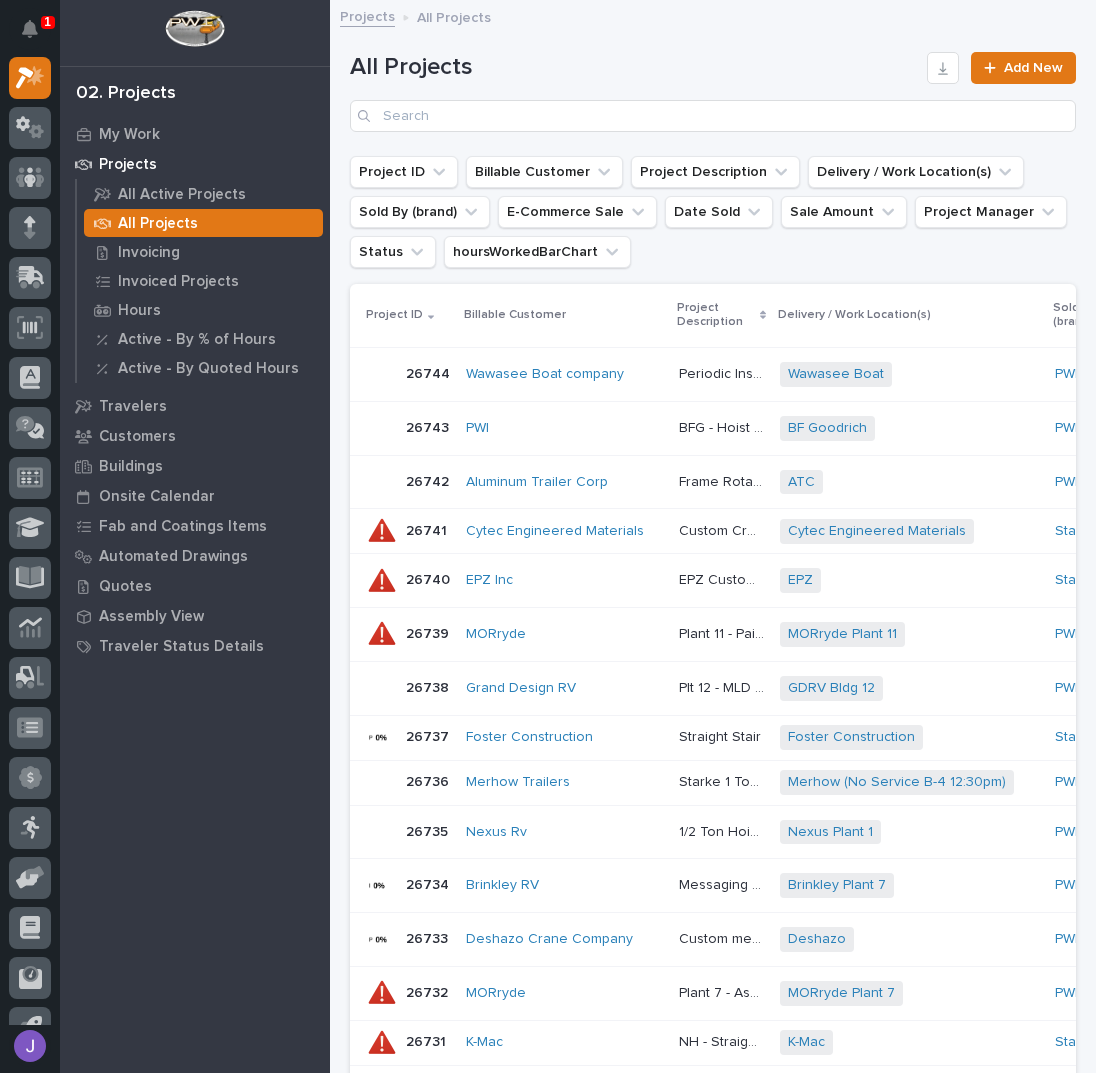 click on "All Projects Add New" at bounding box center [713, 92] 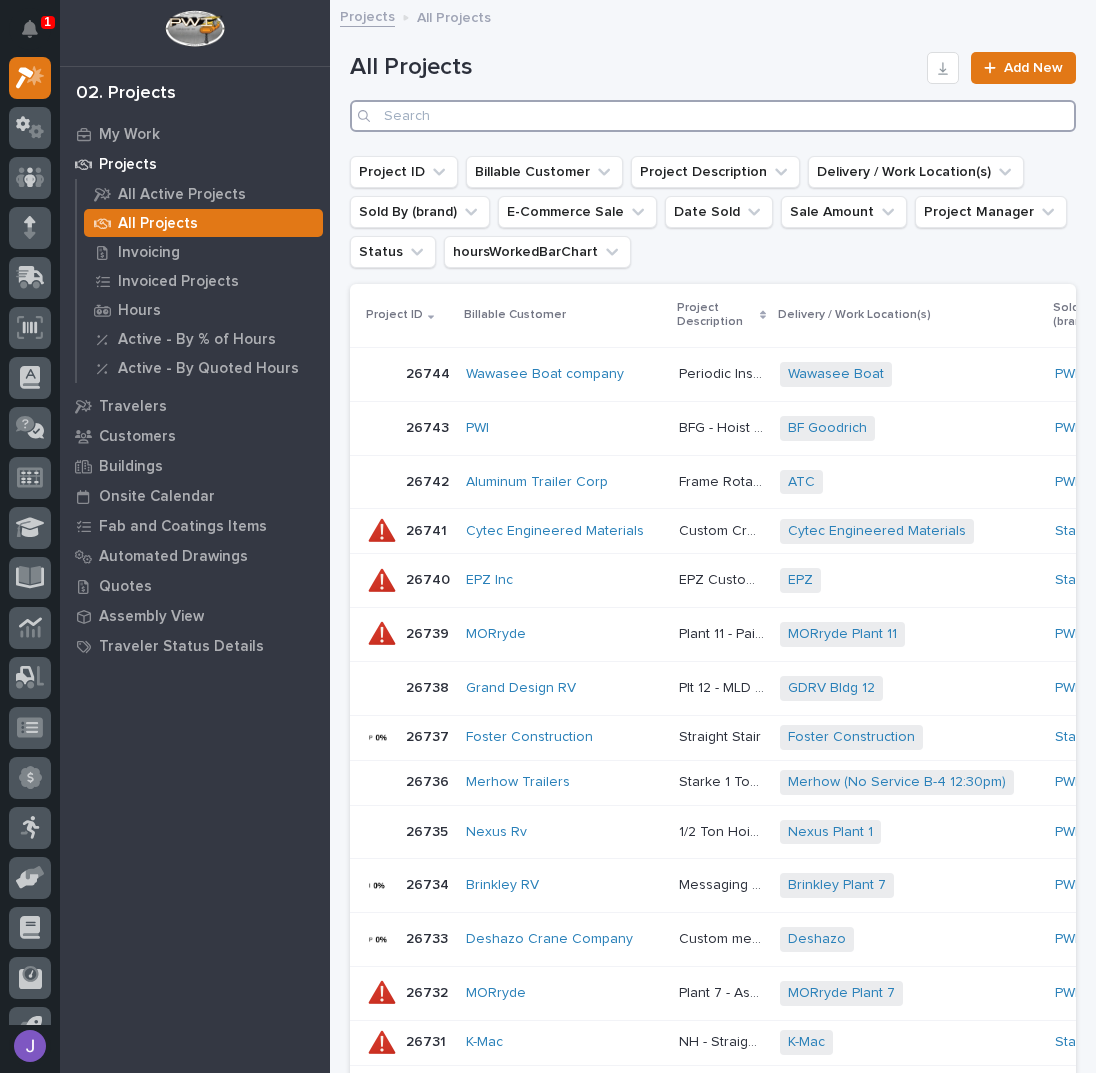 click at bounding box center [713, 116] 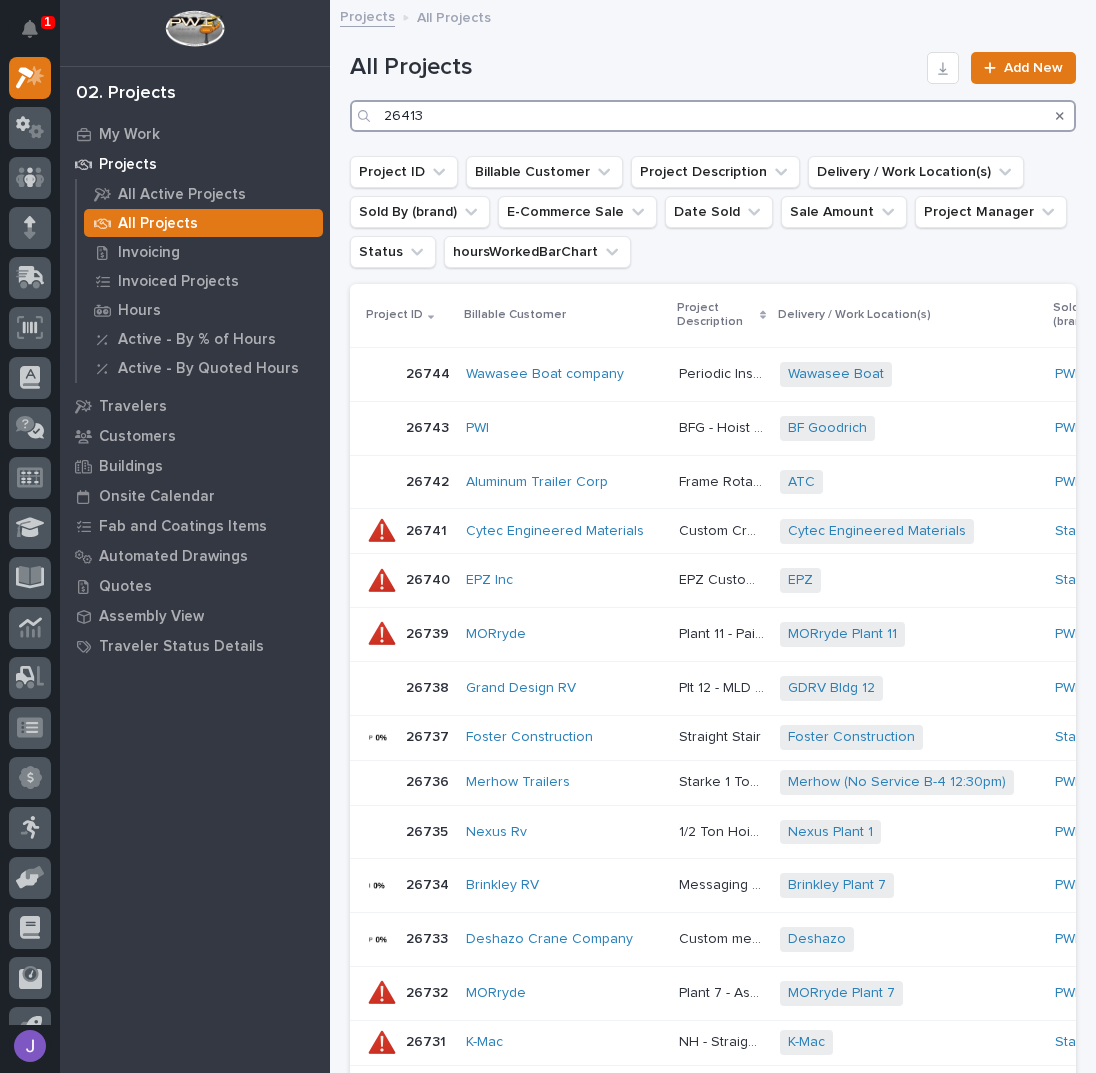 type on "26413" 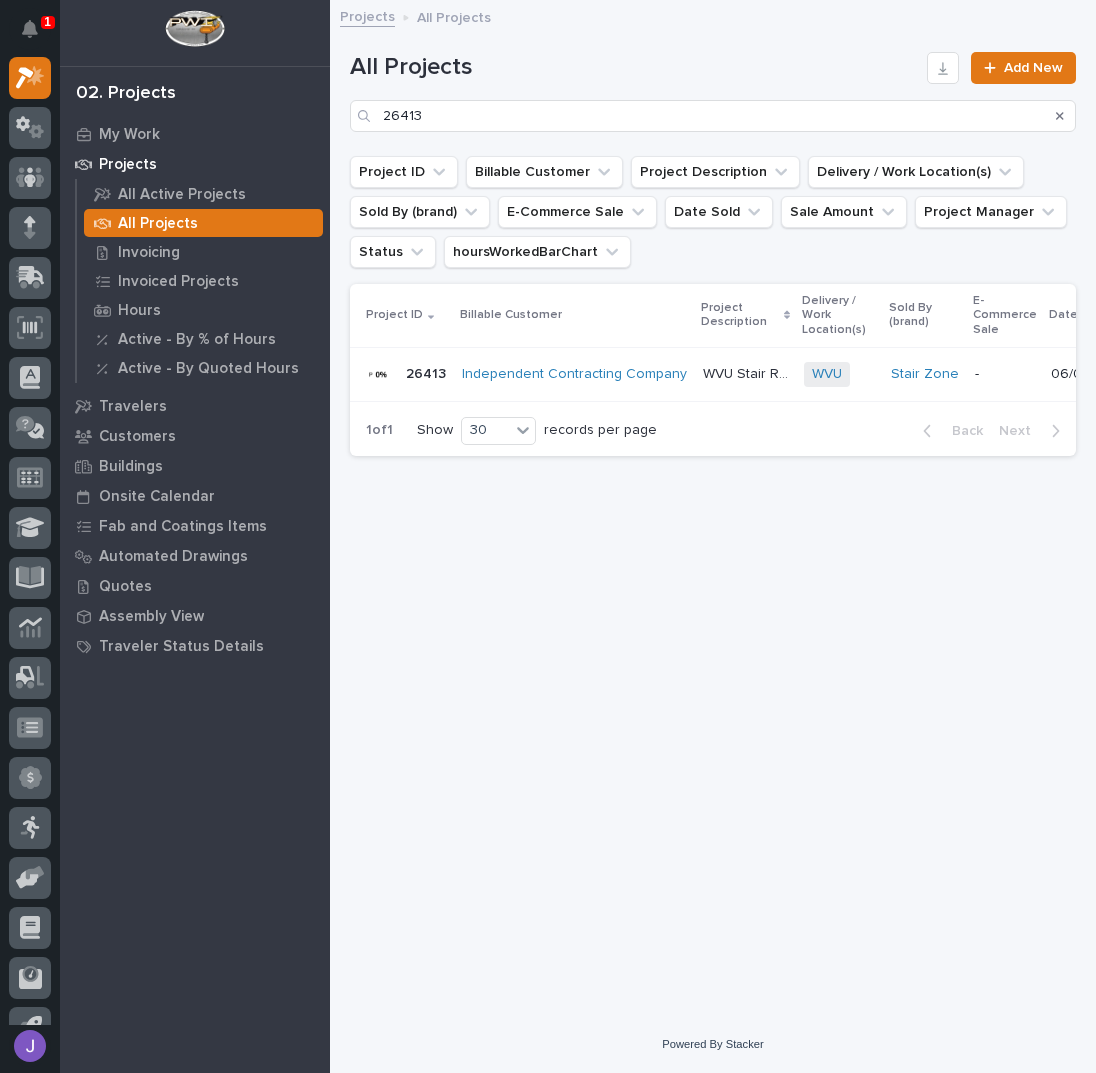 click on "WVU Stair Replacement" at bounding box center [747, 372] 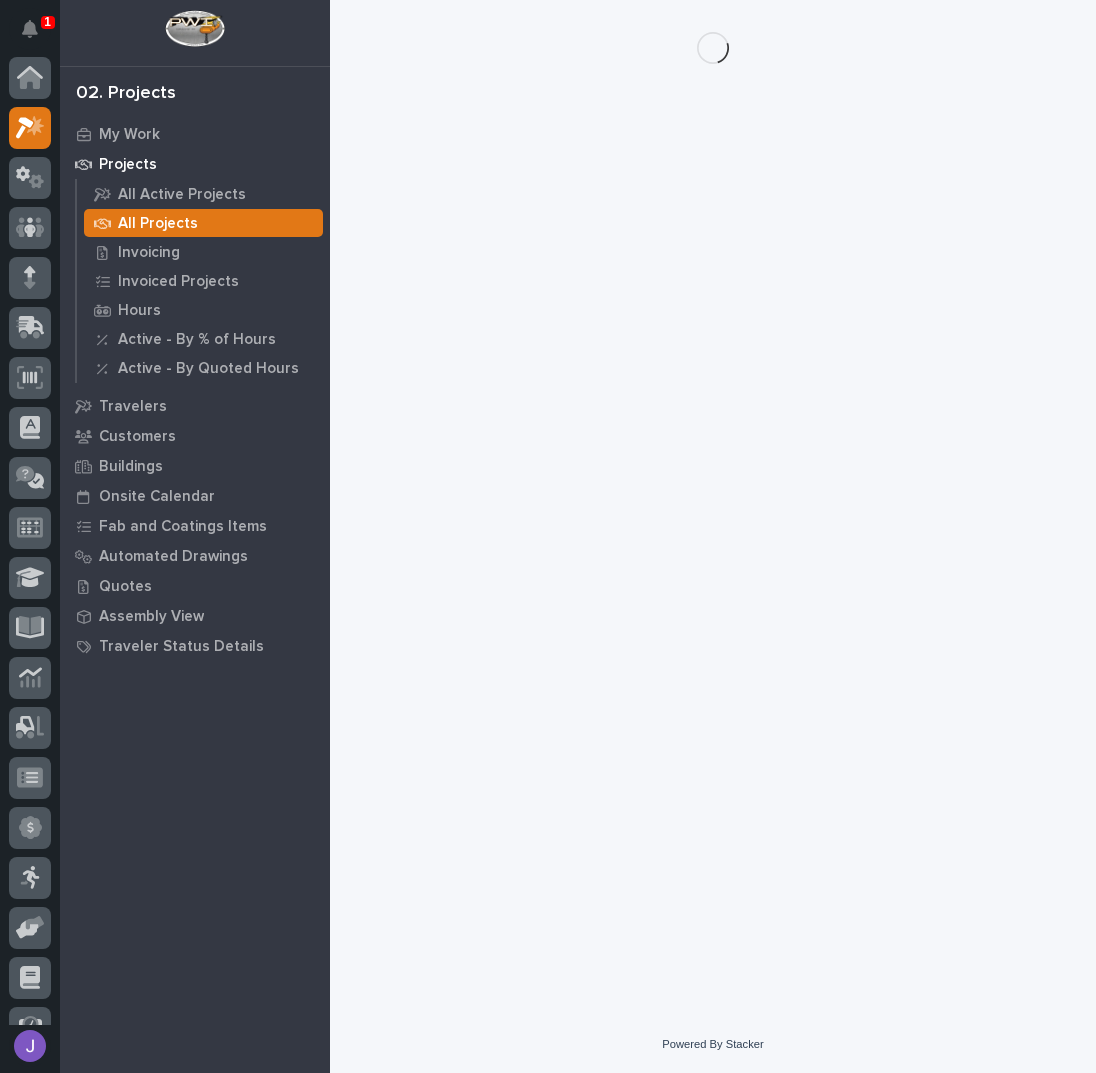 scroll, scrollTop: 50, scrollLeft: 0, axis: vertical 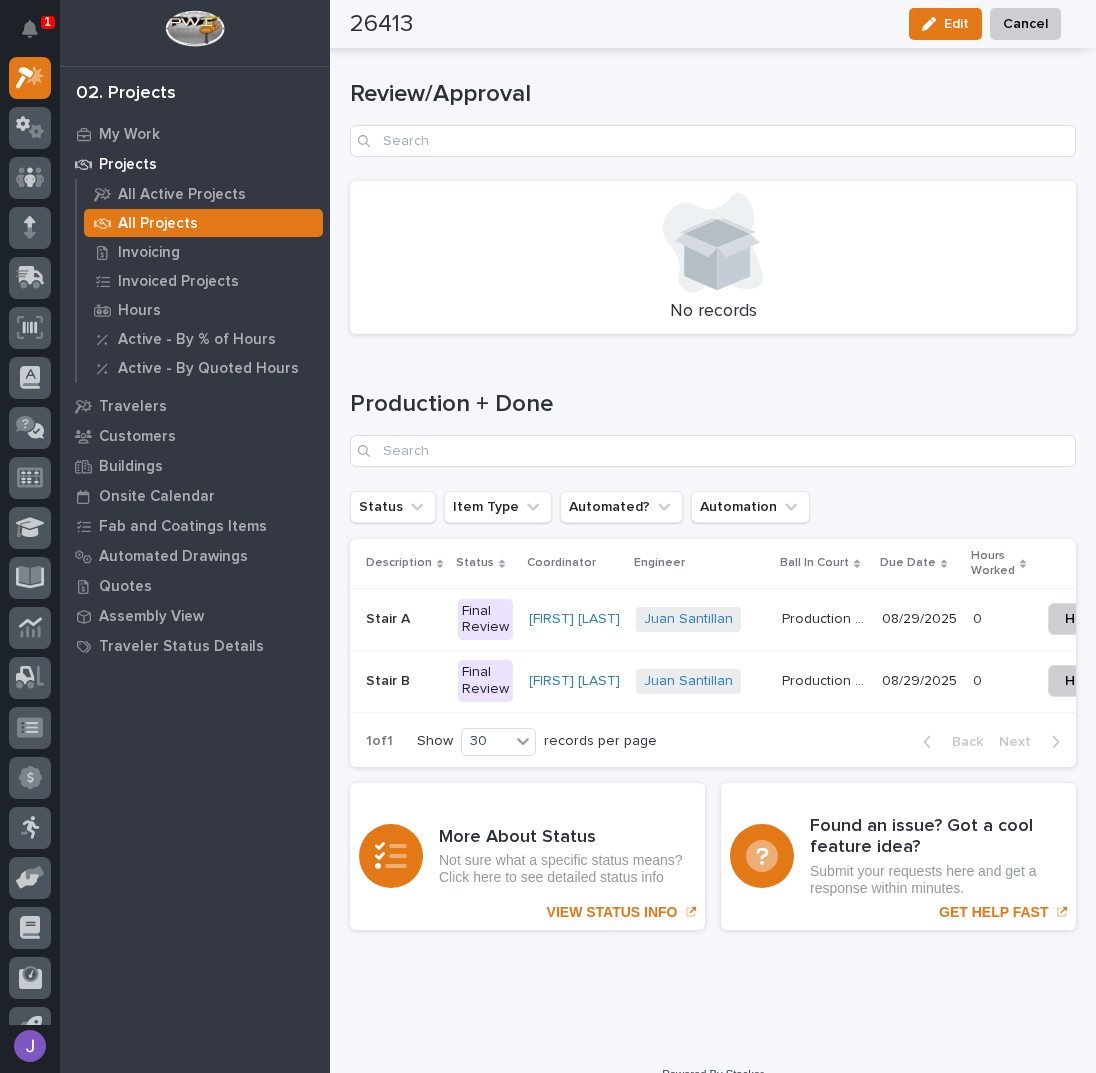 click on "Stair B" at bounding box center [390, 679] 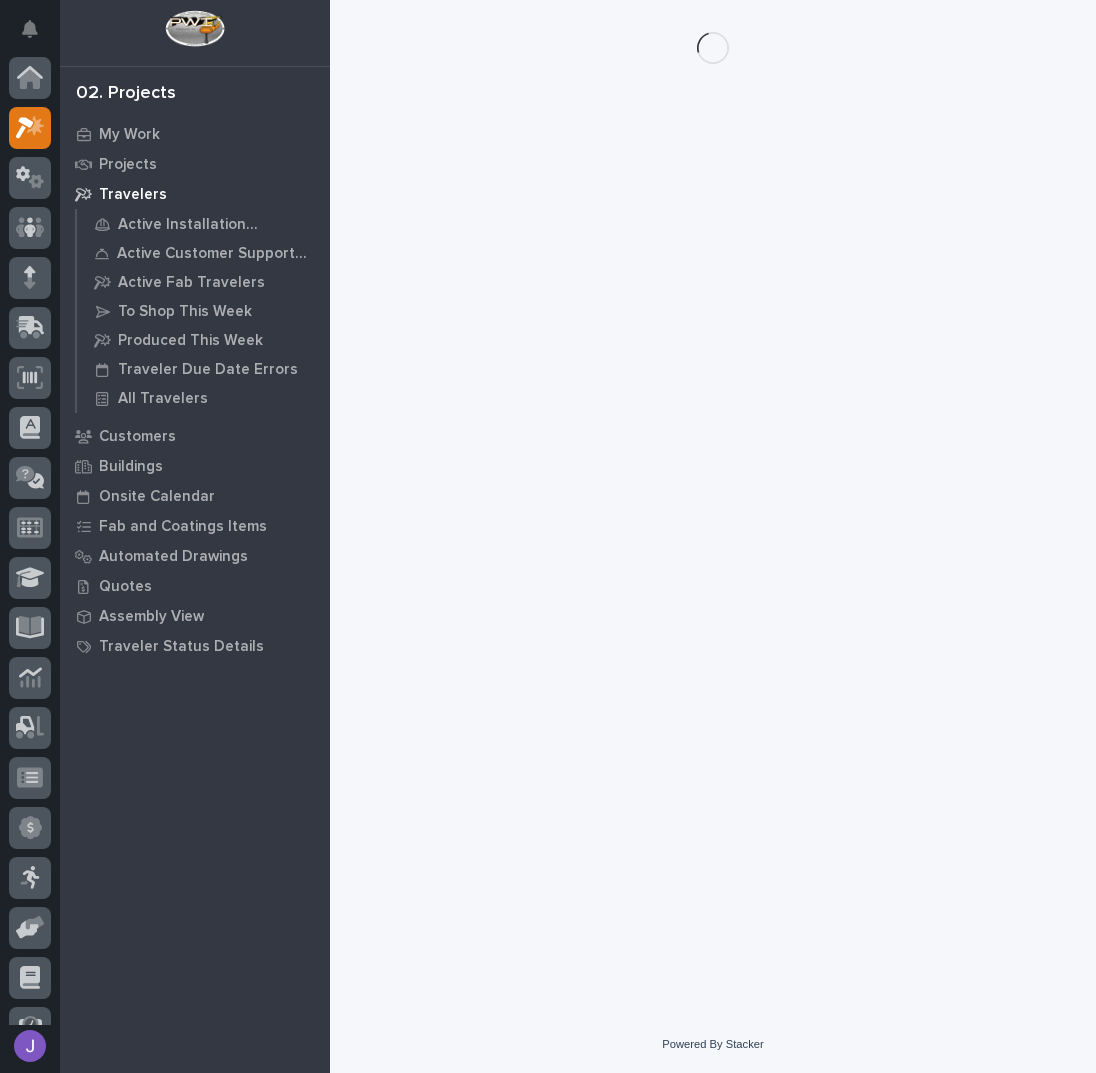 scroll, scrollTop: 0, scrollLeft: 0, axis: both 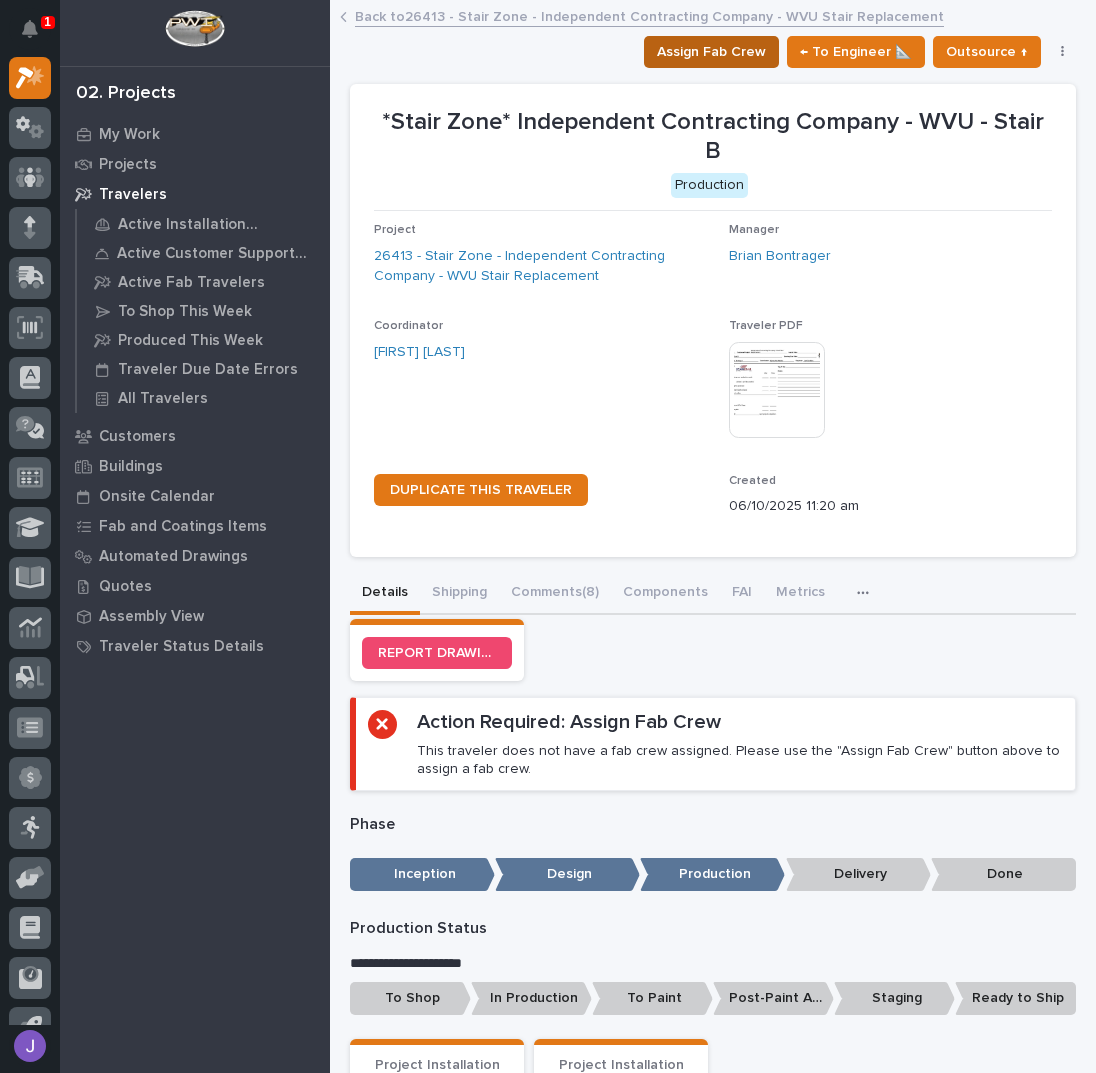 click on "Assign Fab Crew" at bounding box center (711, 52) 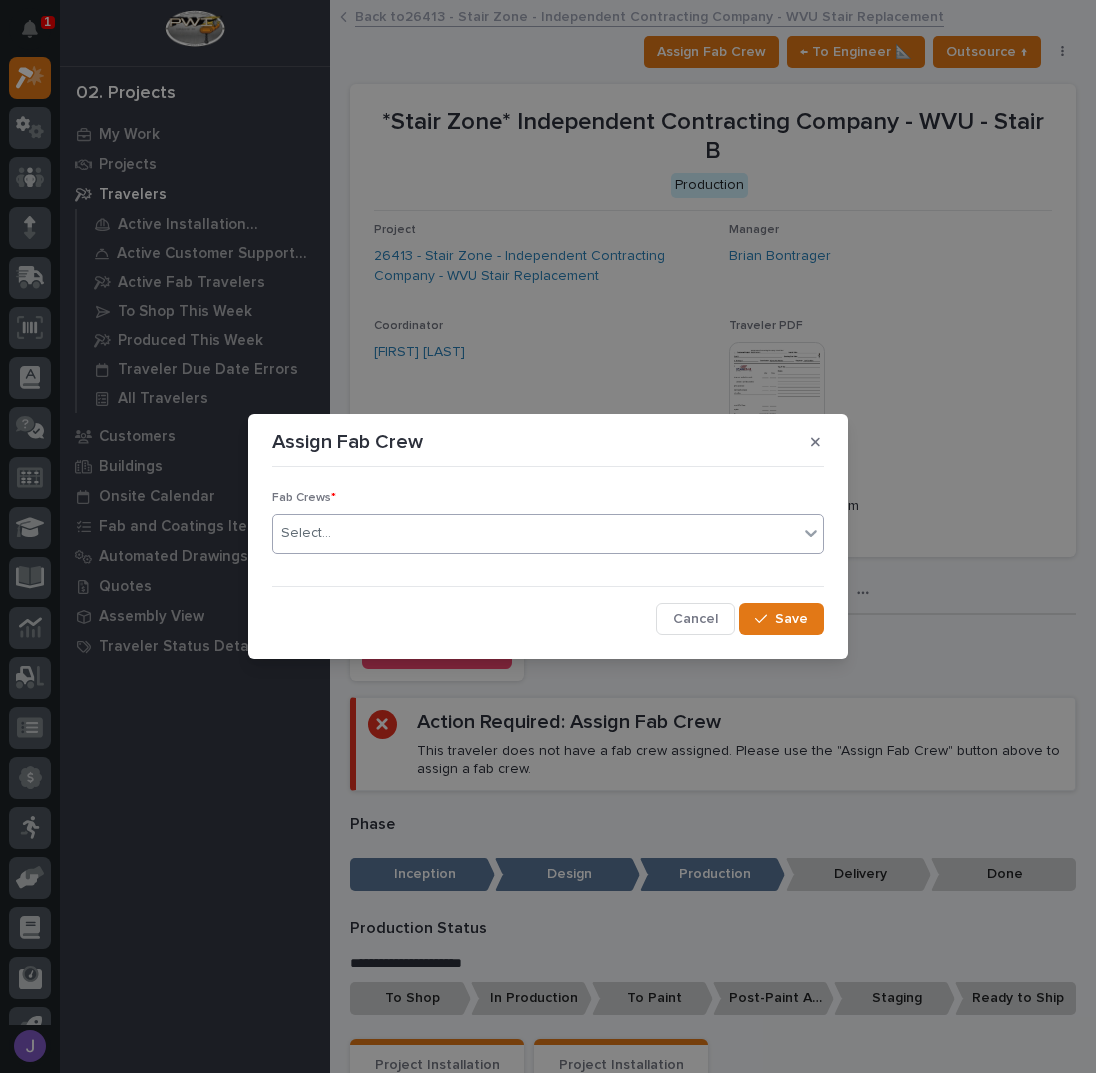 click on "Select..." at bounding box center [535, 533] 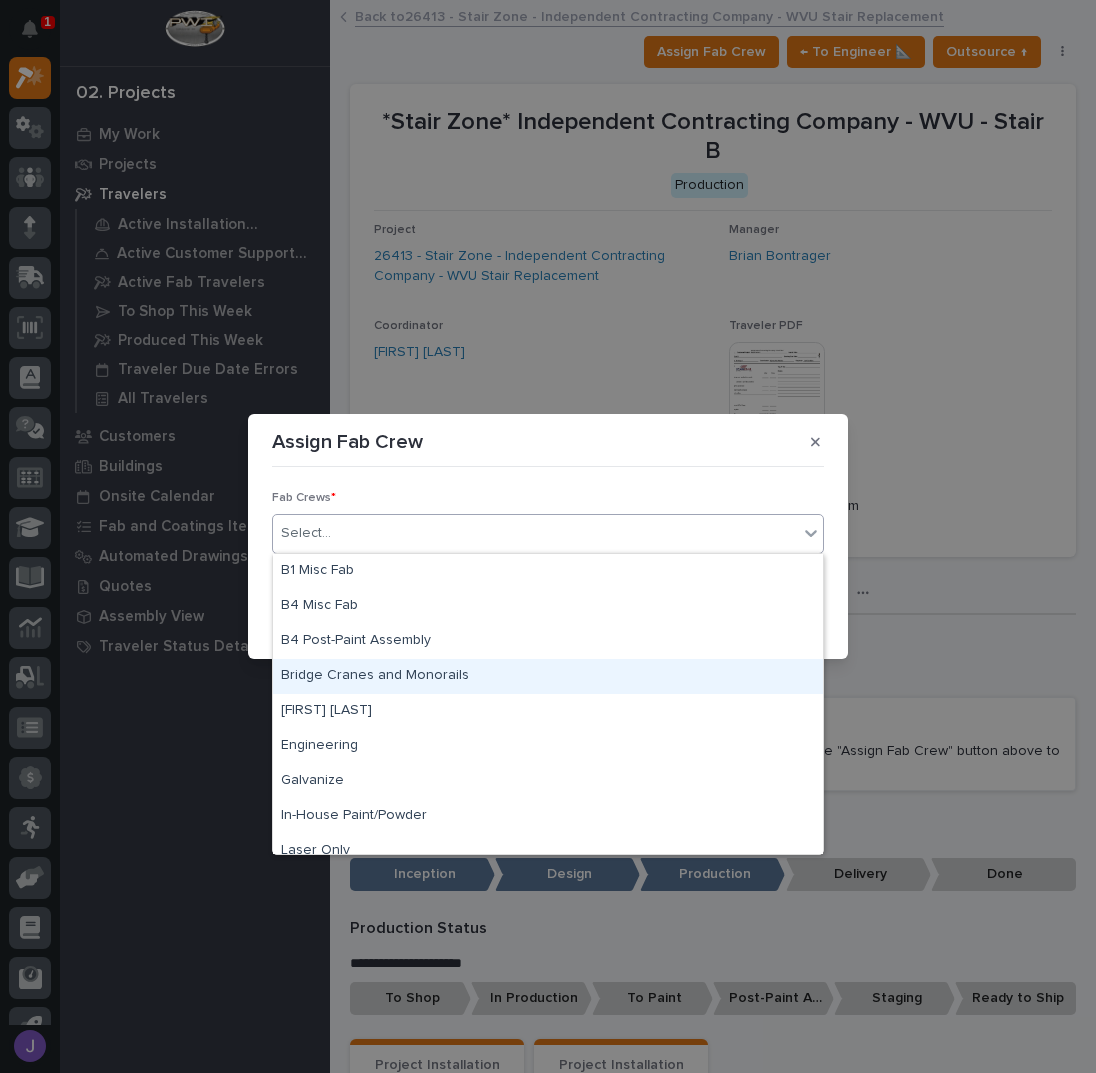 scroll, scrollTop: 470, scrollLeft: 0, axis: vertical 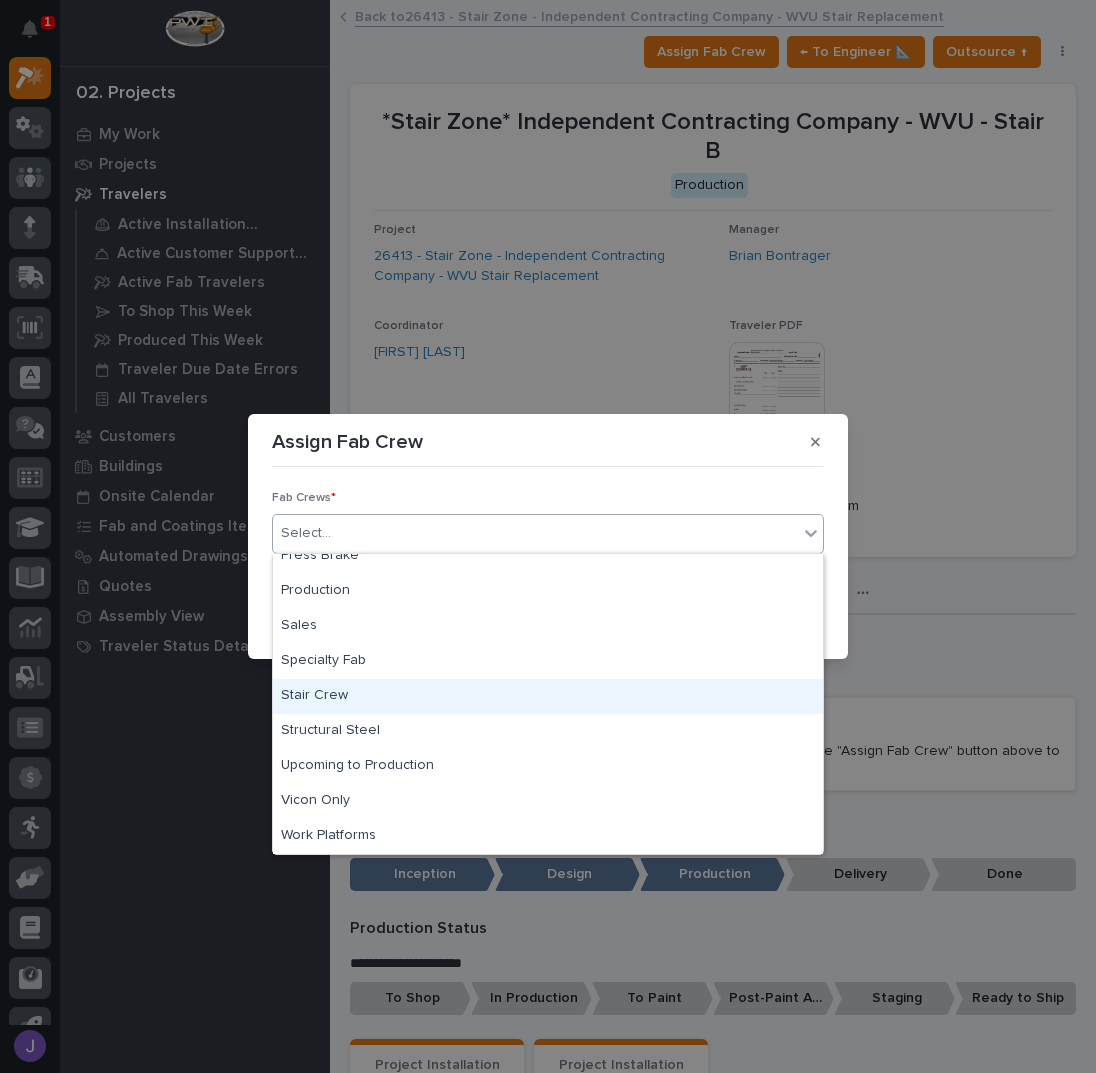 click on "Stair Crew" at bounding box center [548, 696] 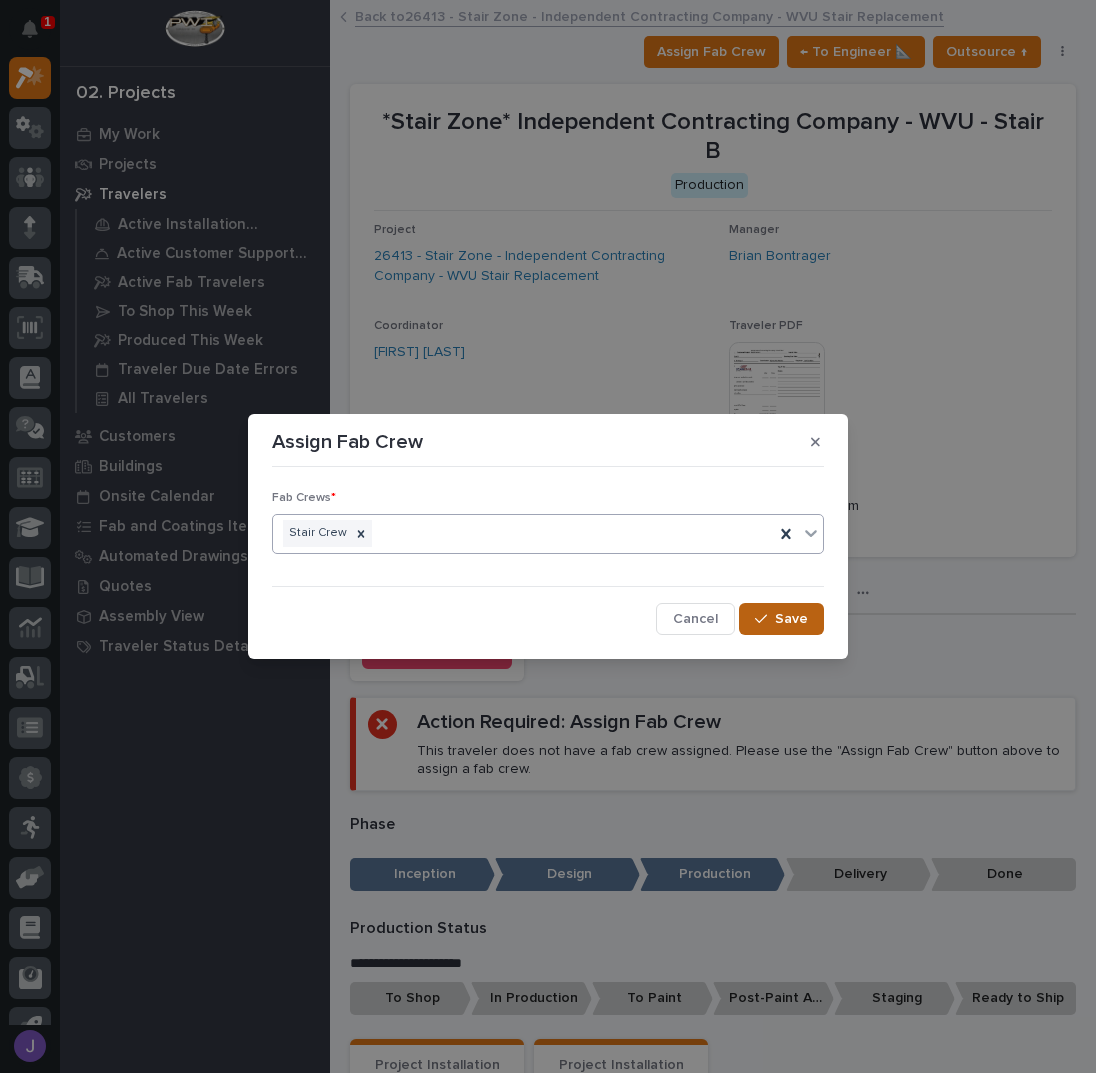 click at bounding box center [765, 619] 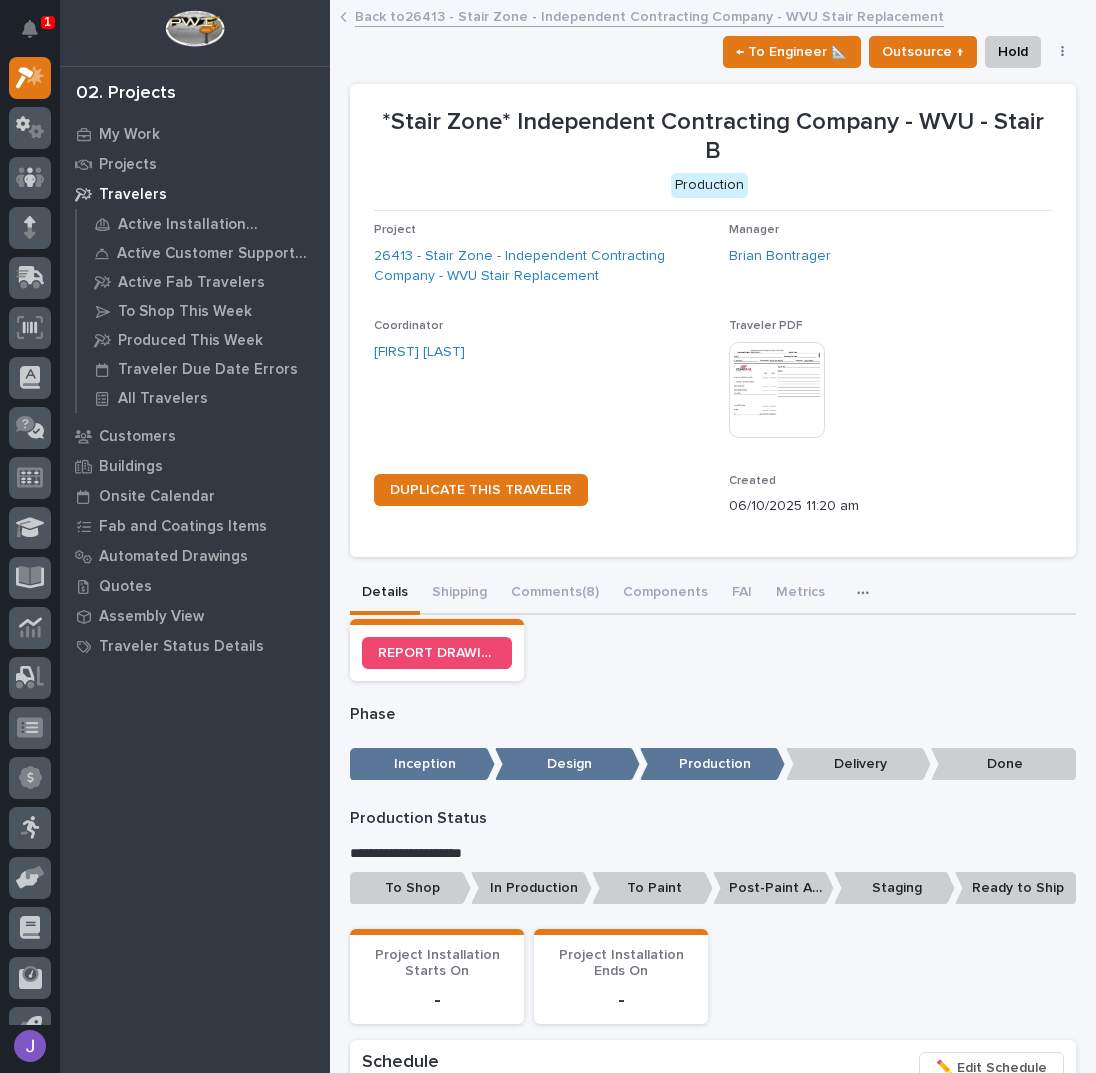click on "To Shop" at bounding box center (410, 888) 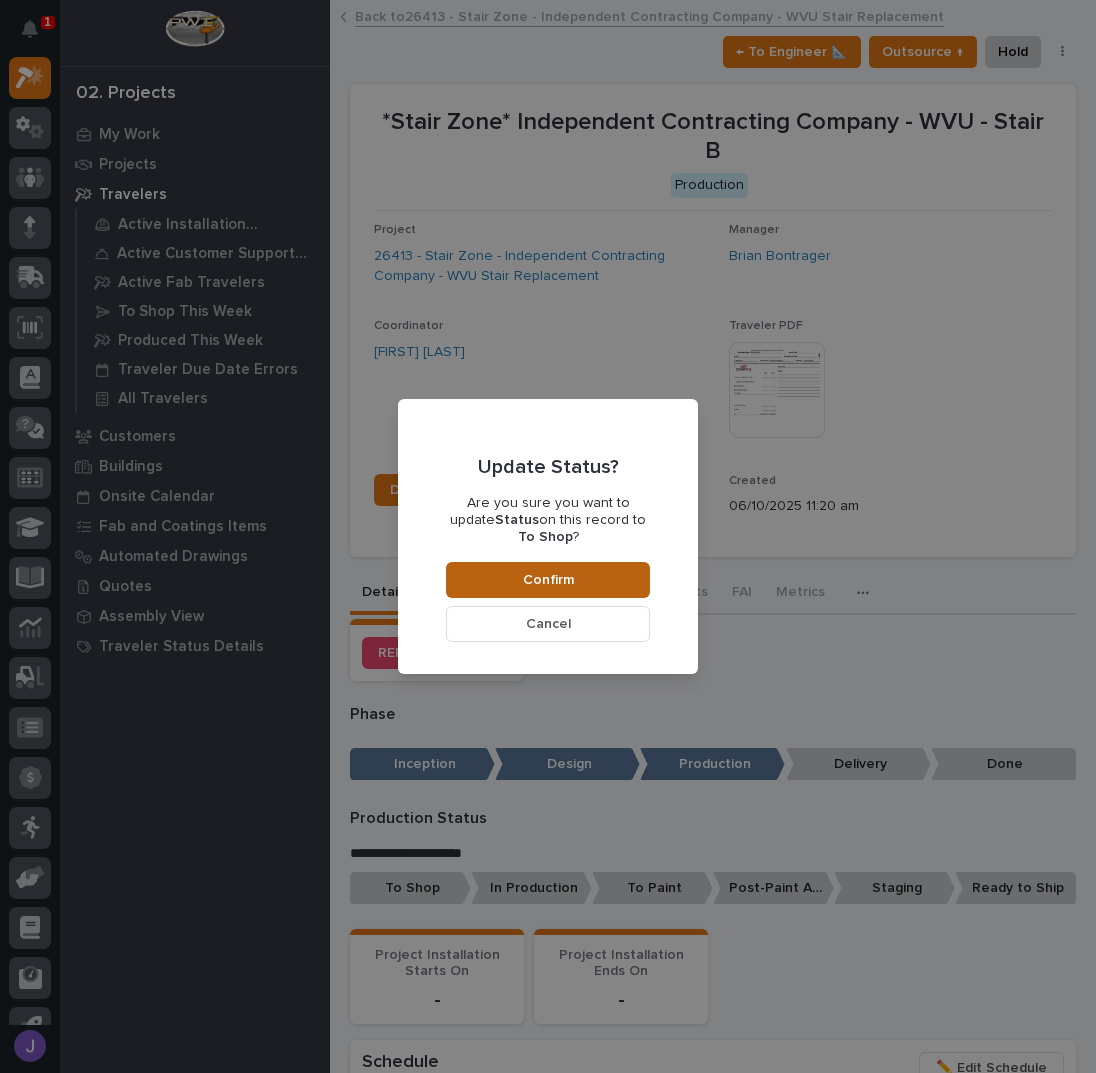 click on "Confirm" at bounding box center [548, 580] 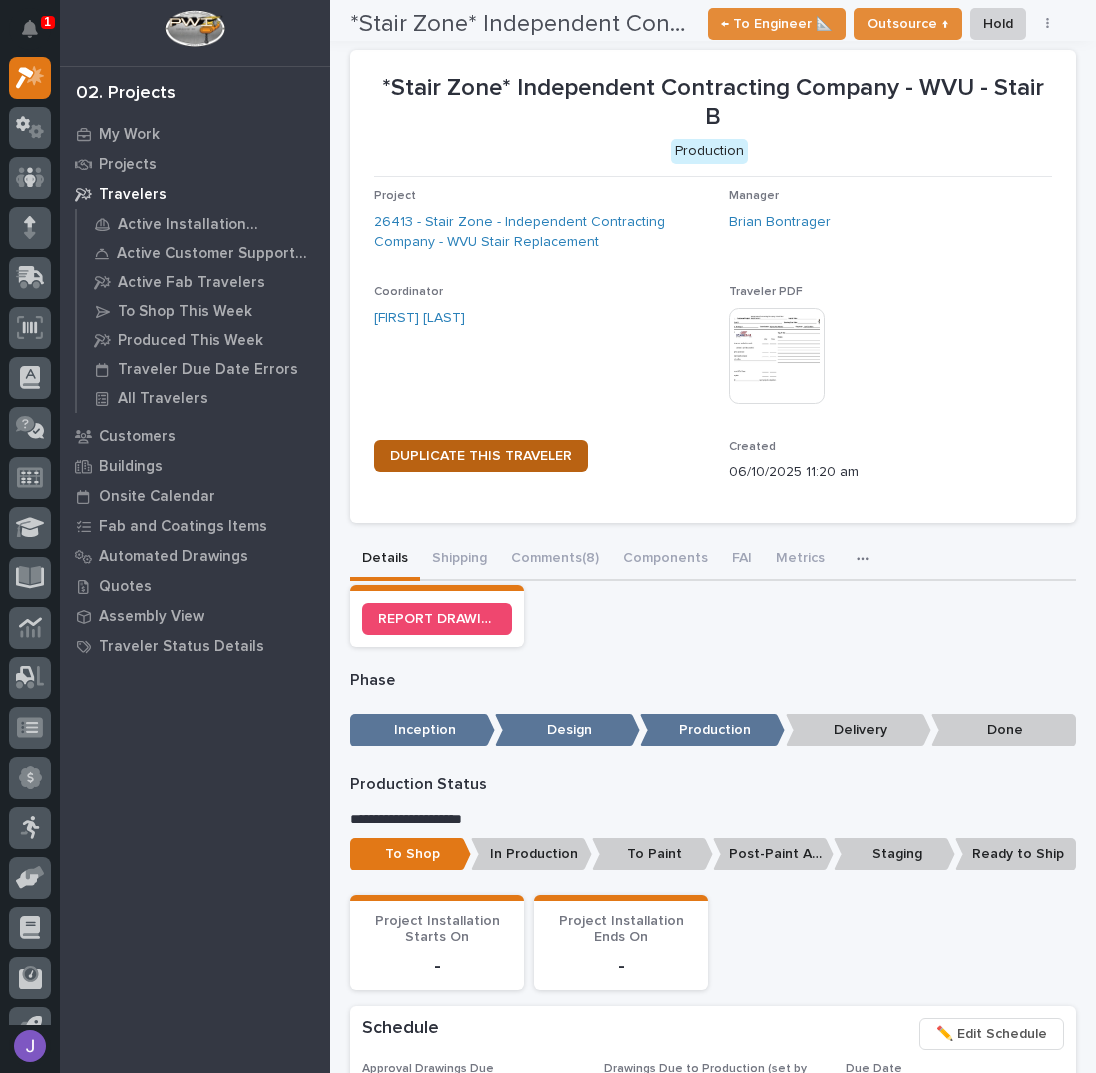 scroll, scrollTop: 0, scrollLeft: 0, axis: both 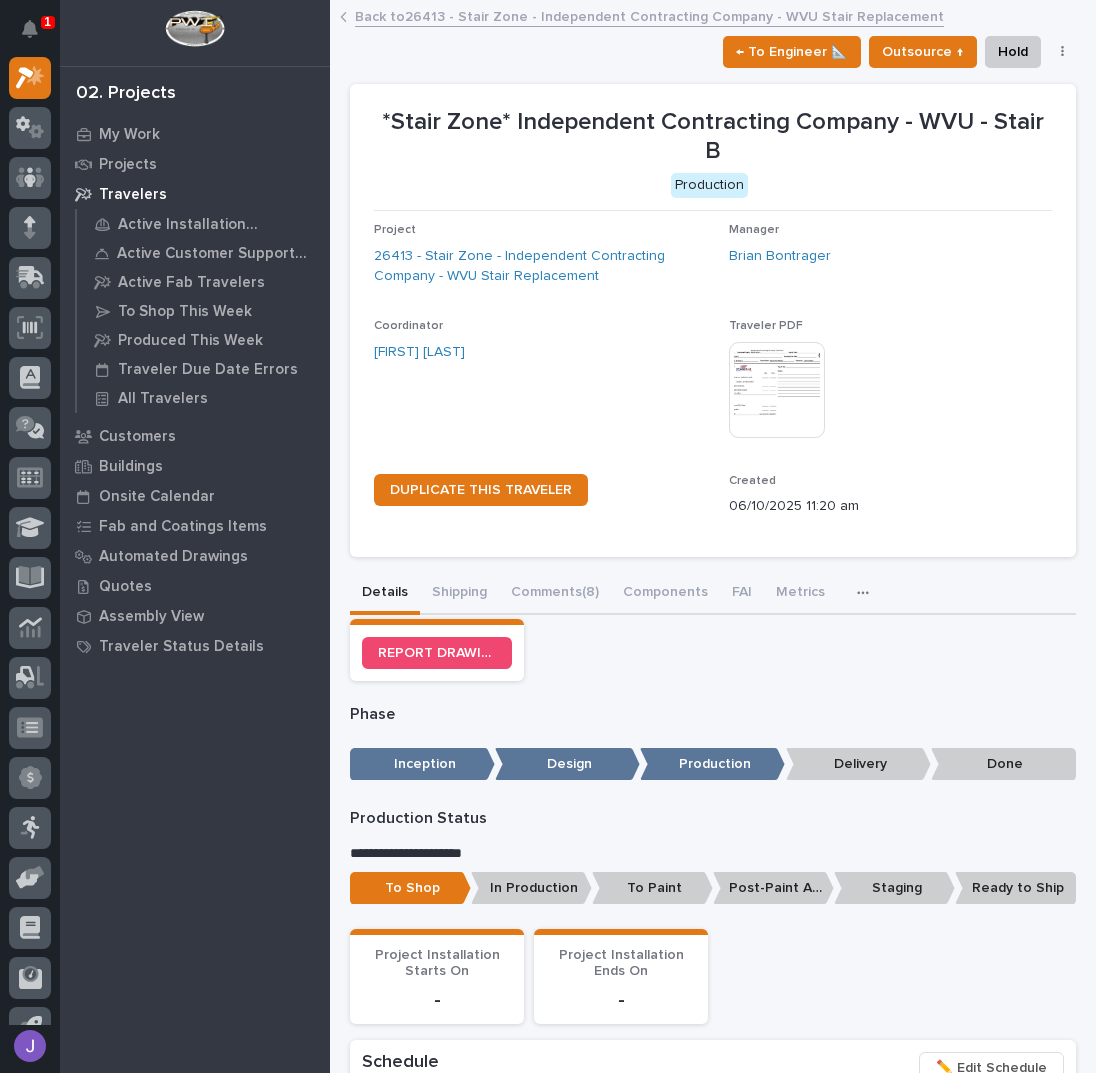 click on "Back to   26413 - Stair Zone - Independent Contracting Company - WVU Stair Replacement" at bounding box center [649, 15] 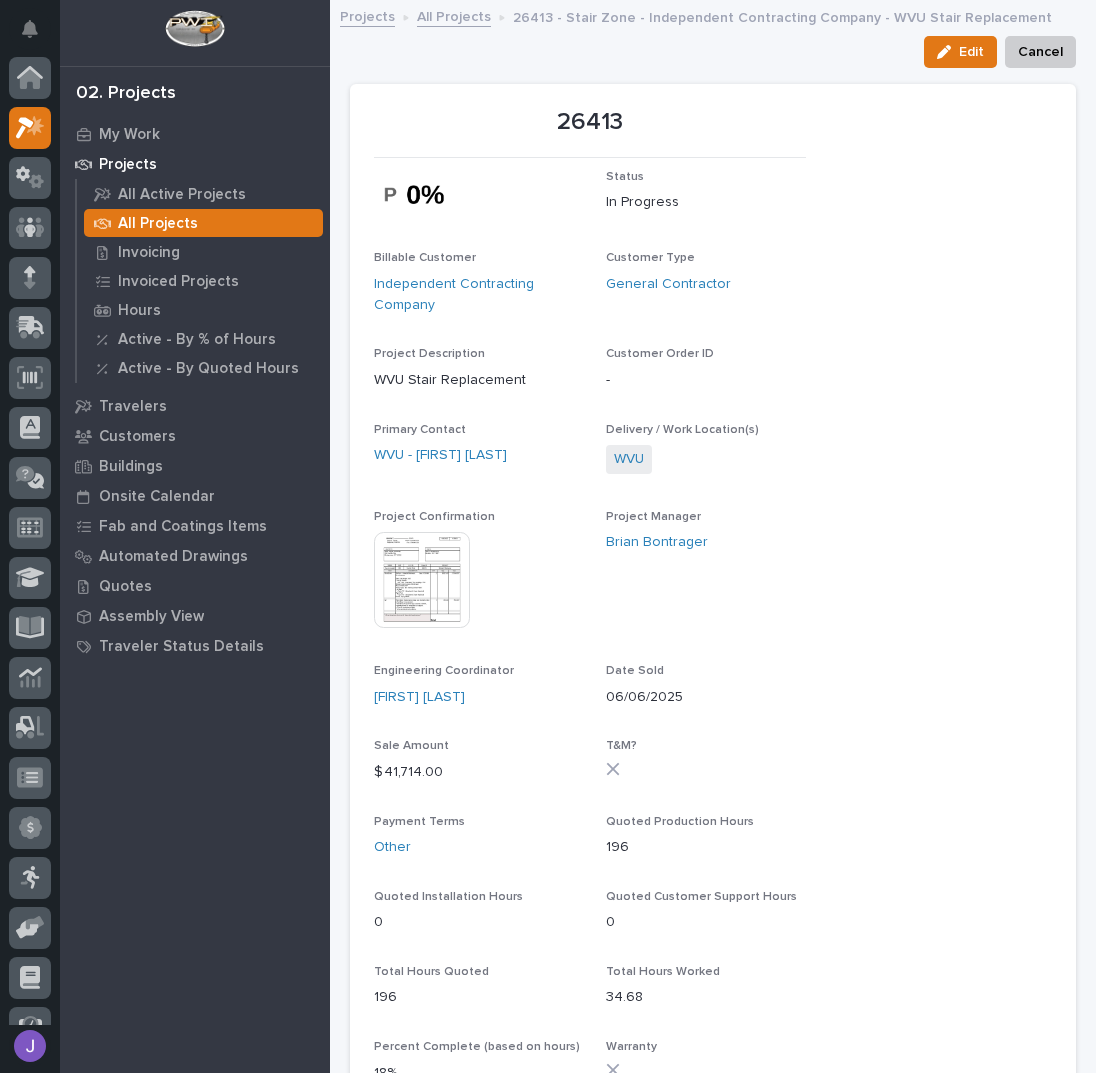 scroll, scrollTop: 50, scrollLeft: 0, axis: vertical 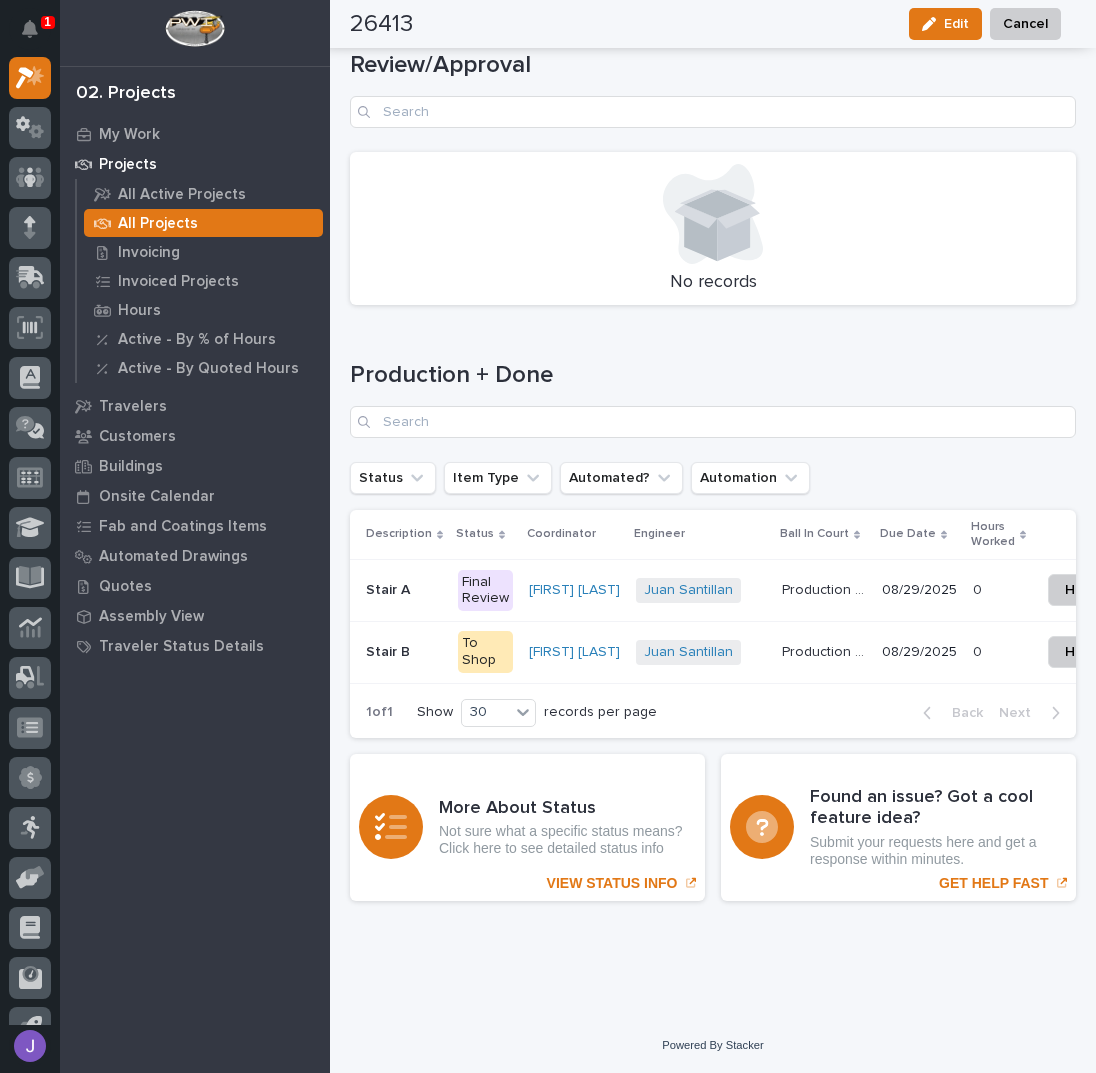 click on "Stair A" at bounding box center (390, 588) 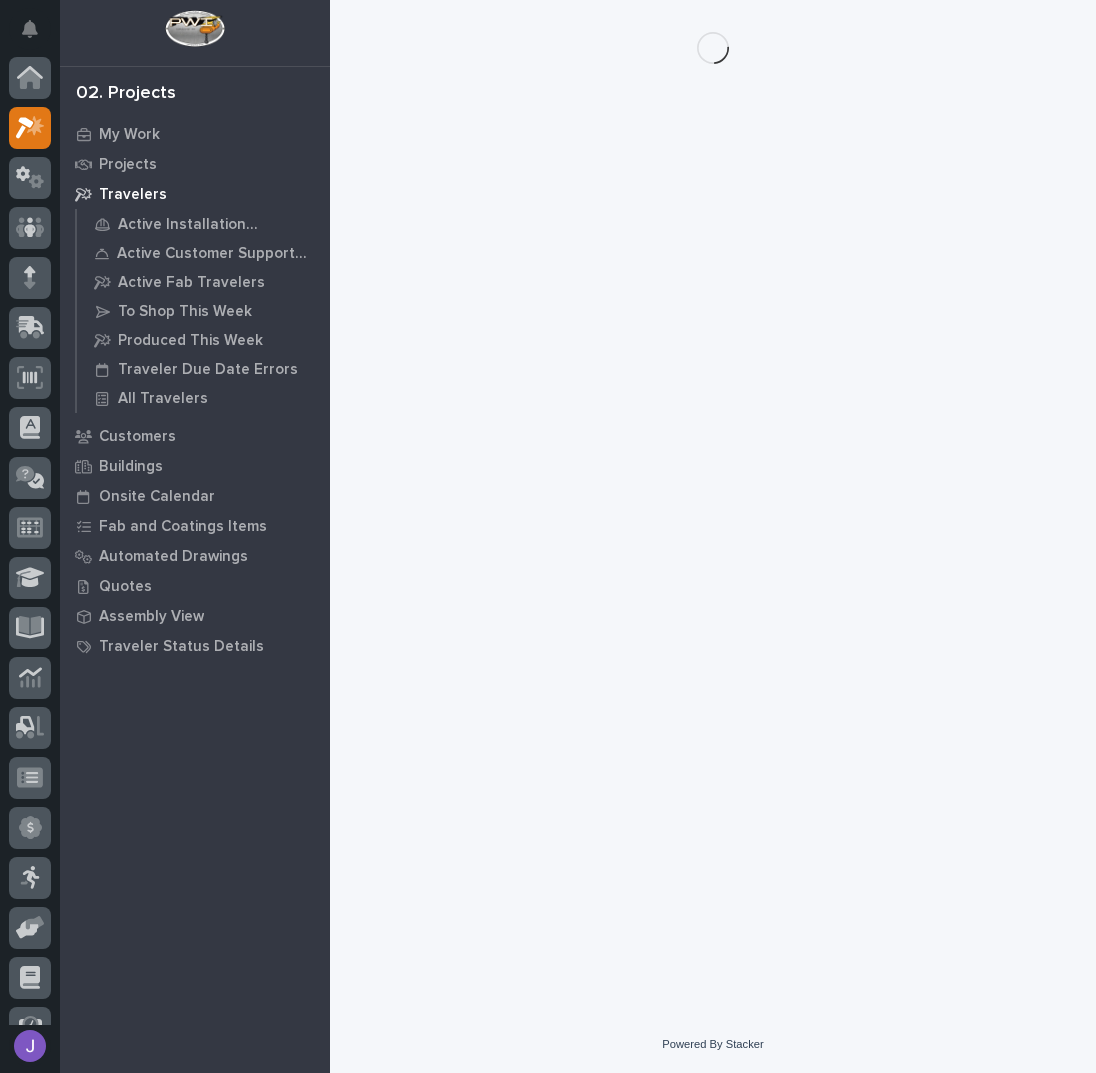 scroll, scrollTop: 0, scrollLeft: 0, axis: both 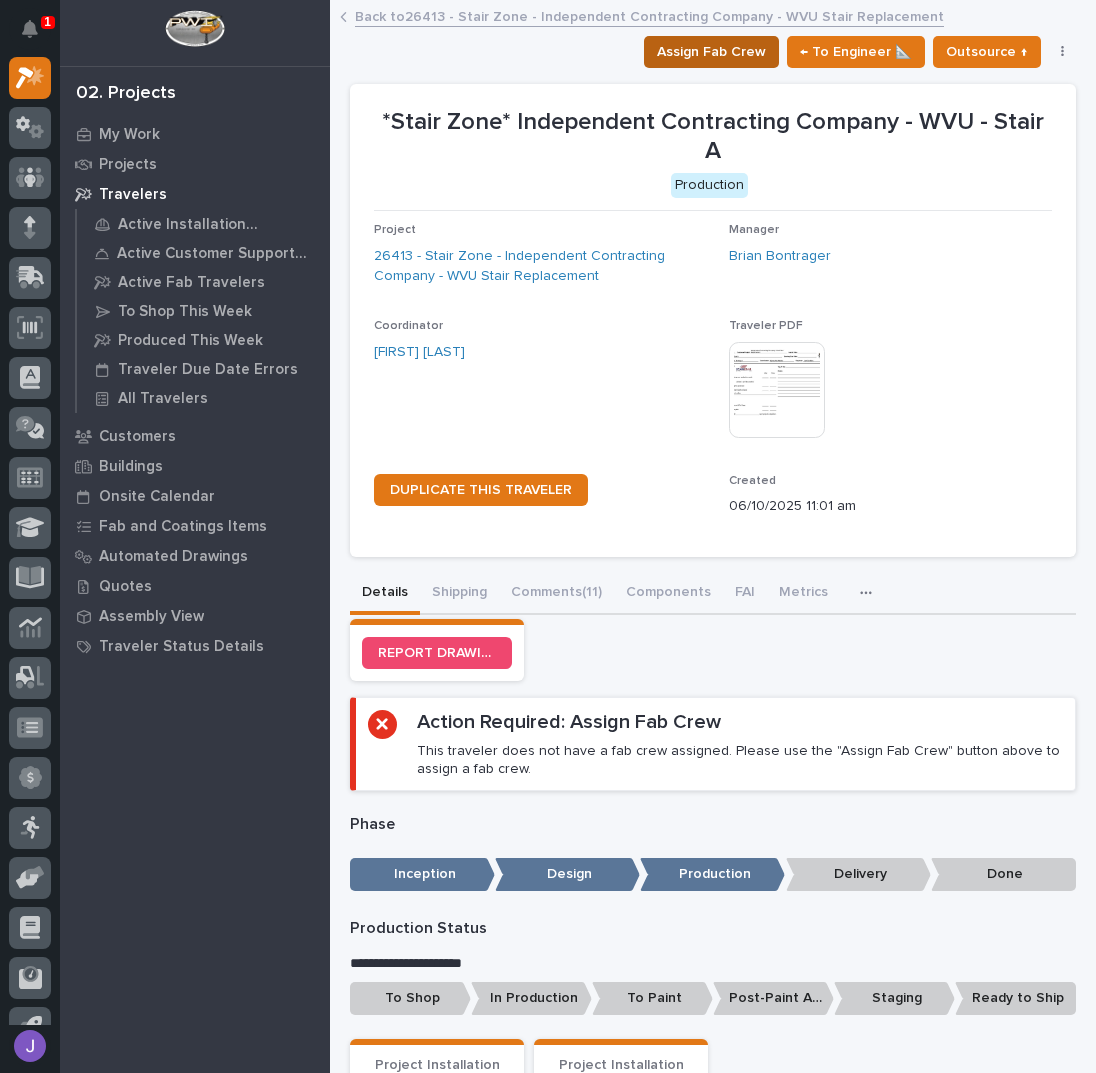 click on "Assign Fab Crew" at bounding box center [711, 52] 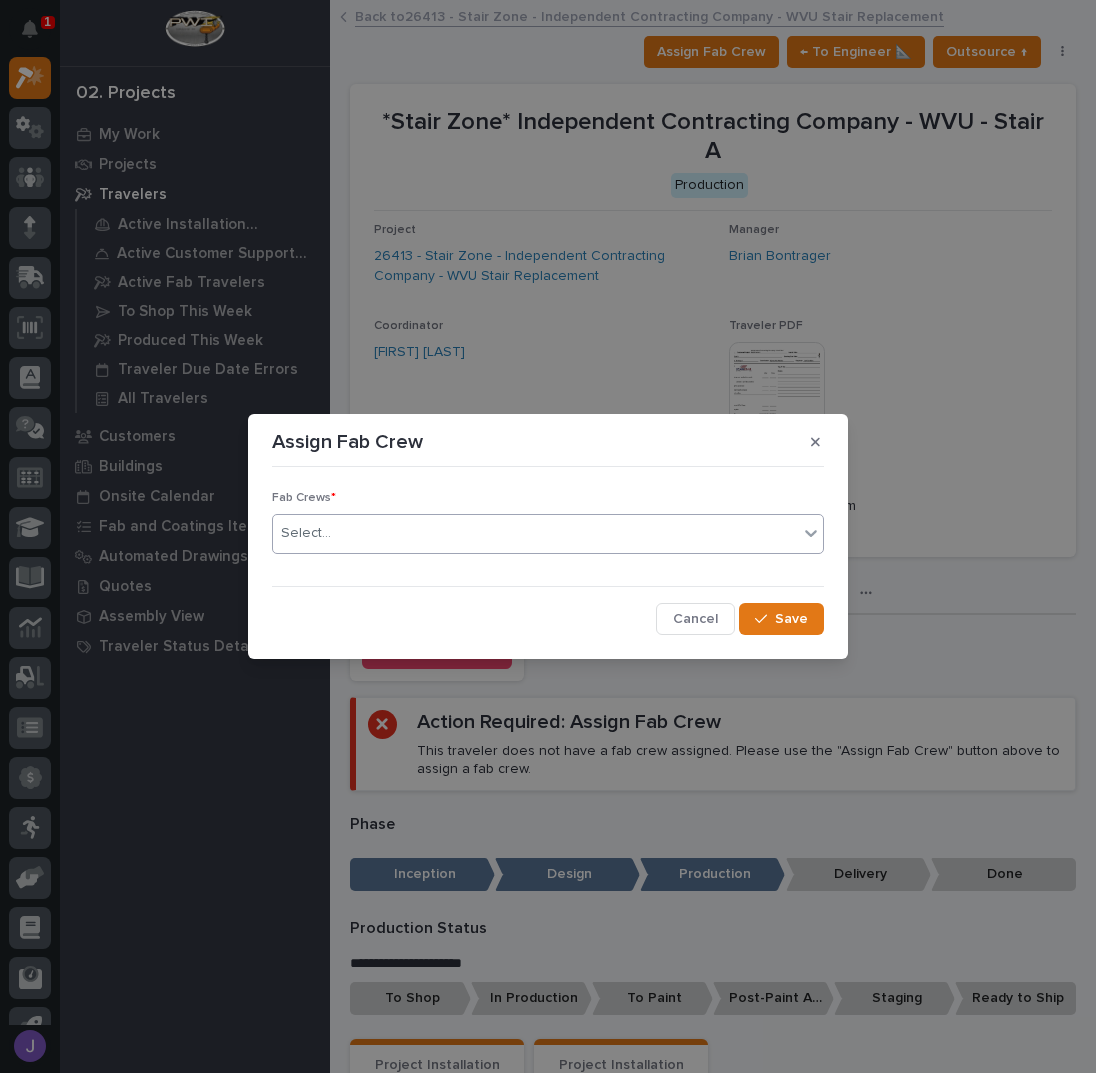 click on "Select..." at bounding box center [535, 533] 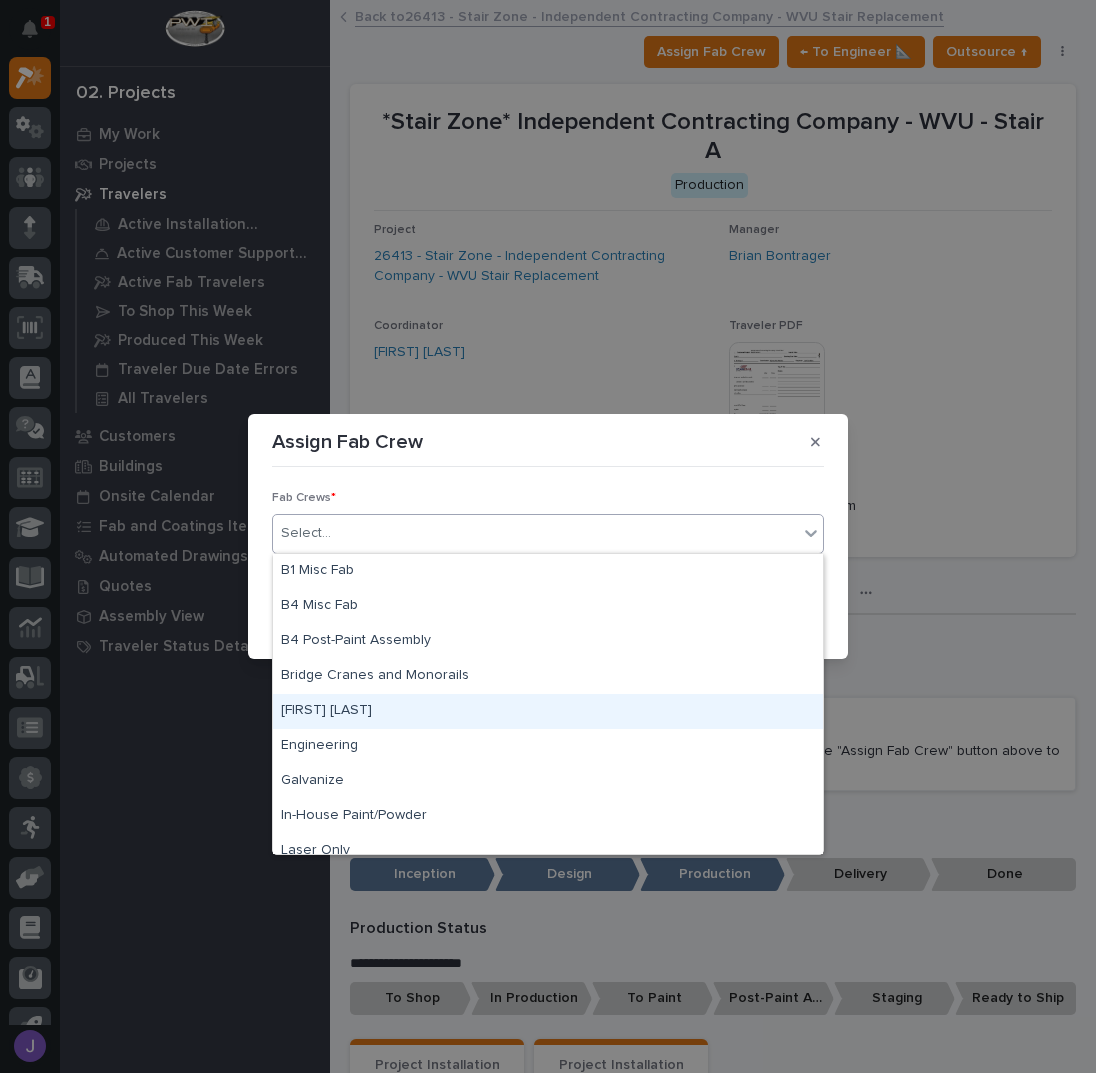 scroll, scrollTop: 470, scrollLeft: 0, axis: vertical 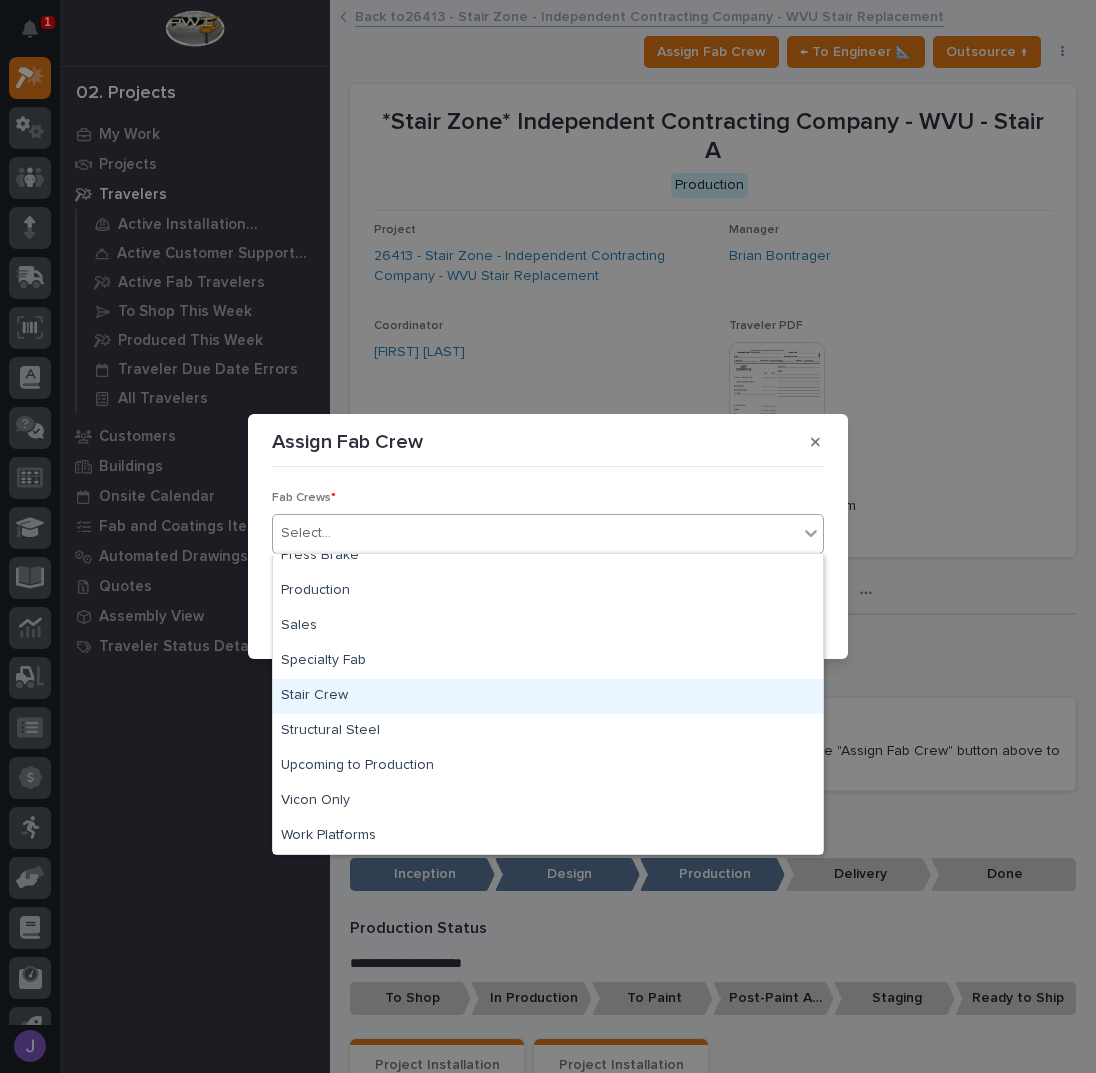 click on "Stair Crew" at bounding box center (548, 696) 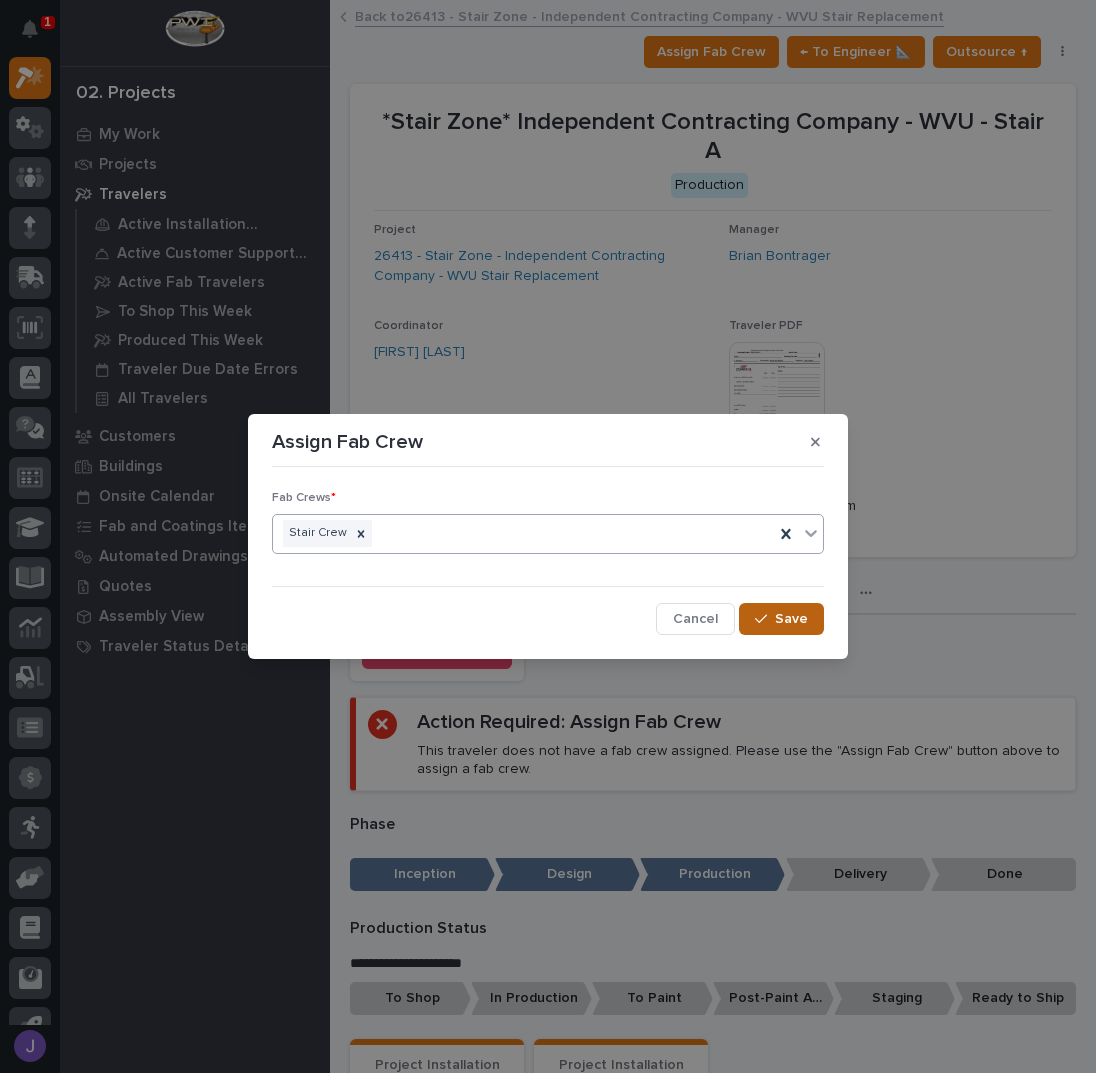 click 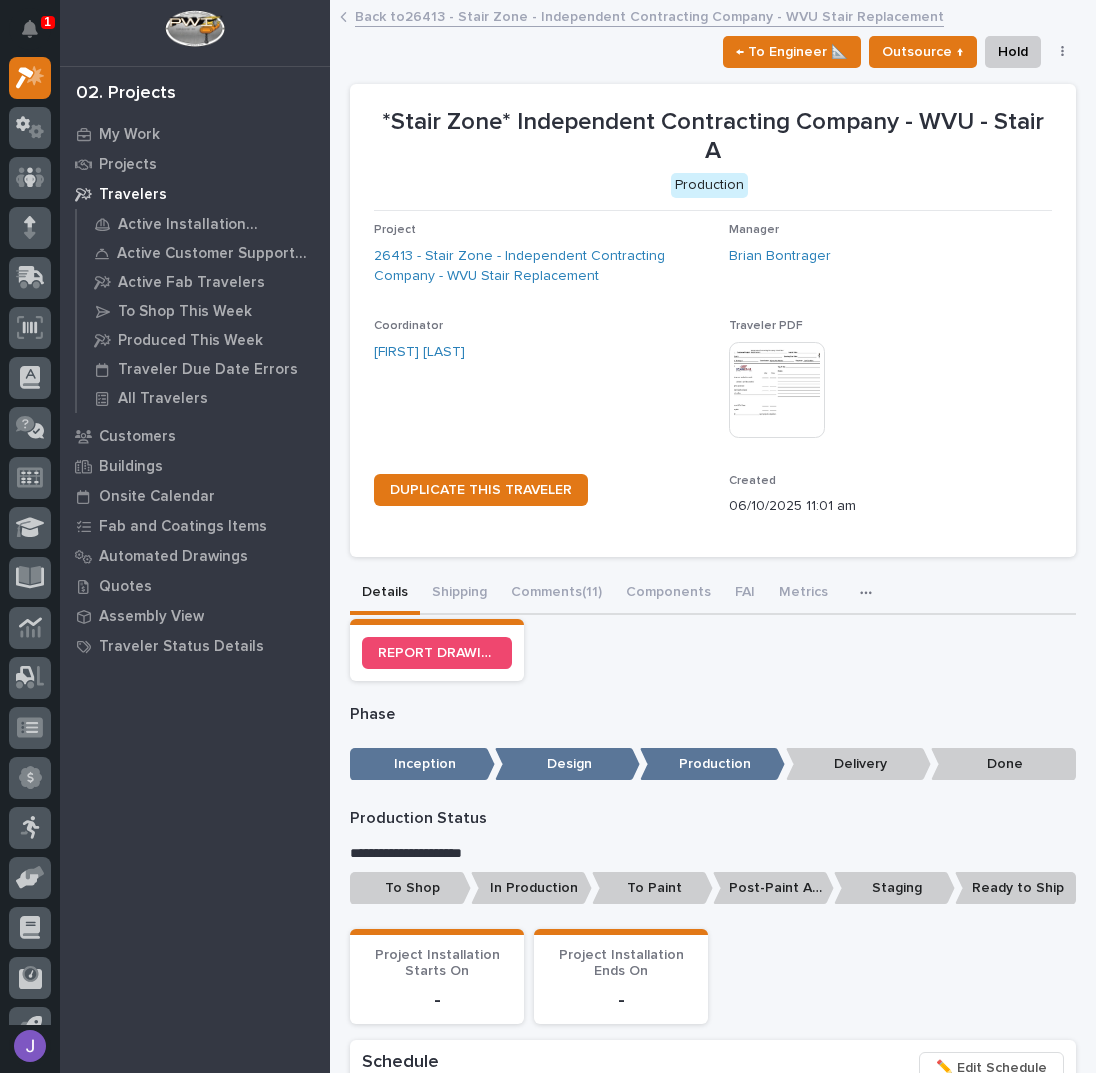 click on "To Shop" at bounding box center [410, 888] 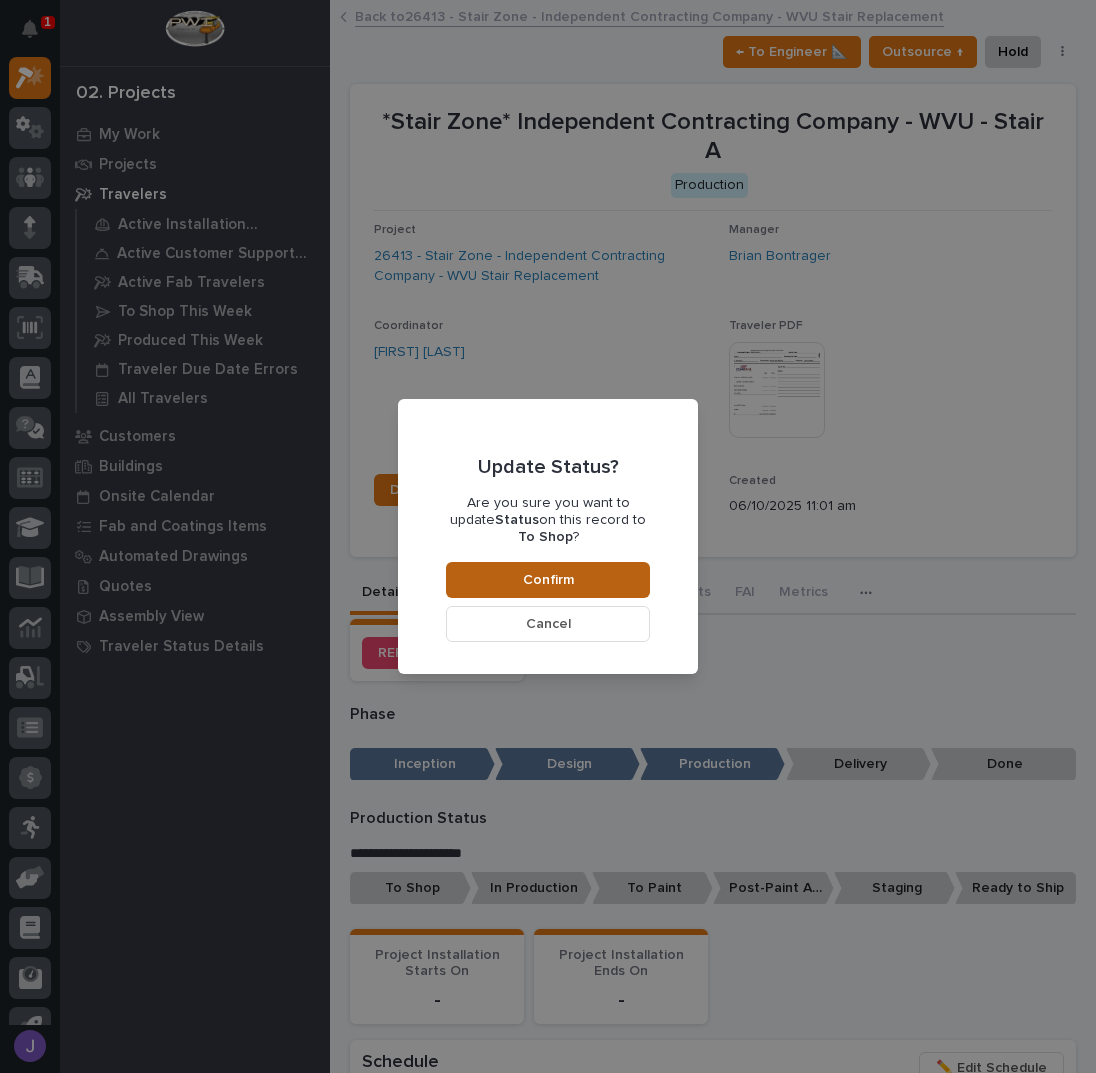 click on "Confirm" at bounding box center [548, 580] 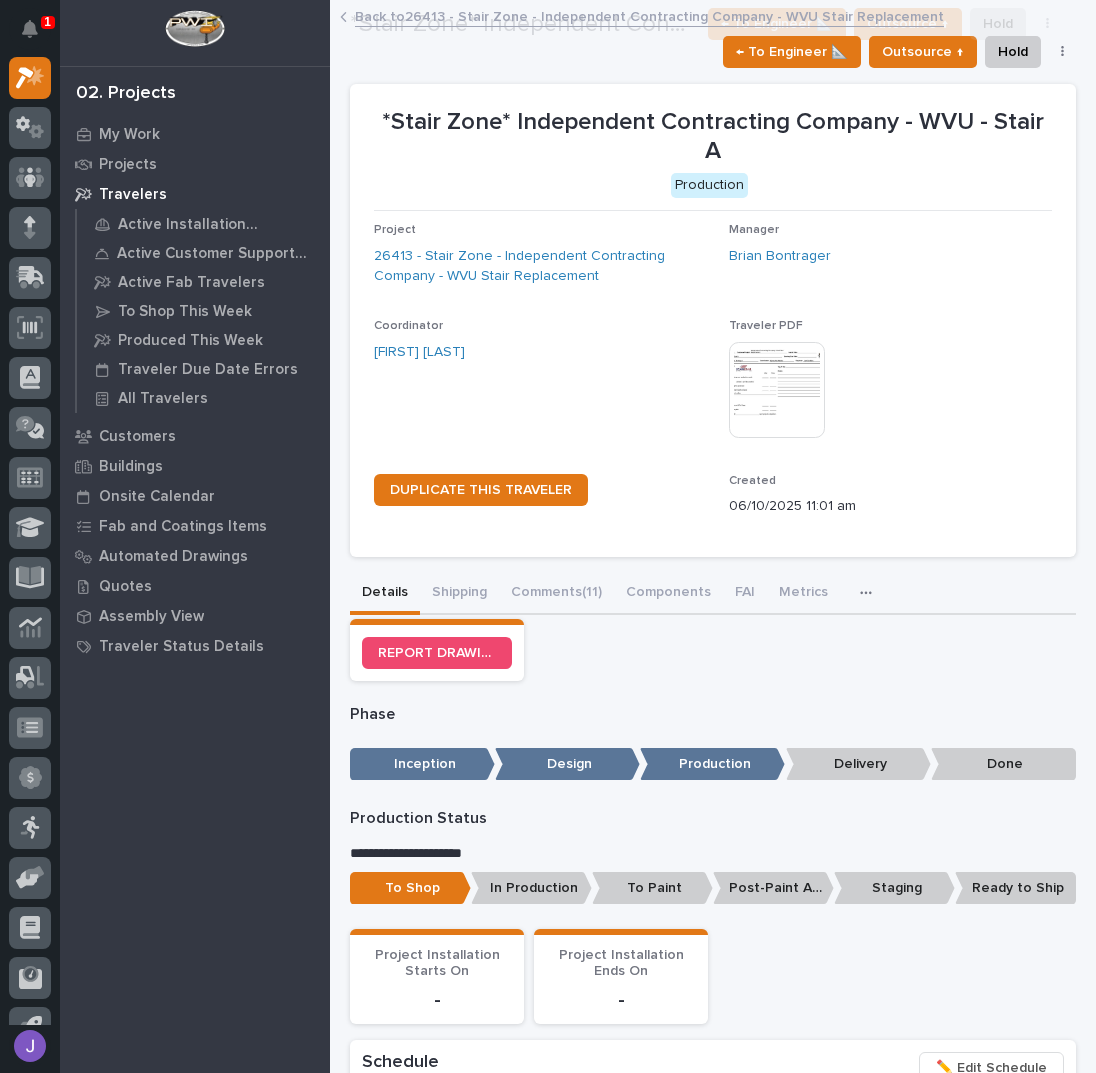scroll, scrollTop: 618, scrollLeft: 0, axis: vertical 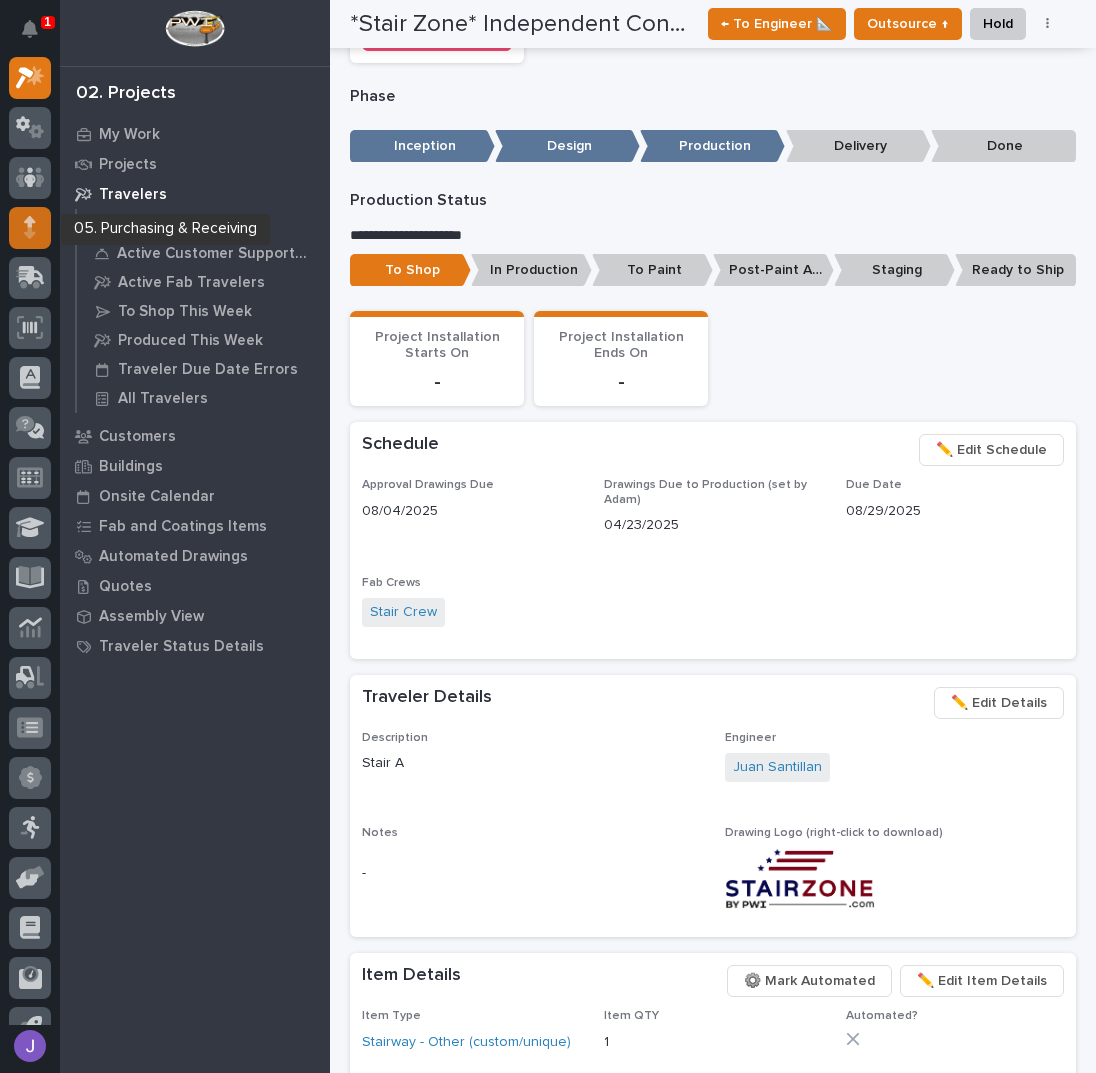 click at bounding box center [30, 228] 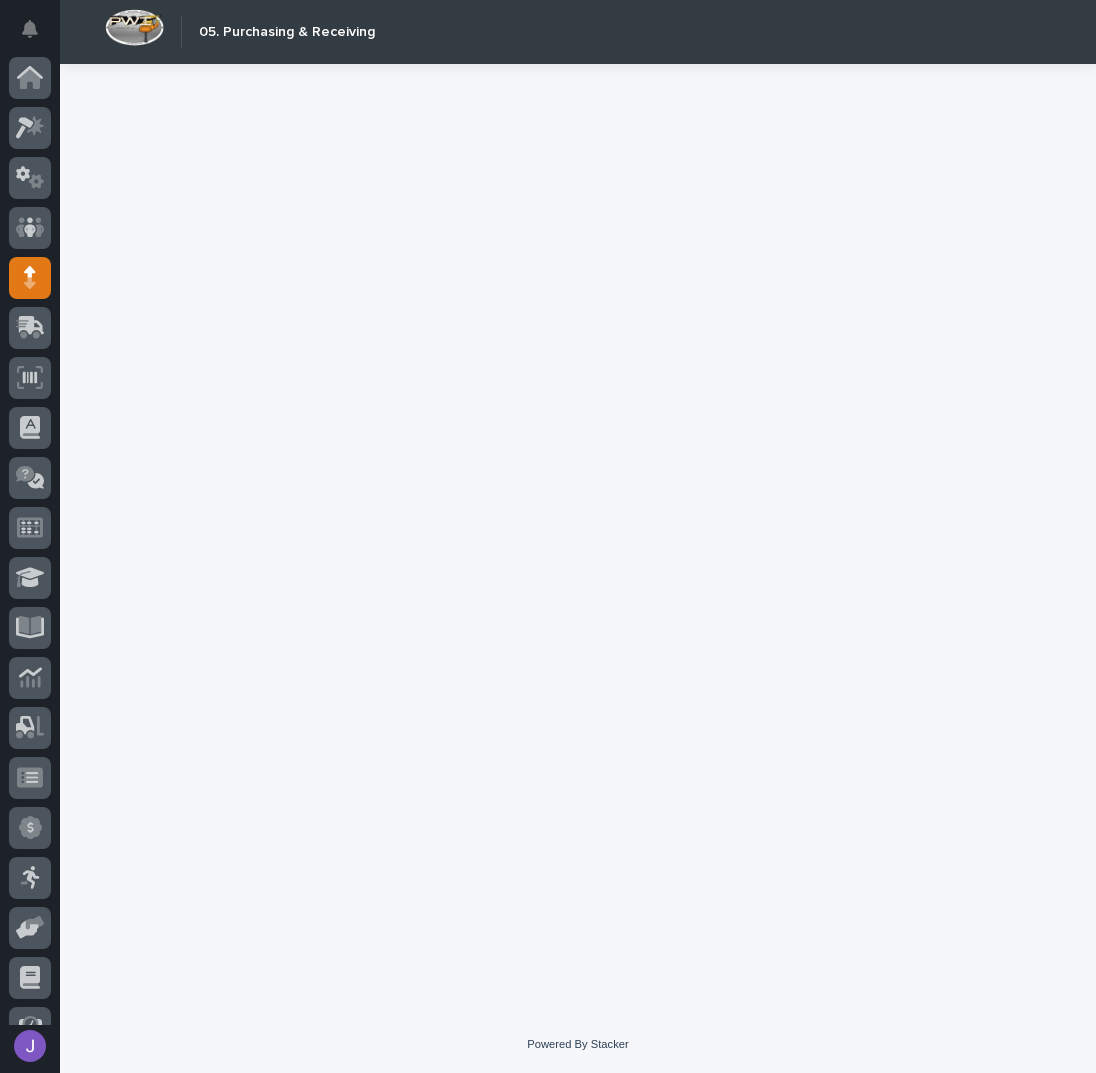 scroll, scrollTop: 0, scrollLeft: 0, axis: both 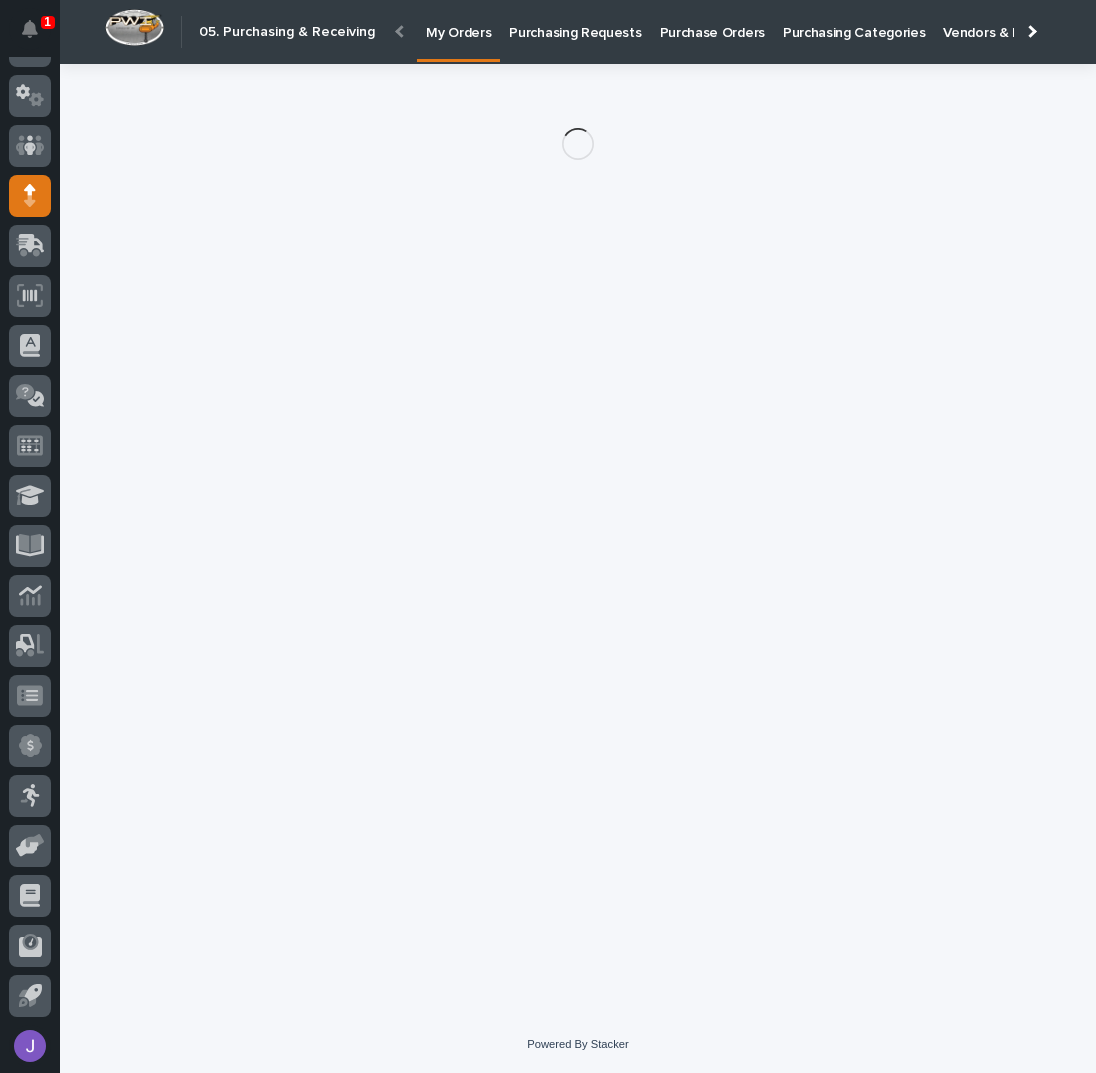 click on "Purchase Orders" at bounding box center [712, 21] 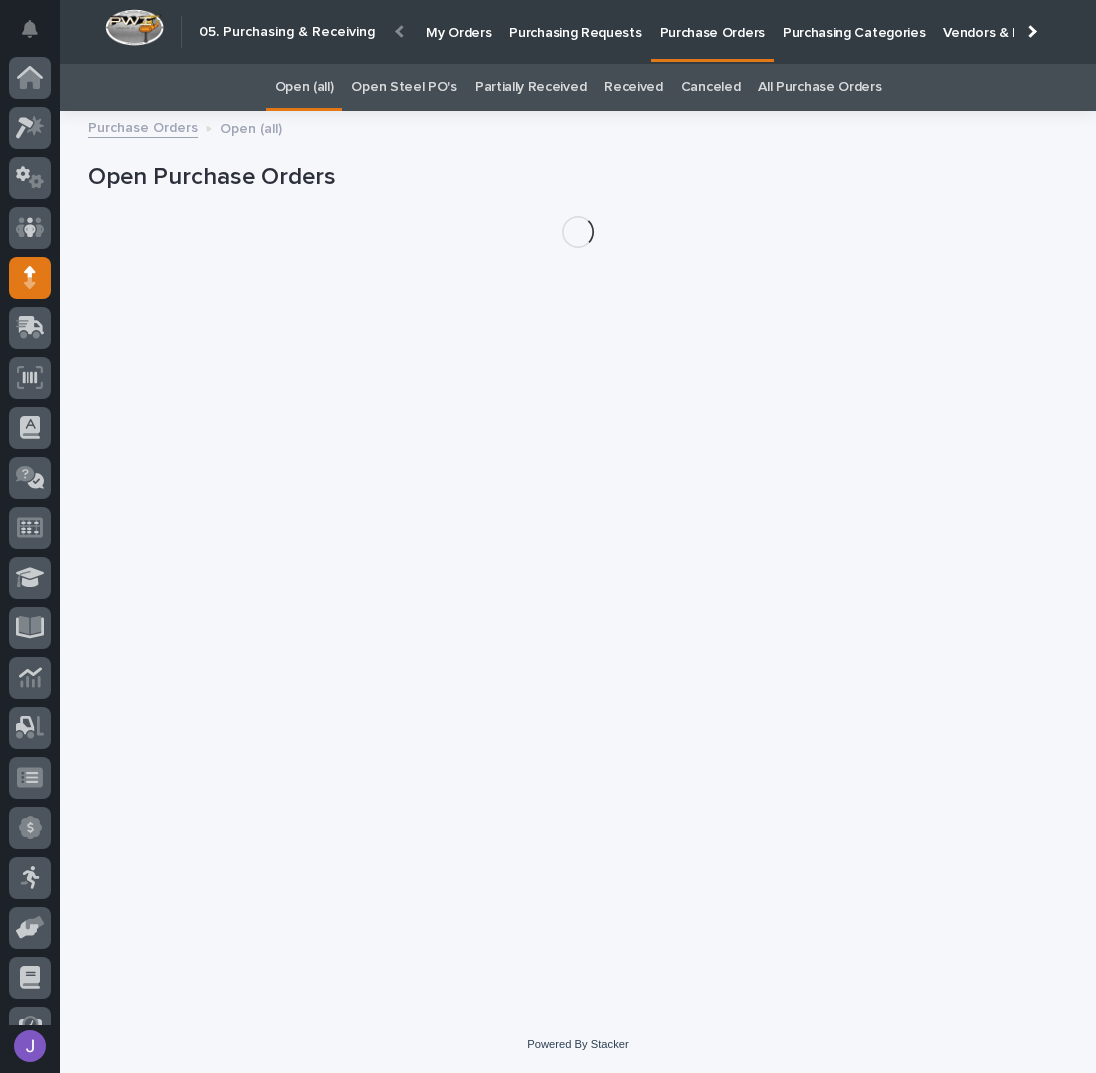 scroll, scrollTop: 82, scrollLeft: 0, axis: vertical 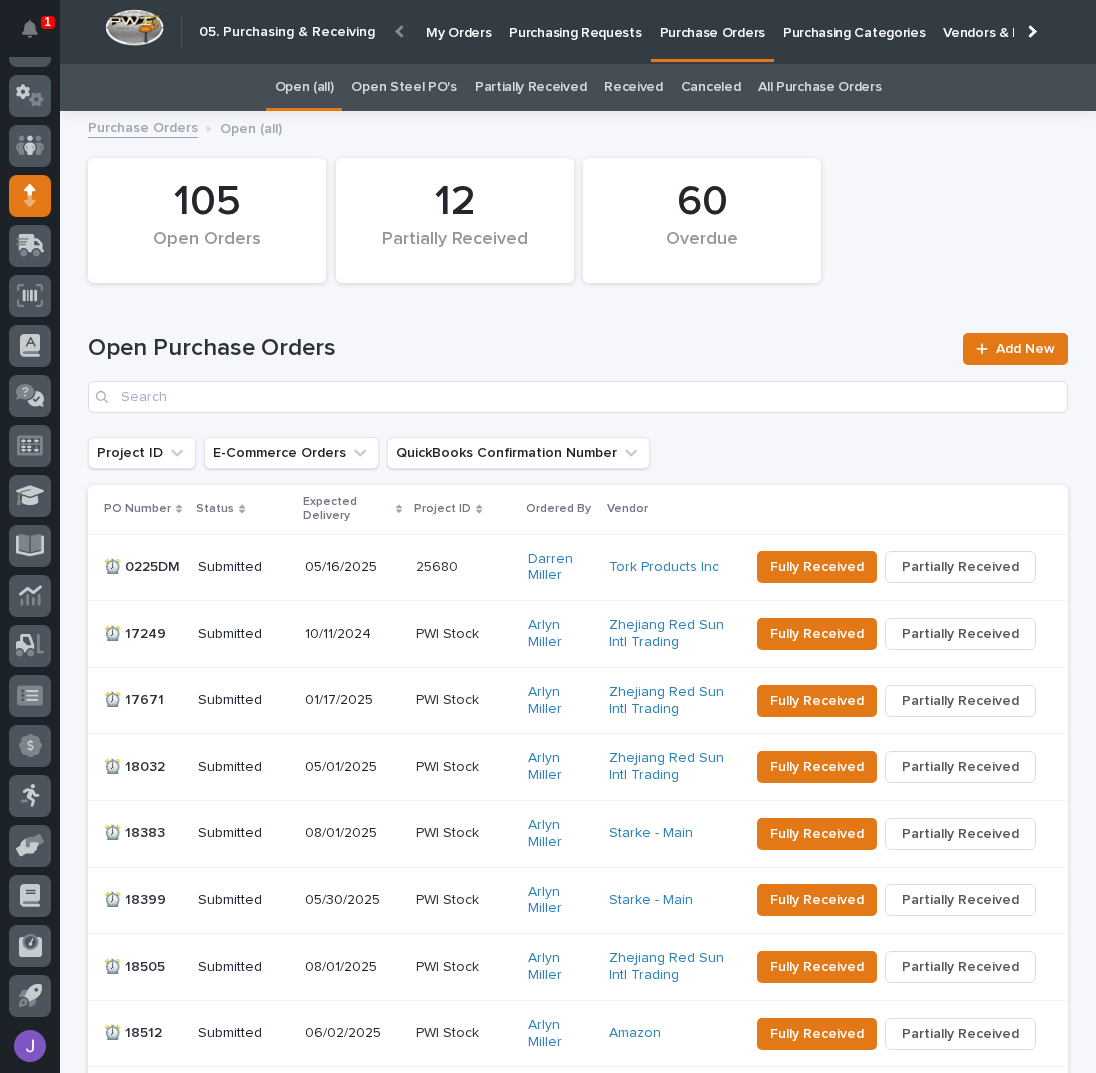 click on "Open Steel PO's" at bounding box center (403, 87) 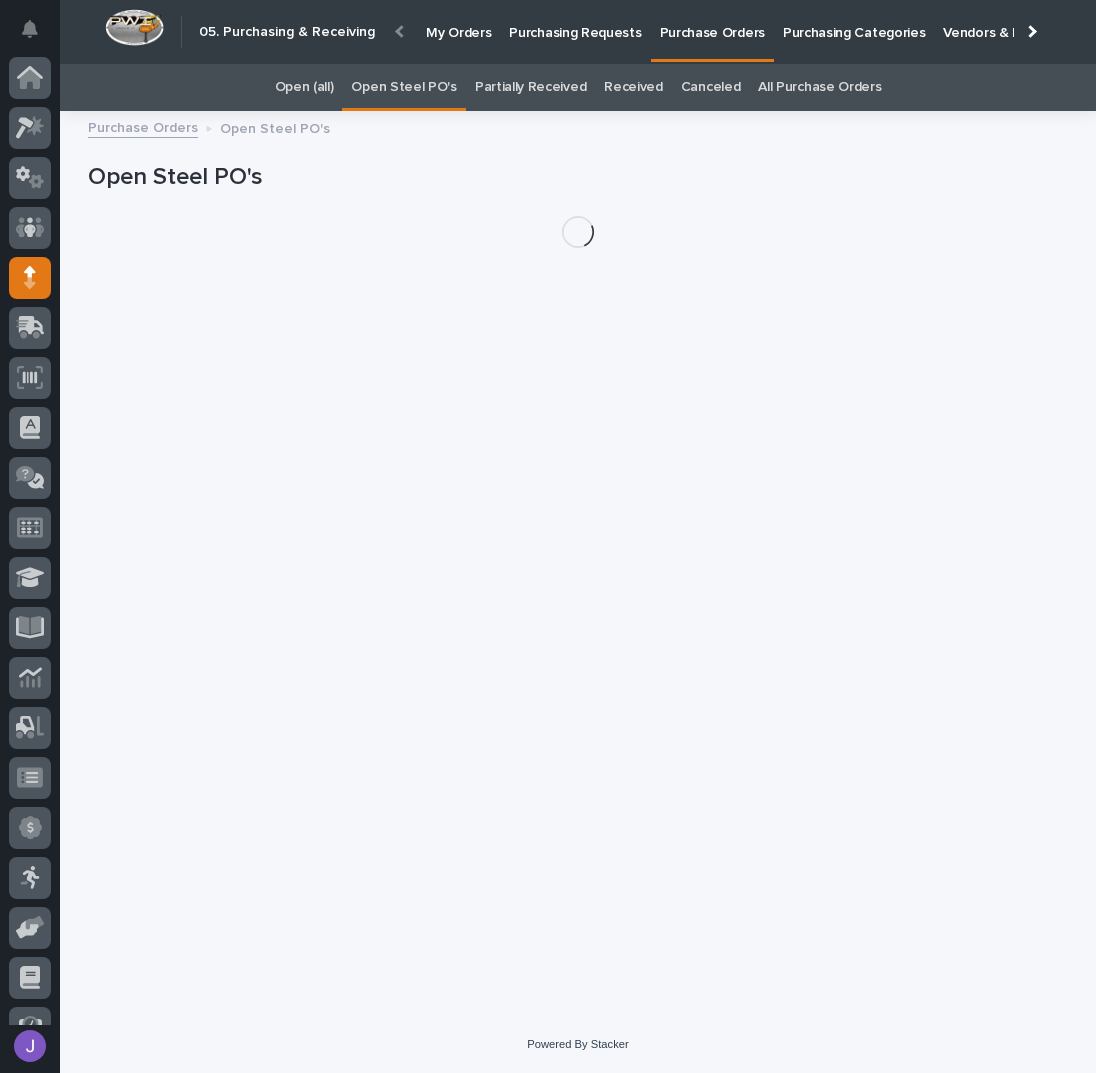 scroll, scrollTop: 82, scrollLeft: 0, axis: vertical 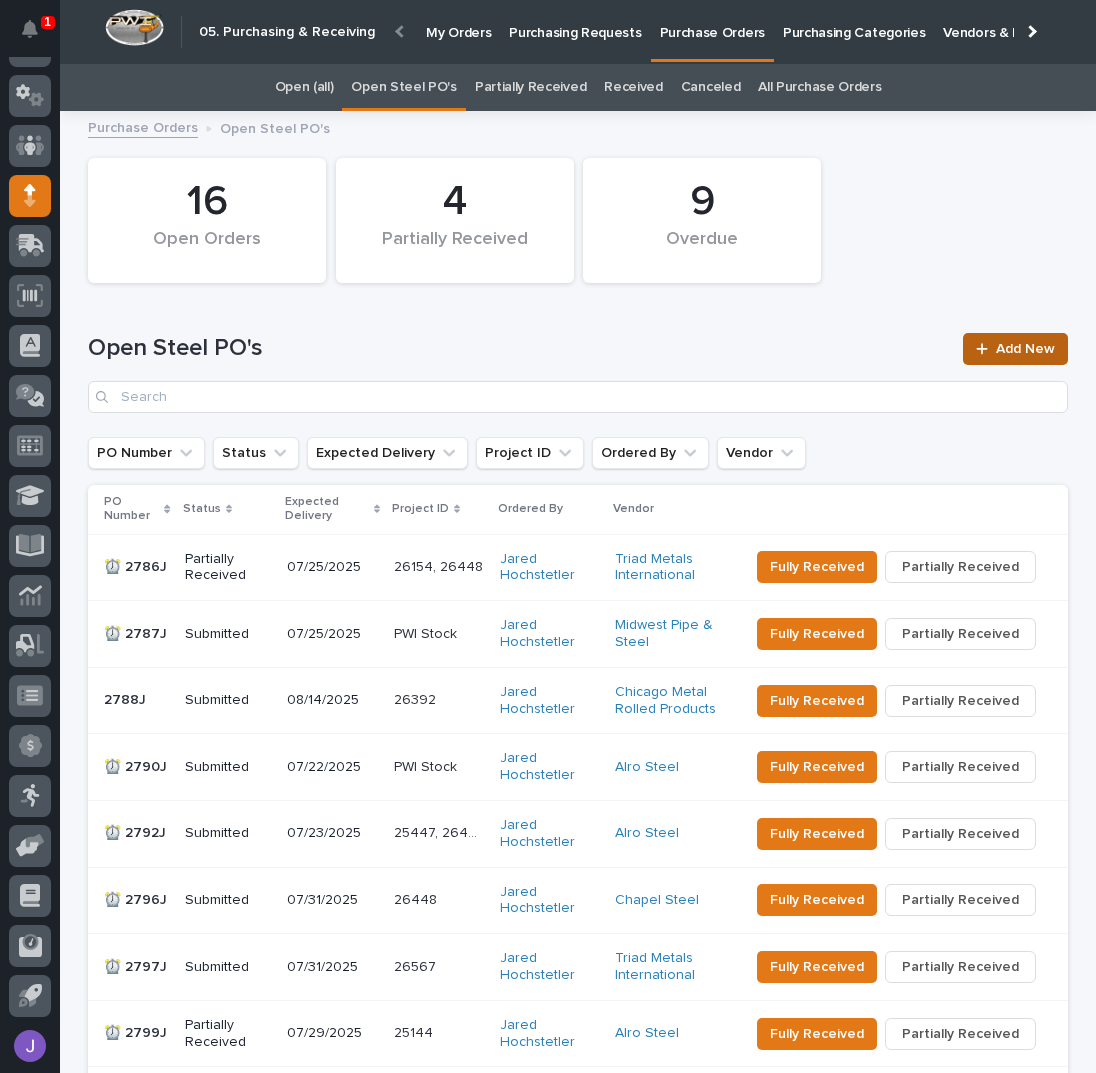 click on "Add New" at bounding box center (1015, 349) 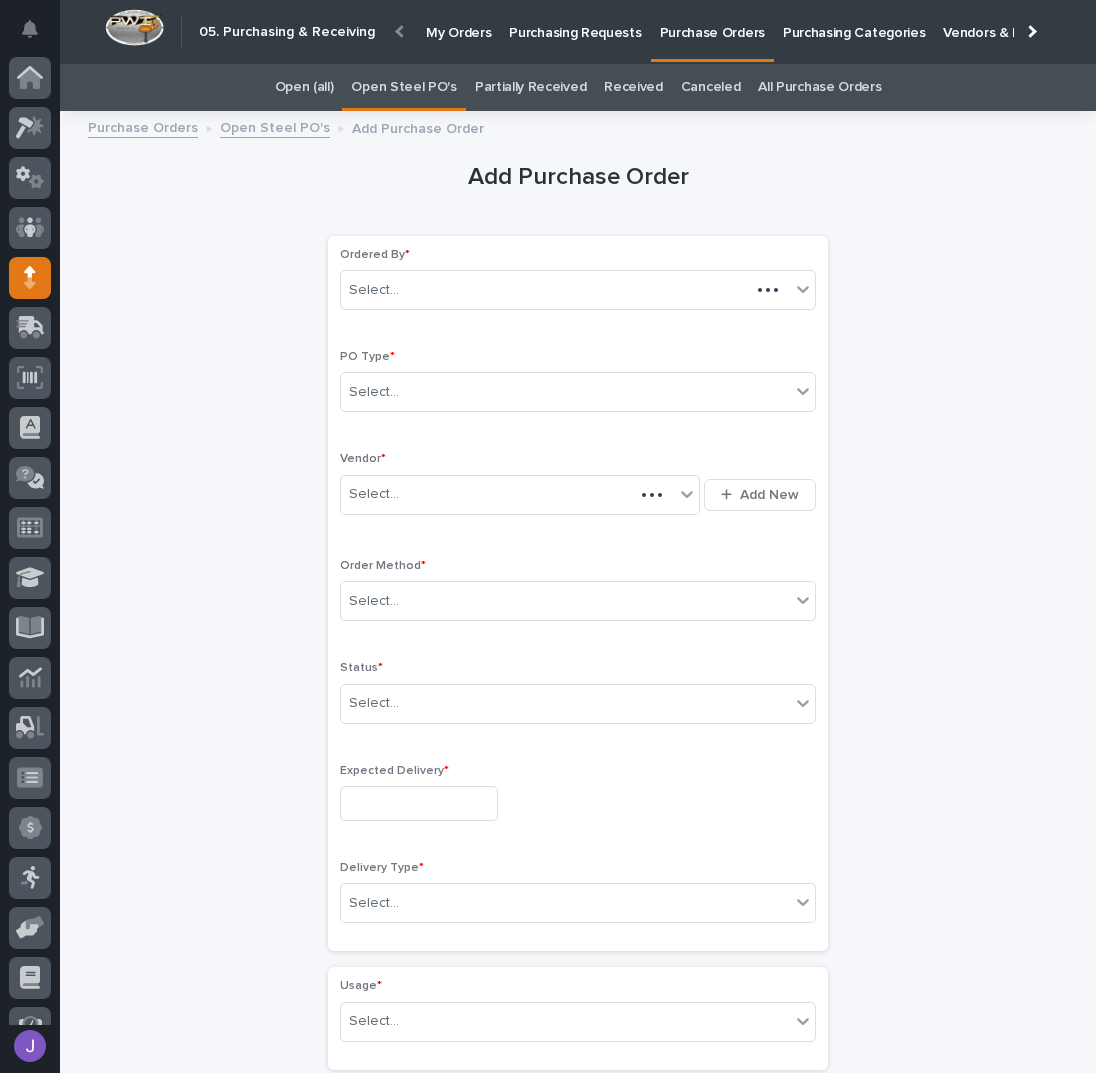 scroll, scrollTop: 62, scrollLeft: 0, axis: vertical 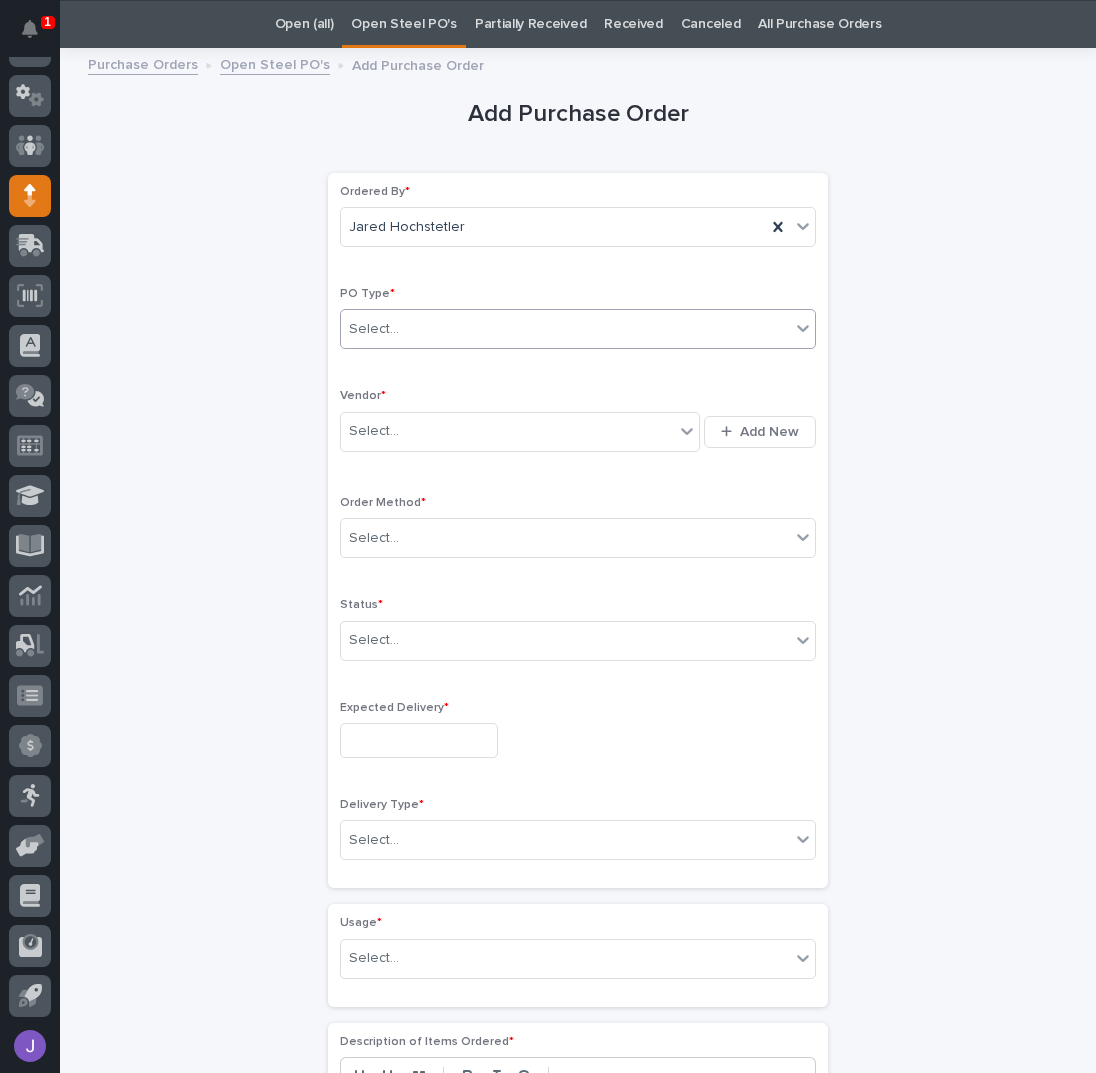 click on "Select..." at bounding box center [565, 329] 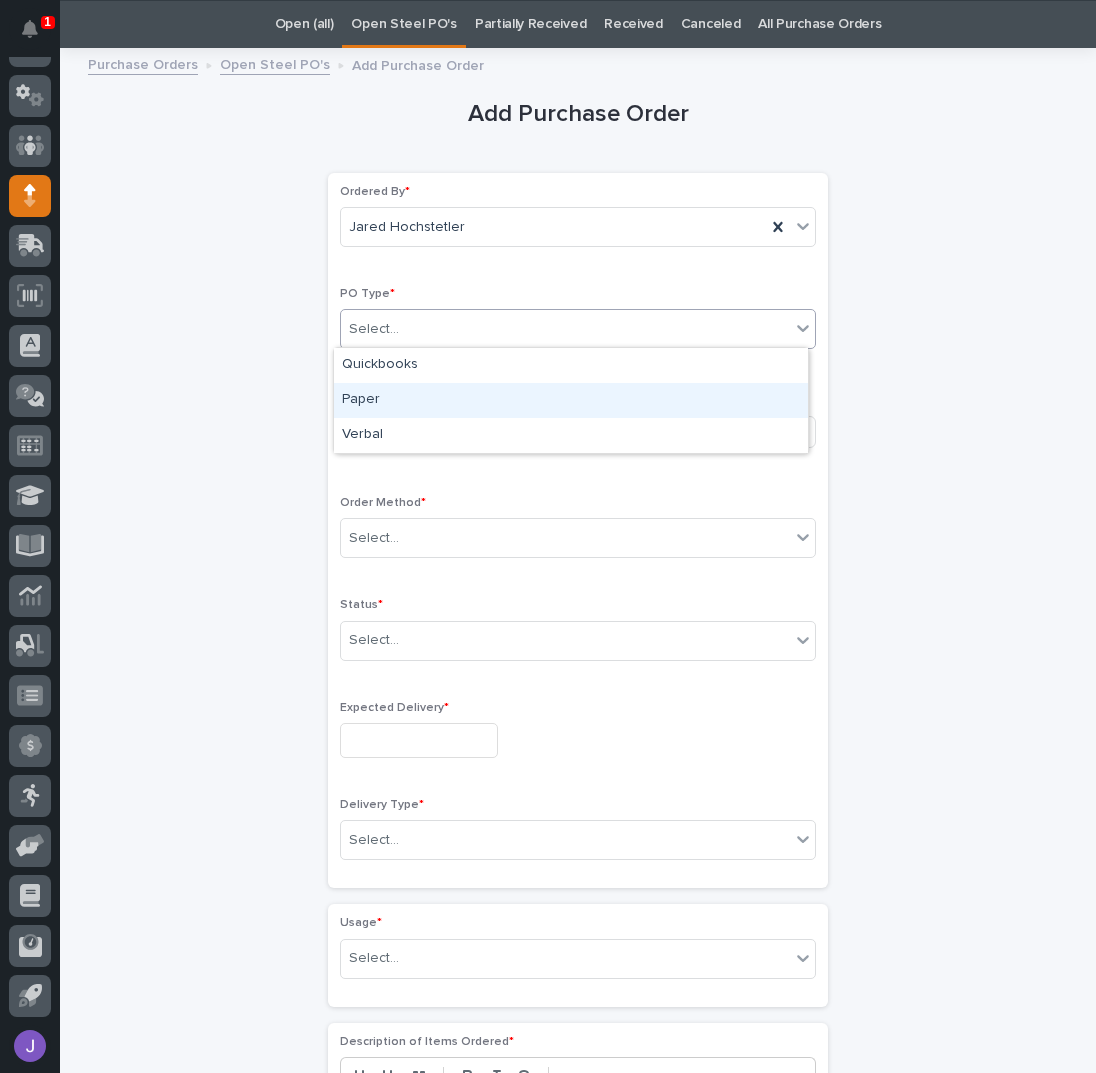 click on "Paper" at bounding box center [571, 400] 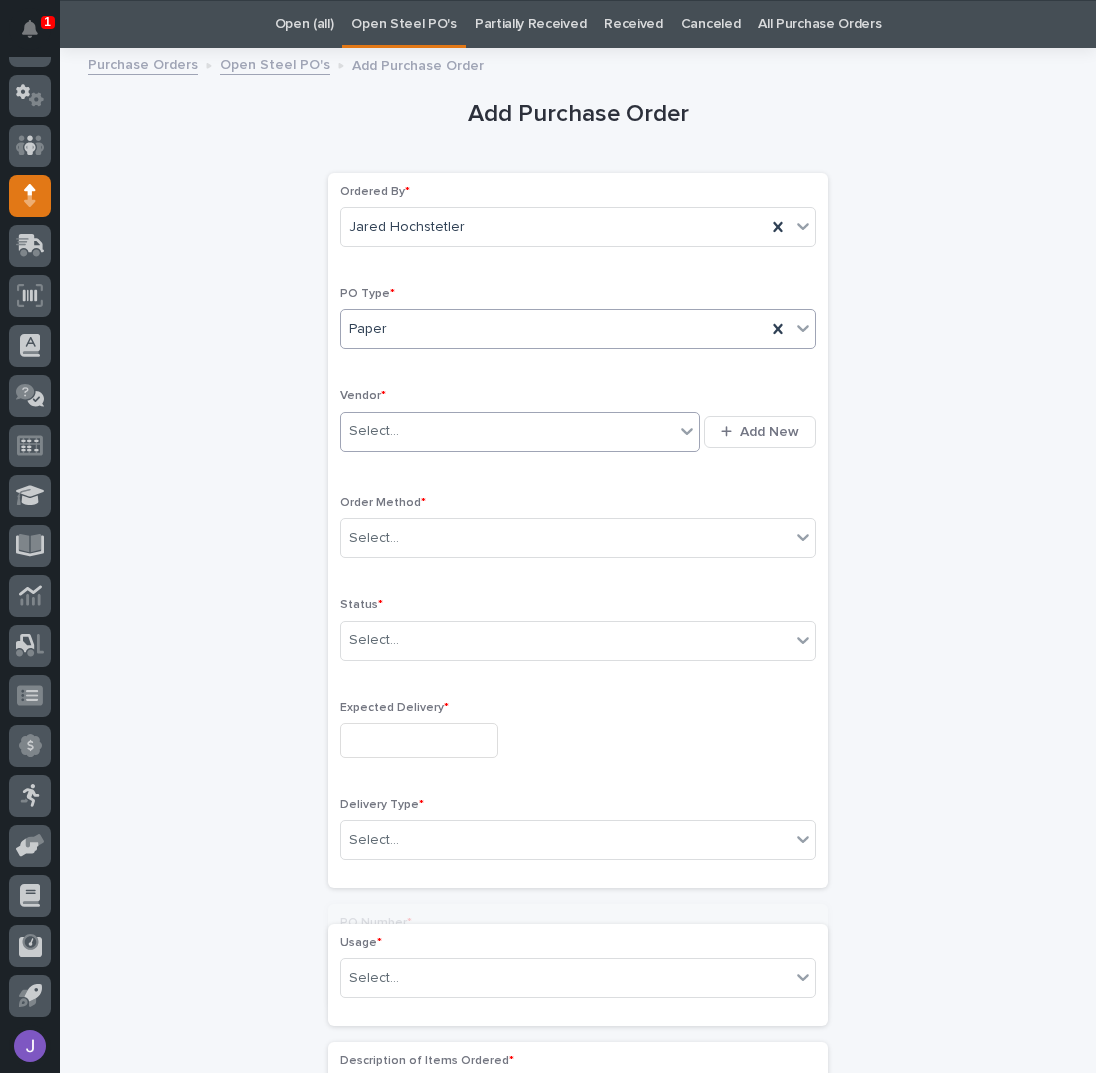 click on "Select..." at bounding box center (374, 431) 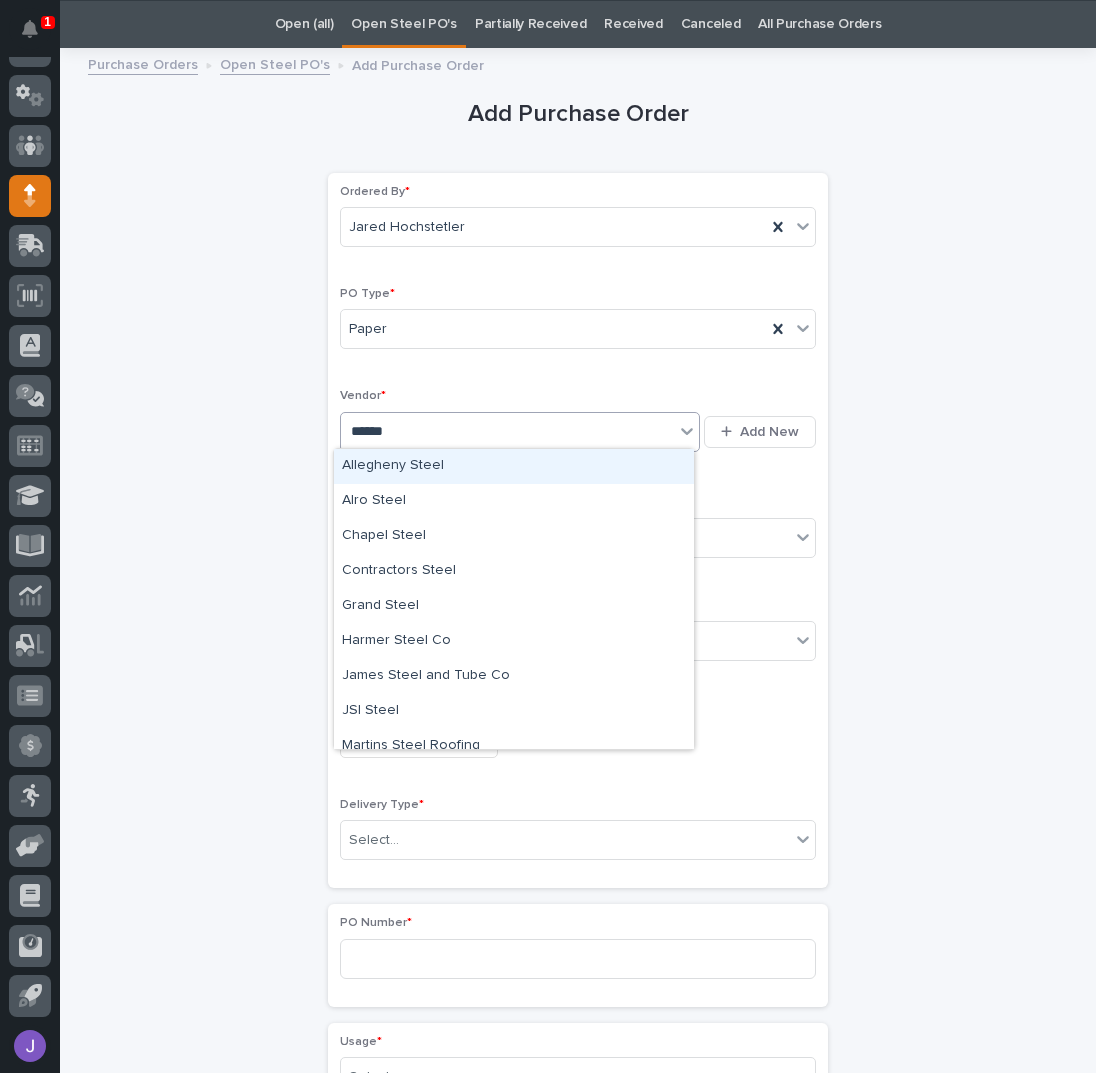 type on "*******" 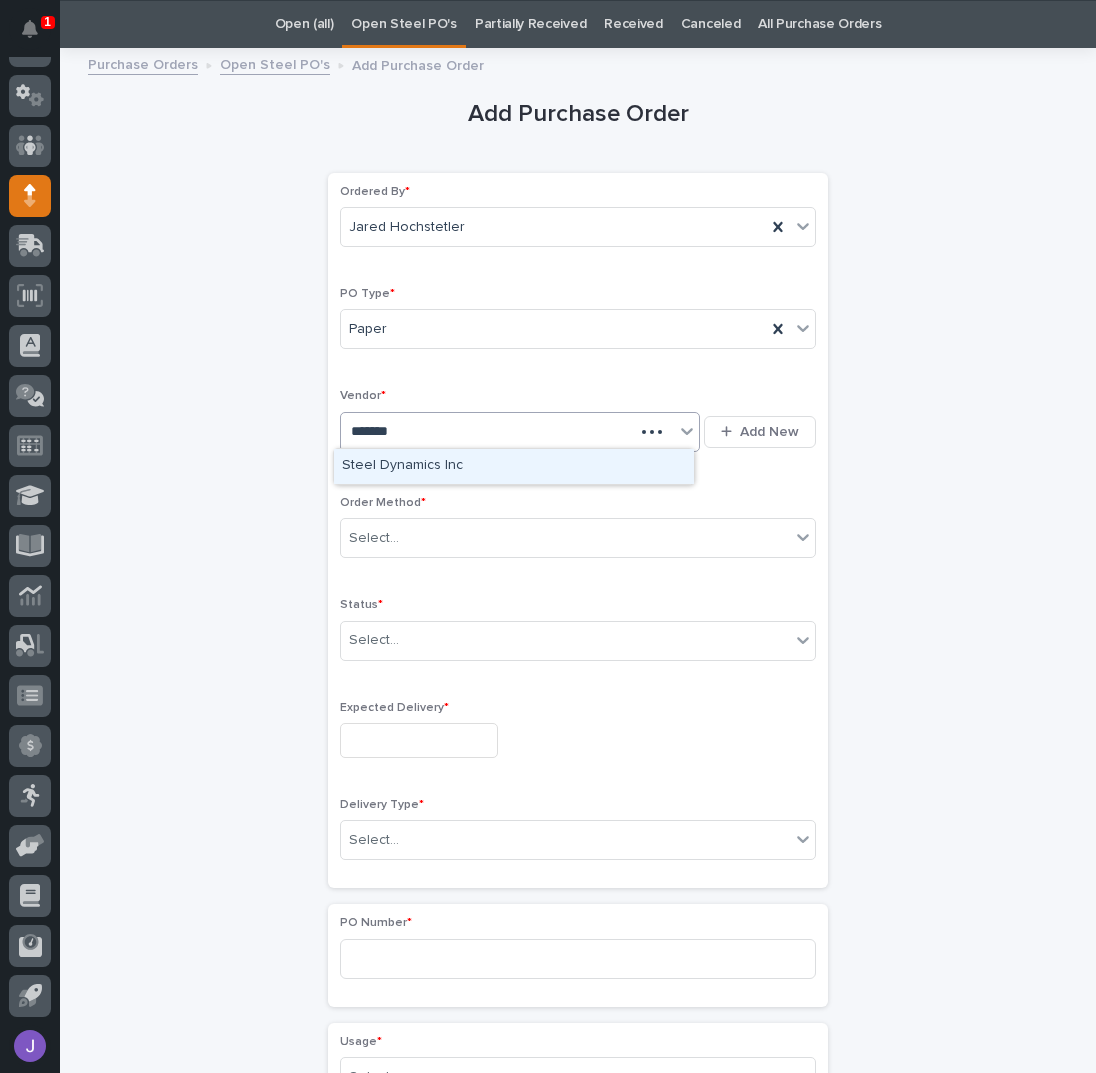 type 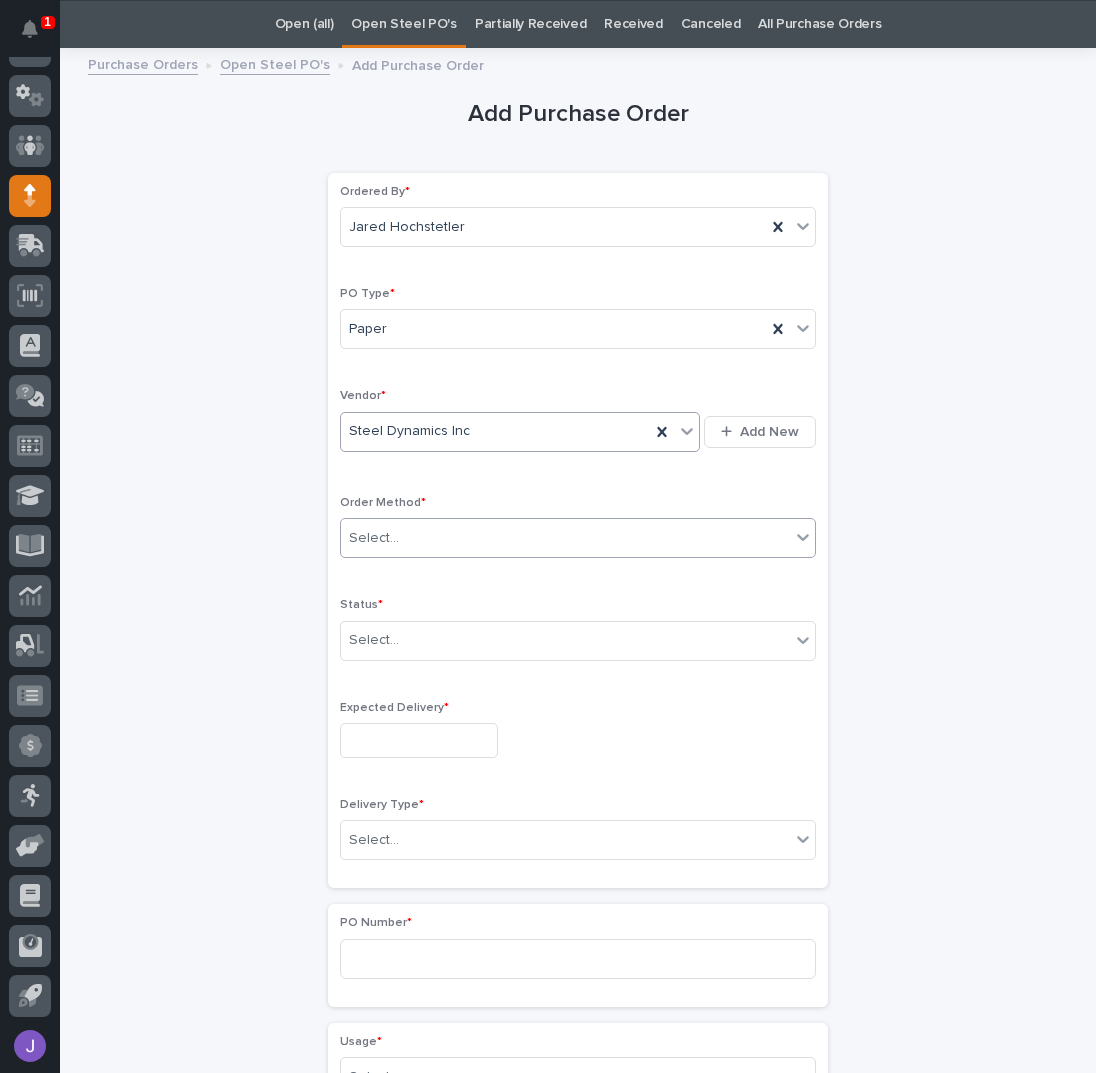 click on "Select..." at bounding box center [565, 538] 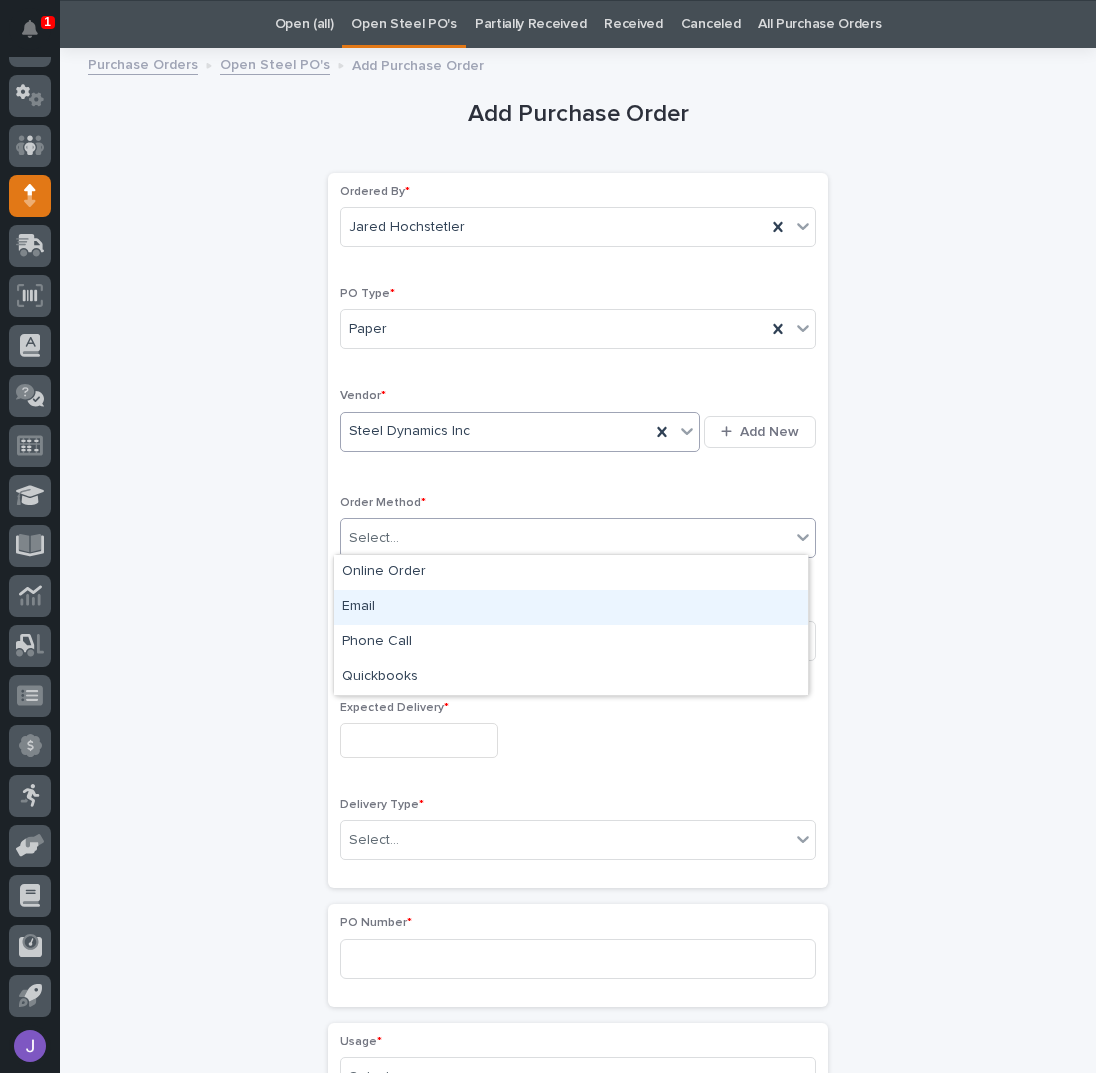 click on "Email" at bounding box center [571, 607] 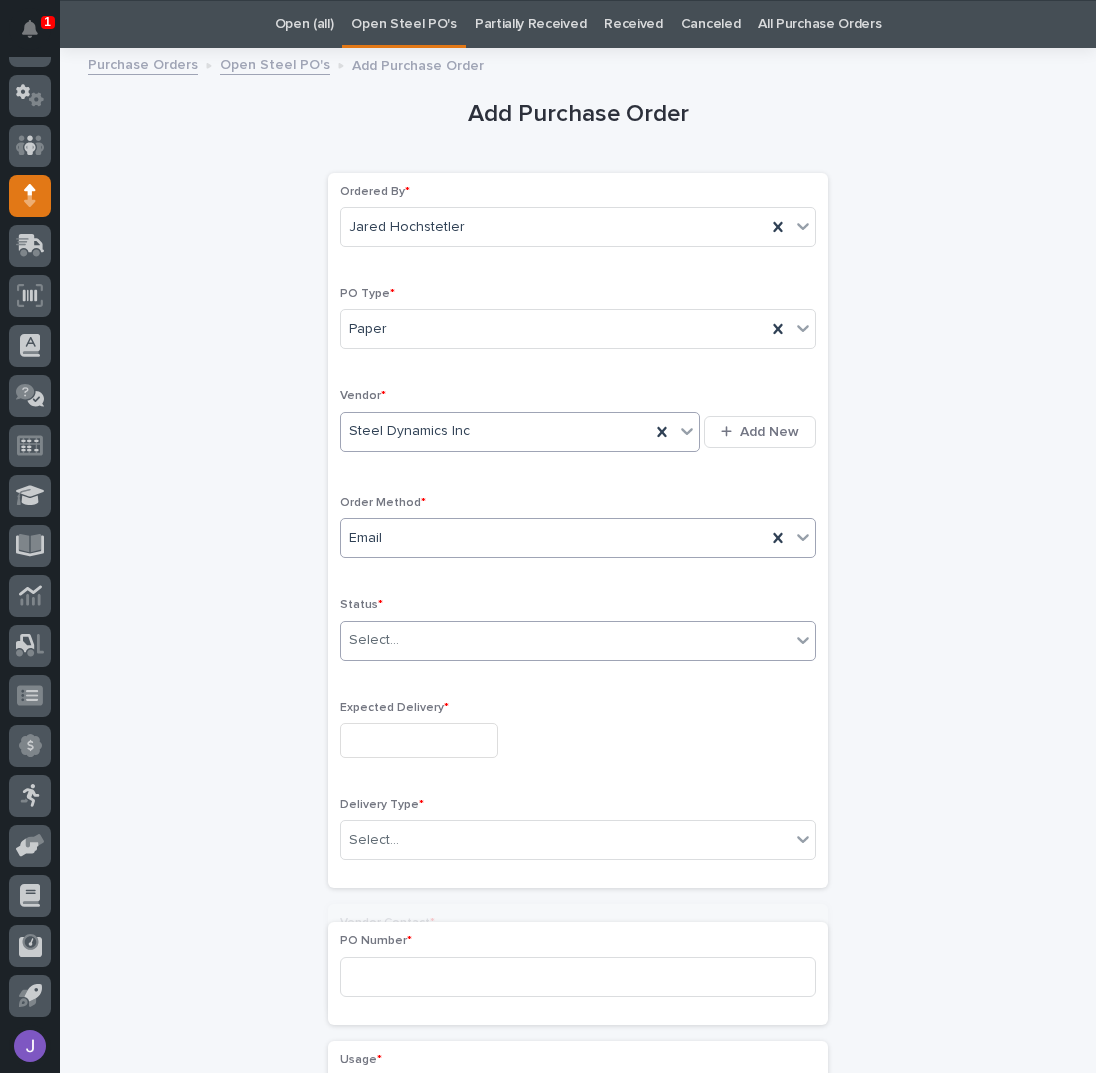 click on "Select..." at bounding box center [374, 640] 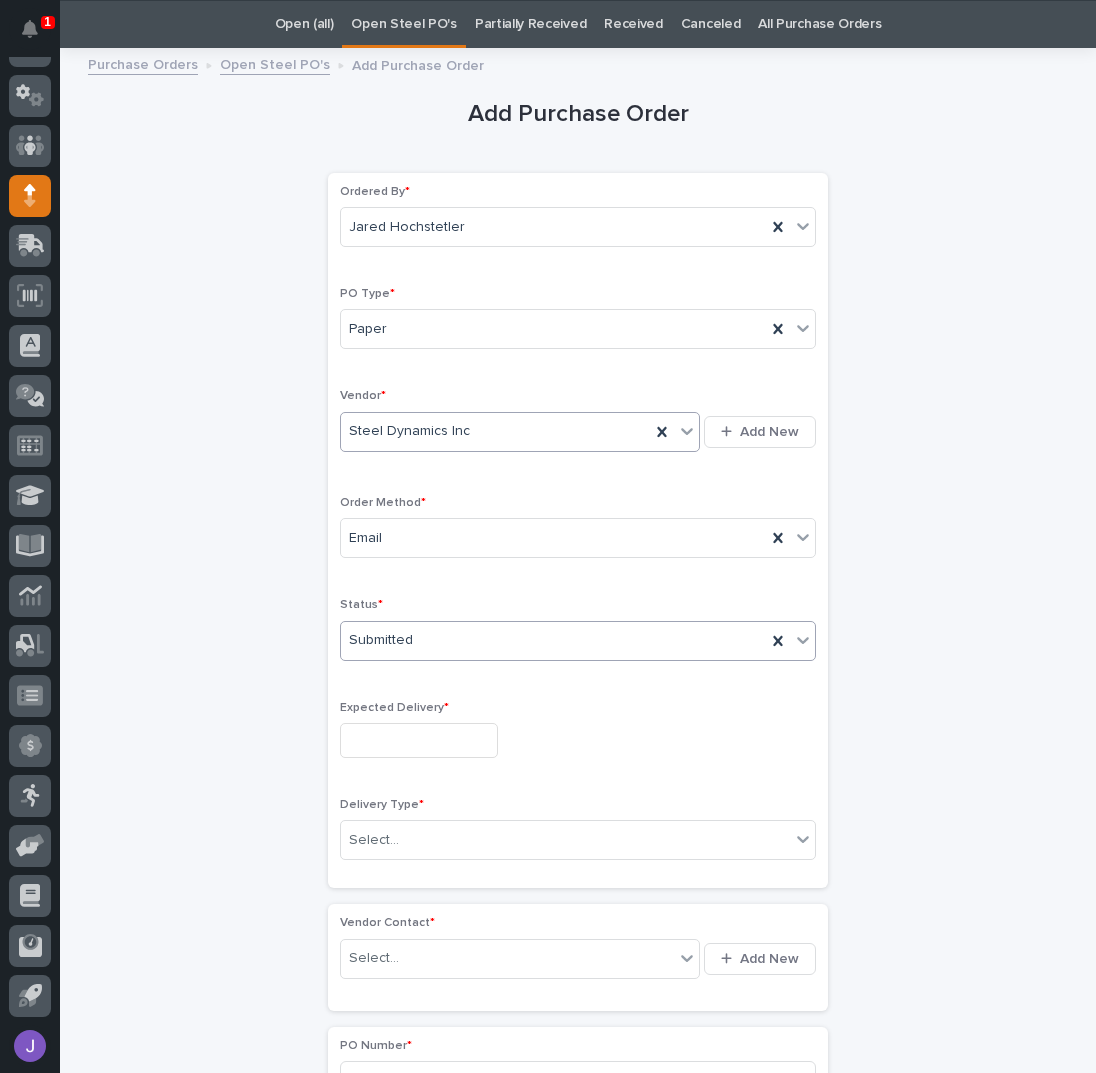 click at bounding box center [419, 740] 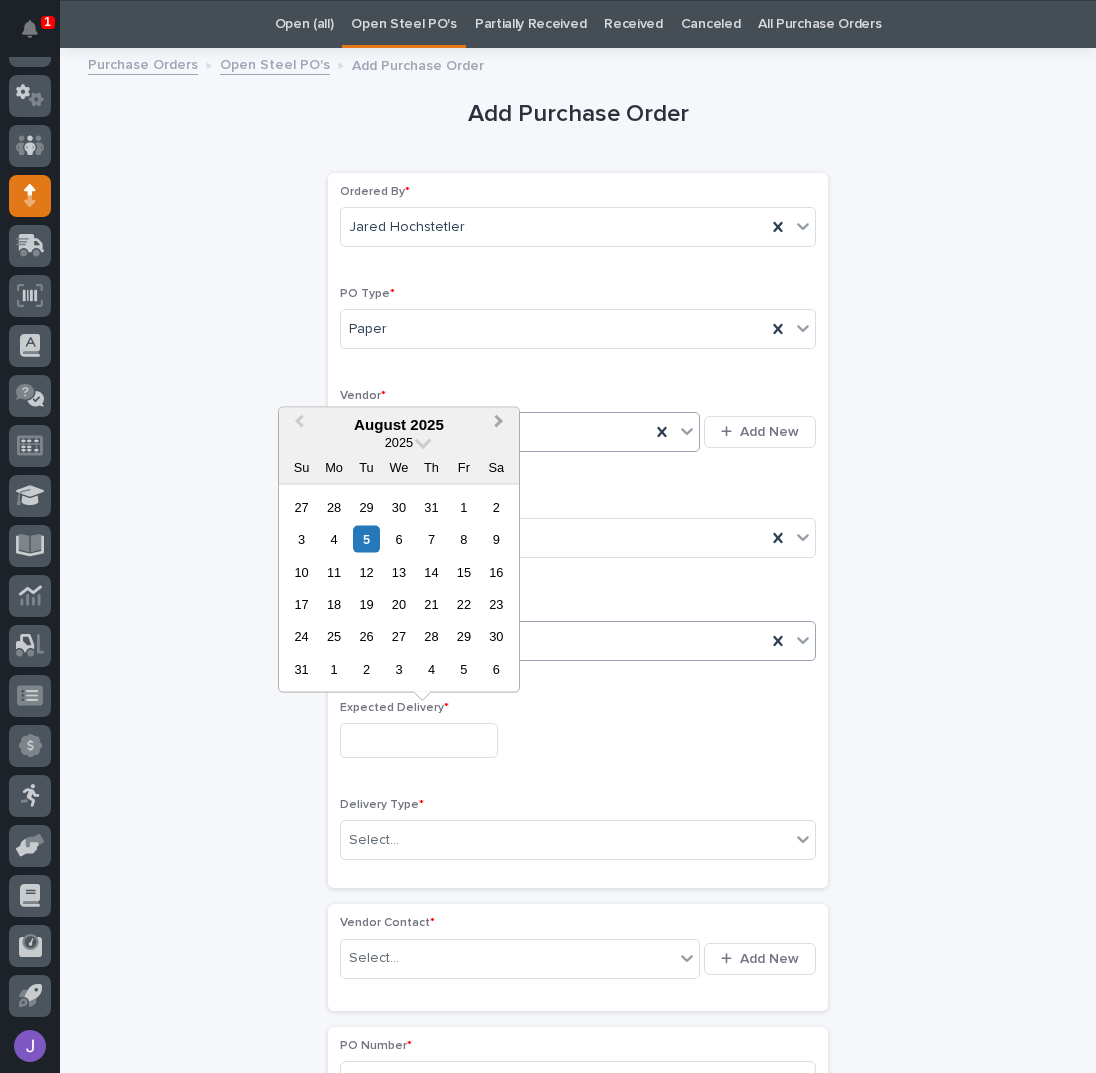 click on "Next Month" at bounding box center [501, 425] 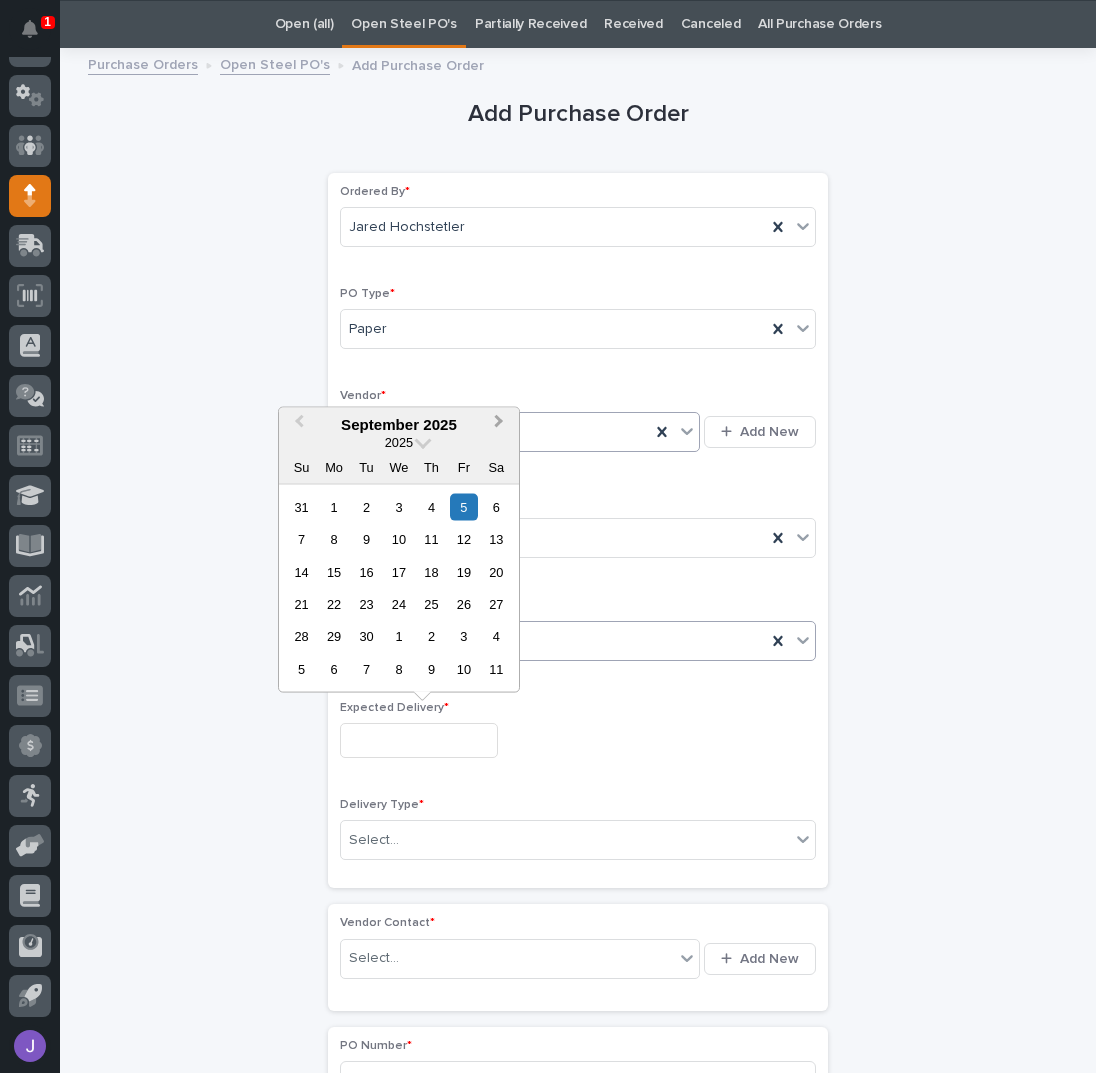 click on "Next Month" at bounding box center [499, 424] 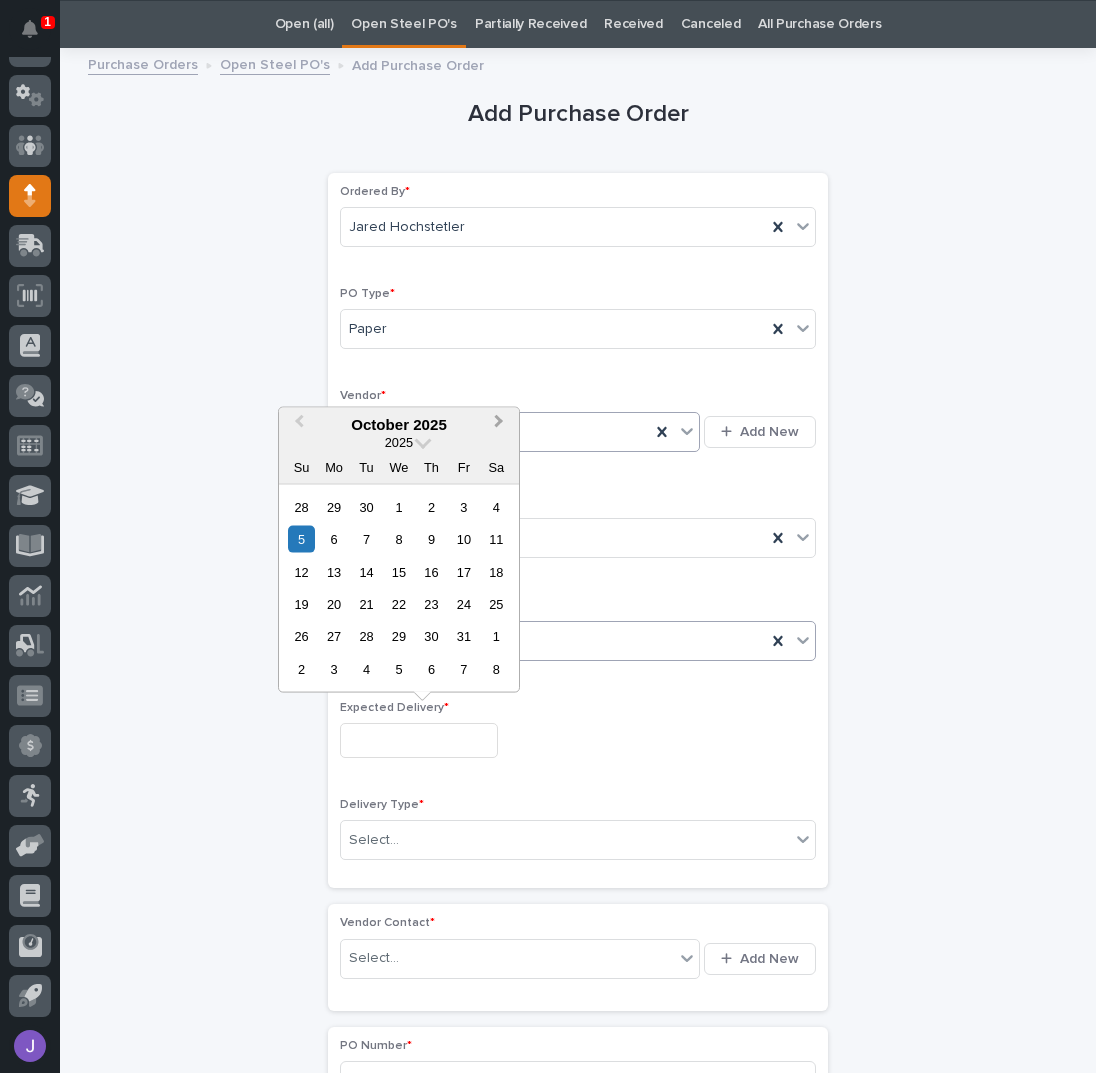 click on "Next Month" at bounding box center (499, 424) 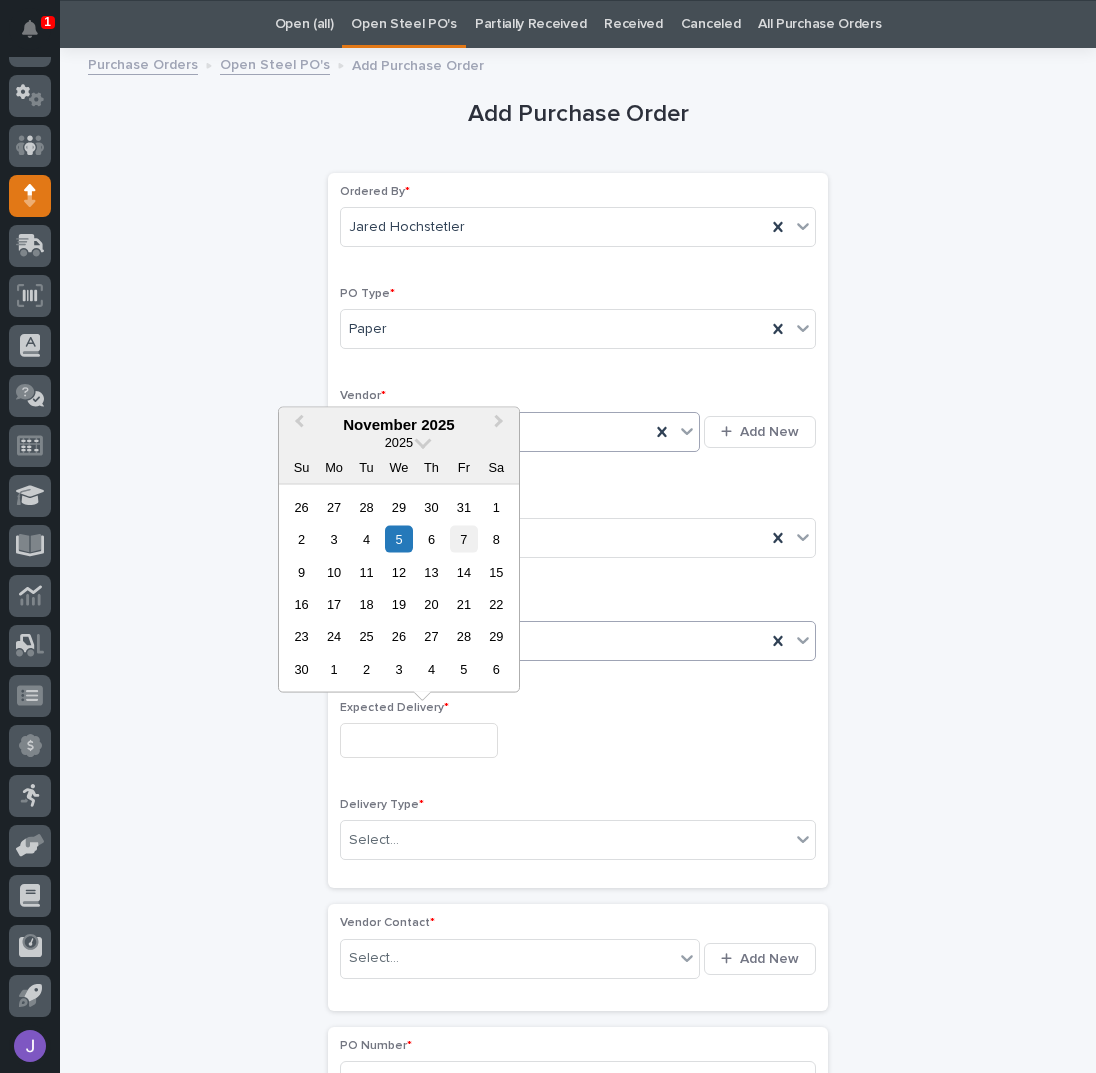 click on "7" at bounding box center [463, 539] 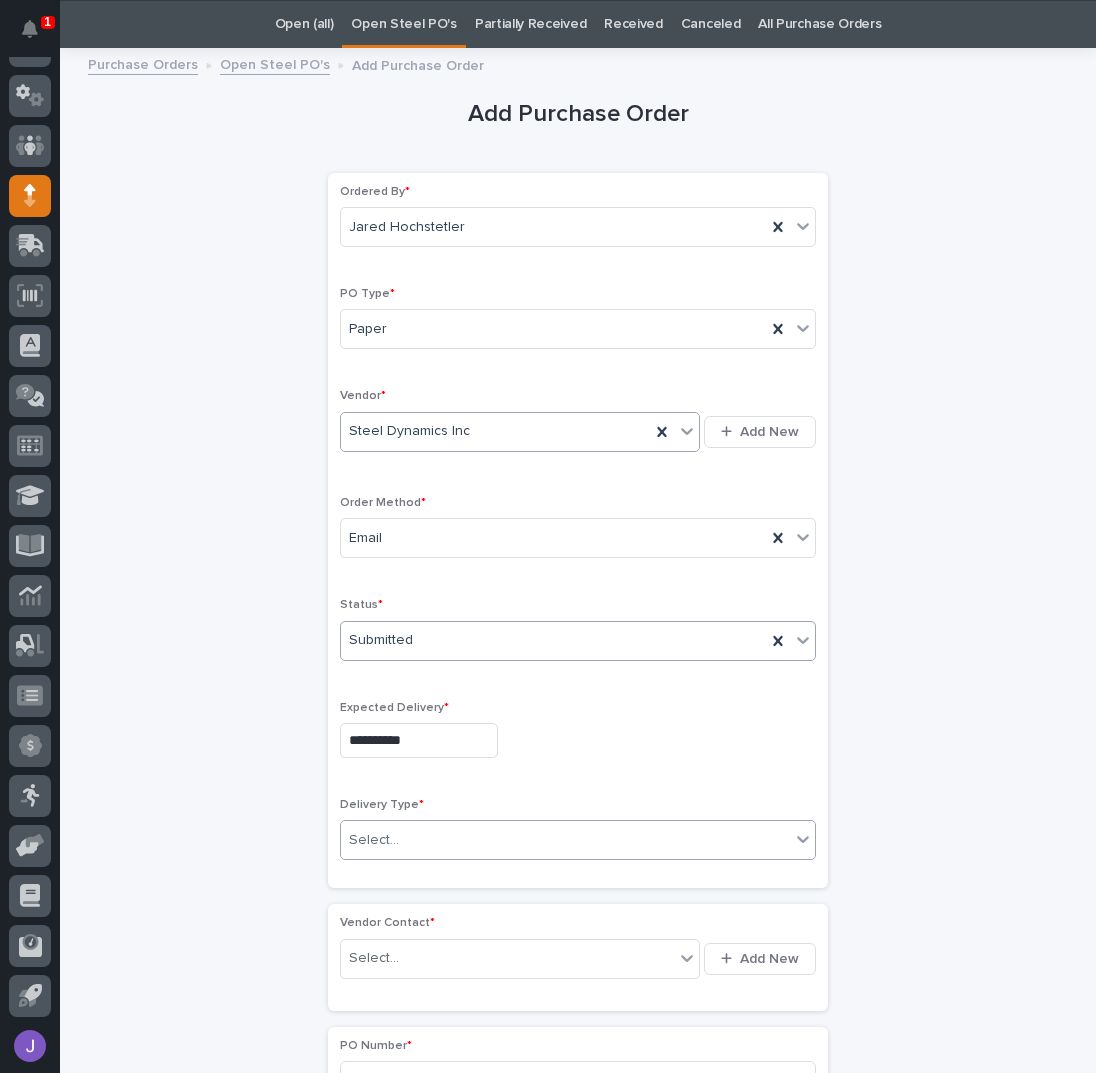 click on "Select..." at bounding box center [565, 840] 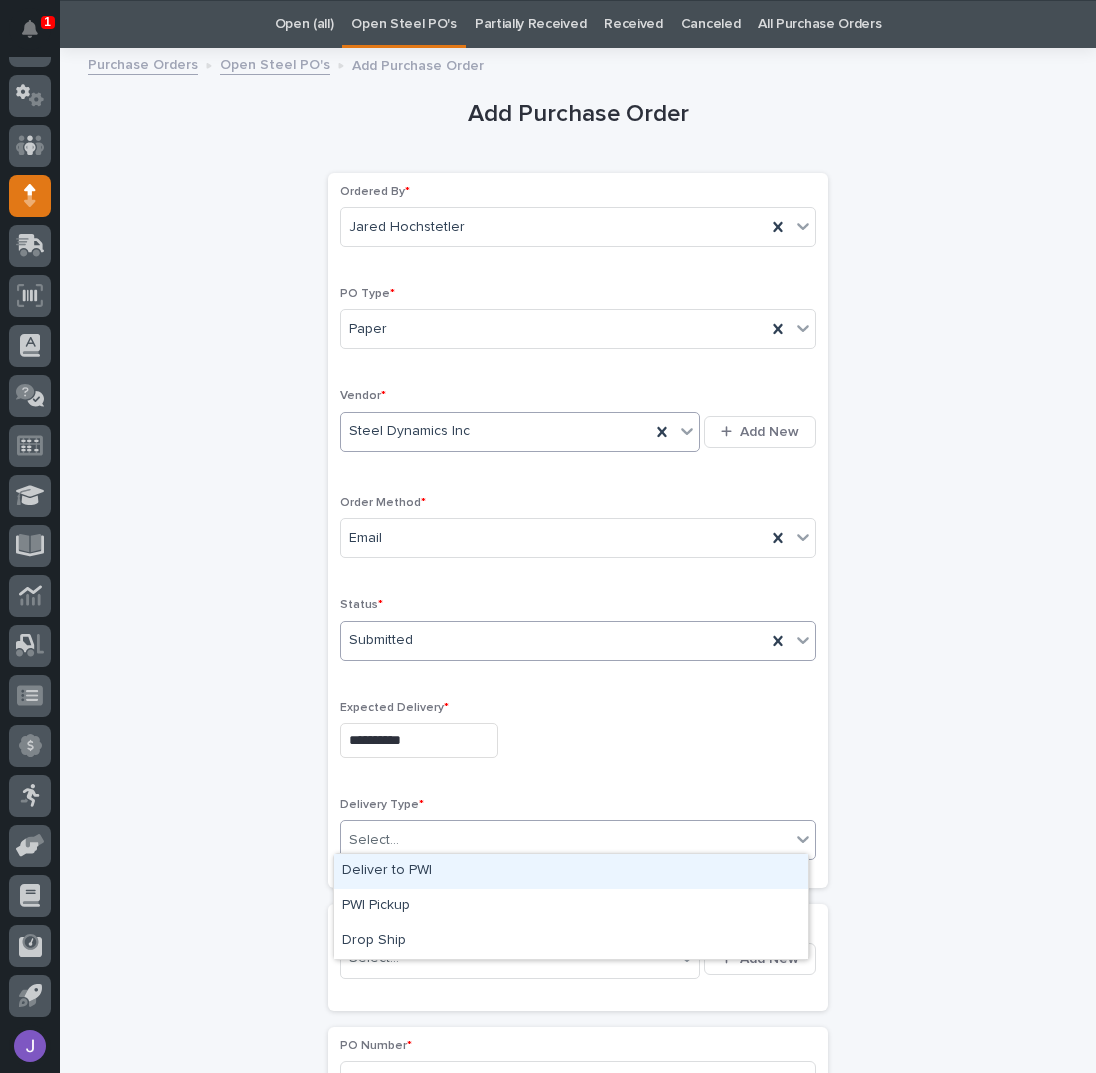 click on "Deliver to PWI" at bounding box center (571, 871) 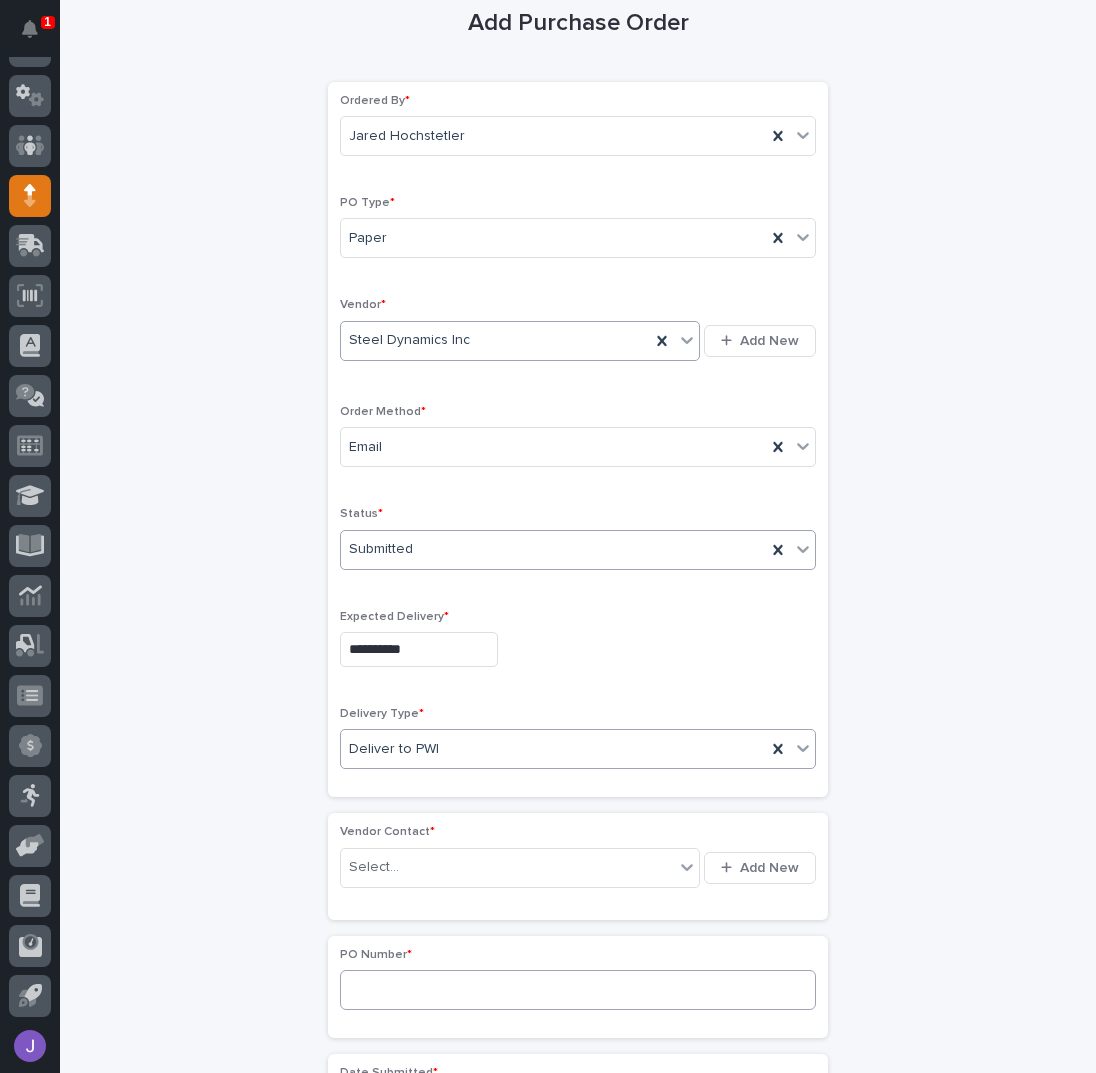 scroll, scrollTop: 196, scrollLeft: 0, axis: vertical 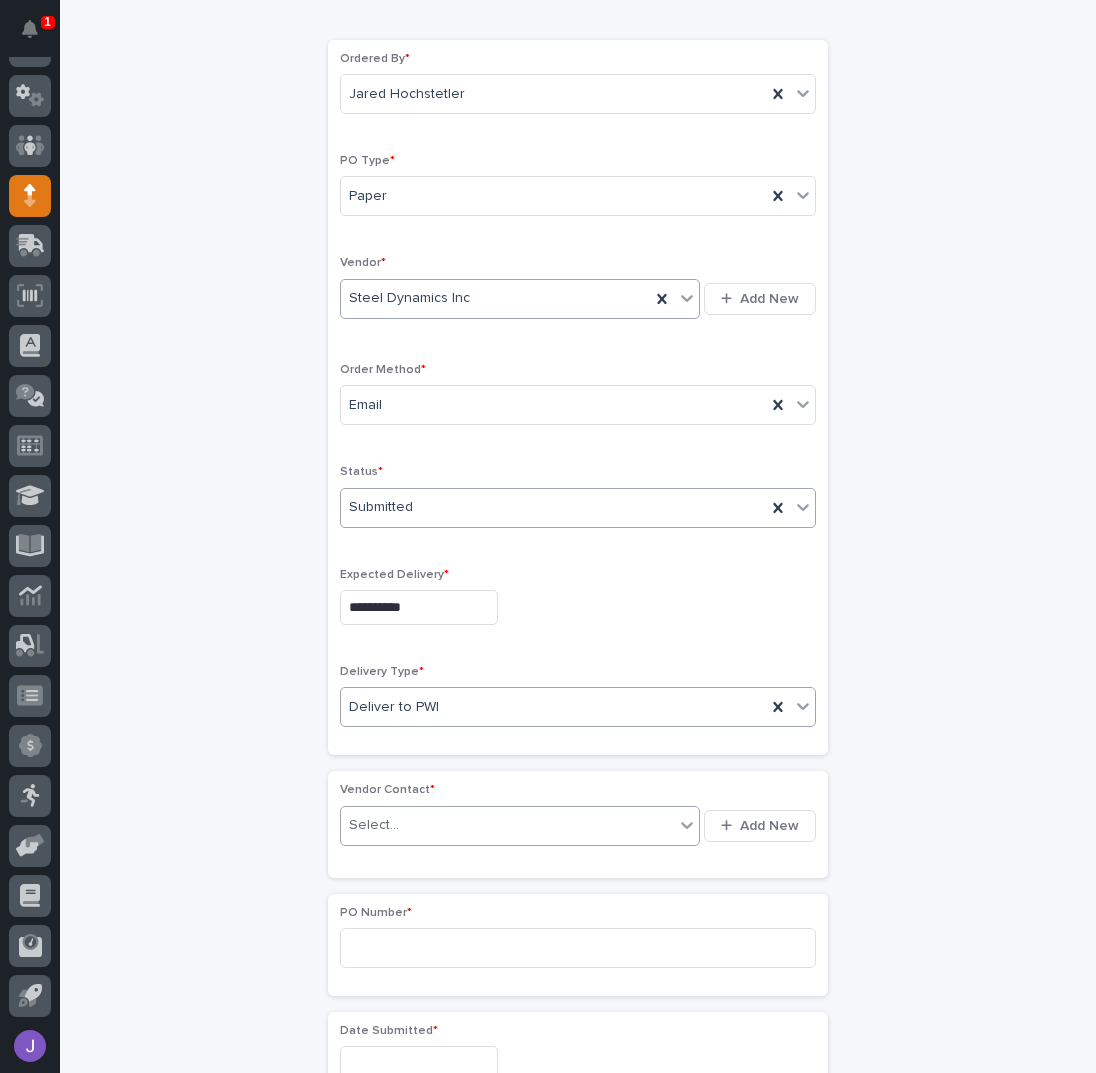 click at bounding box center (402, 825) 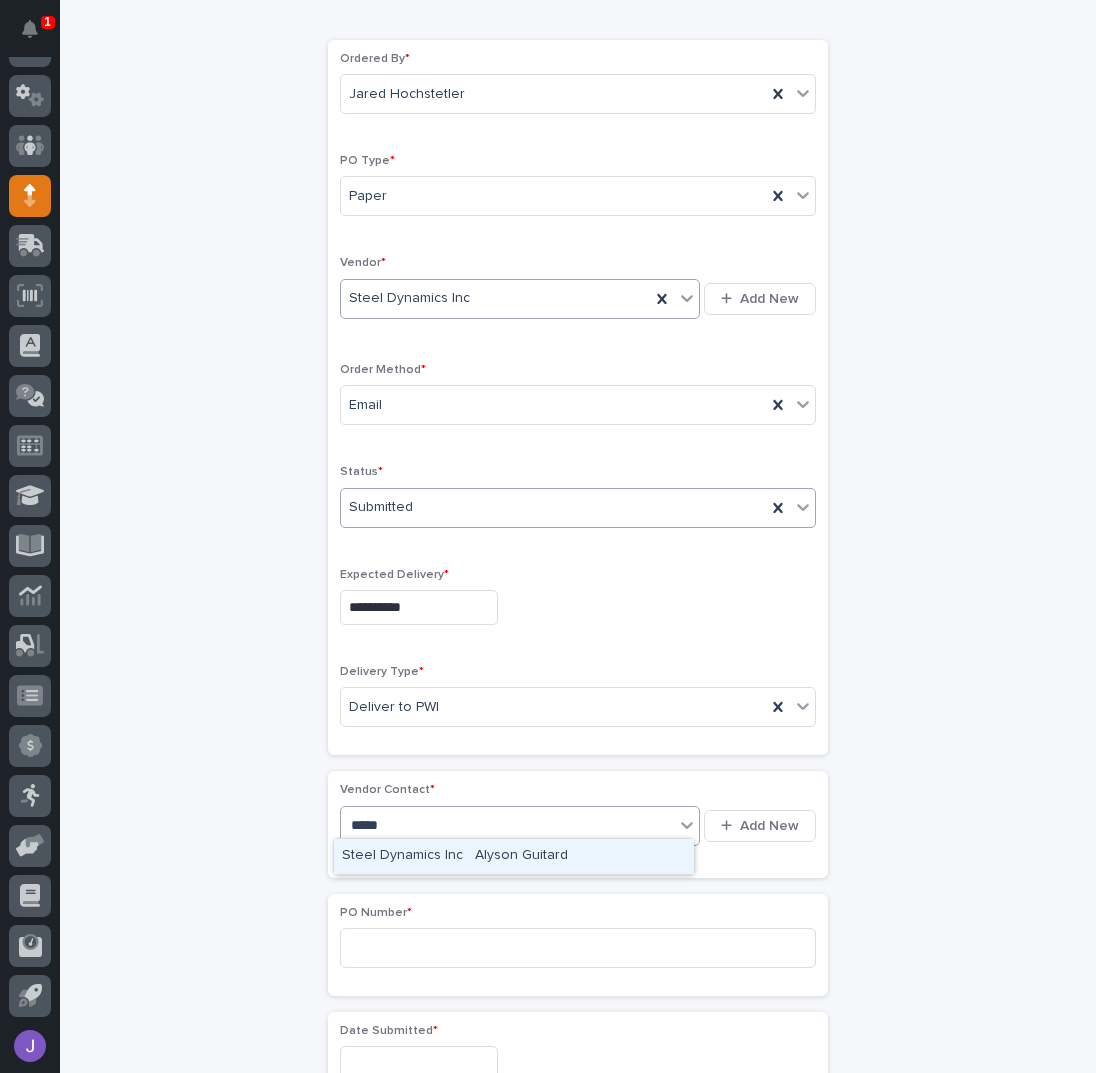 type on "******" 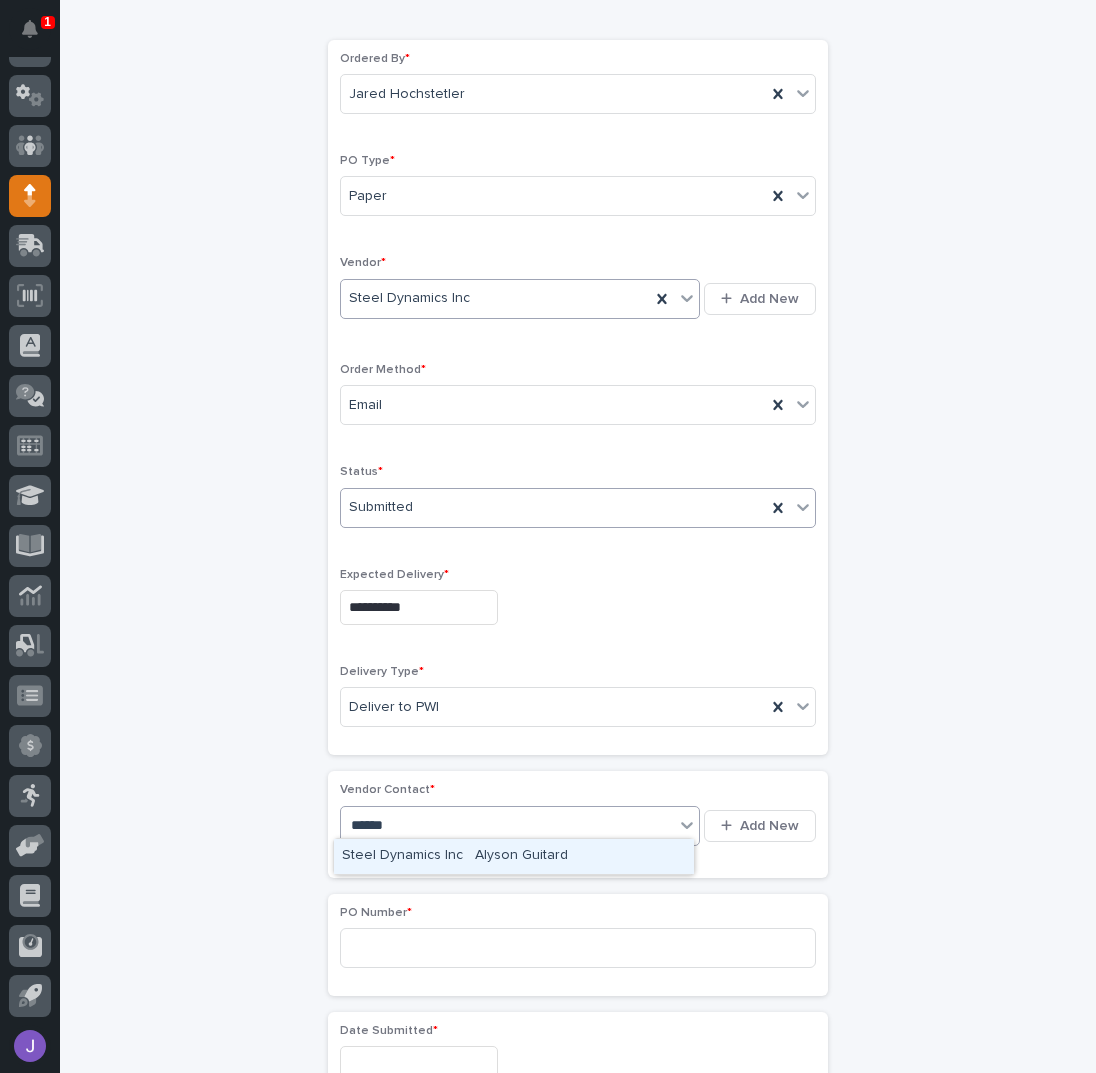 type 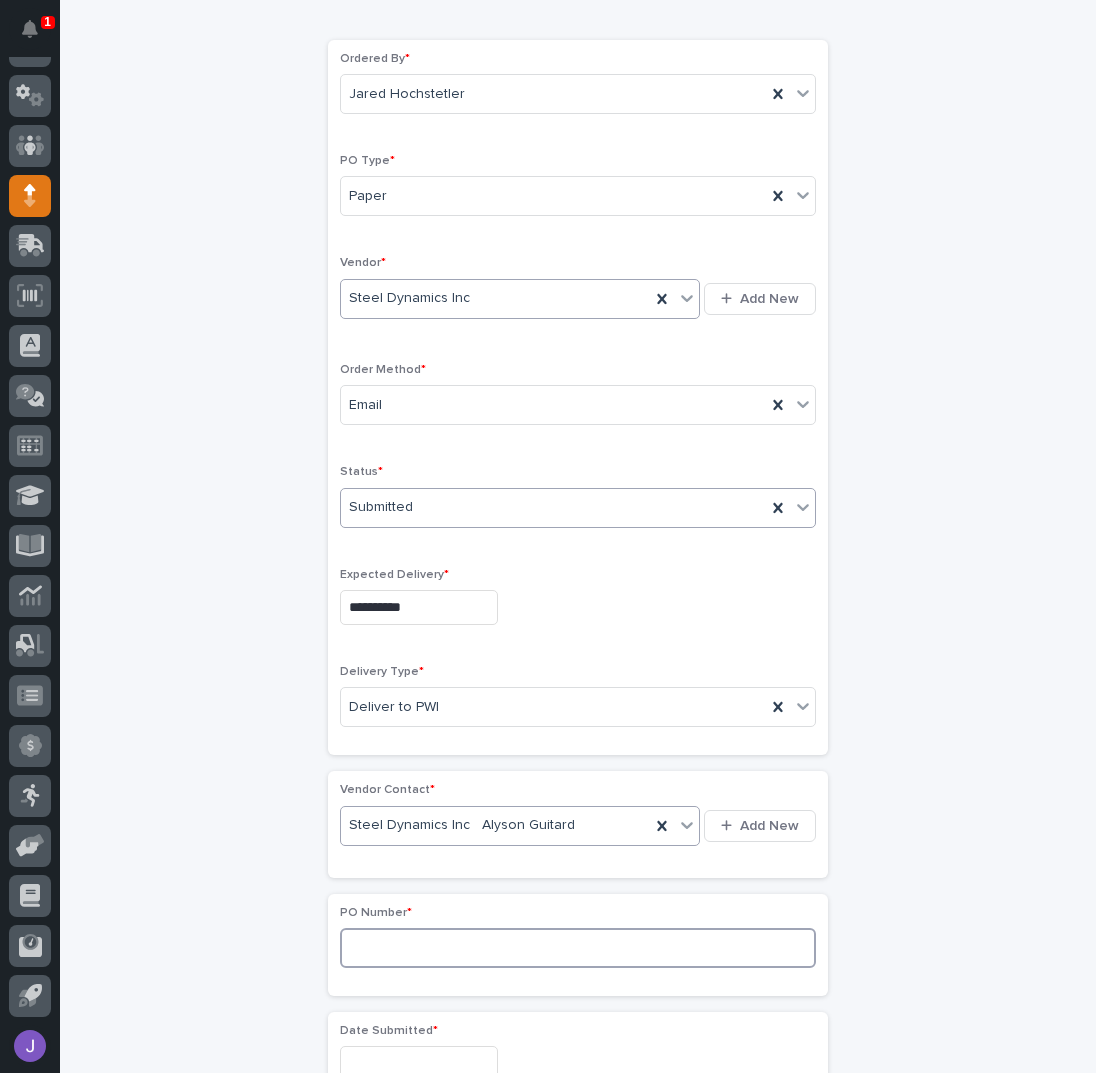 click at bounding box center [578, 948] 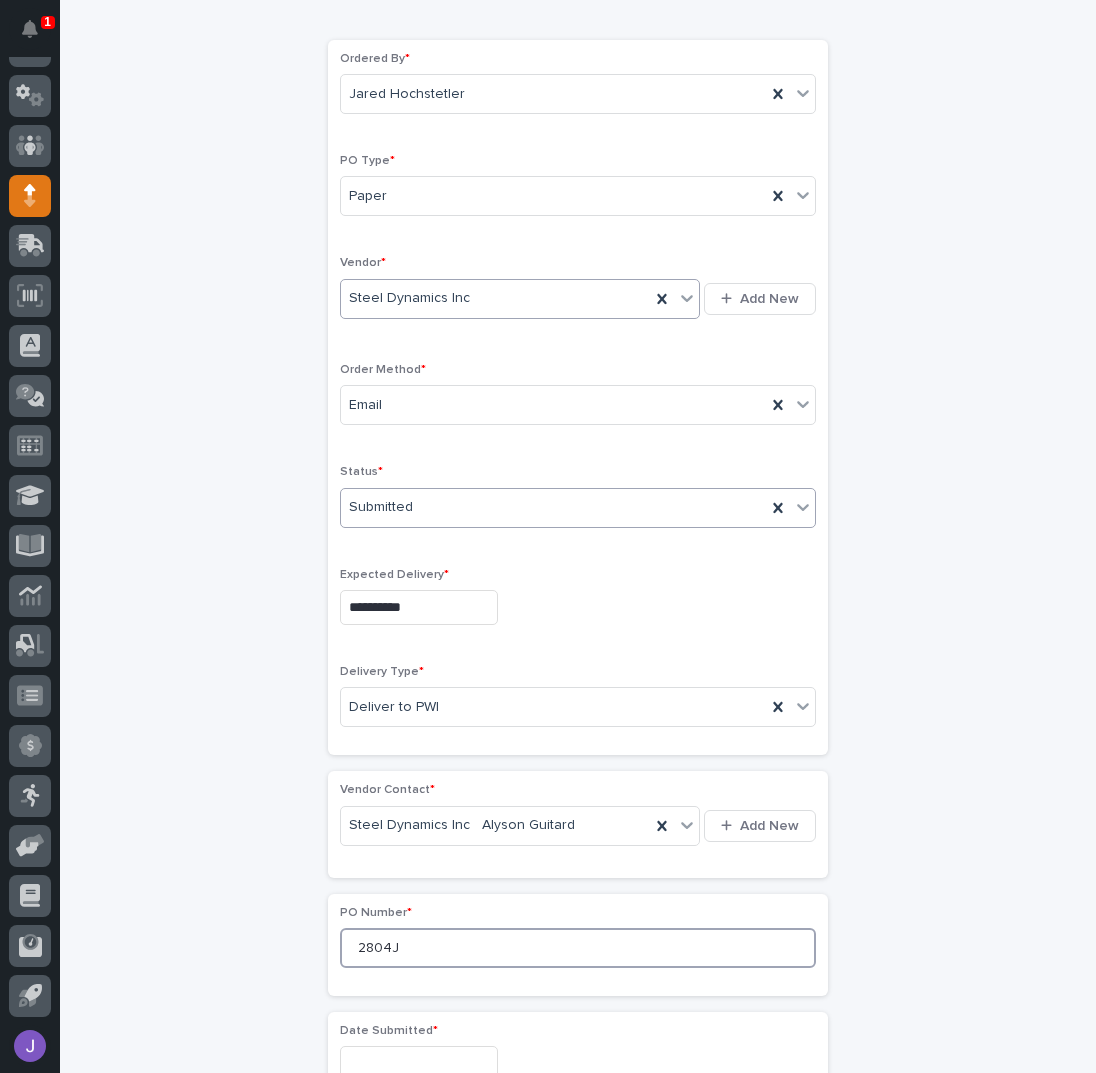 type on "2804J" 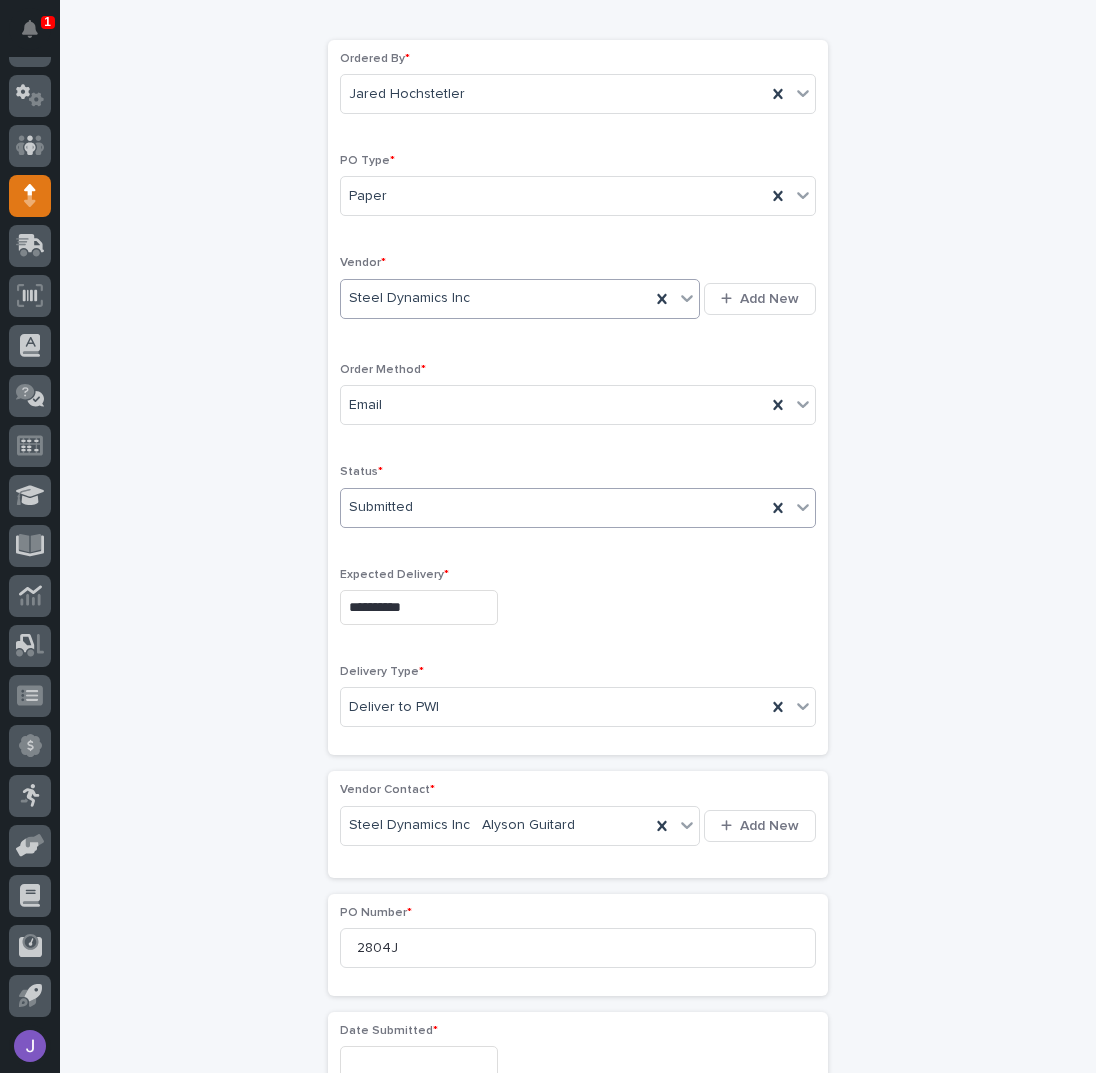 click on "Add Purchase Order Loading... Saving… Loading... Saving… Loading... Saving… Ordered By * [FIRST] [LAST] PO Type * Paper Vendor * Steel Dynamics Inc Add New Order Method * Email Status * Submitted Expected Delivery * Loading... Saving… Vendor Contact * Steel Dynamics Inc - [FIRST] [LAST] Add New Loading... Saving… PO Number * [NUMBER] Loading... Saving… Date Submitted * Loading... Saving… Loading... Saving… Loading... Saving… Usage * Select... Loading... Saving… Loading... Saving… Loading... Saving… Loading... Saving… Loading... Saving… Description of Items Ordered * ••• Scan or Photo of Purchase Order This file cannot be opened Download File Add Acknowledgment/Confirmation This file cannot be opened Download File Add Order Notes include quote numbers here if applicable •••" at bounding box center (578, 982) 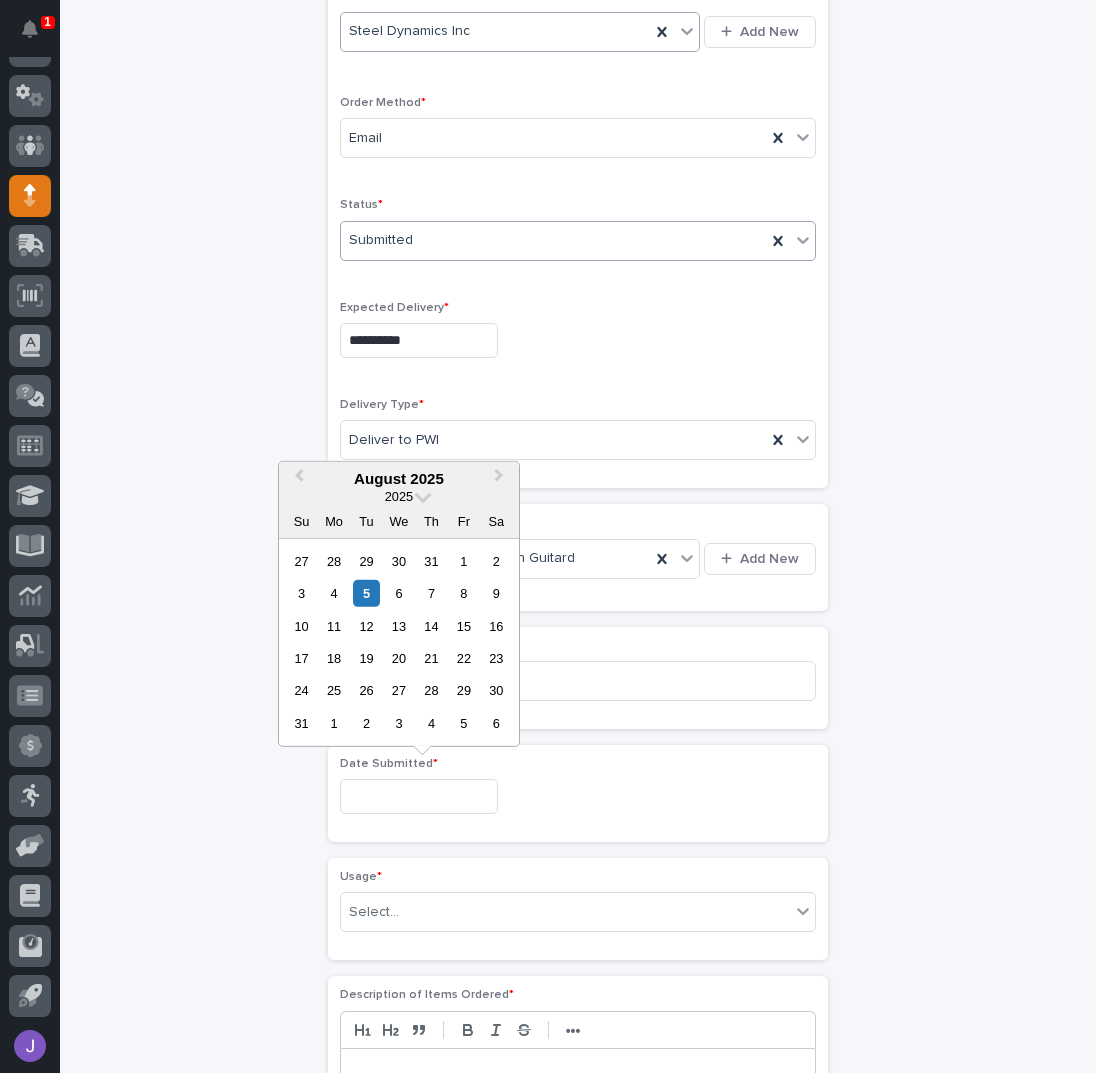click at bounding box center [419, 796] 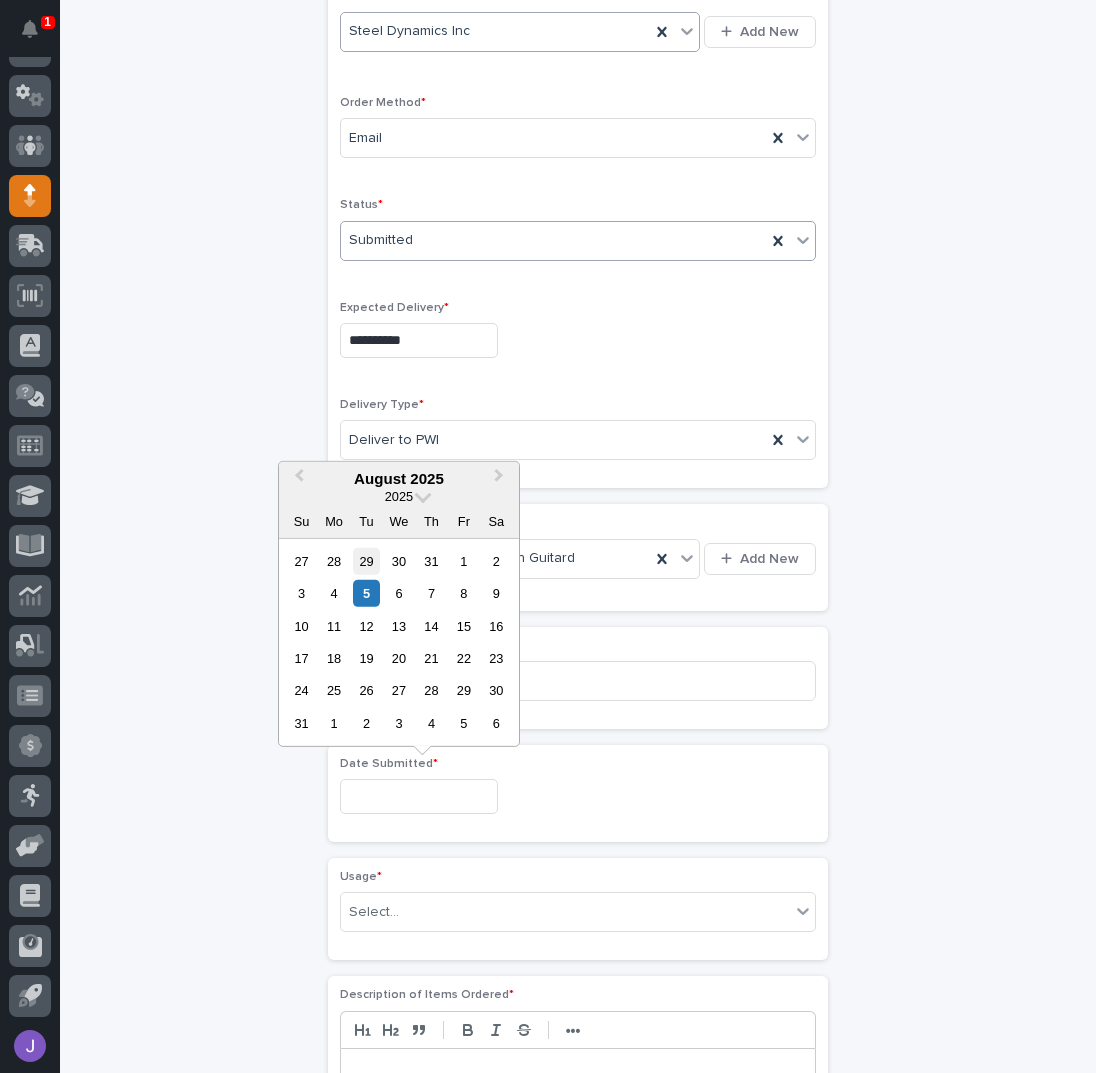 click on "29" at bounding box center [366, 560] 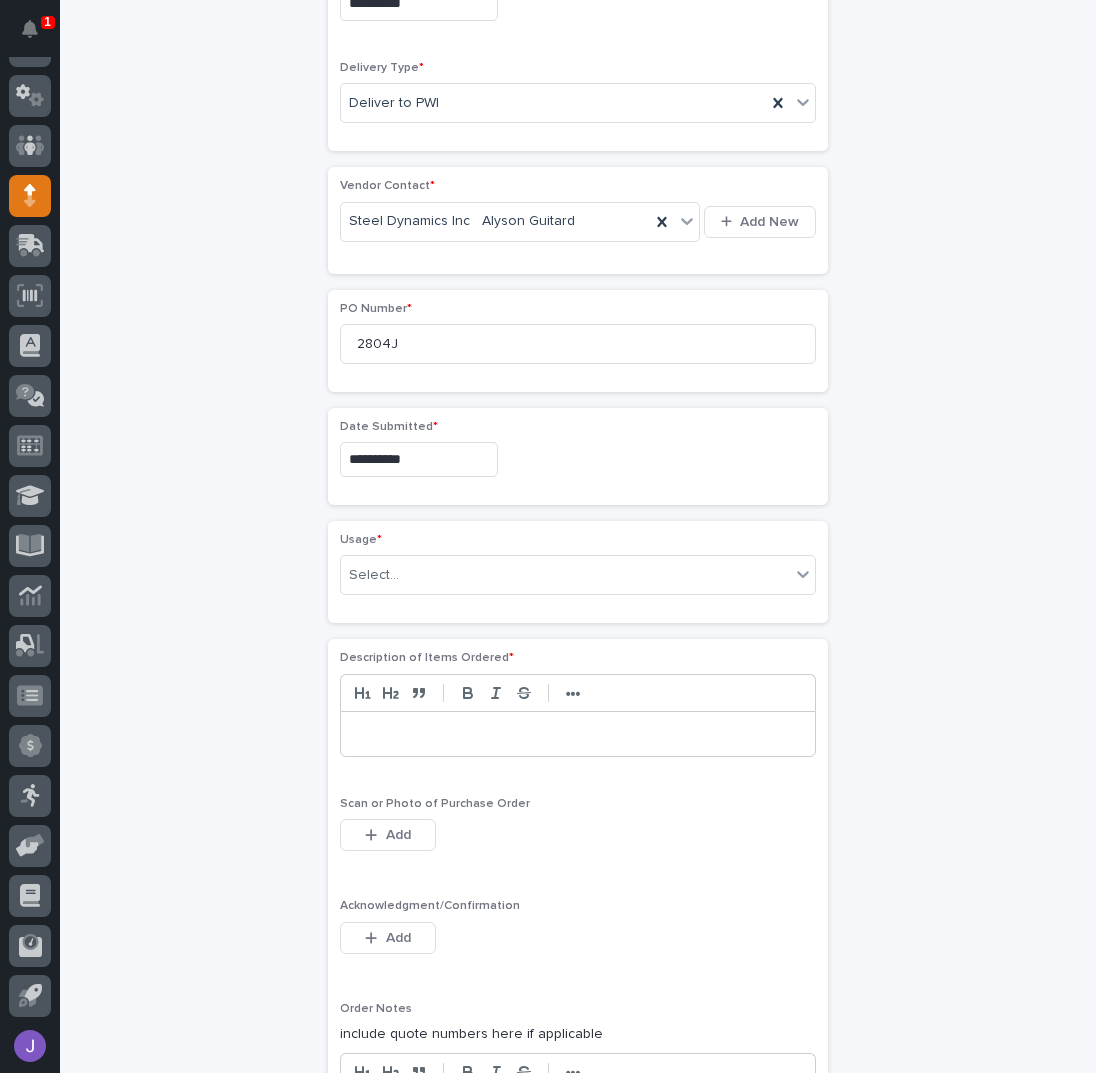 scroll, scrollTop: 863, scrollLeft: 0, axis: vertical 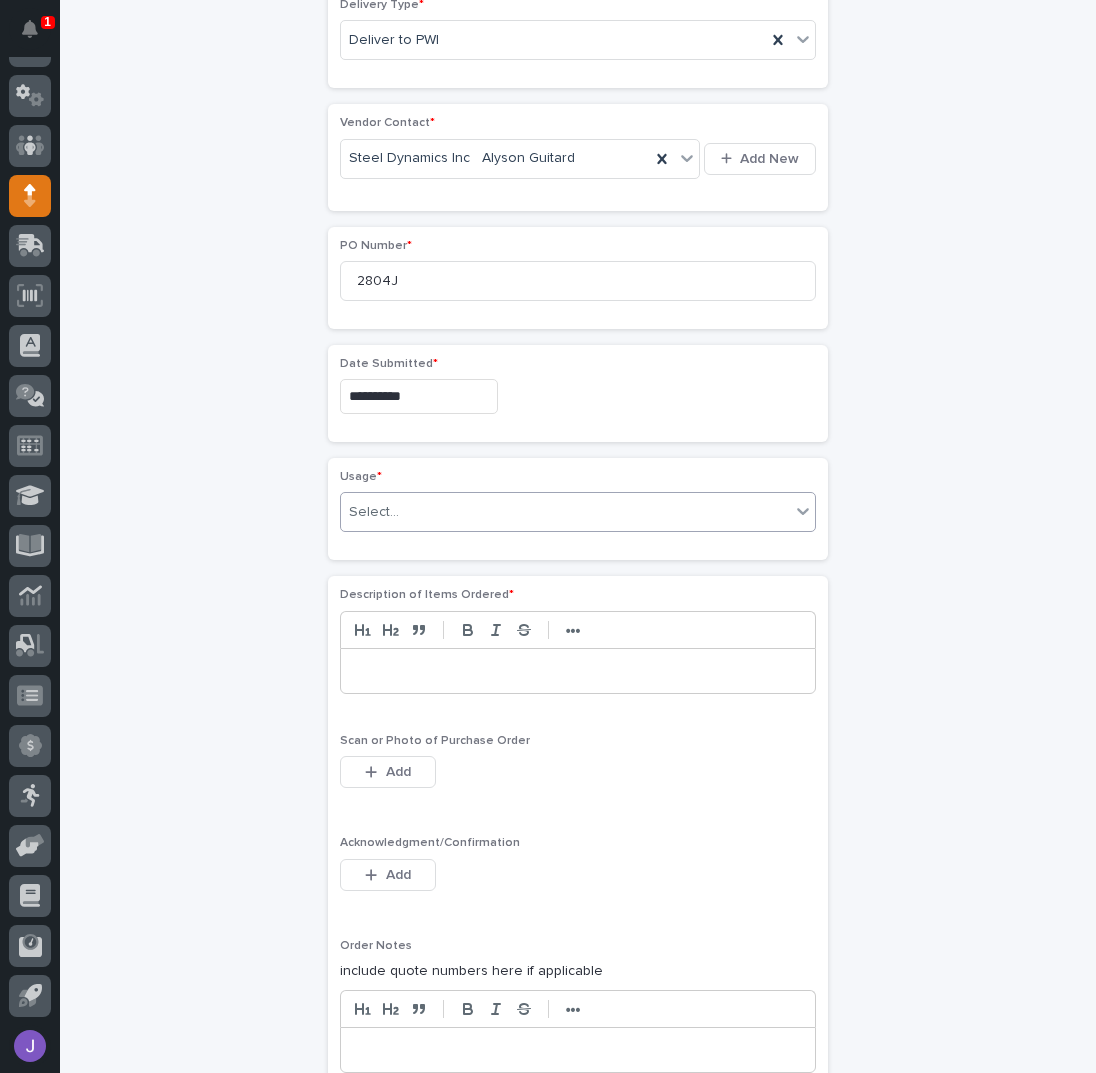 click on "Select..." at bounding box center (565, 512) 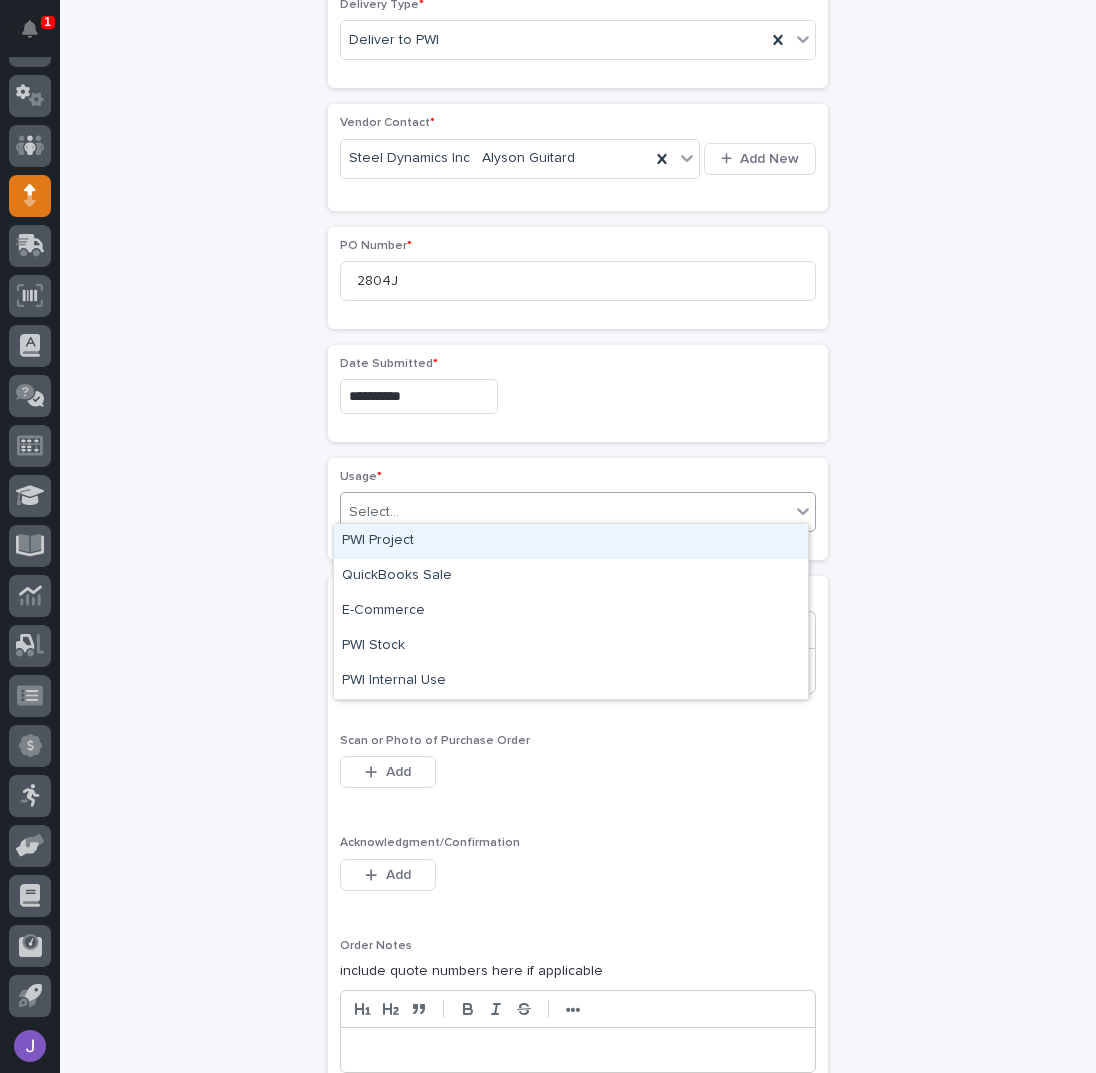 click on "PWI Project" at bounding box center (571, 541) 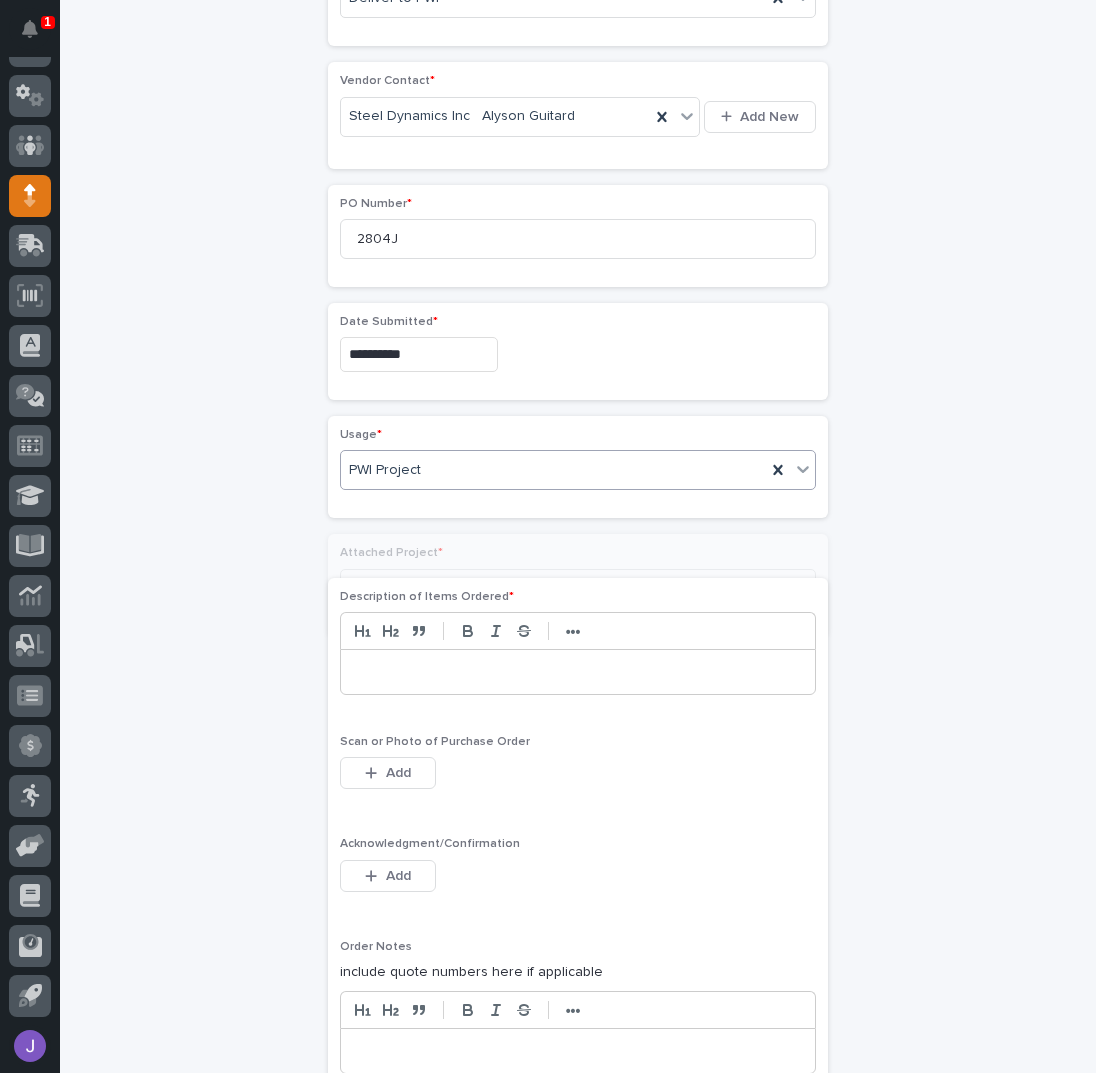 scroll, scrollTop: 922, scrollLeft: 0, axis: vertical 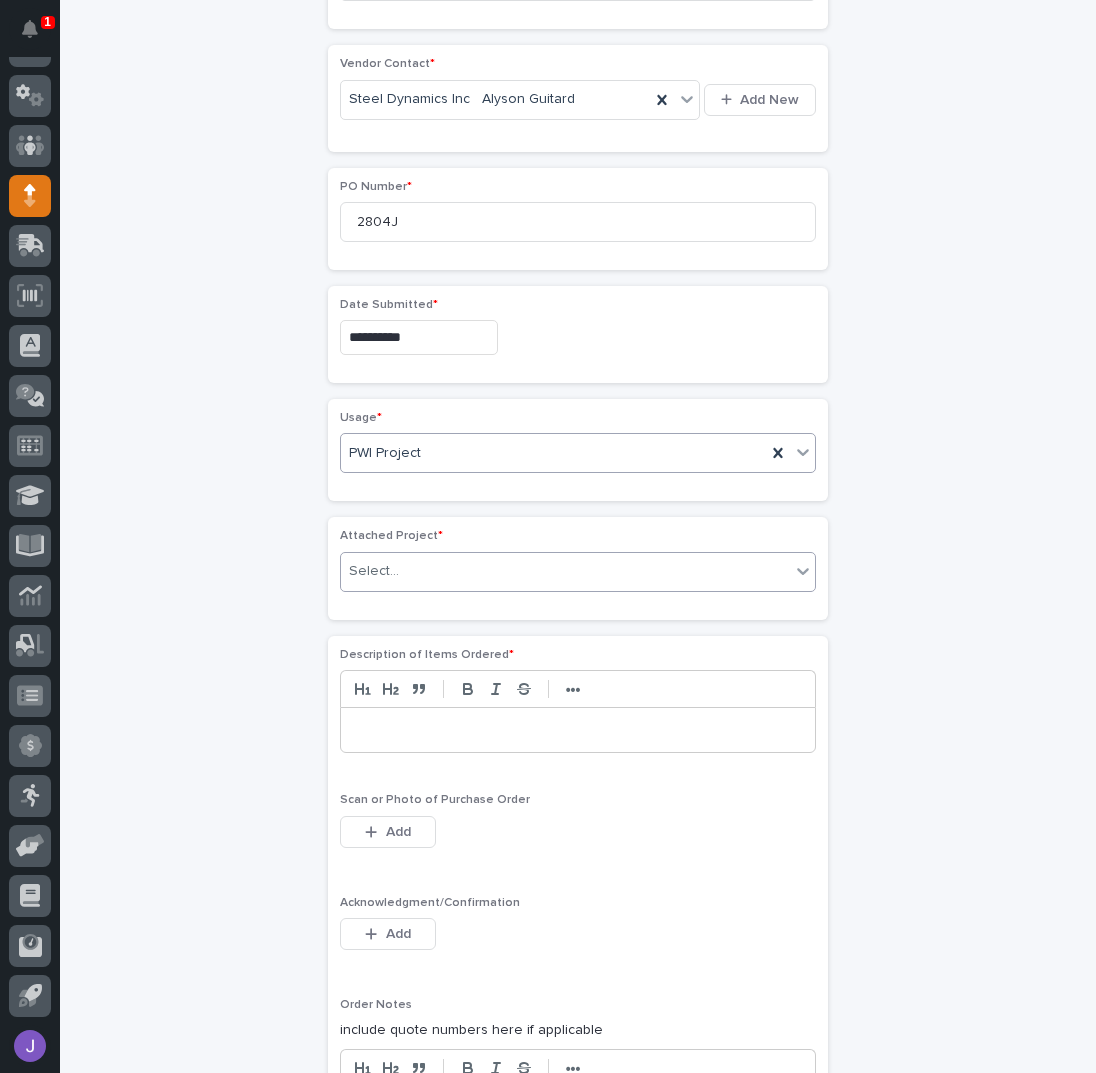 click on "Select..." at bounding box center (565, 571) 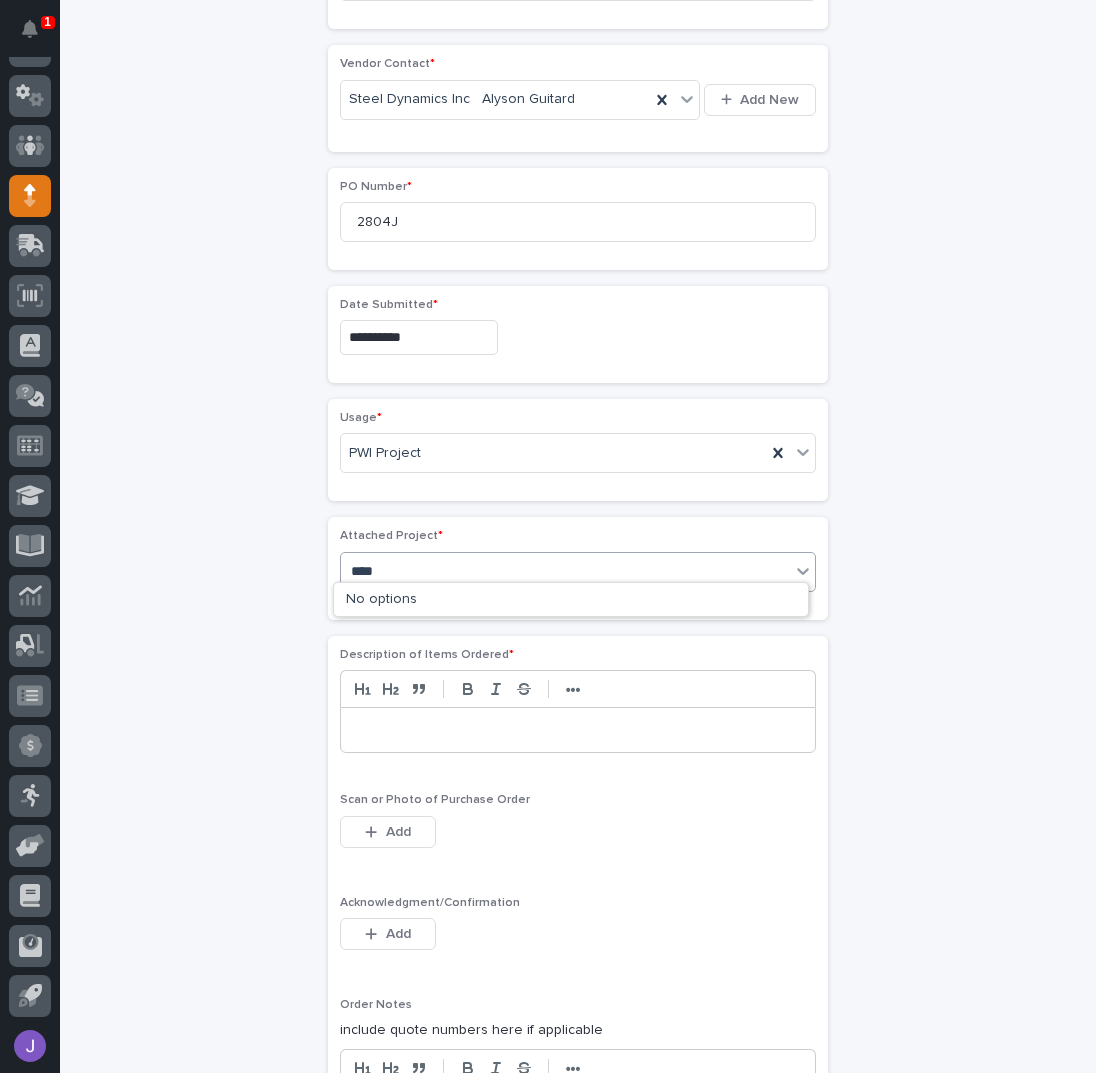 type on "*****" 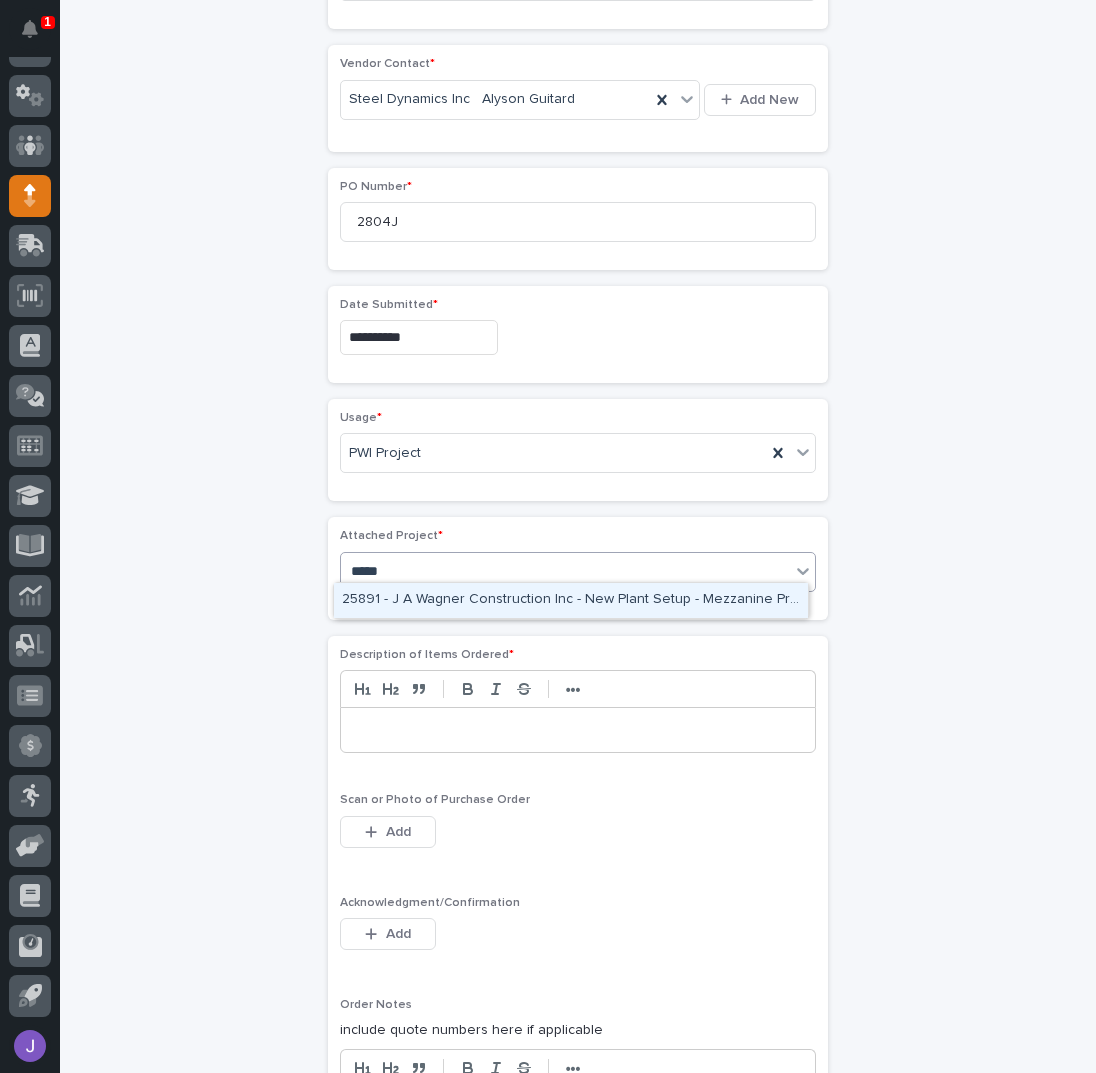 type 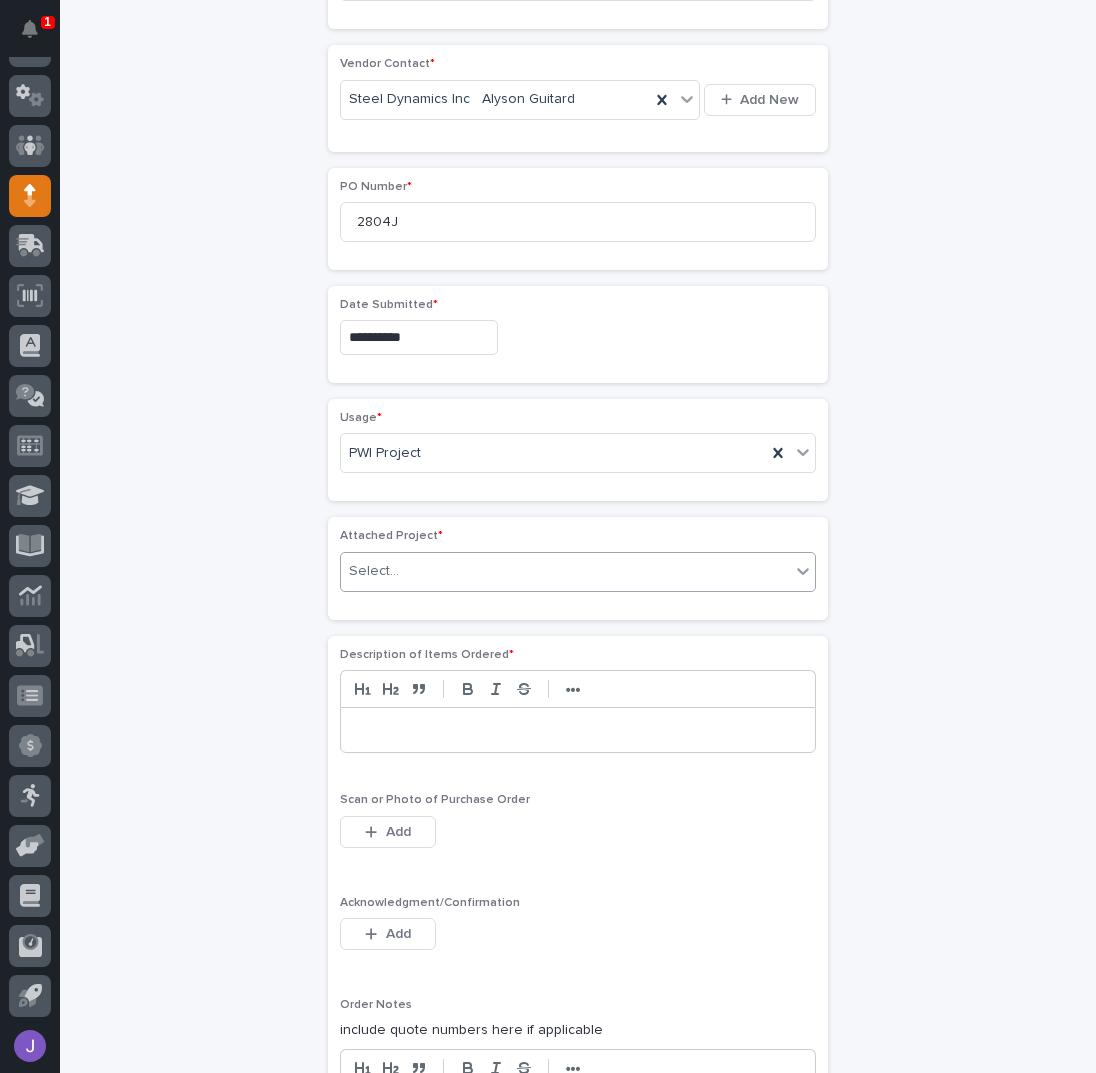 scroll, scrollTop: 934, scrollLeft: 0, axis: vertical 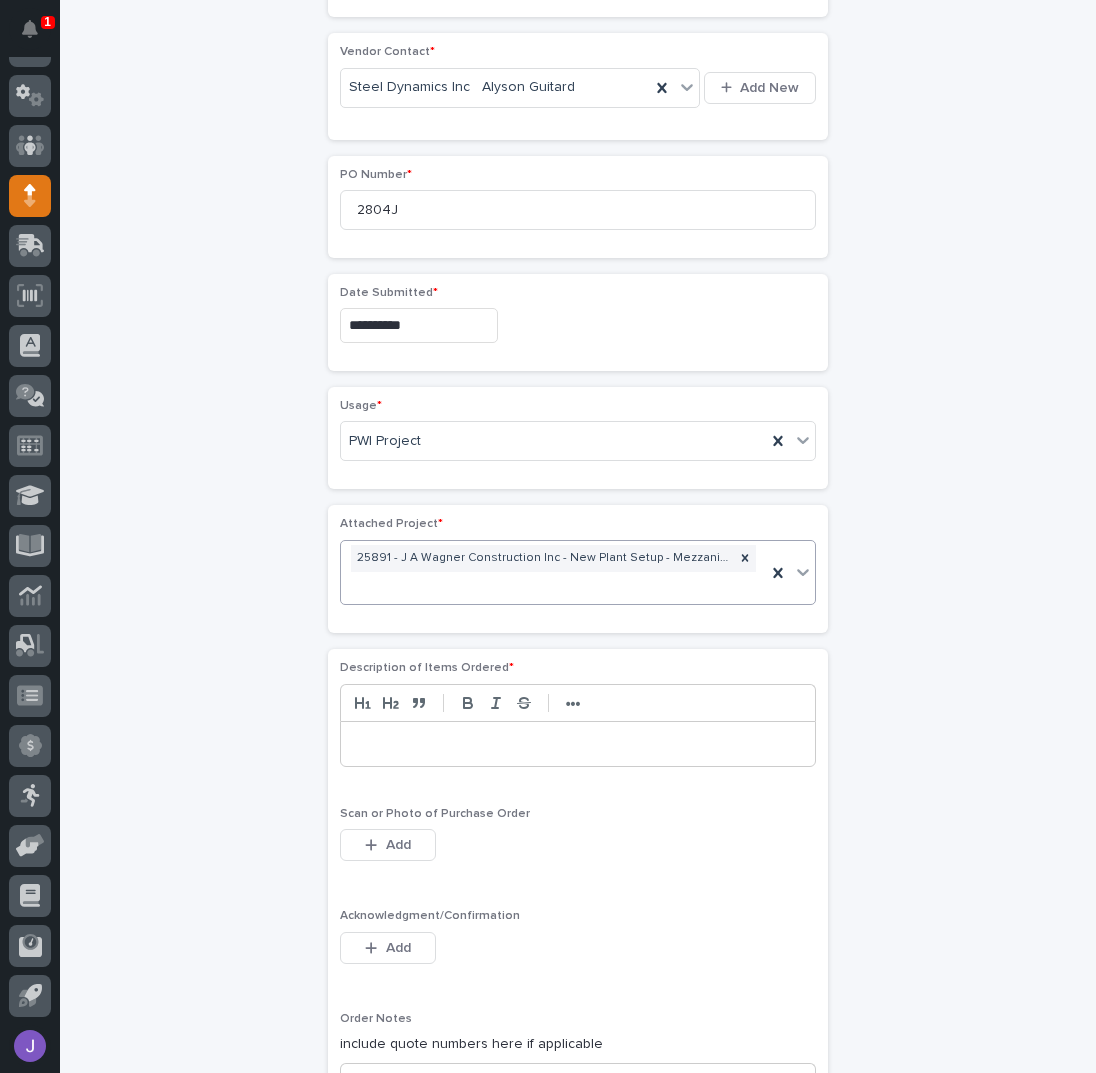 click on "**********" at bounding box center (578, 316) 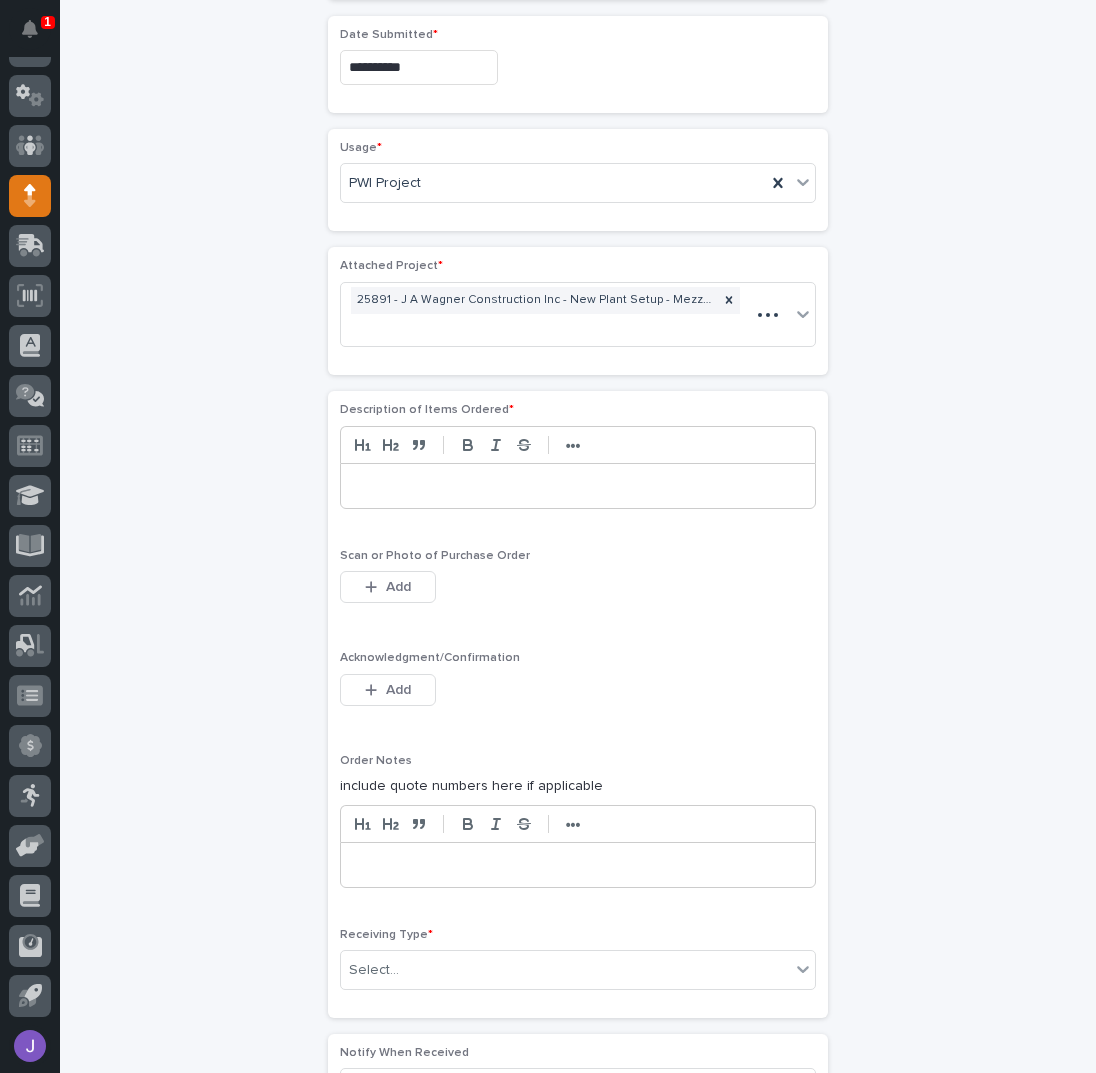 scroll, scrollTop: 1201, scrollLeft: 0, axis: vertical 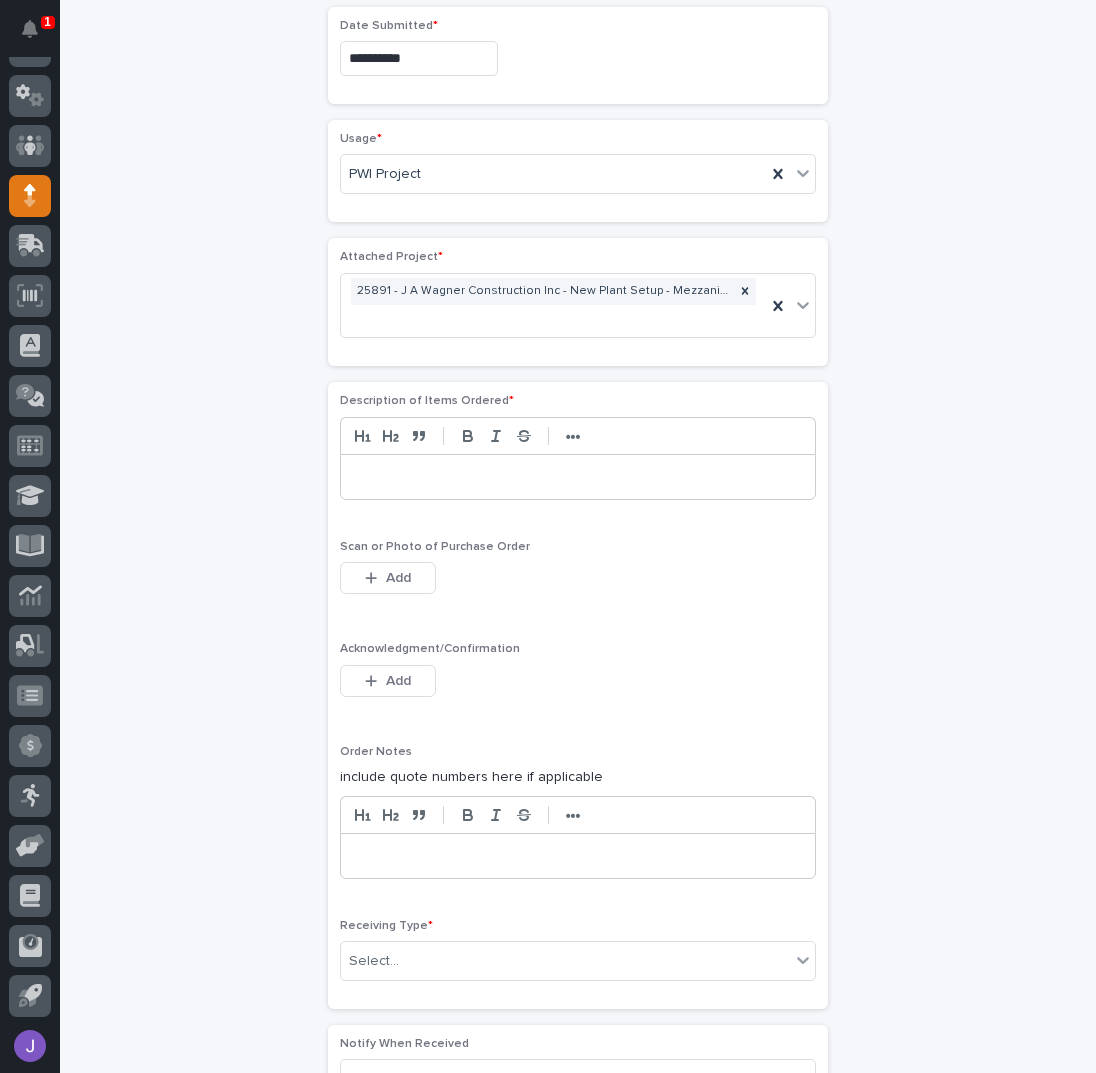 click at bounding box center (578, 477) 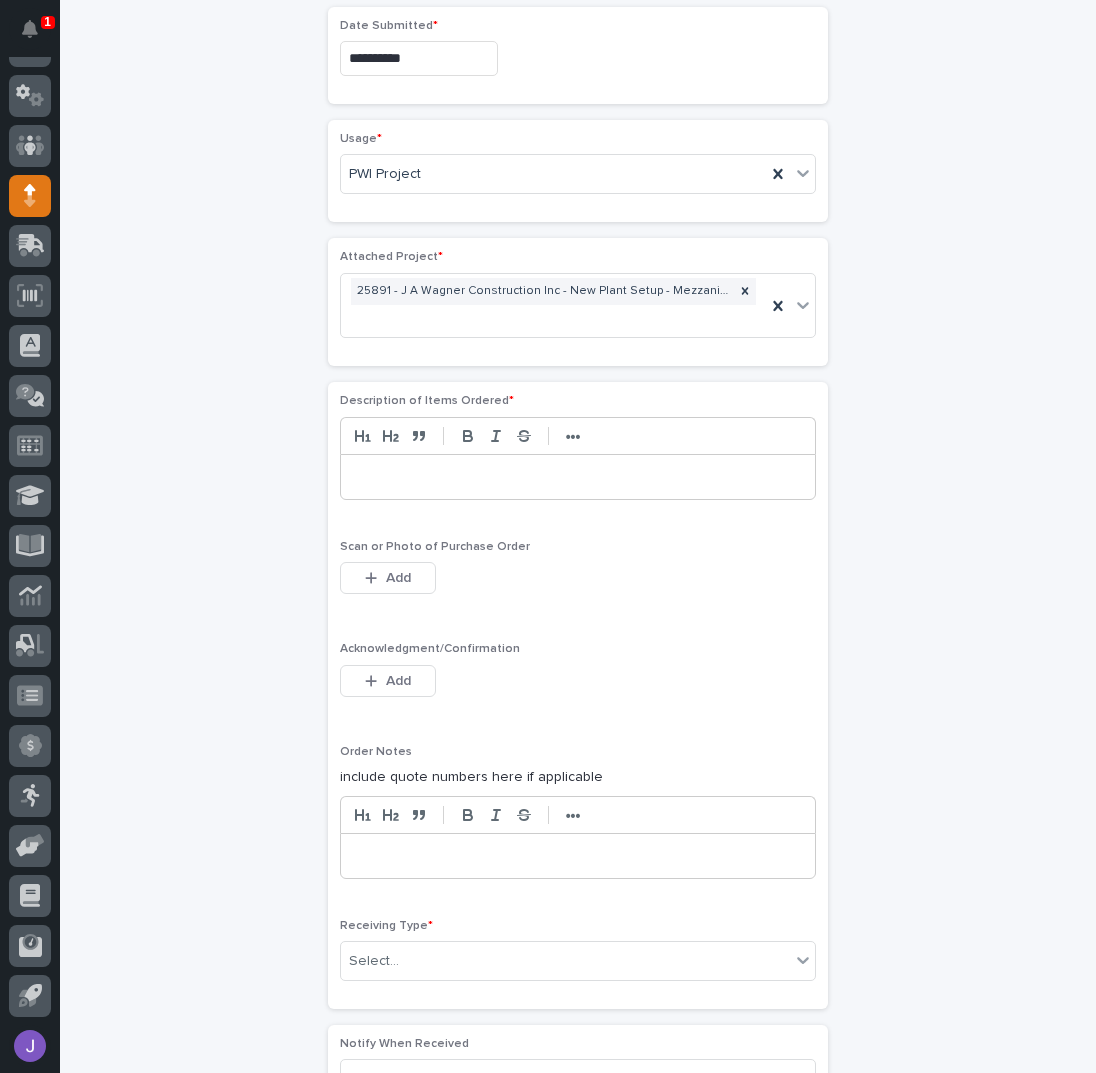 type 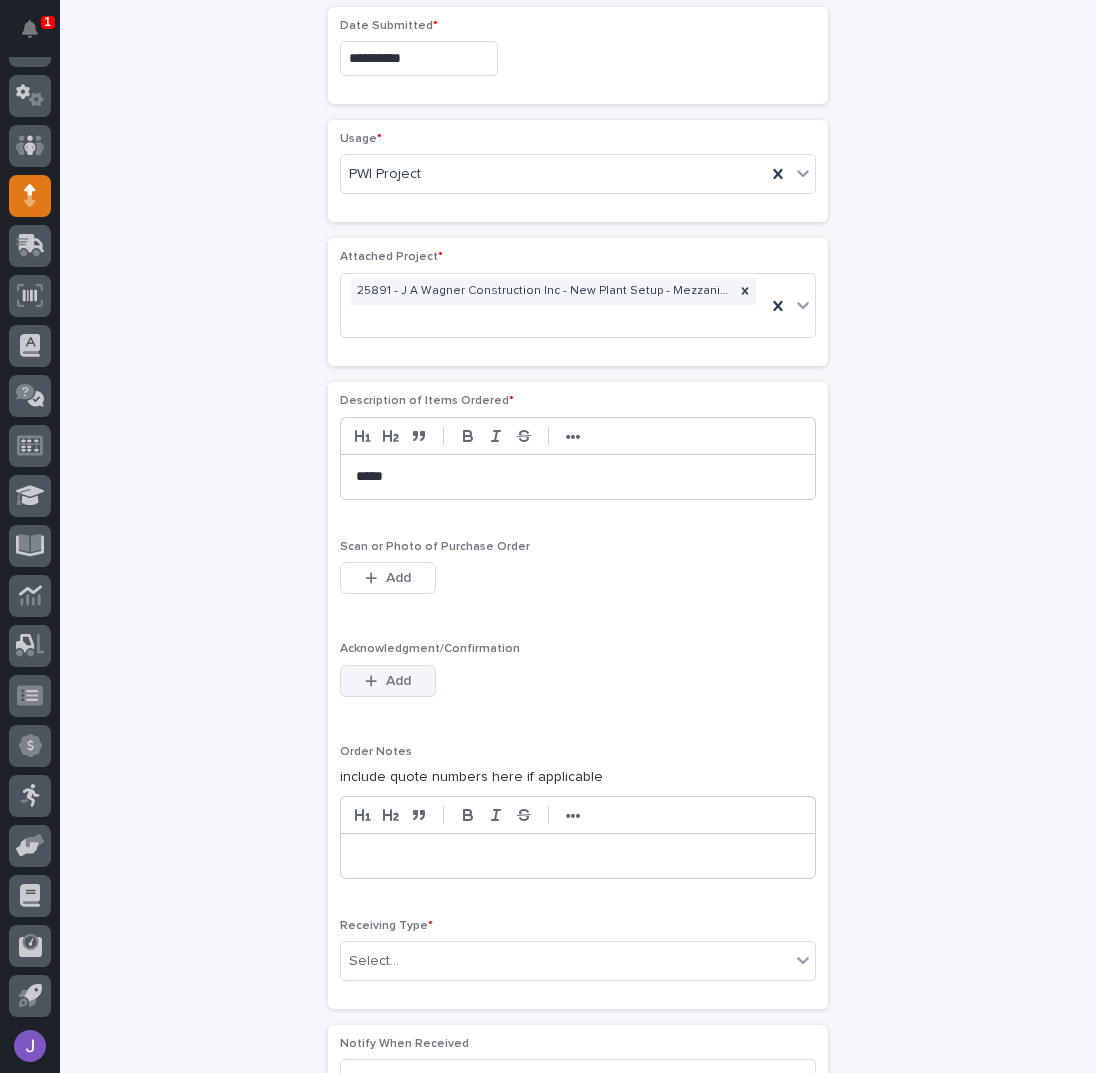 click on "Add" at bounding box center [398, 681] 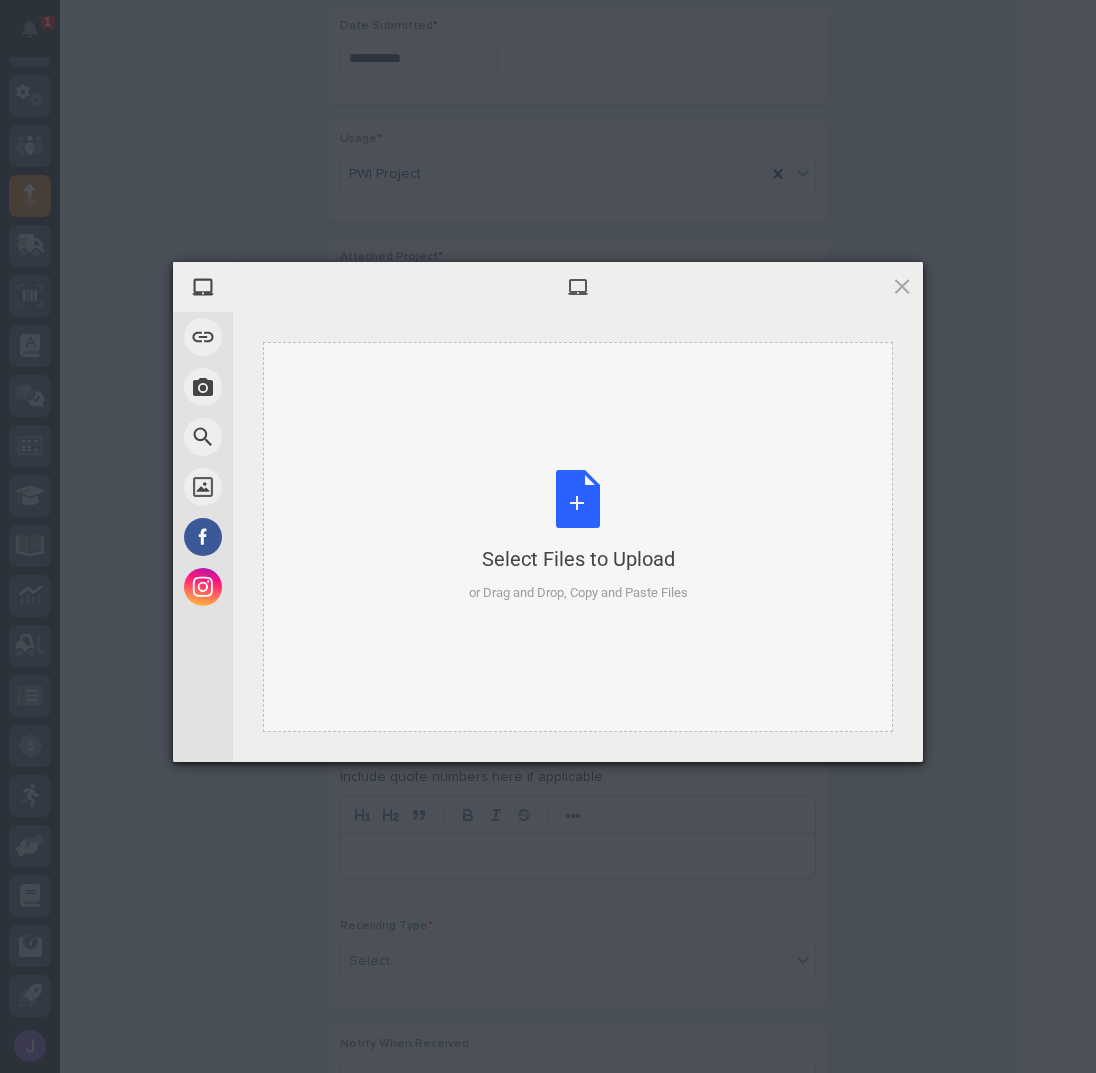 click on "Select Files to Upload
or Drag and Drop, Copy and Paste Files" at bounding box center [578, 536] 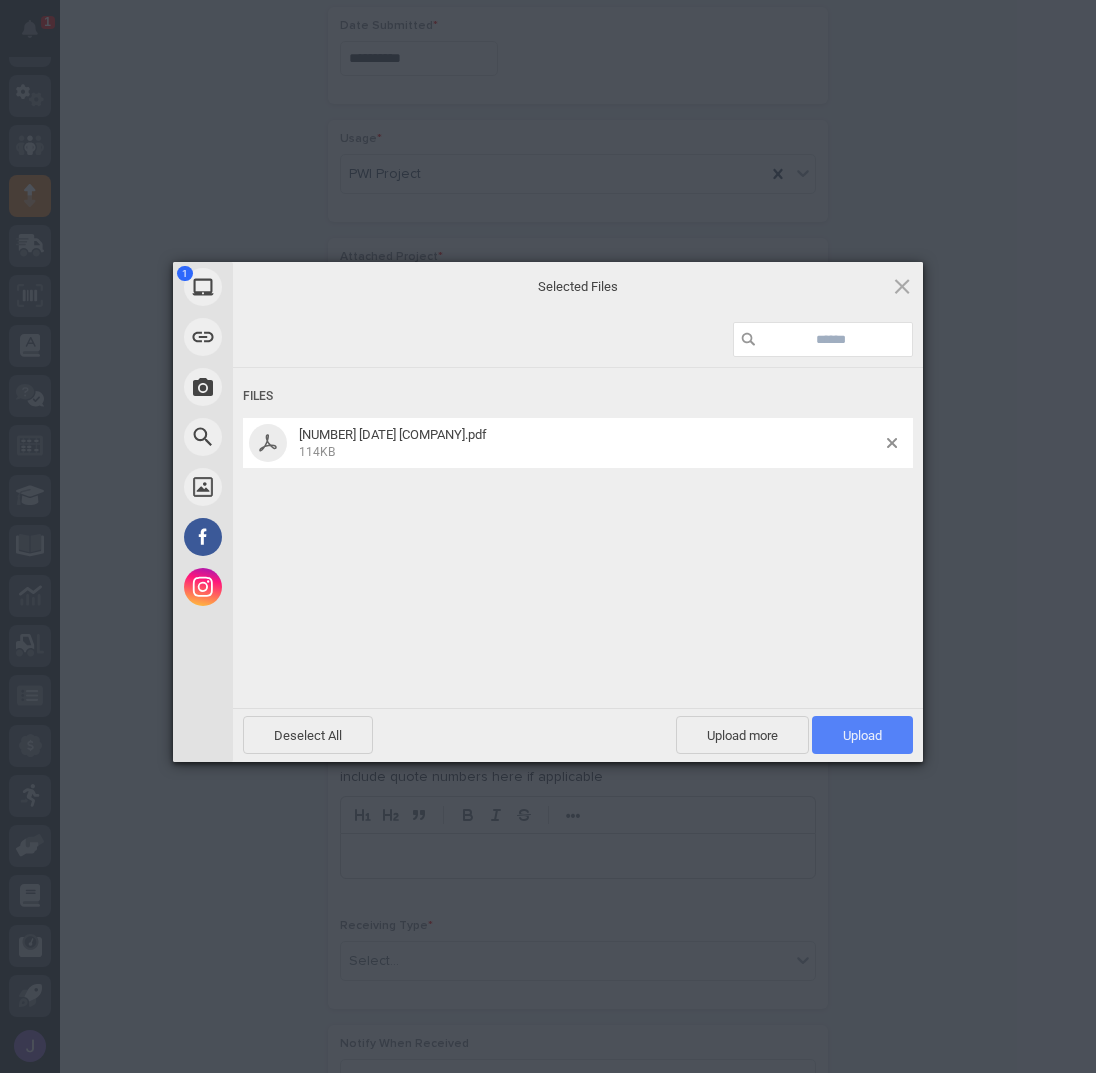 click on "Upload
1" at bounding box center (862, 735) 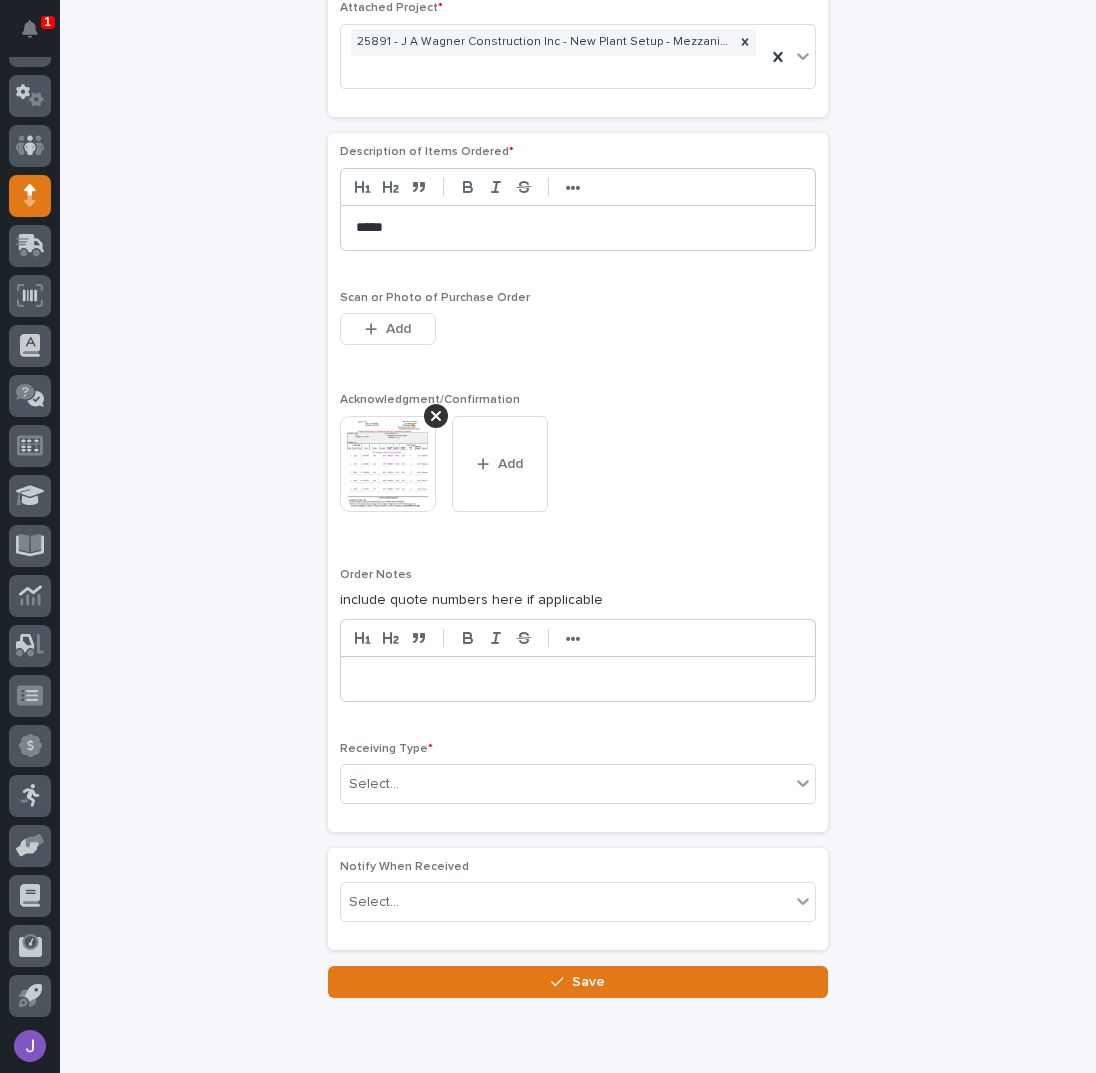 scroll, scrollTop: 1517, scrollLeft: 0, axis: vertical 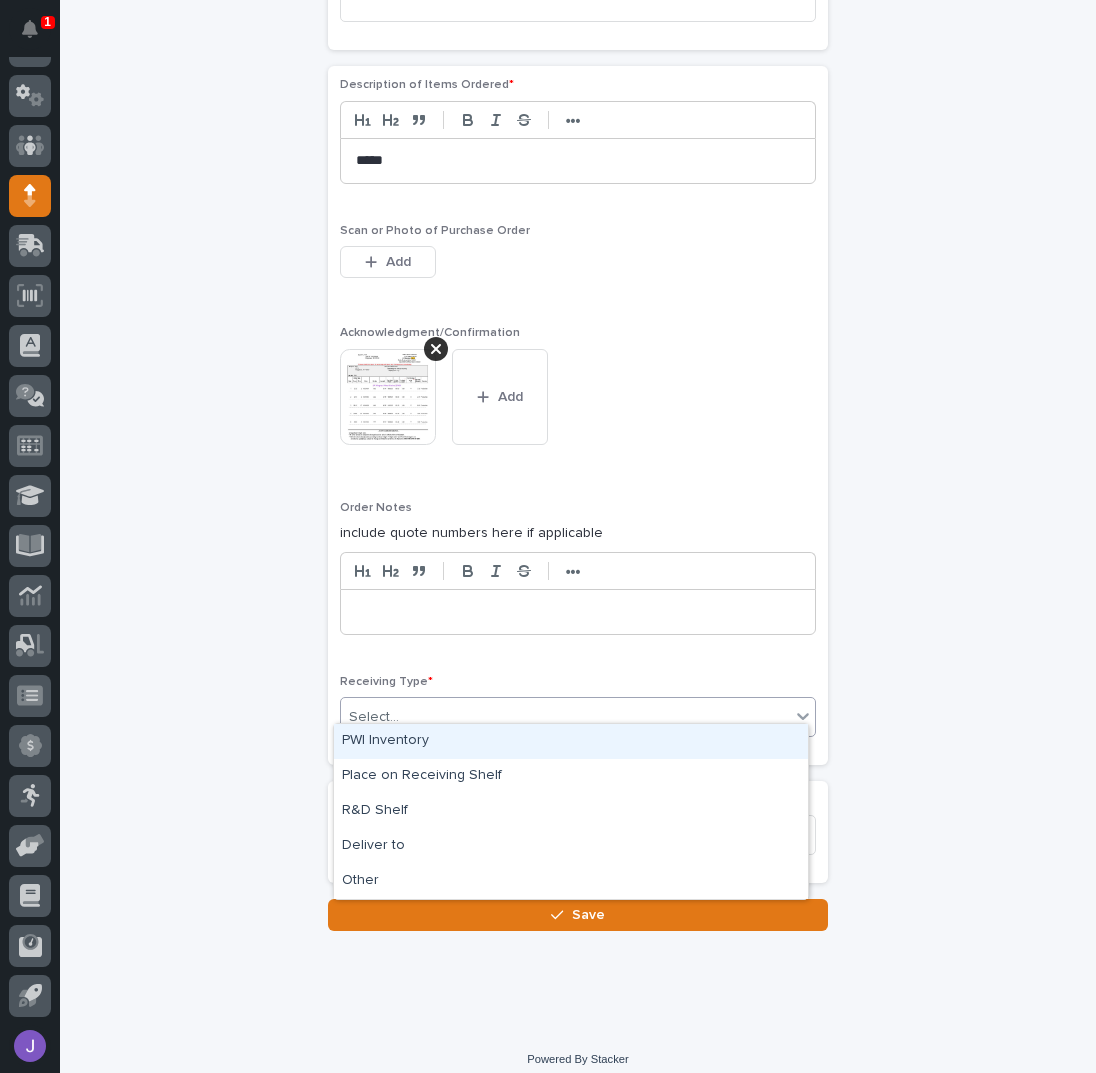 click on "Select..." at bounding box center (565, 717) 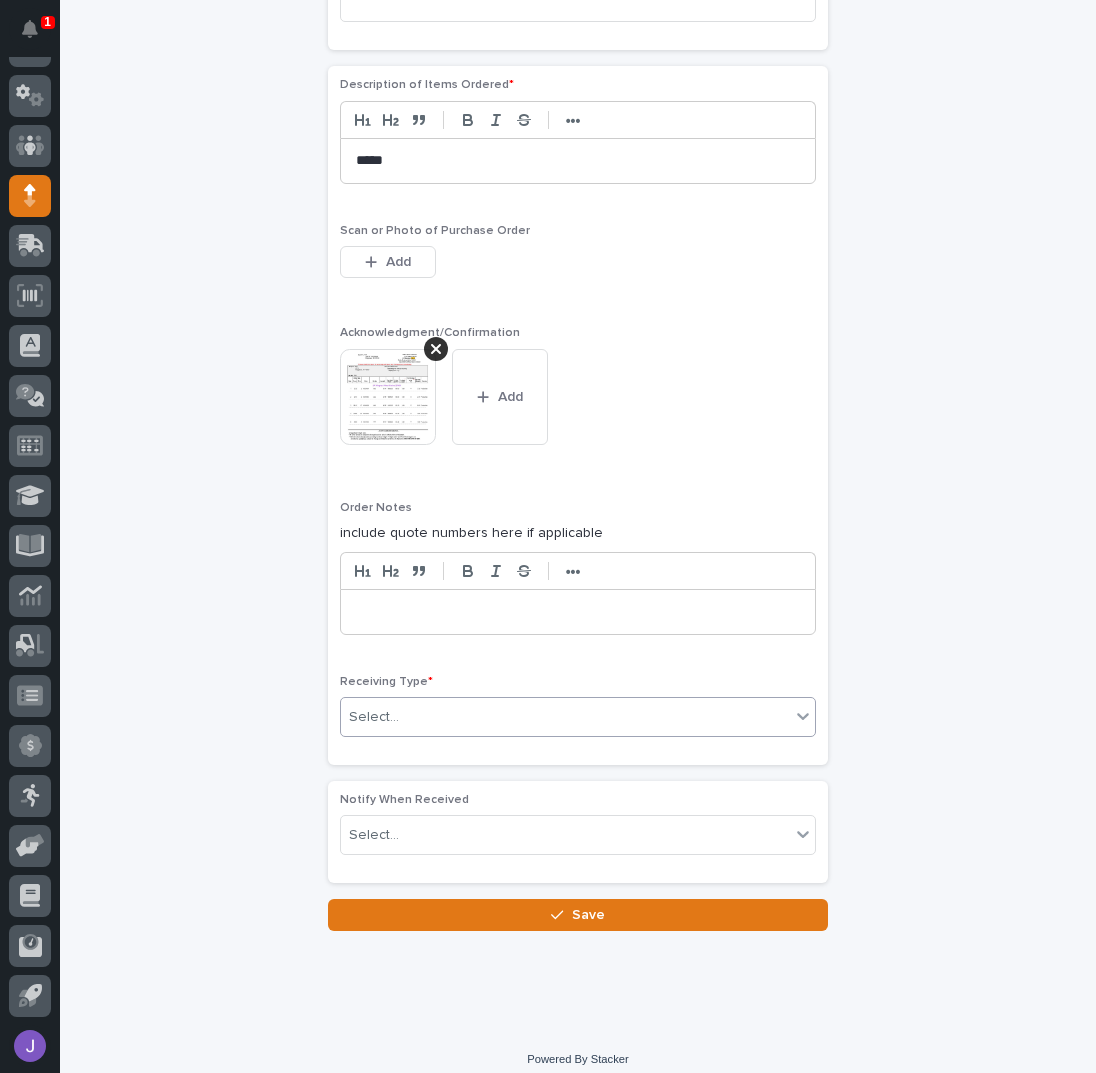click on "**********" at bounding box center (578, -231) 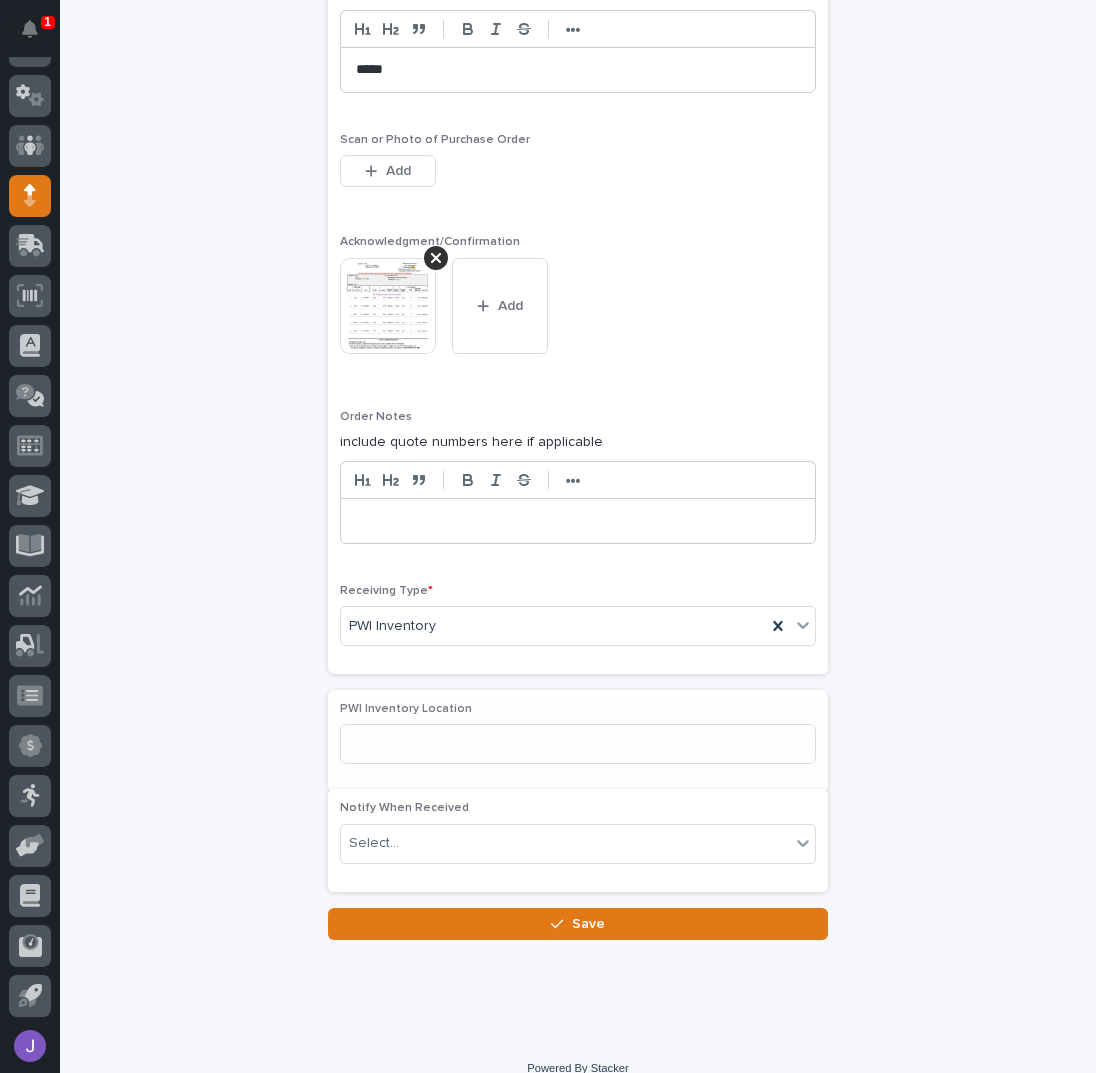 scroll, scrollTop: 1611, scrollLeft: 0, axis: vertical 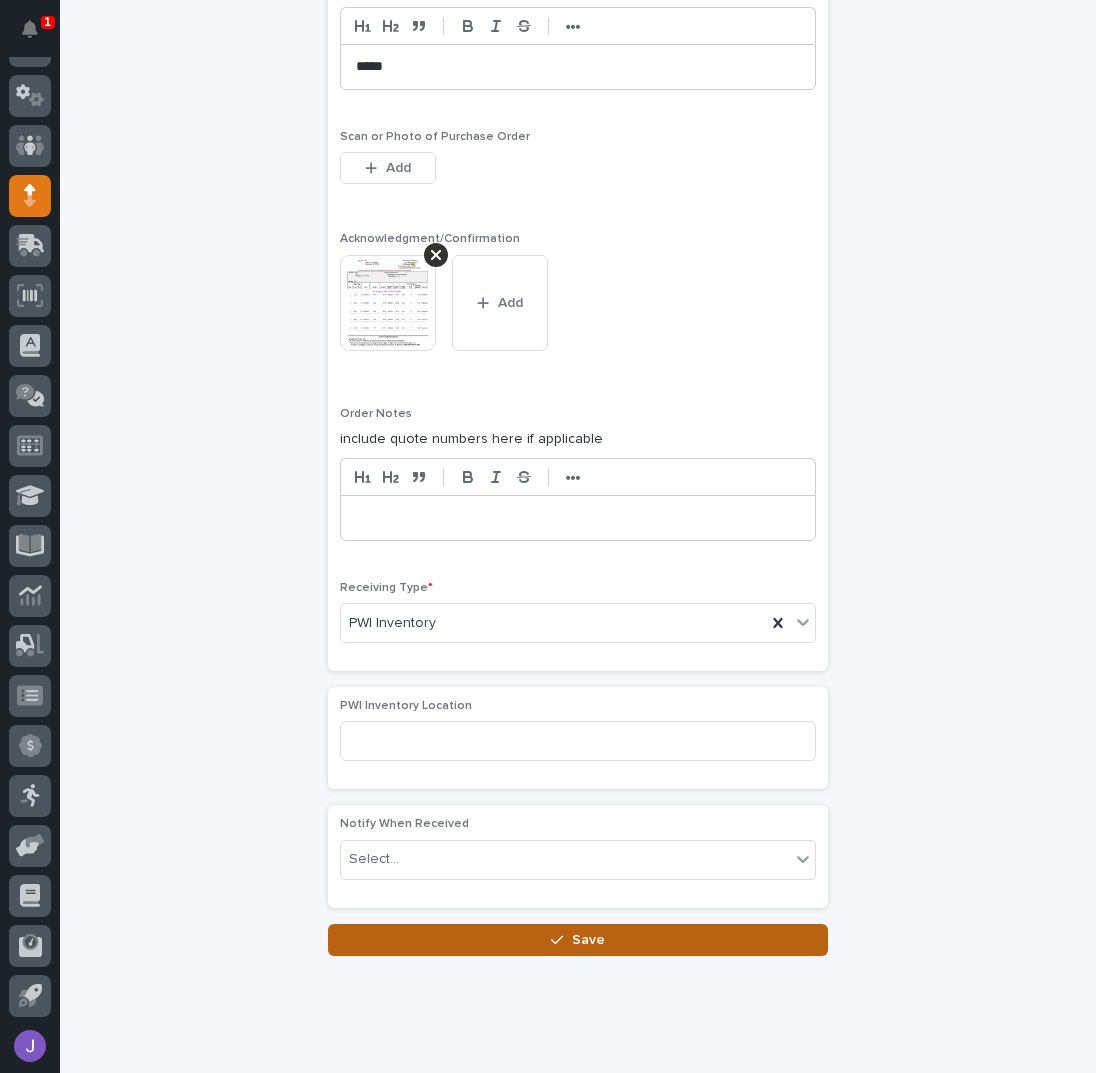 click on "Save" at bounding box center (578, 940) 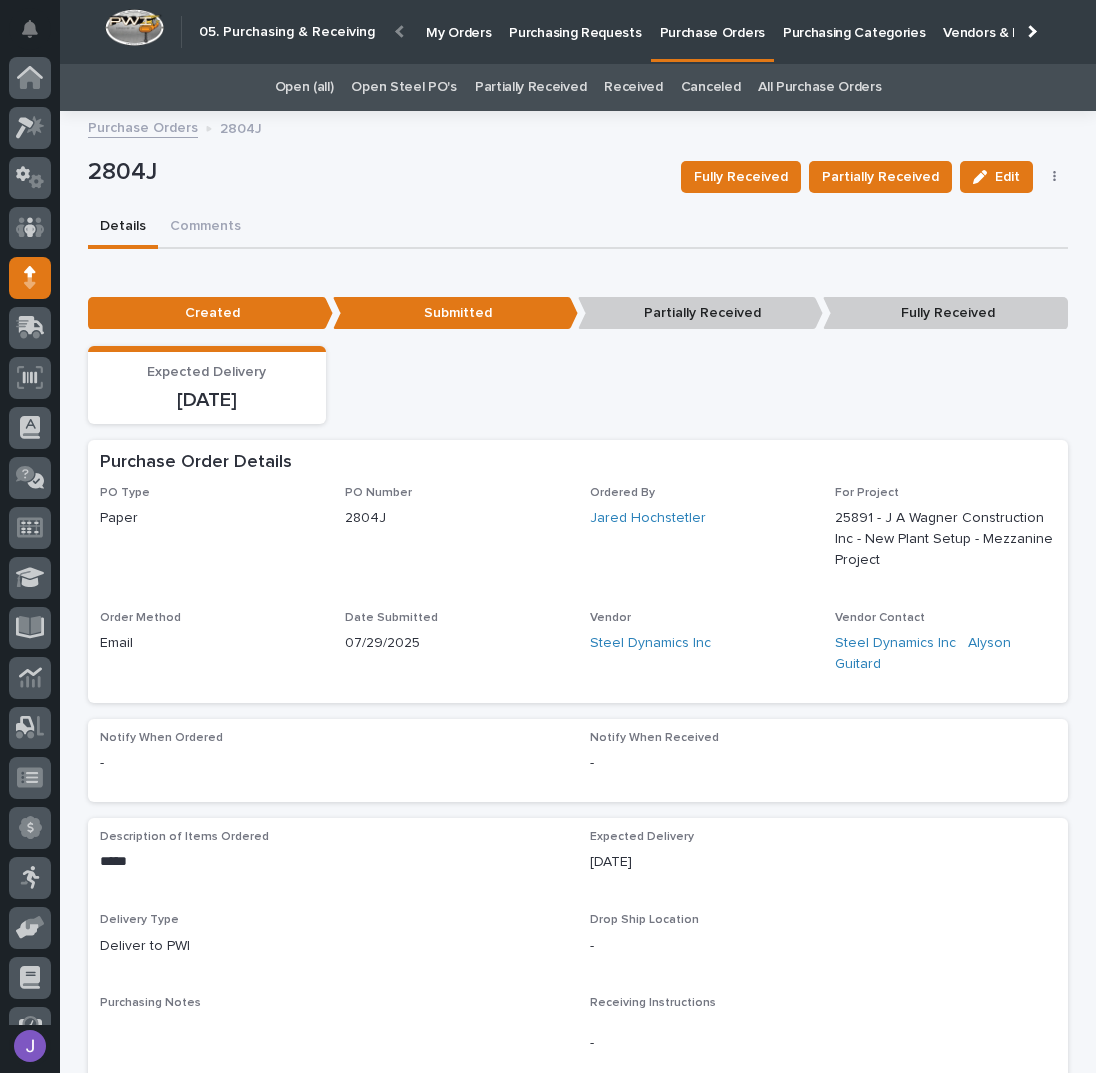 scroll, scrollTop: 82, scrollLeft: 0, axis: vertical 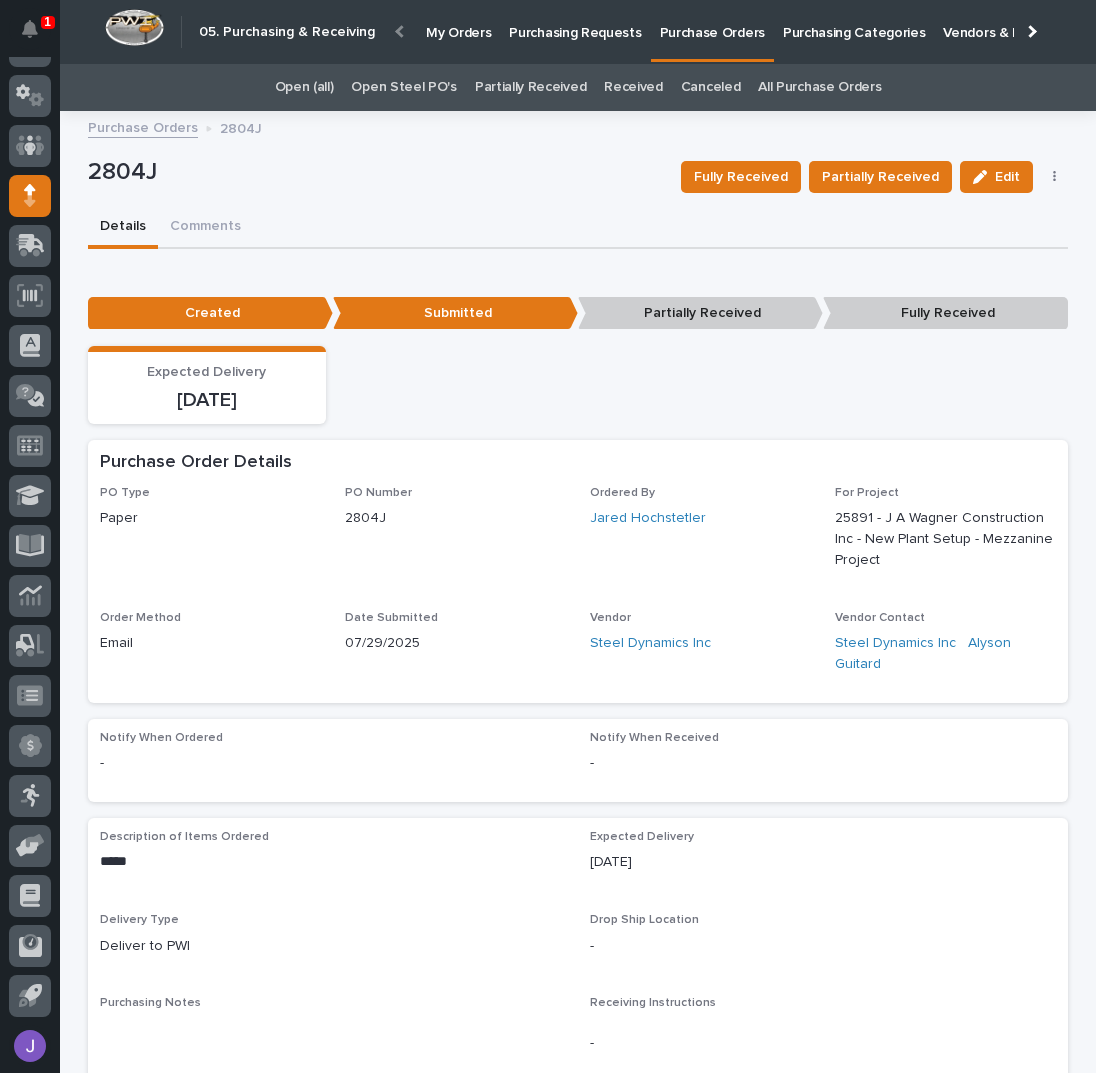 click on "2804J" at bounding box center (376, 170) 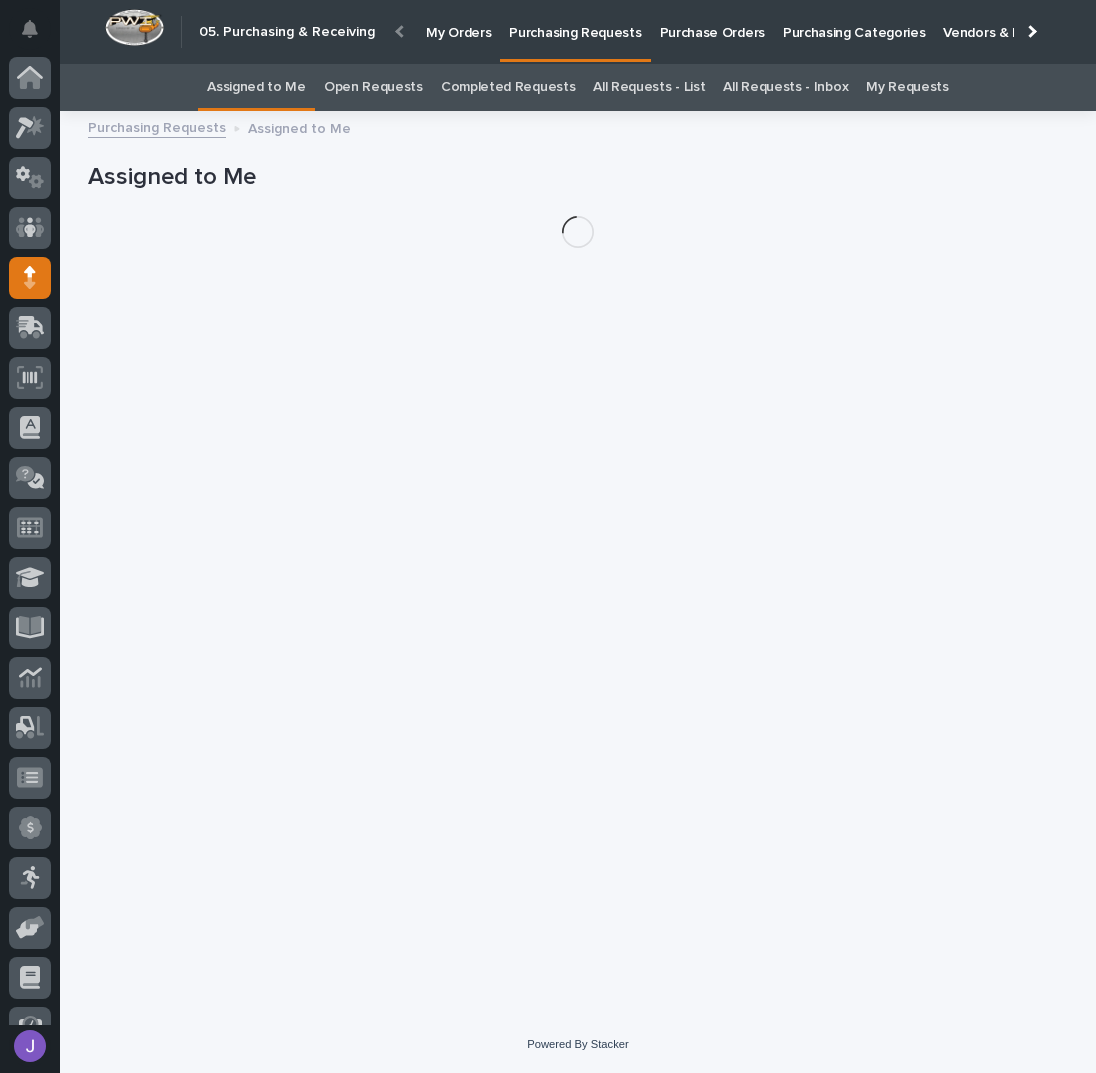 scroll, scrollTop: 82, scrollLeft: 0, axis: vertical 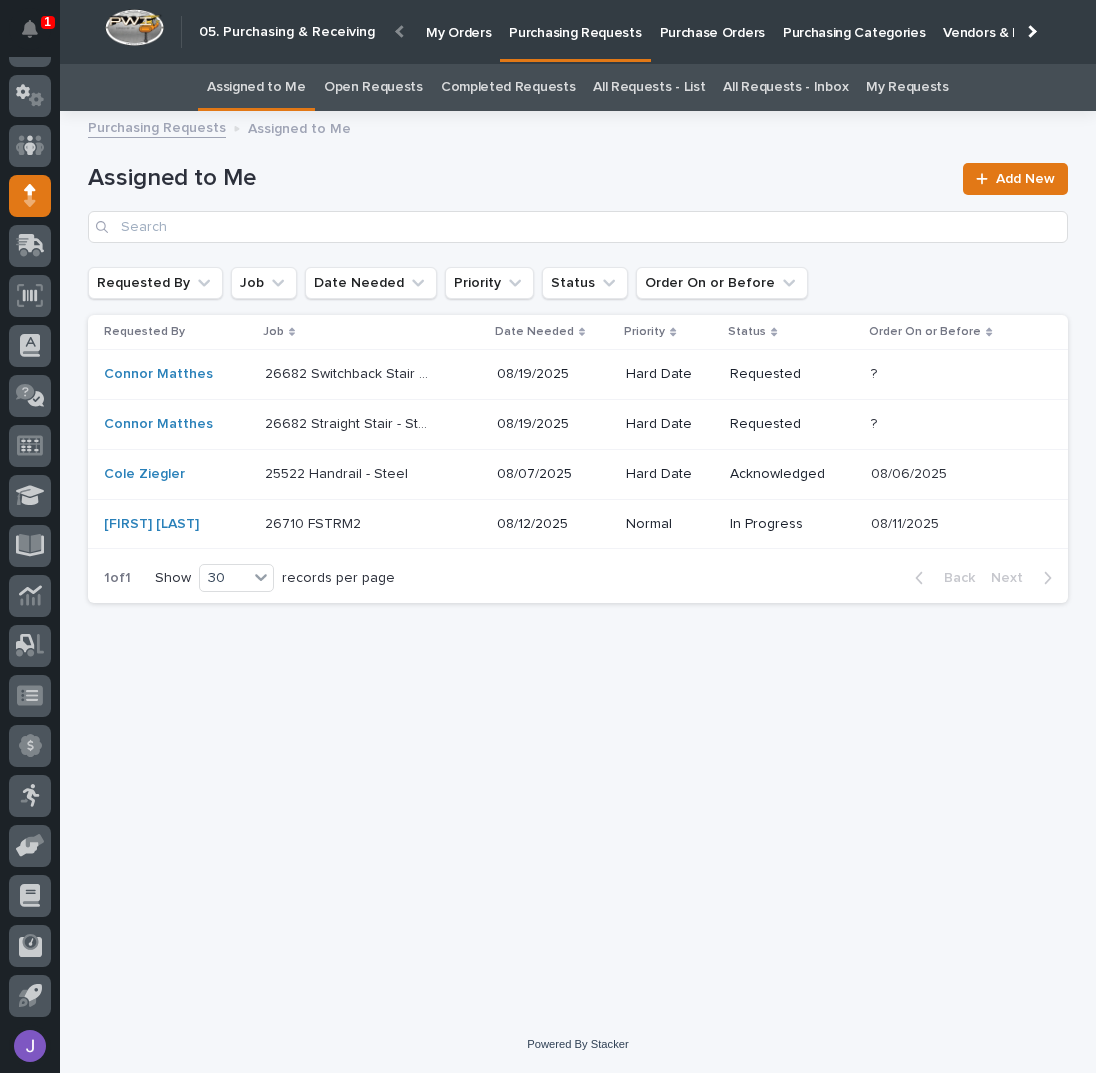click on "Loading... Saving… Loading... Saving… Assigned to Me Add New Requested By Job Date Needed Priority Status Order On or Before Requested By Job Date Needed Priority Status Order On or Before Connor Matthes   26682 Switchback Stair - Steel 26682 Switchback Stair - Steel   08/19/2025 Hard Date Requested ? ?   Connor Matthes   26682 Straight Stair - Steel 26682 Straight Stair - Steel   08/19/2025 Hard Date Requested ? ?   Cole Ziegler   25522 Handrail - Steel 25522 Handrail - Steel   08/07/2025 Hard Date Acknowledged 08/06/2025 08/06/2025   Trent Kautzmann   26710 FSTRM2 26710 FSTRM2   08/12/2025 Normal In Progress 08/11/2025 08/11/2025   1  of  1 Show 30 records per page Back Next" at bounding box center (578, 544) 